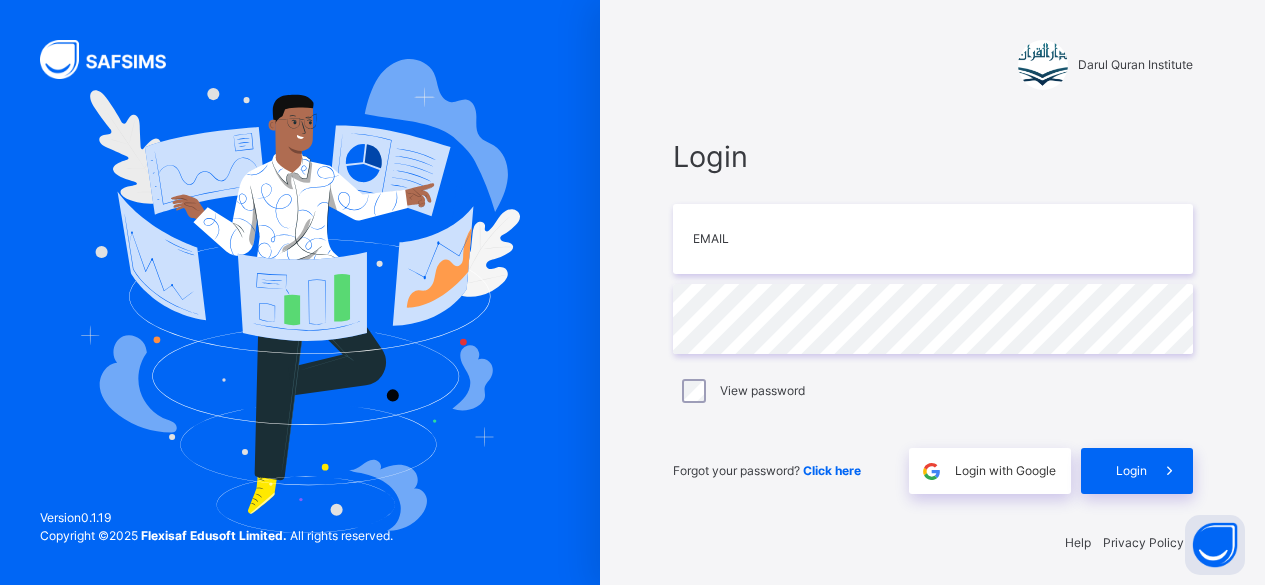 scroll, scrollTop: 6, scrollLeft: 0, axis: vertical 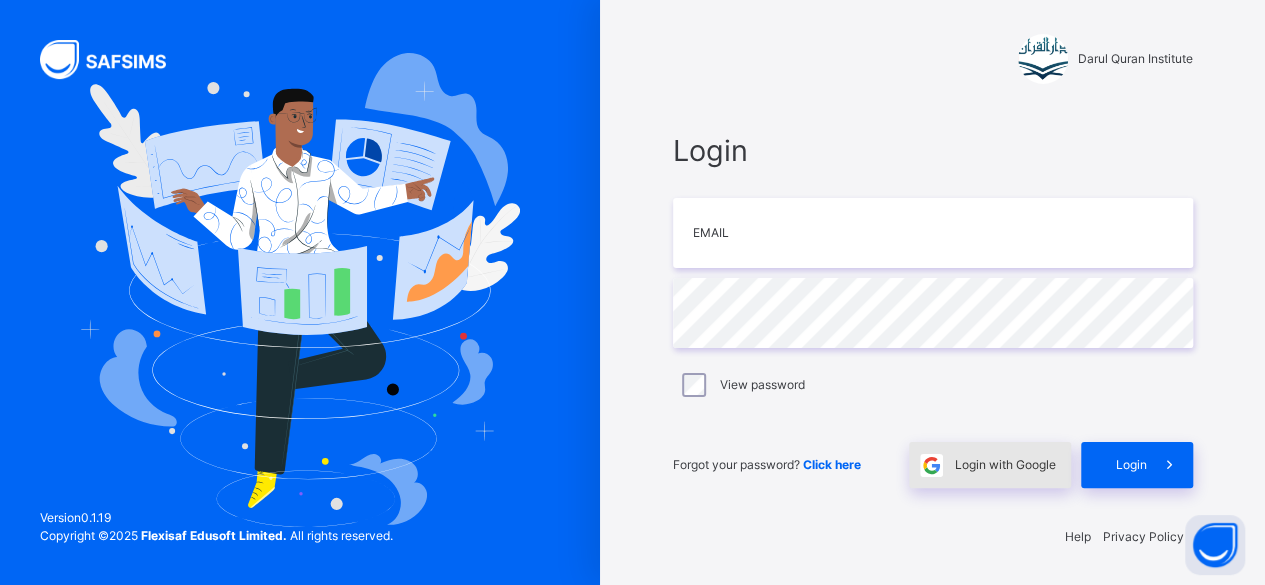 click on "Login with Google" at bounding box center (990, 465) 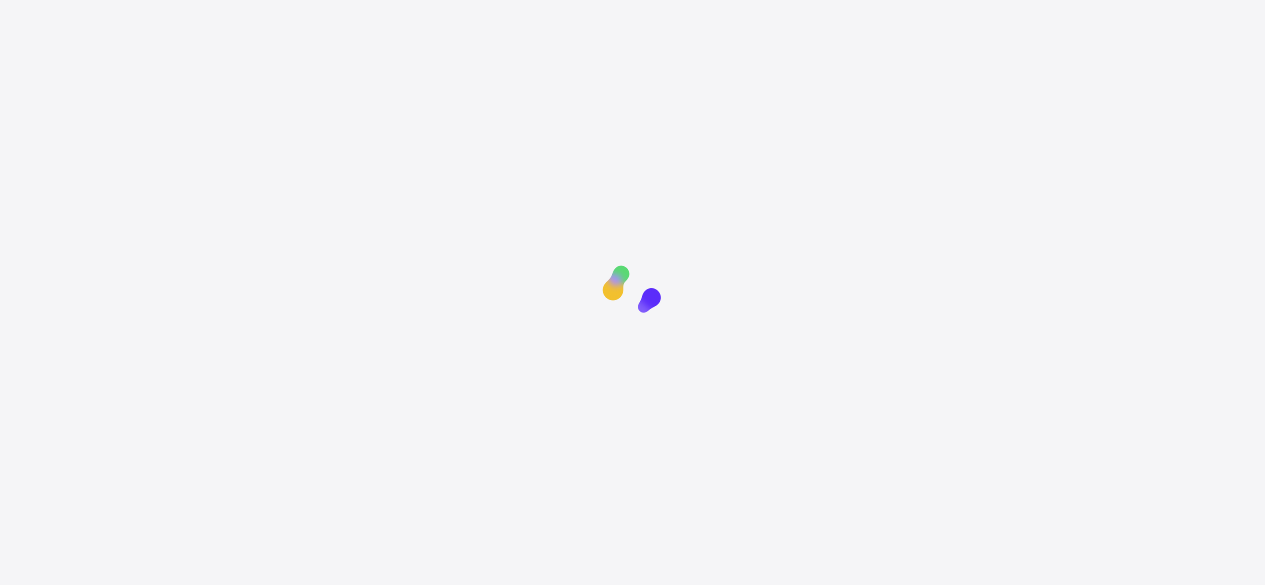 scroll, scrollTop: 0, scrollLeft: 0, axis: both 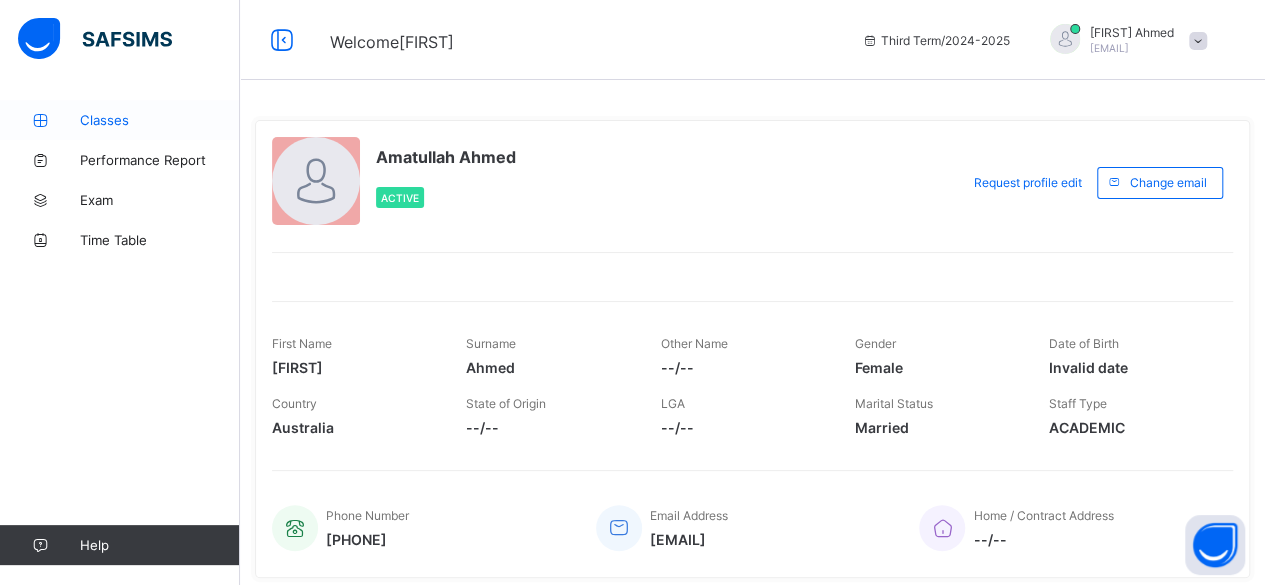 click on "Classes" at bounding box center (160, 120) 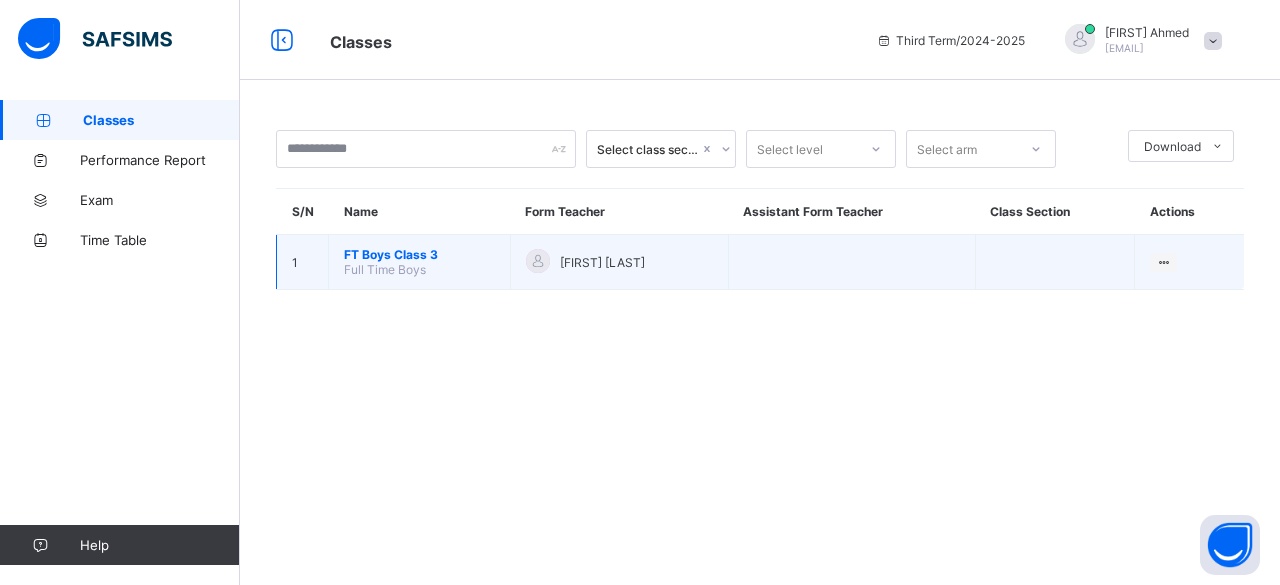 click on "Full Time Boys" at bounding box center [385, 269] 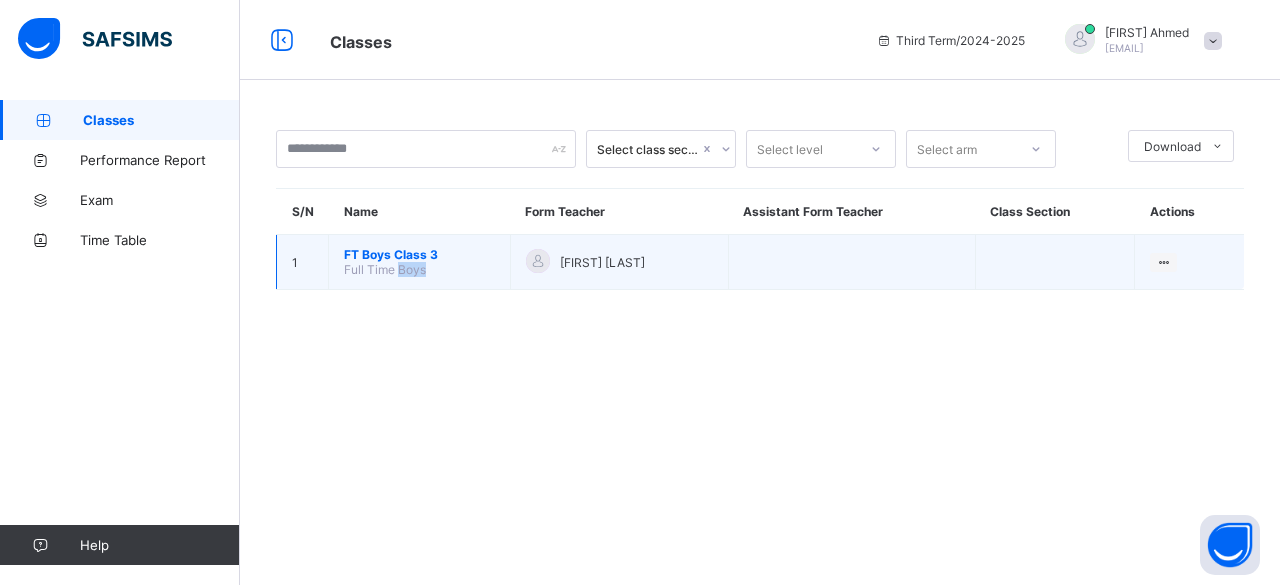 click on "Full Time Boys" at bounding box center (385, 269) 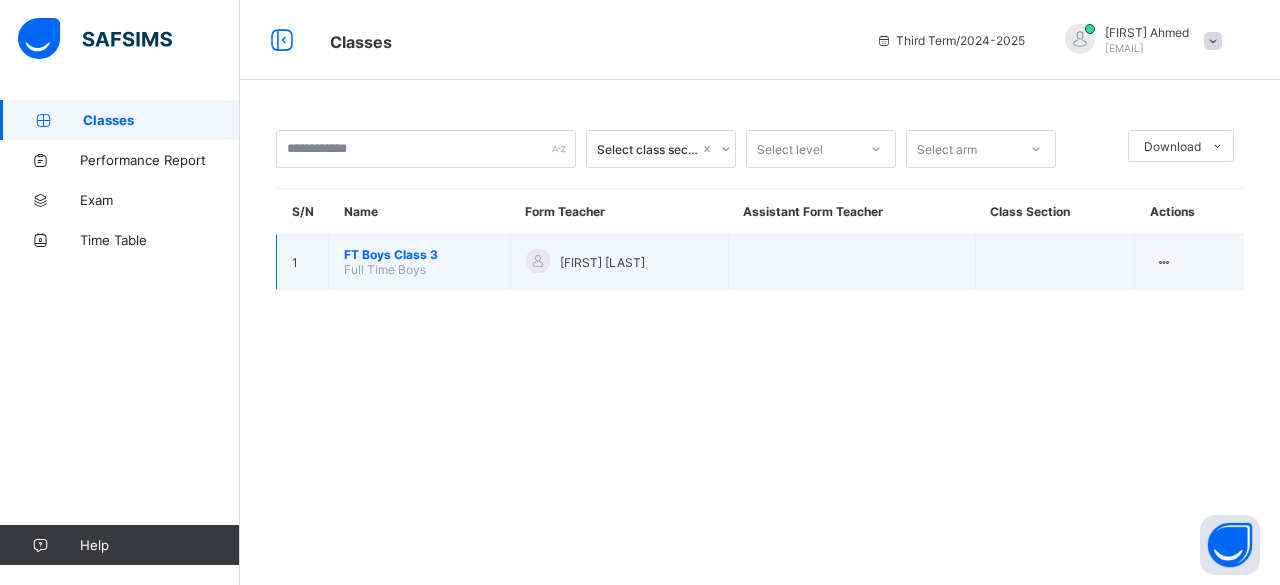 click on "Full Time Boys" at bounding box center (385, 269) 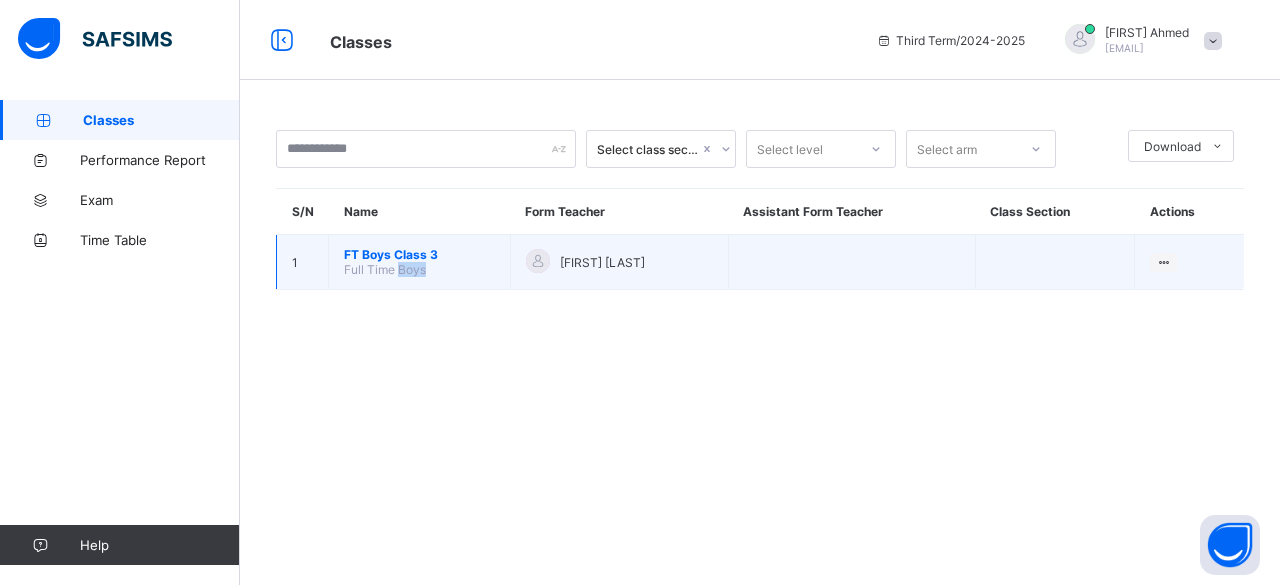 click on "Full Time Boys" at bounding box center (385, 269) 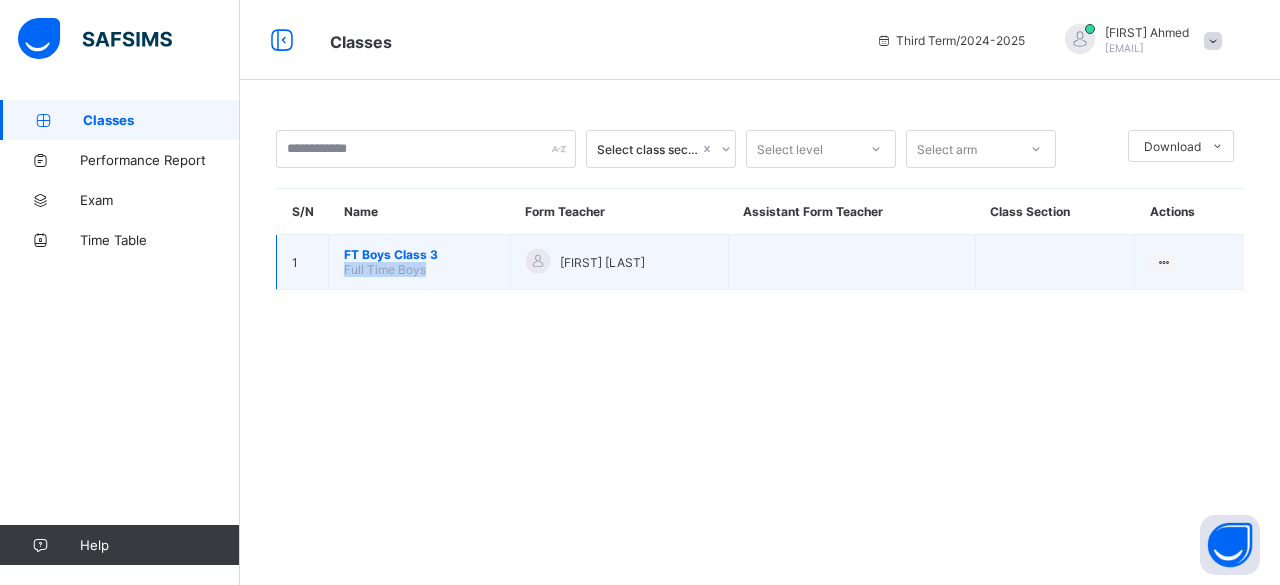 click on "Full Time Boys" at bounding box center [385, 269] 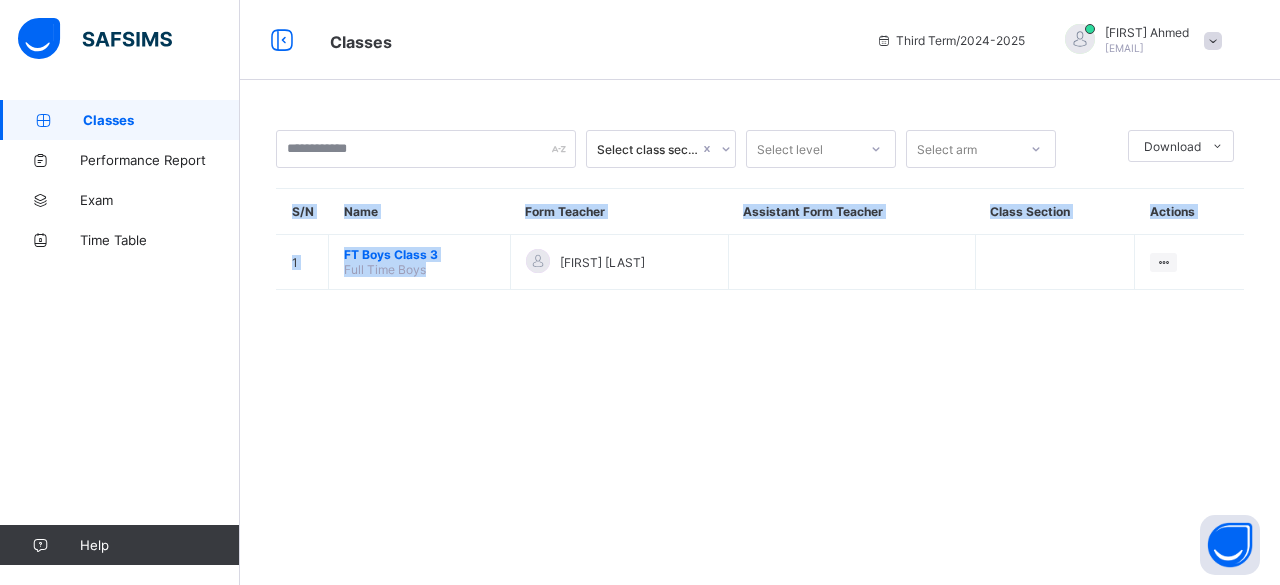 drag, startPoint x: 408, startPoint y: 263, endPoint x: 582, endPoint y: 553, distance: 338.19522 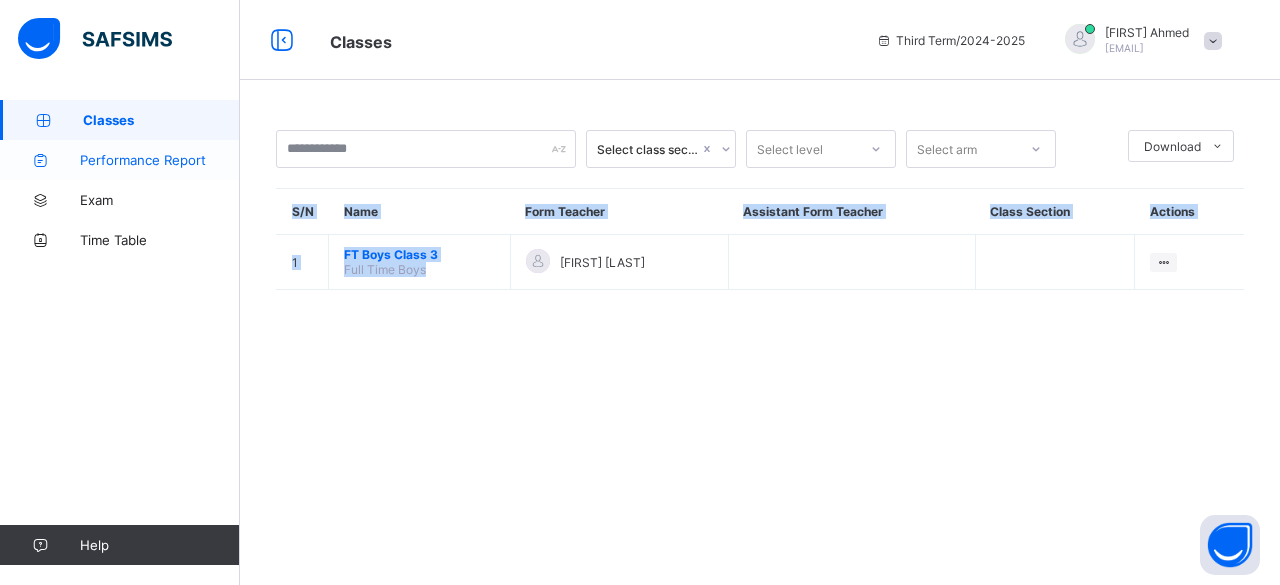 click on "Performance Report" at bounding box center (160, 160) 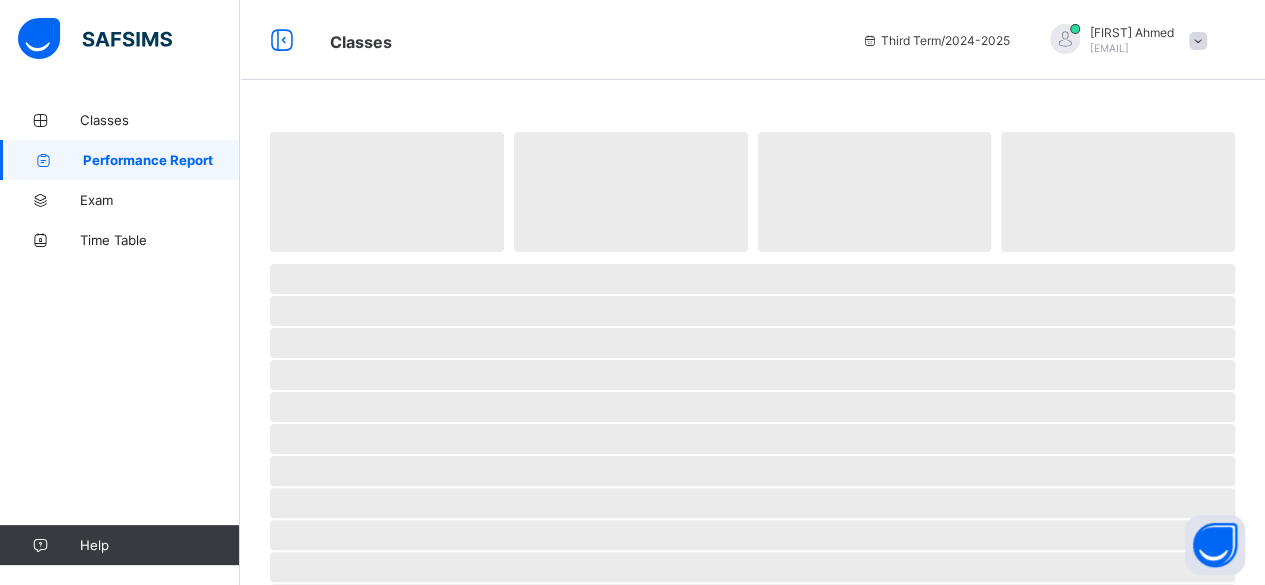 select on "****" 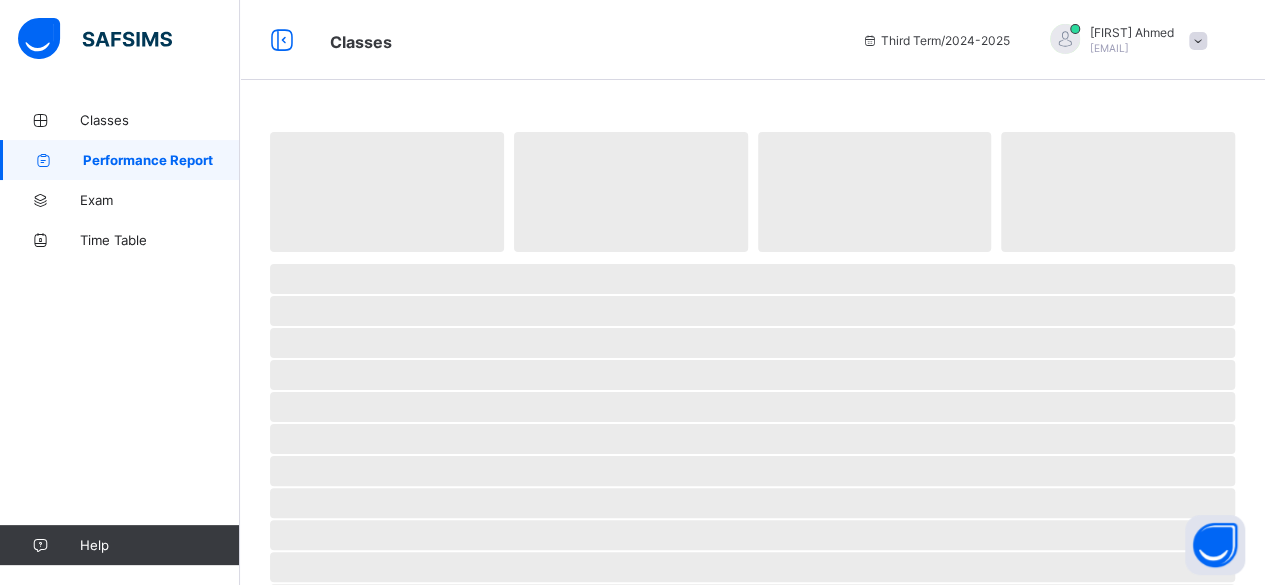 select on "*" 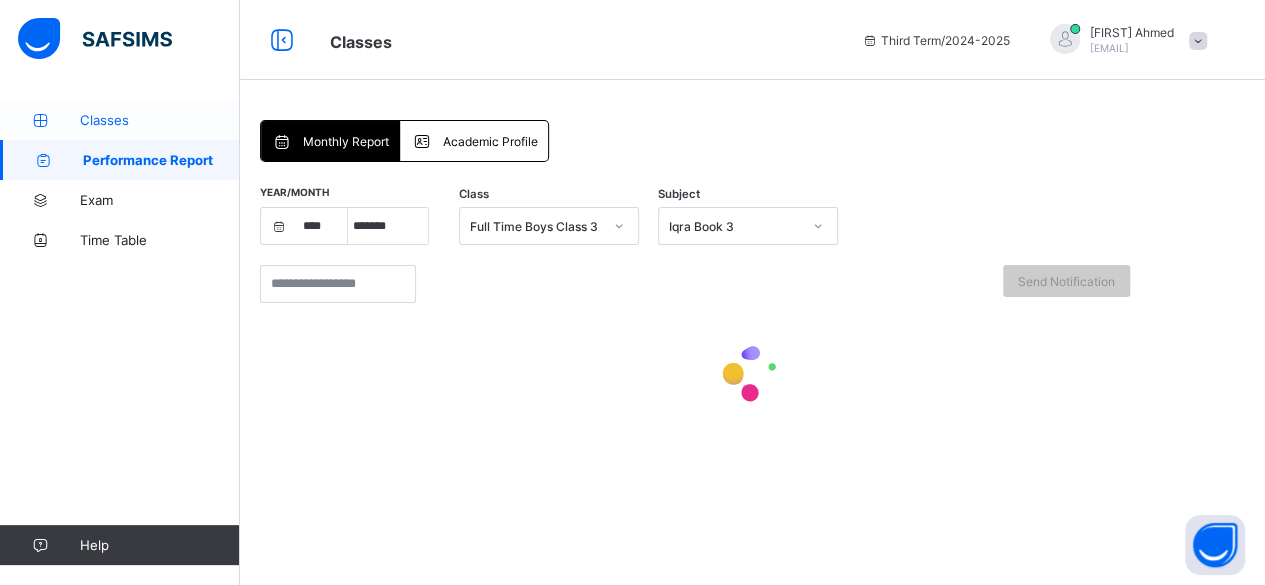 click on "Classes" at bounding box center (160, 120) 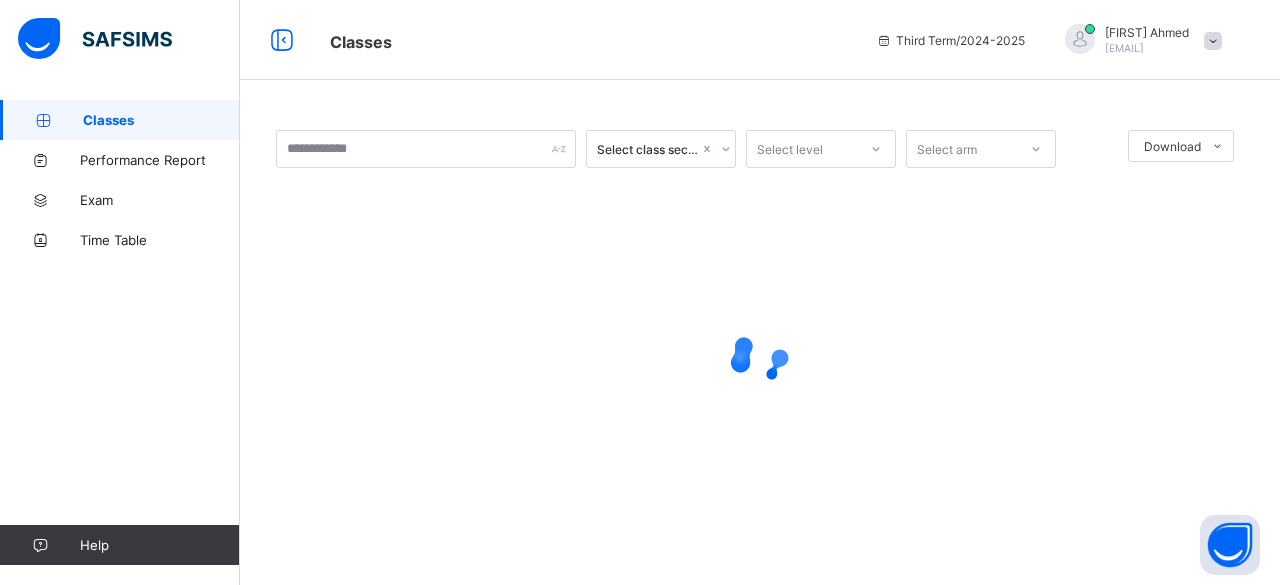 click on "Classes" at bounding box center (161, 120) 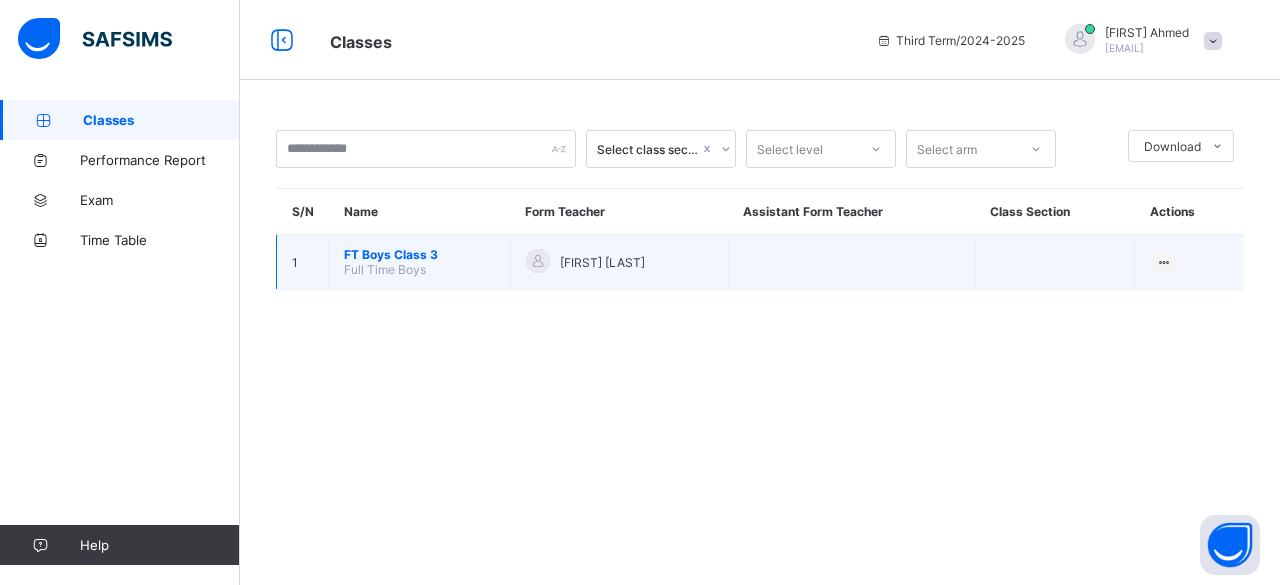 click on "FT Boys   Class 3" at bounding box center [419, 254] 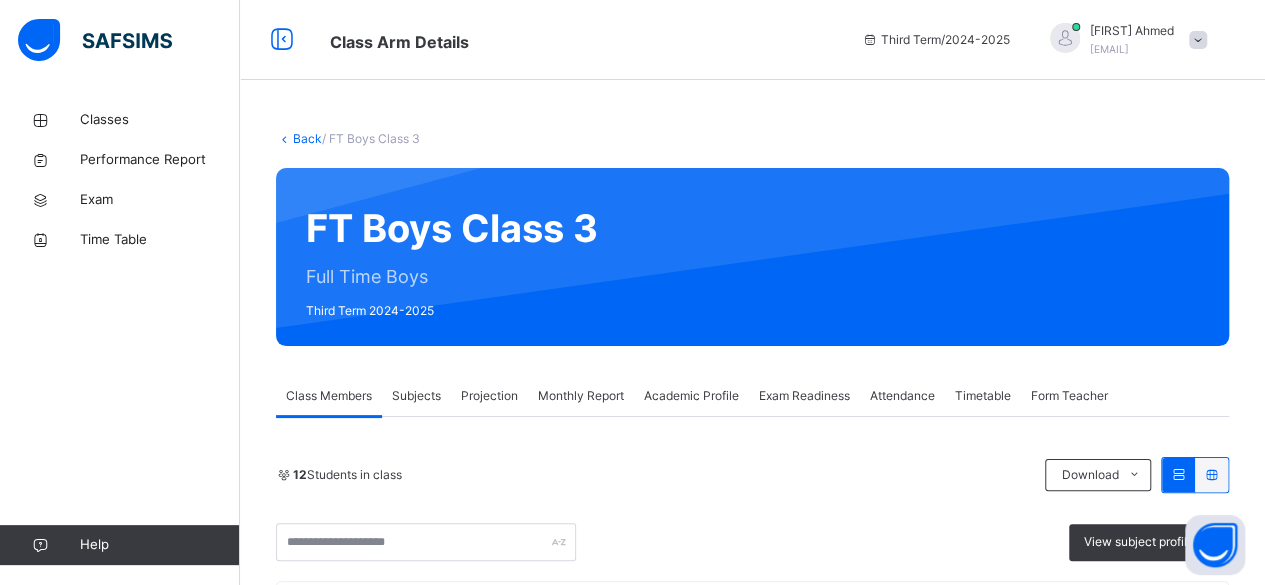 click on "Projection" at bounding box center [489, 396] 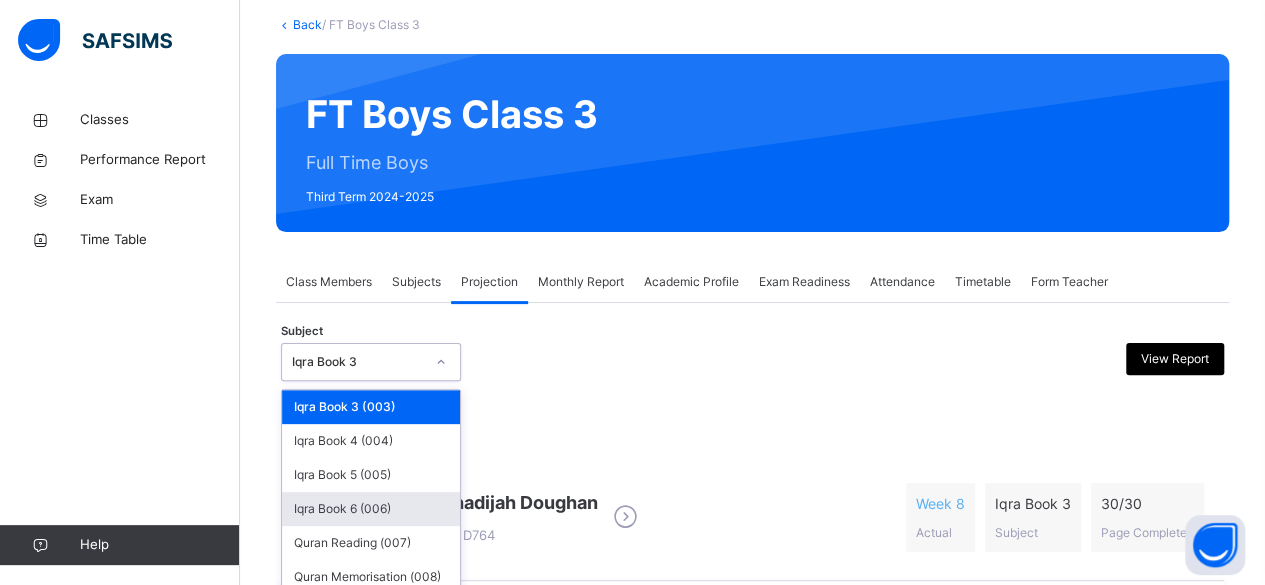 click on "option Iqra Book 6 (006) focused, 4 of 6. 6 results available. Use Up and Down to choose options, press Enter to select the currently focused option, press Escape to exit the menu, press Tab to select the option and exit the menu. Iqra Book 3 Iqra Book 3 (003) Iqra Book 4 (004) Iqra Book 5 (005) Iqra Book 6 (006) Quran Reading (007) Quran Memorisation (008)" at bounding box center (371, 362) 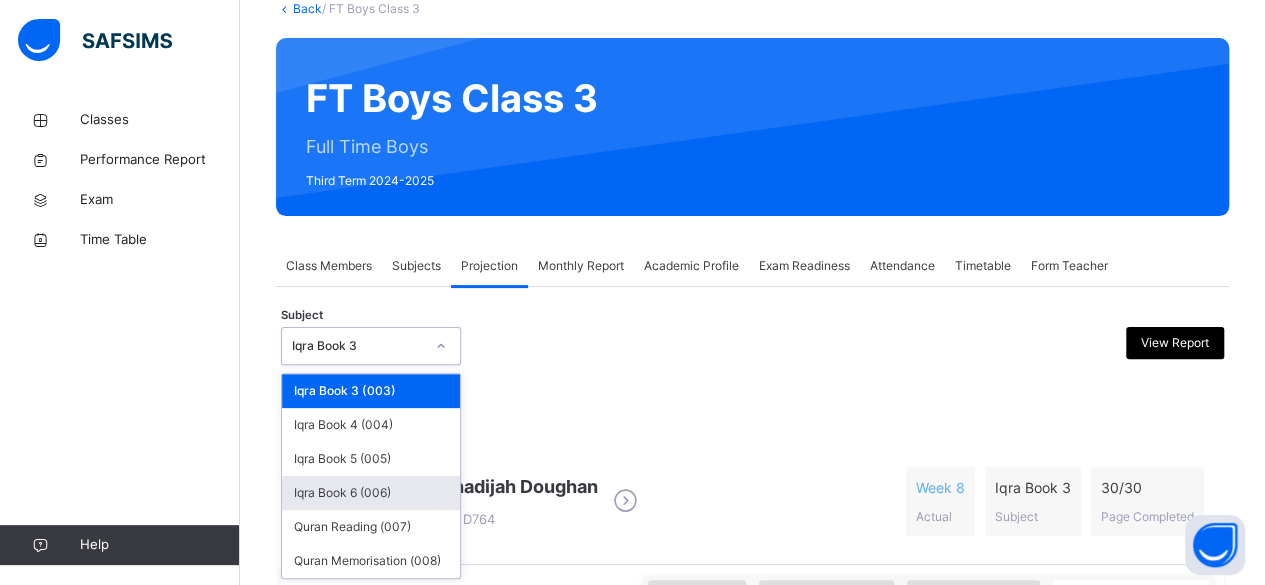 scroll, scrollTop: 131, scrollLeft: 0, axis: vertical 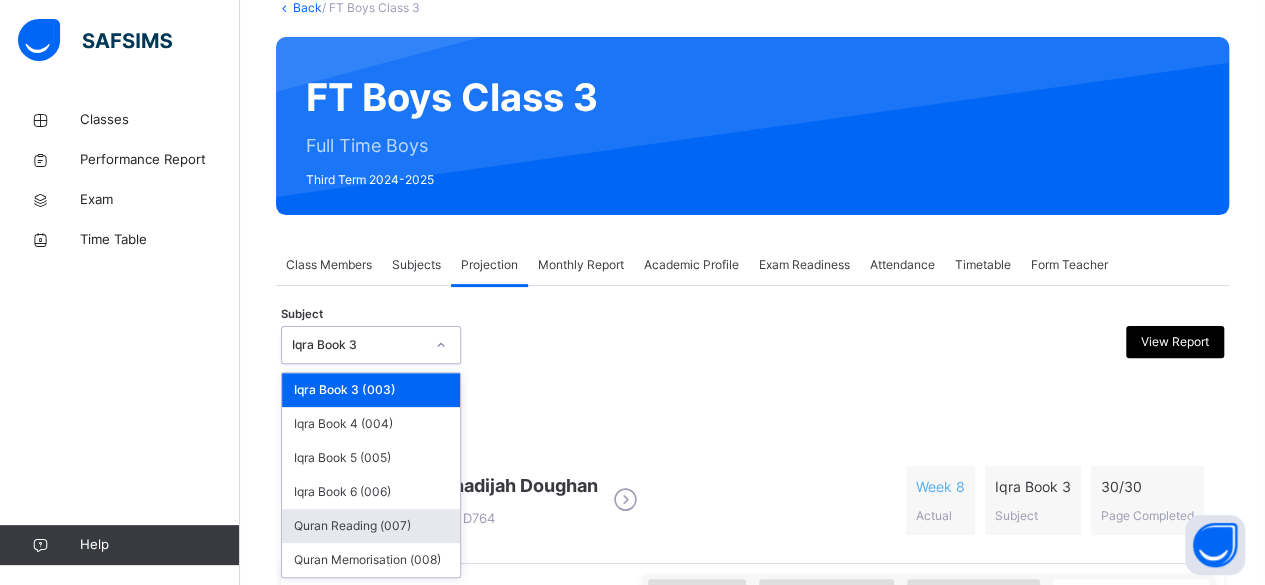 click on "Quran Reading (007)" at bounding box center [371, 526] 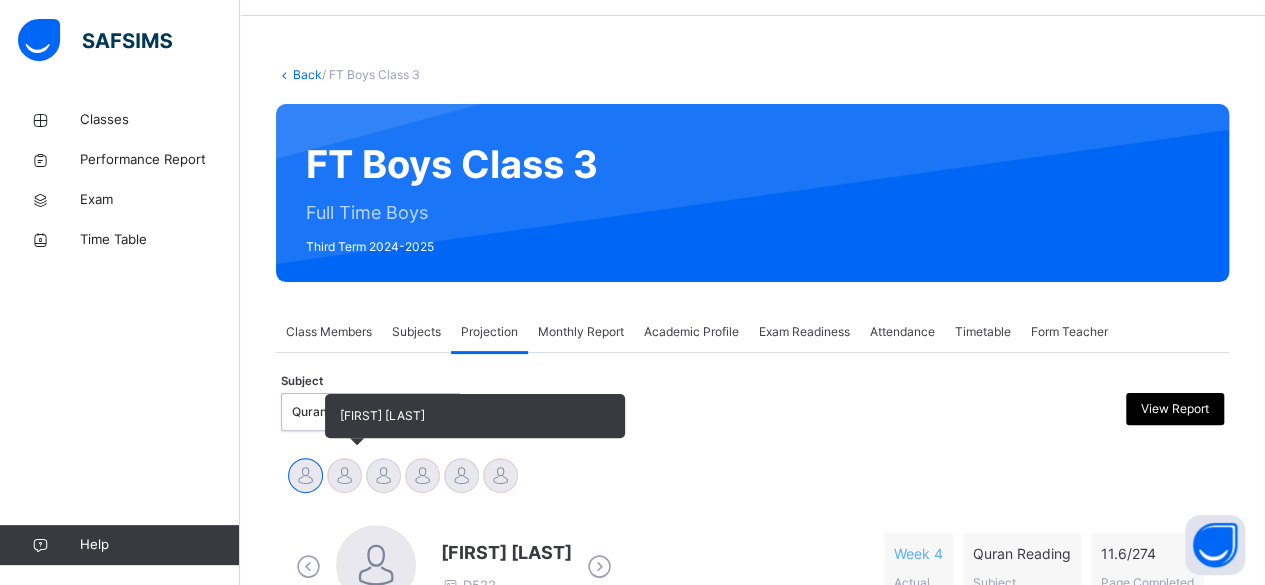 scroll, scrollTop: 131, scrollLeft: 0, axis: vertical 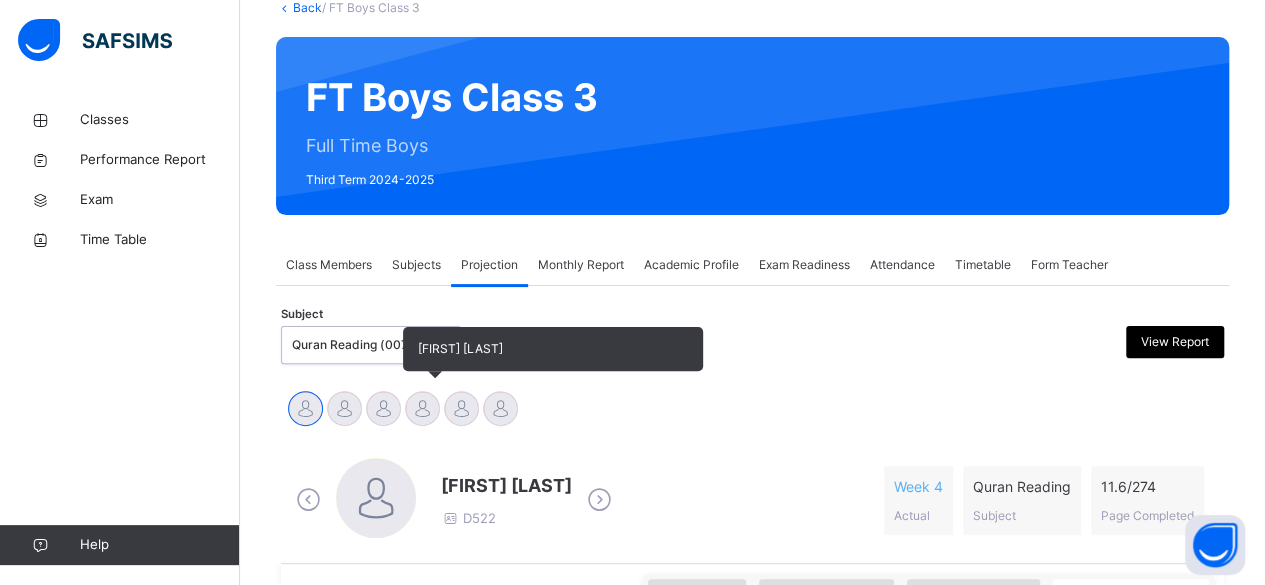 click at bounding box center (422, 408) 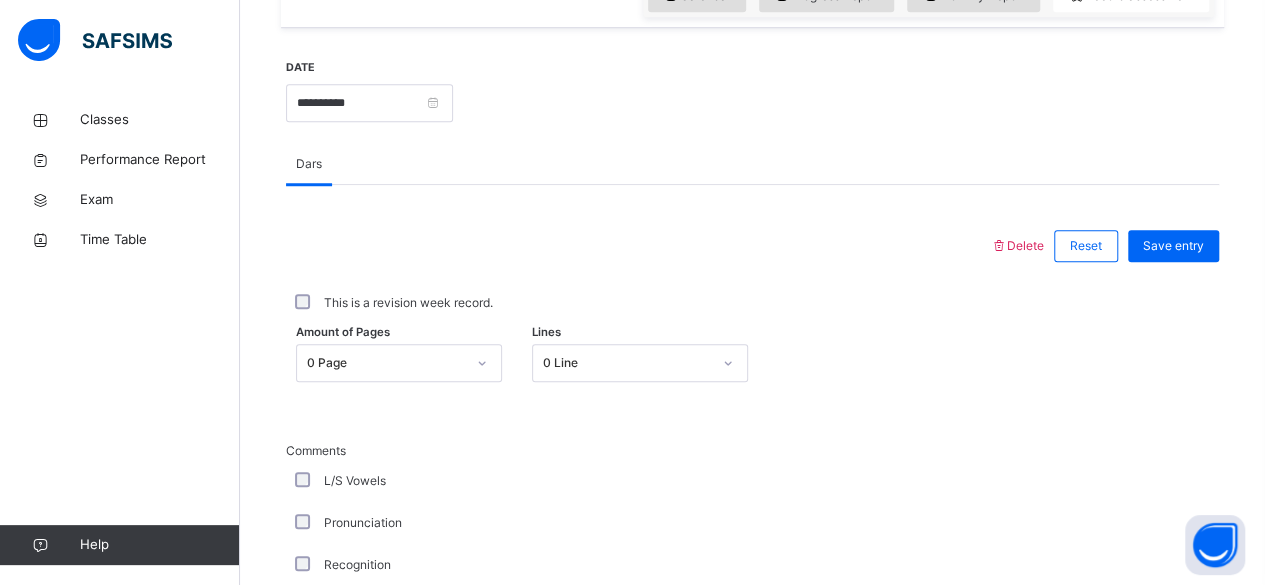 scroll, scrollTop: 811, scrollLeft: 0, axis: vertical 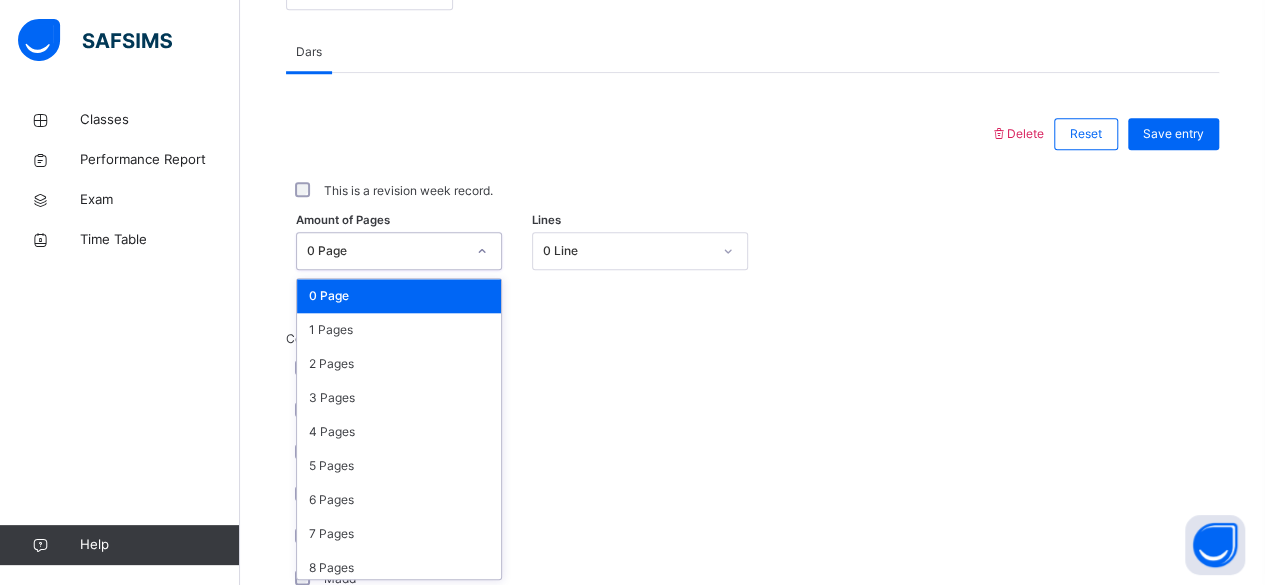 click on "0 Page" at bounding box center (399, 251) 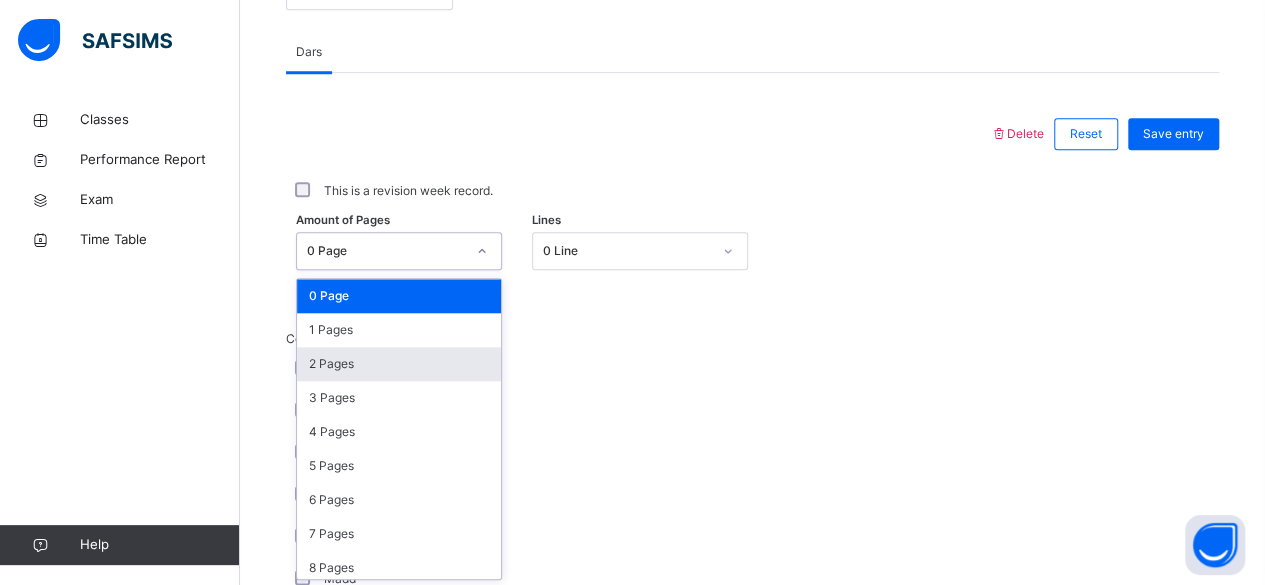 click on "2 Pages" at bounding box center (399, 364) 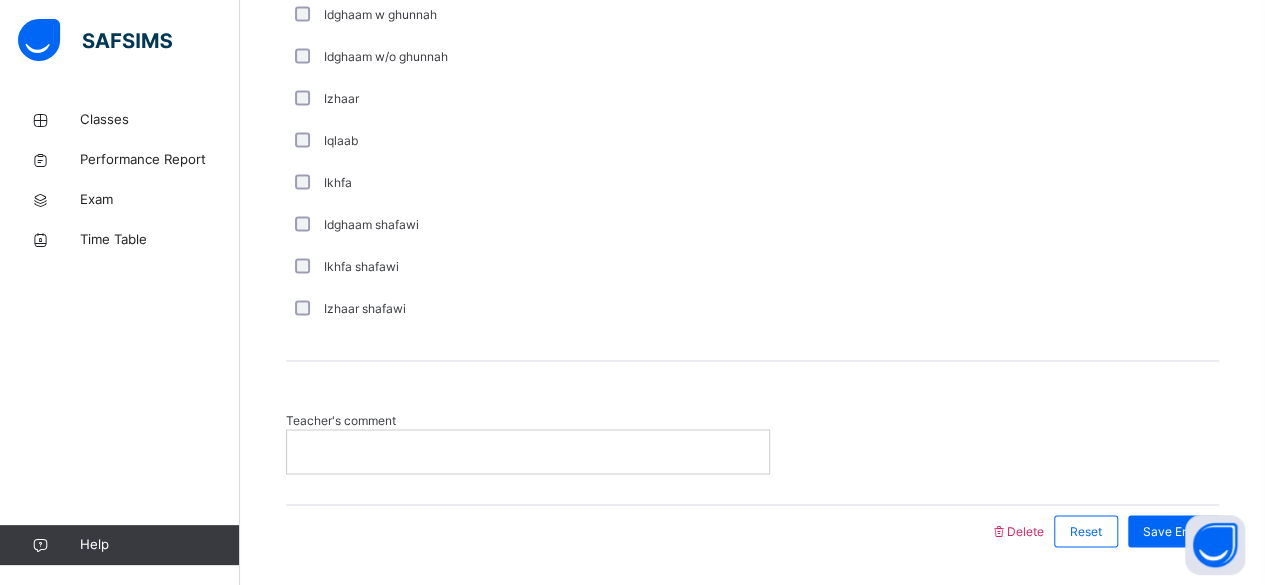 scroll, scrollTop: 1548, scrollLeft: 0, axis: vertical 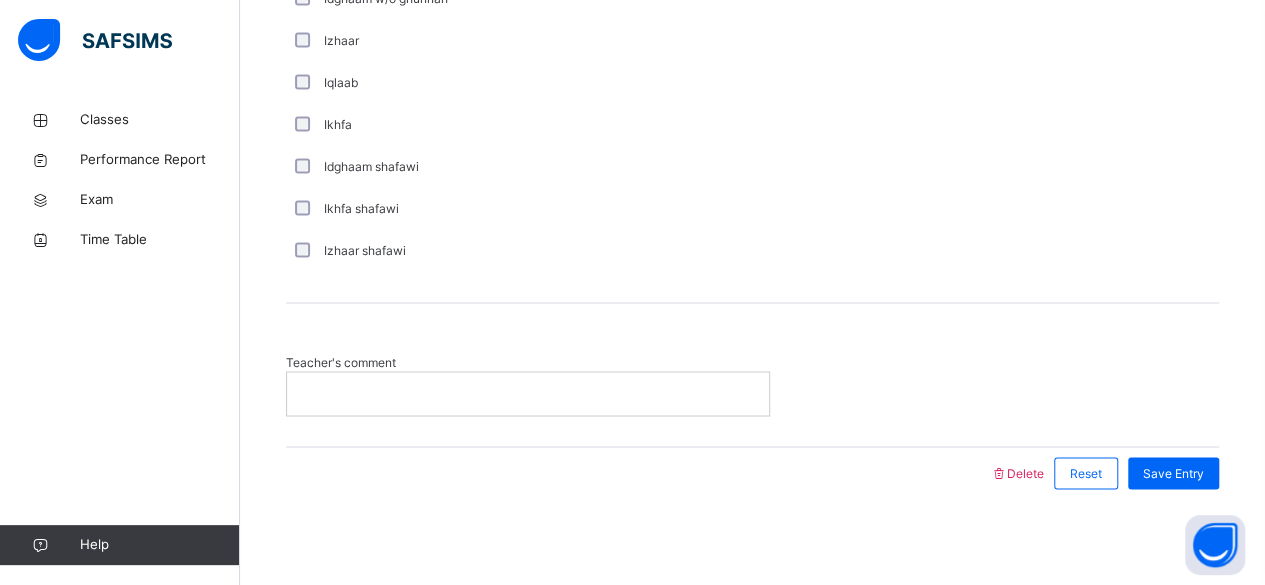 click at bounding box center [528, 393] 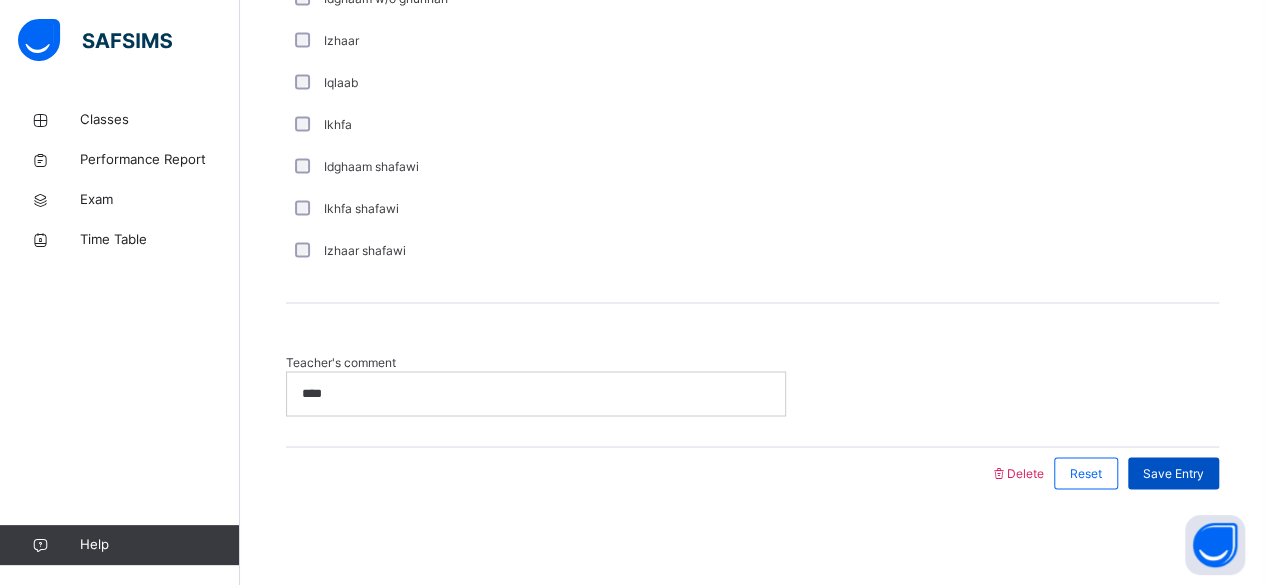 click on "Save Entry" at bounding box center [1173, 473] 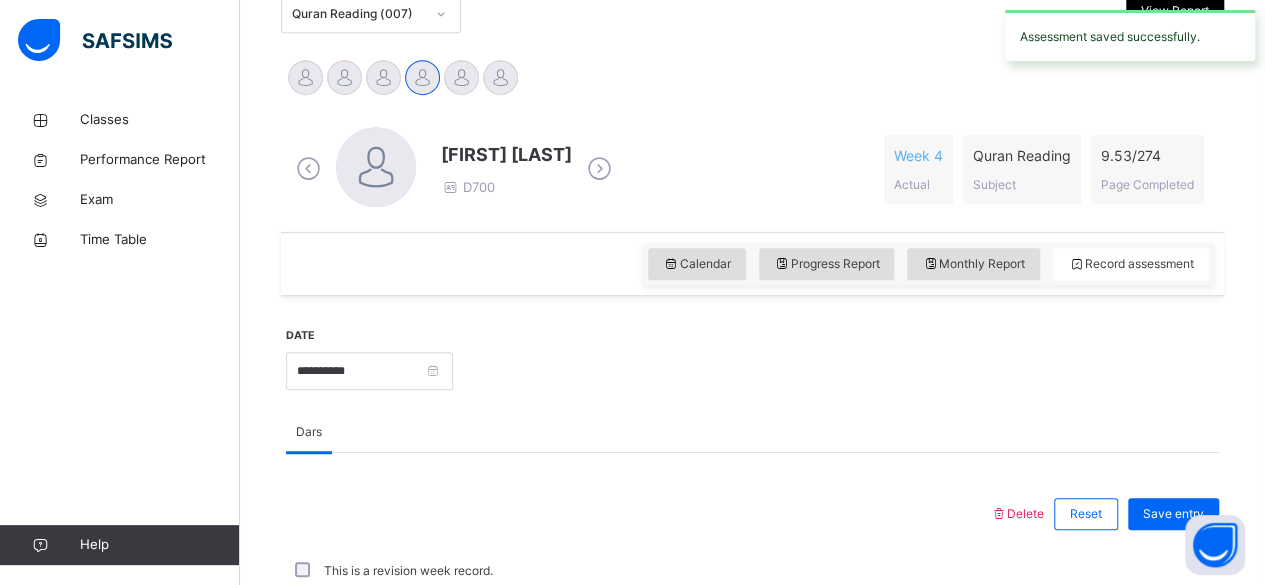 scroll, scrollTop: 1548, scrollLeft: 0, axis: vertical 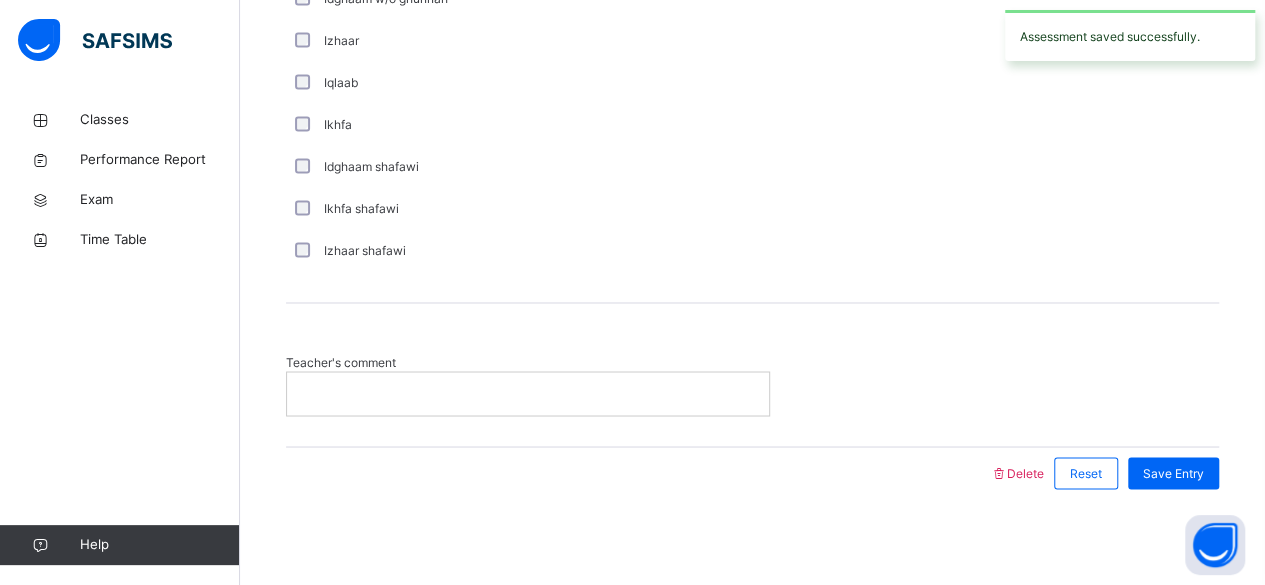 click at bounding box center (528, 393) 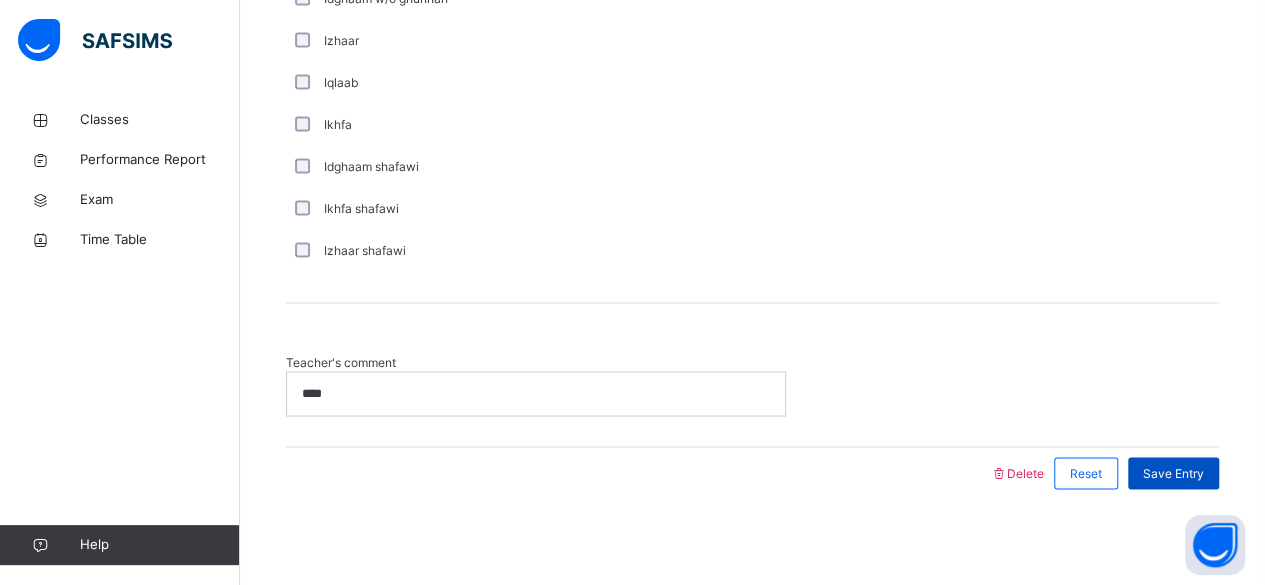 click on "Save Entry" at bounding box center (1173, 473) 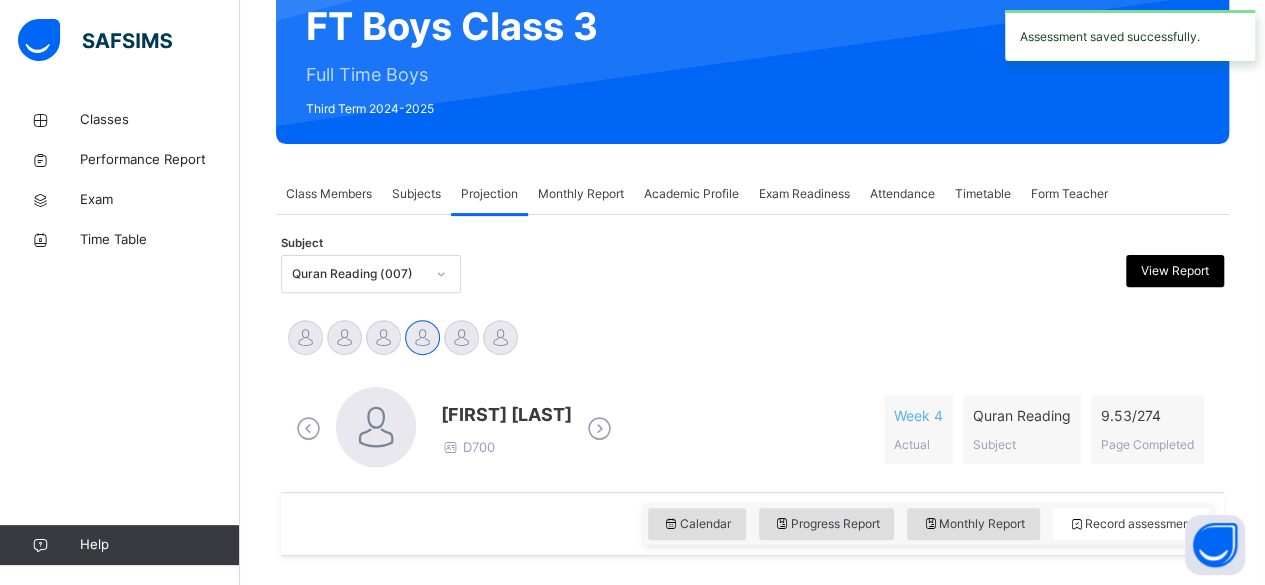 scroll, scrollTop: 0, scrollLeft: 0, axis: both 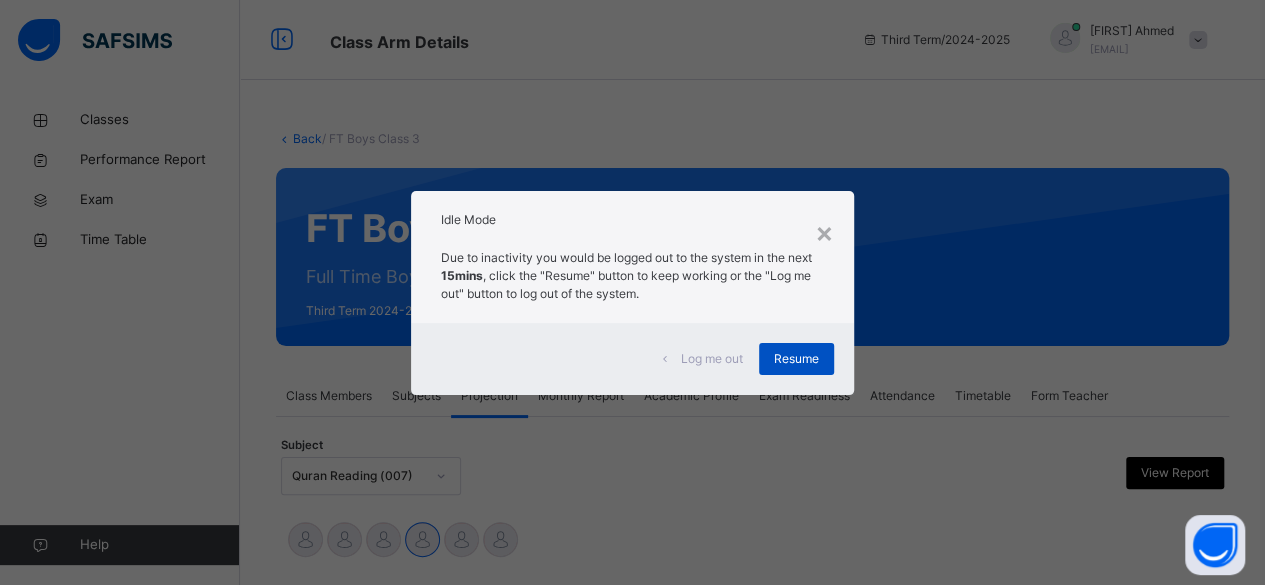 click on "Resume" at bounding box center (796, 359) 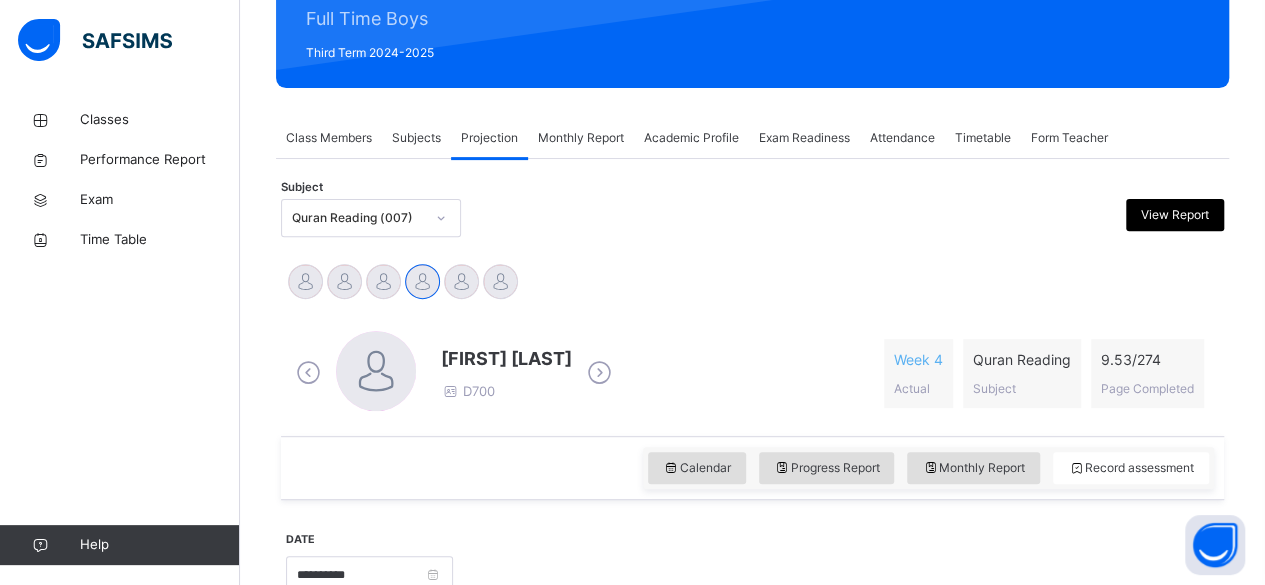 scroll, scrollTop: 274, scrollLeft: 0, axis: vertical 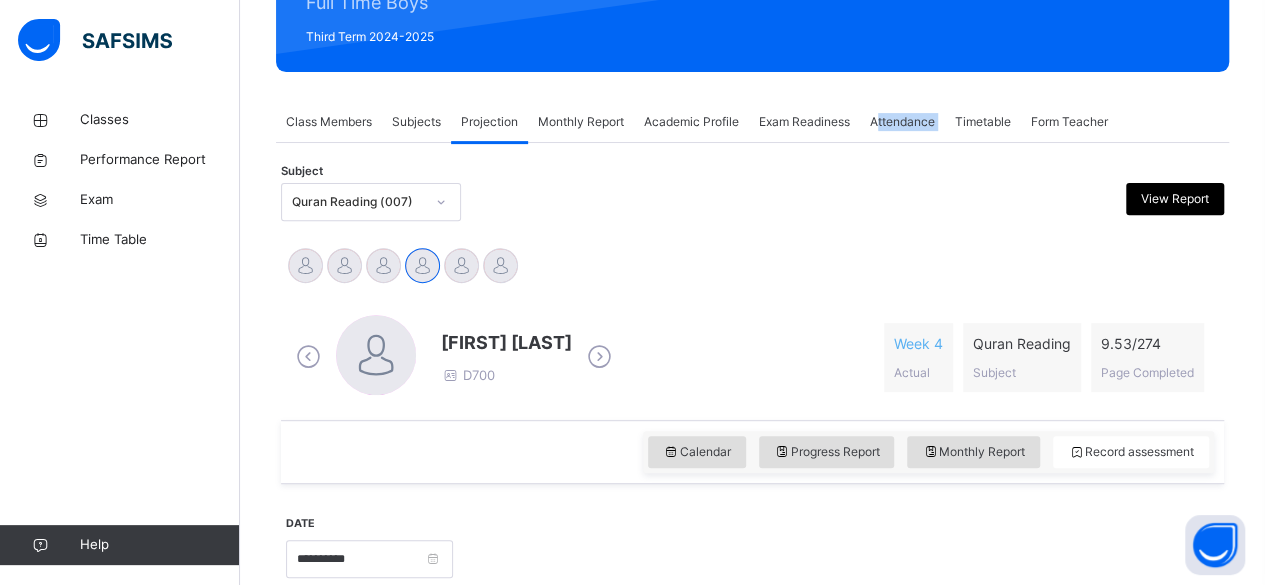 drag, startPoint x: 960, startPoint y: 129, endPoint x: 884, endPoint y: 121, distance: 76.41989 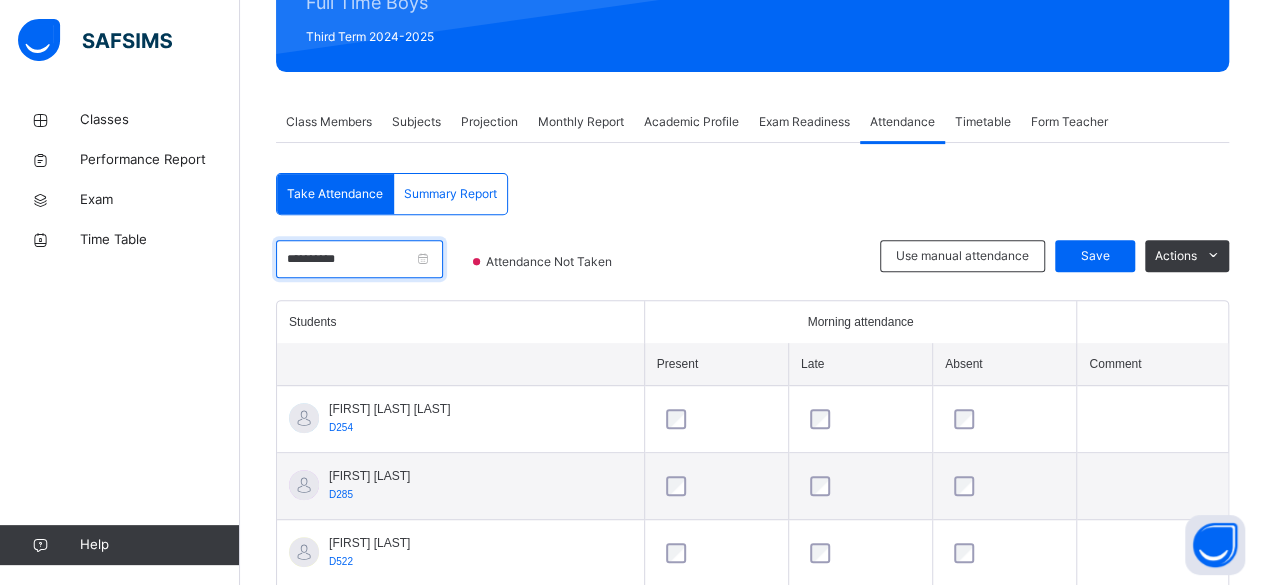 click on "**********" at bounding box center [359, 259] 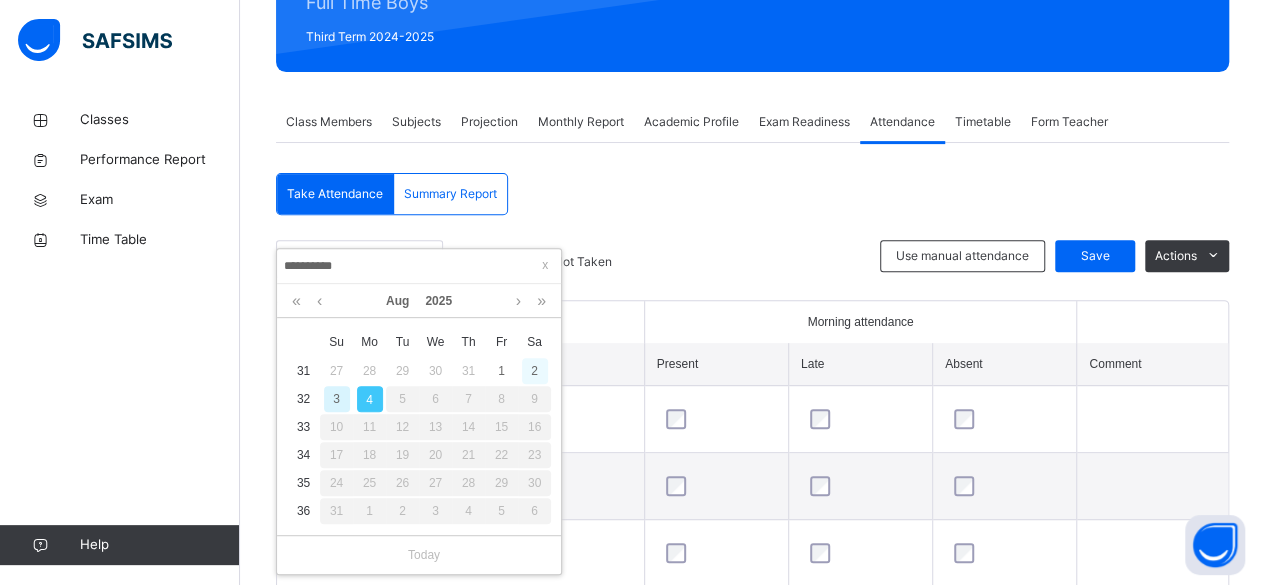 click on "2" at bounding box center [535, 371] 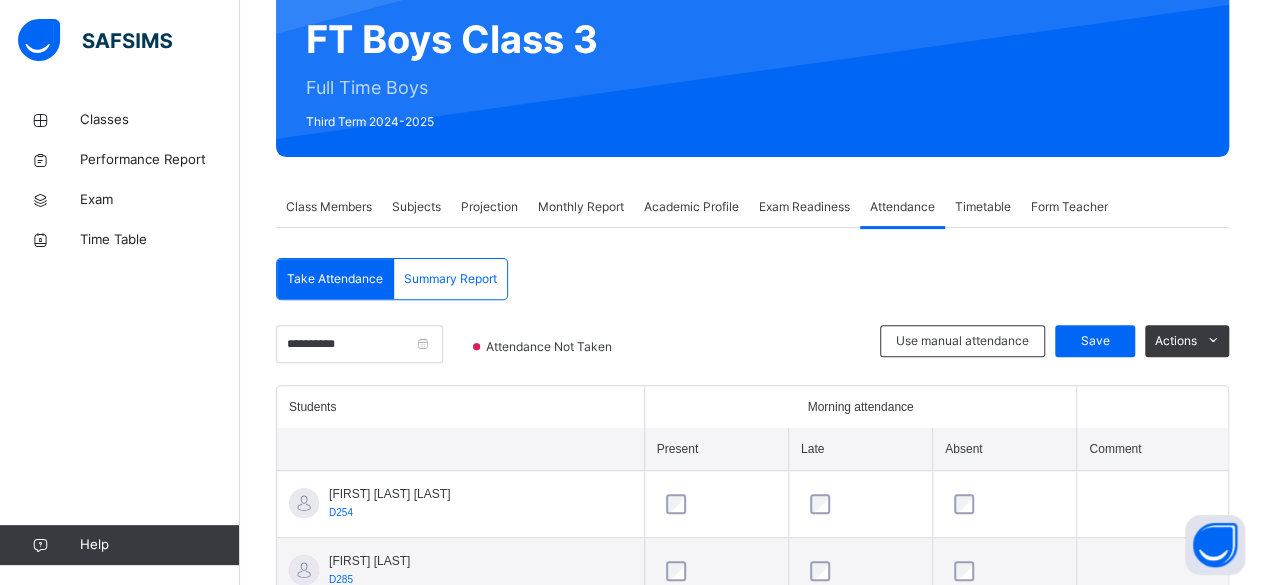 scroll, scrollTop: 188, scrollLeft: 0, axis: vertical 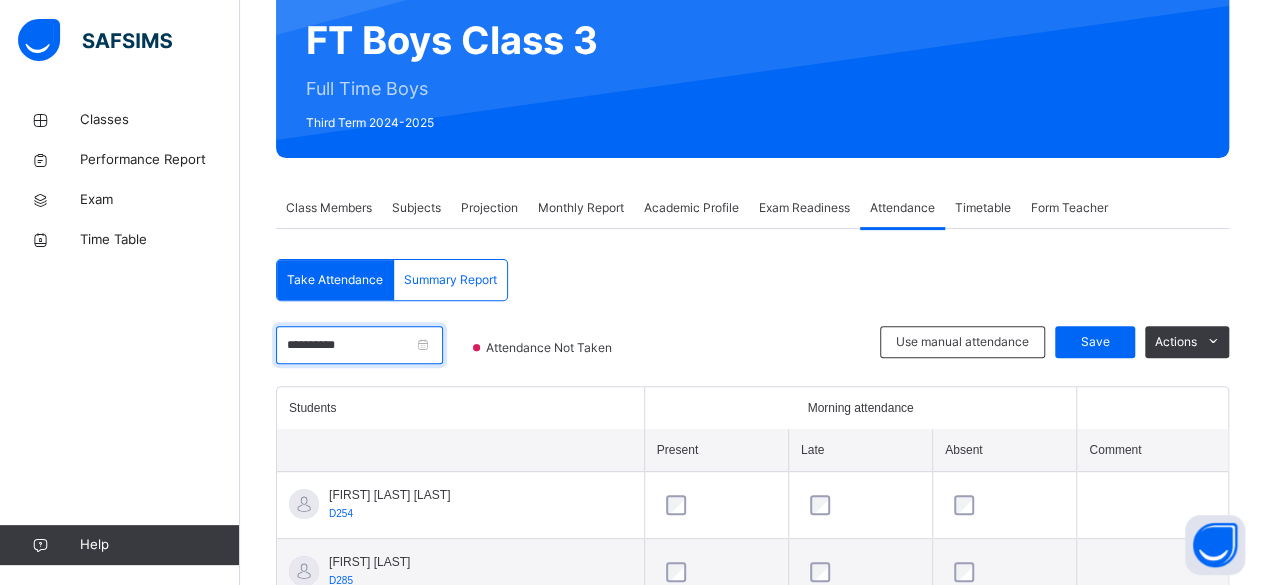 click on "**********" at bounding box center [359, 345] 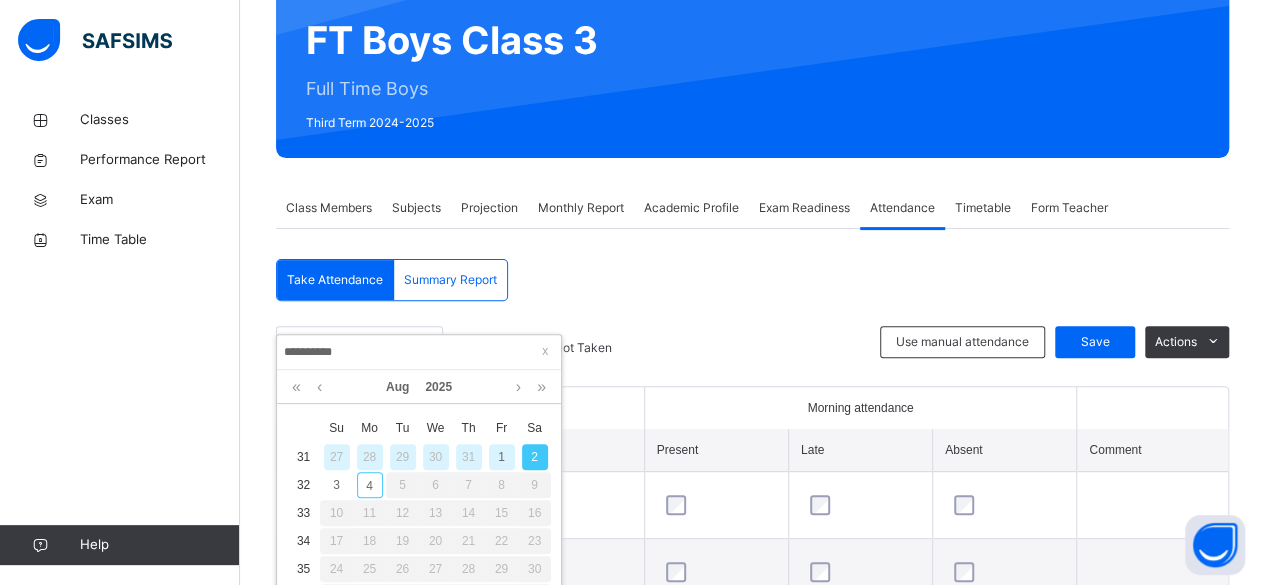 click on "**********" at bounding box center (752, 770) 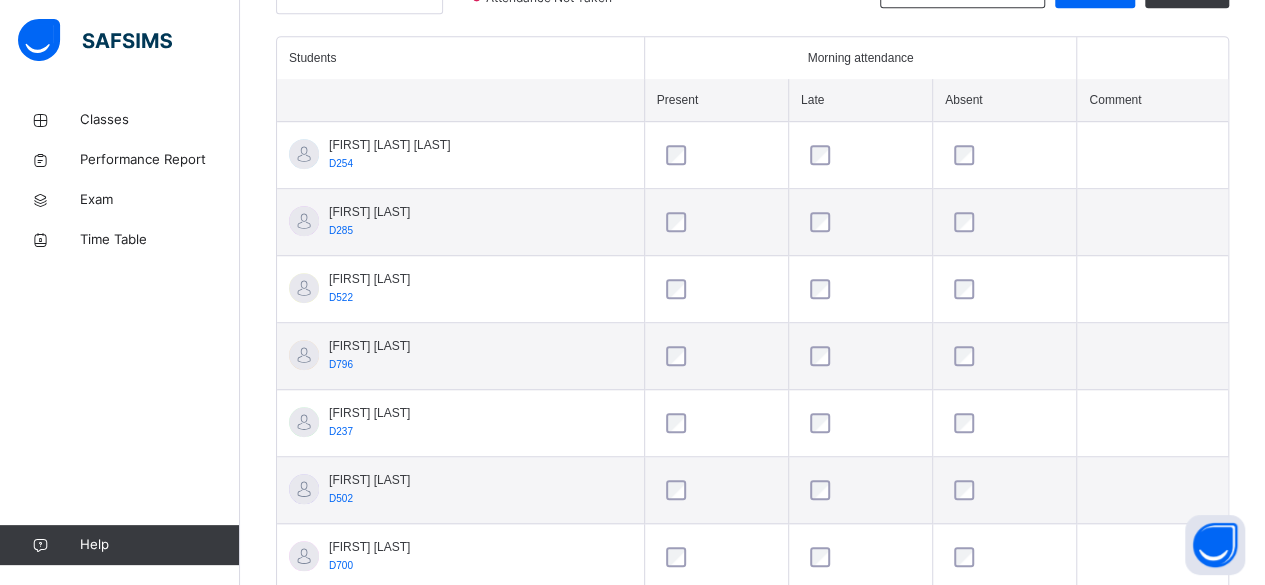 scroll, scrollTop: 543, scrollLeft: 0, axis: vertical 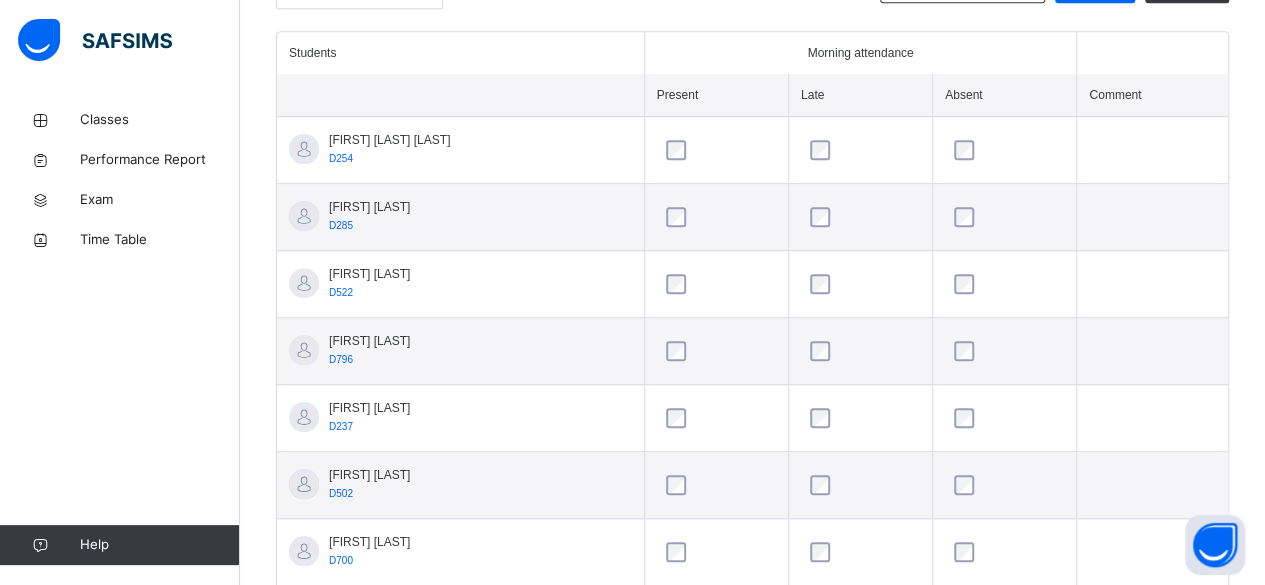 click at bounding box center [1004, 284] 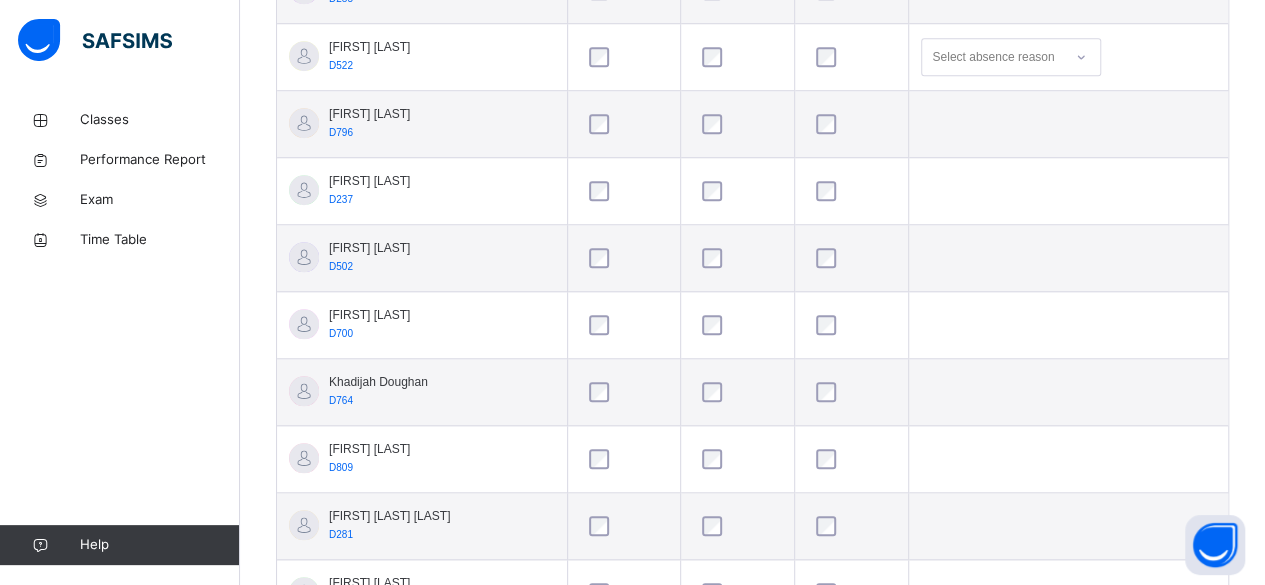 scroll, scrollTop: 771, scrollLeft: 0, axis: vertical 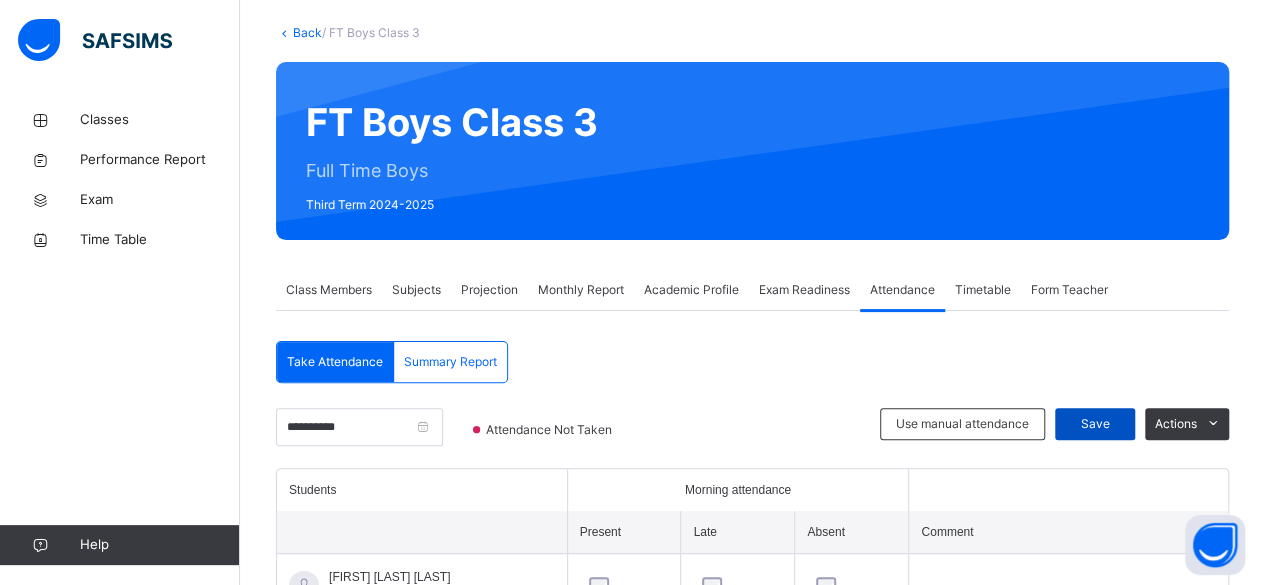 click on "Save" at bounding box center (1095, 424) 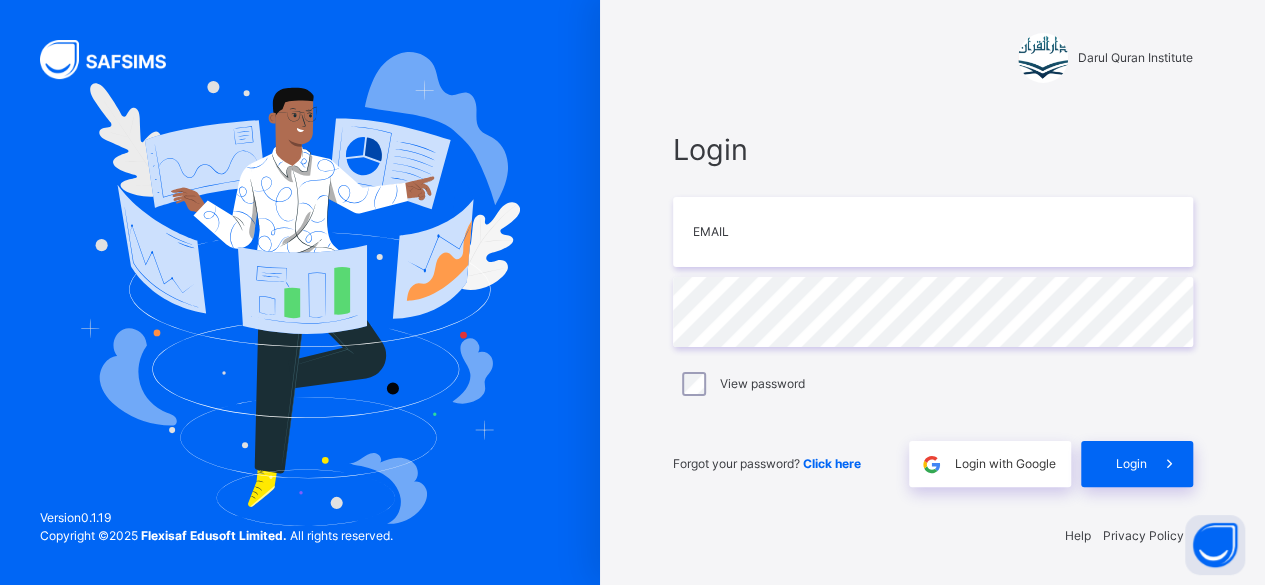 scroll, scrollTop: 0, scrollLeft: 0, axis: both 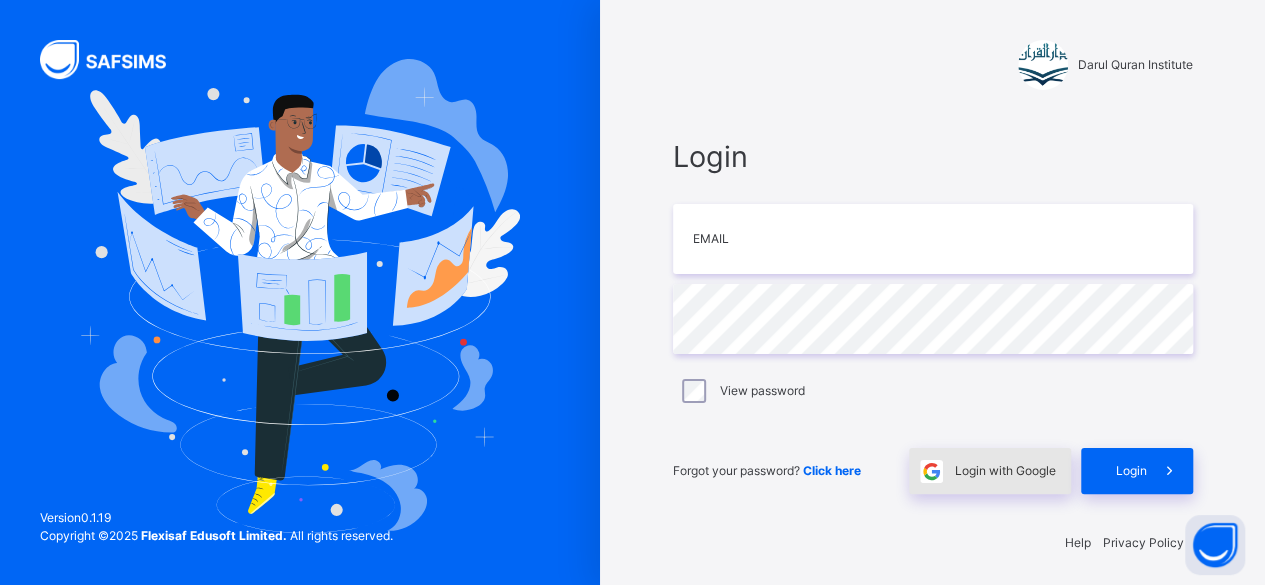 click on "Login with Google" at bounding box center [1005, 471] 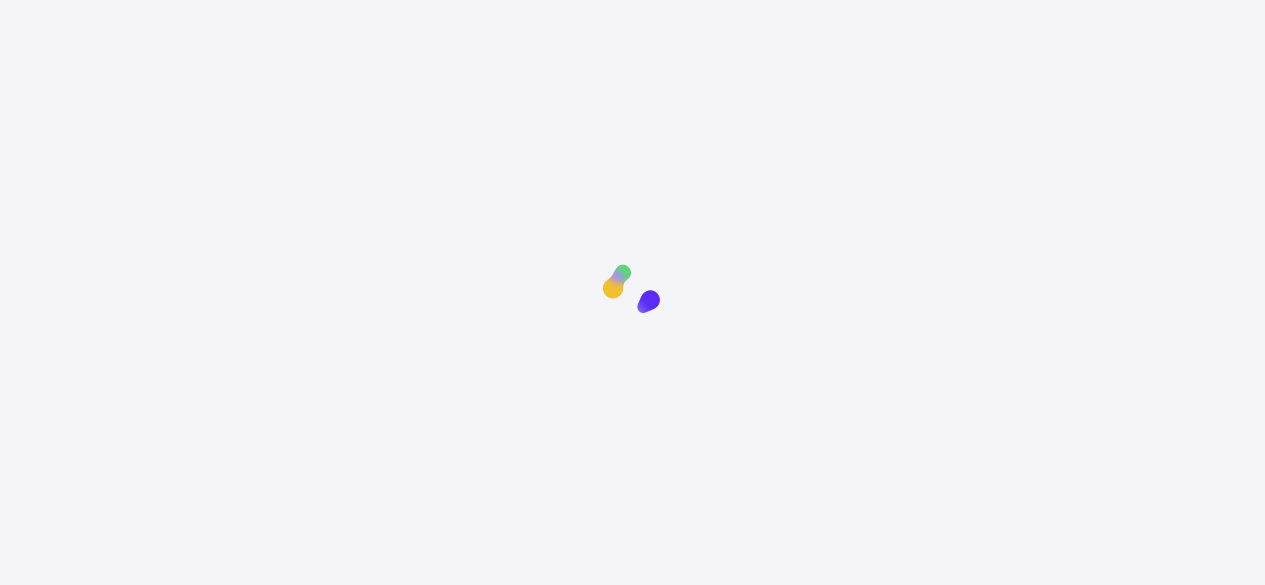 scroll, scrollTop: 0, scrollLeft: 0, axis: both 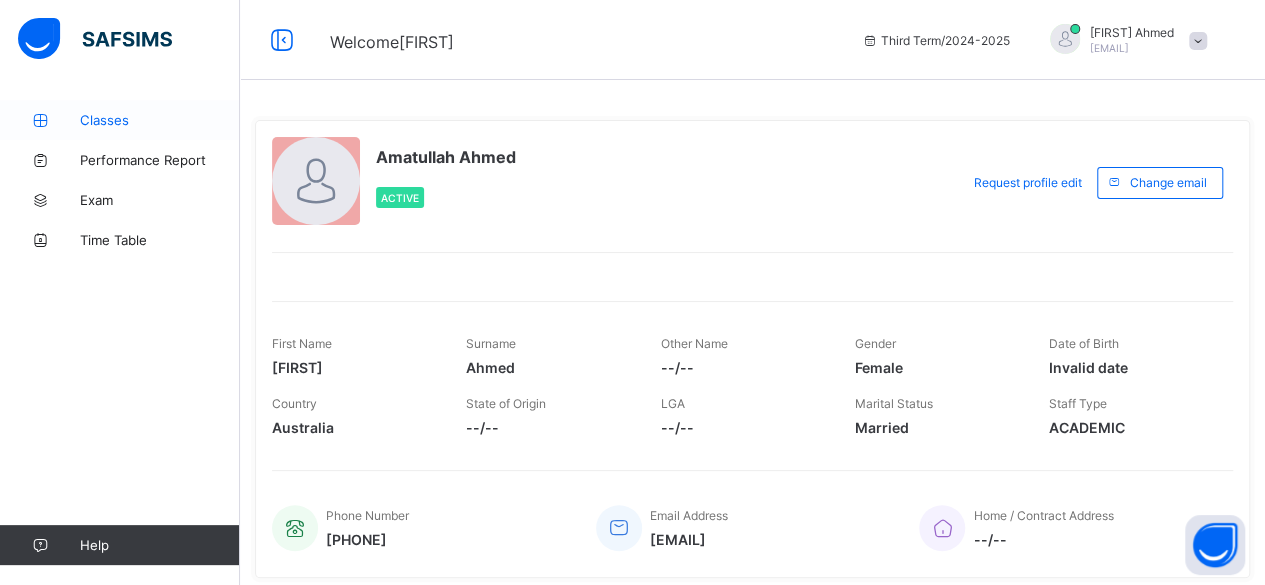 click on "Classes" at bounding box center [160, 120] 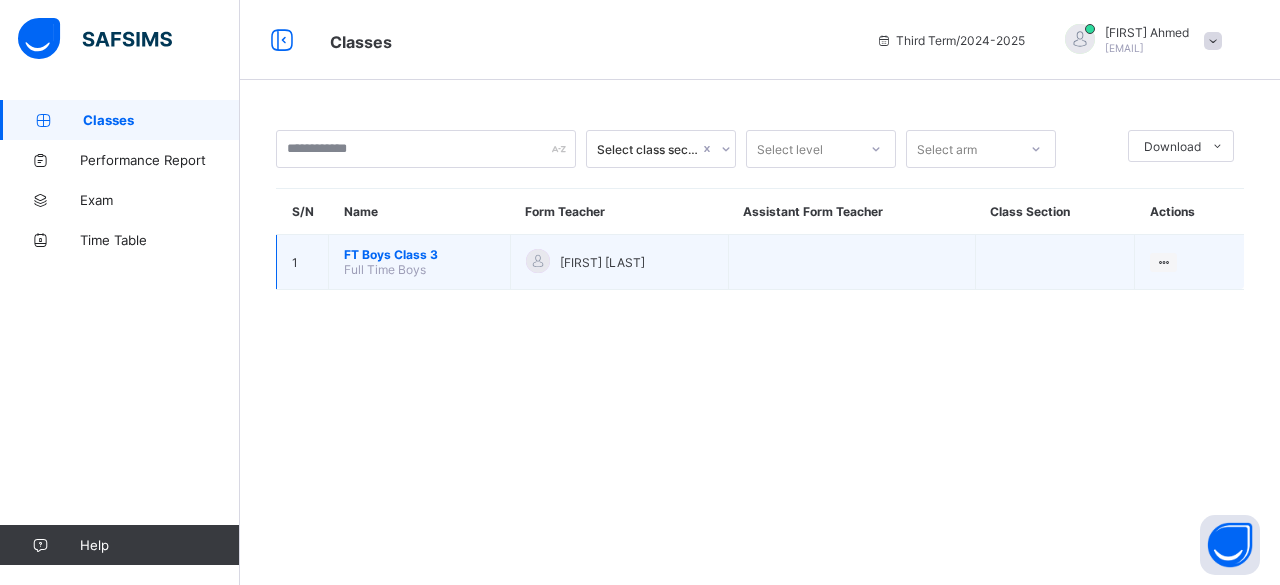 click on "FT Boys   Class 3   Full Time Boys" at bounding box center (420, 262) 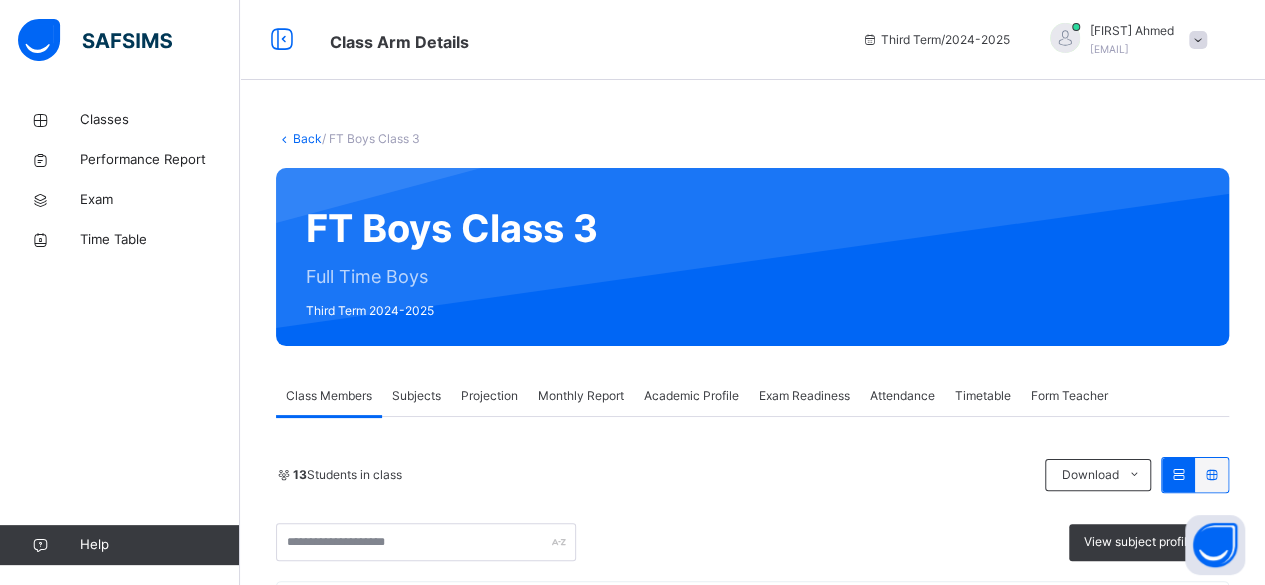 click on "Projection" at bounding box center [489, 396] 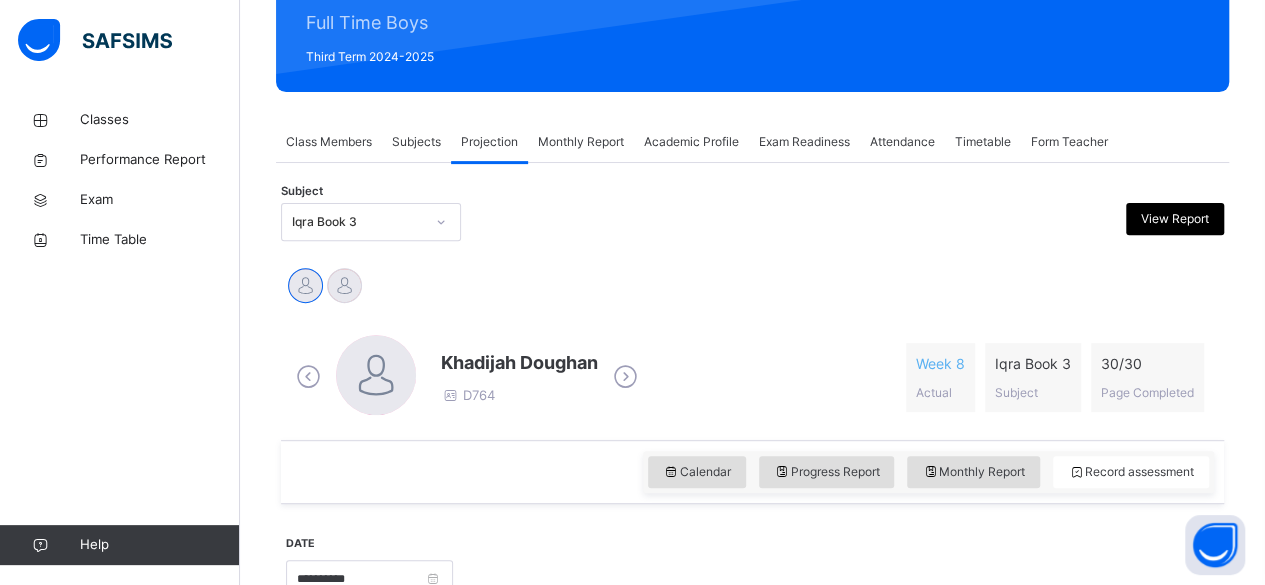 scroll, scrollTop: 194, scrollLeft: 0, axis: vertical 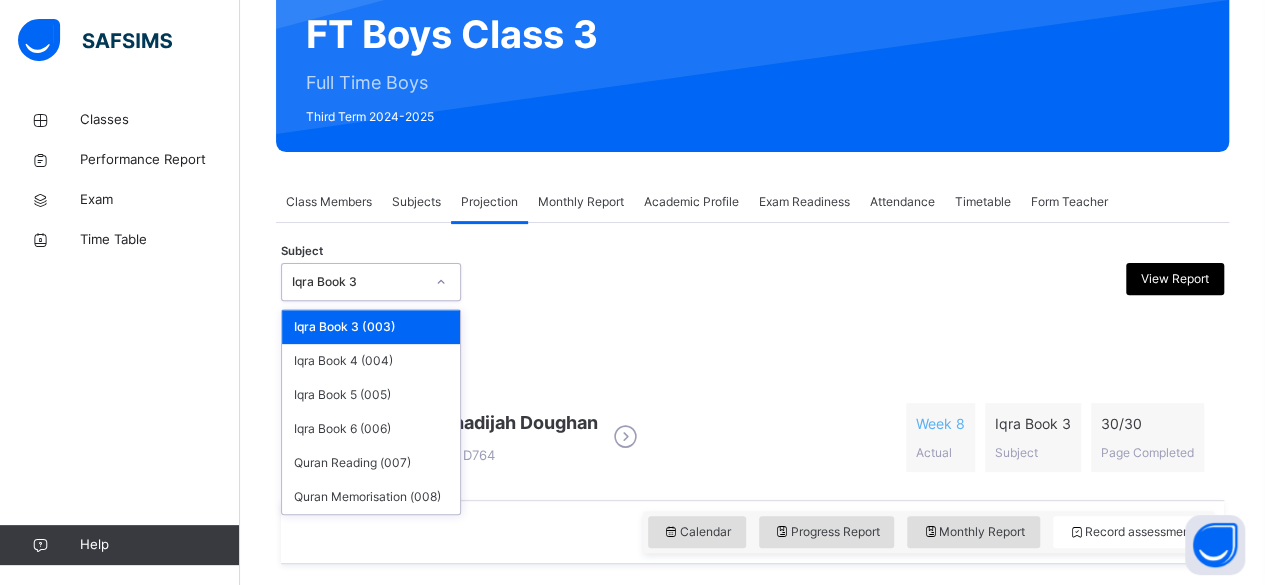 click on "Iqra Book 3" at bounding box center (358, 282) 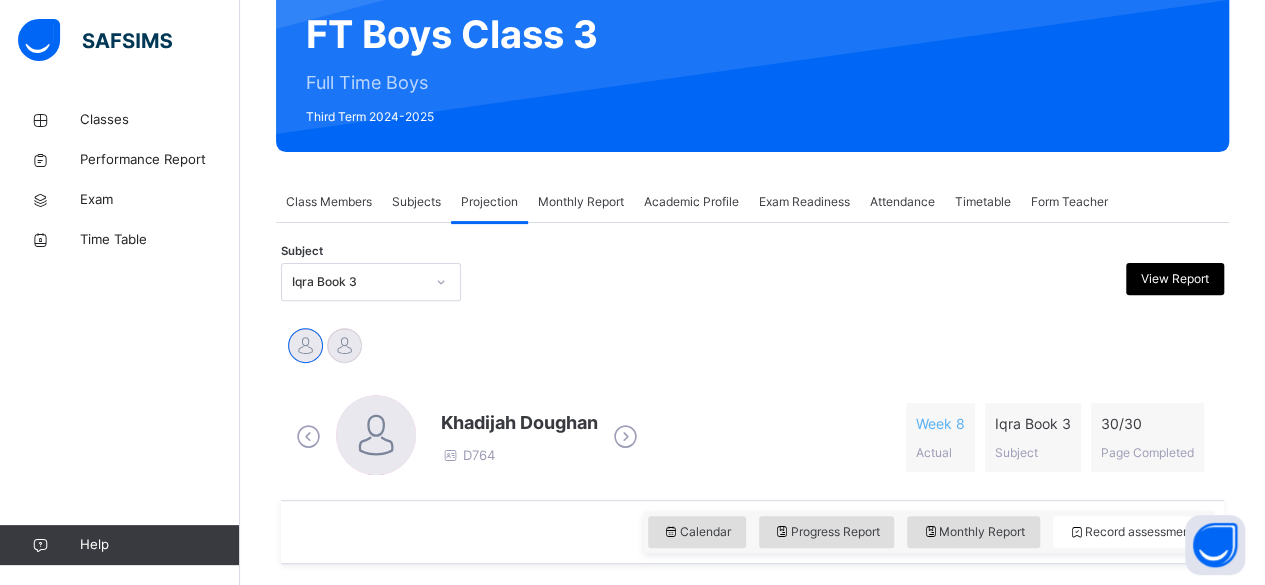 click on "Khadijah  Doughan Hasanat  Wahidi" at bounding box center (752, 348) 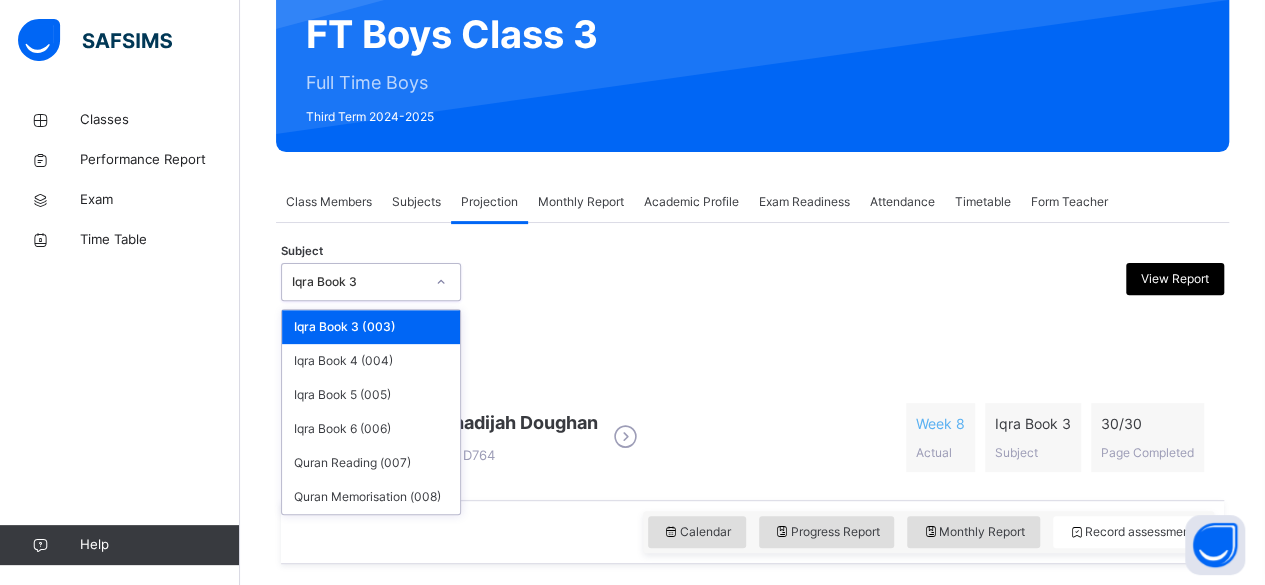 click on "Iqra Book 3" at bounding box center [358, 282] 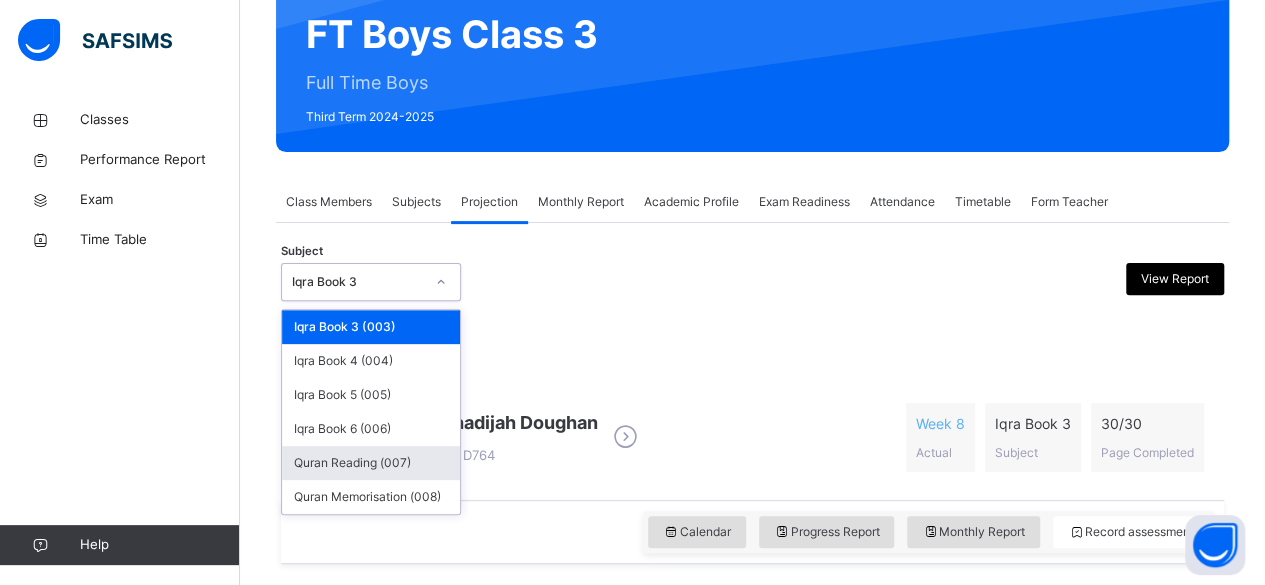 click on "Quran Reading (007)" at bounding box center [371, 463] 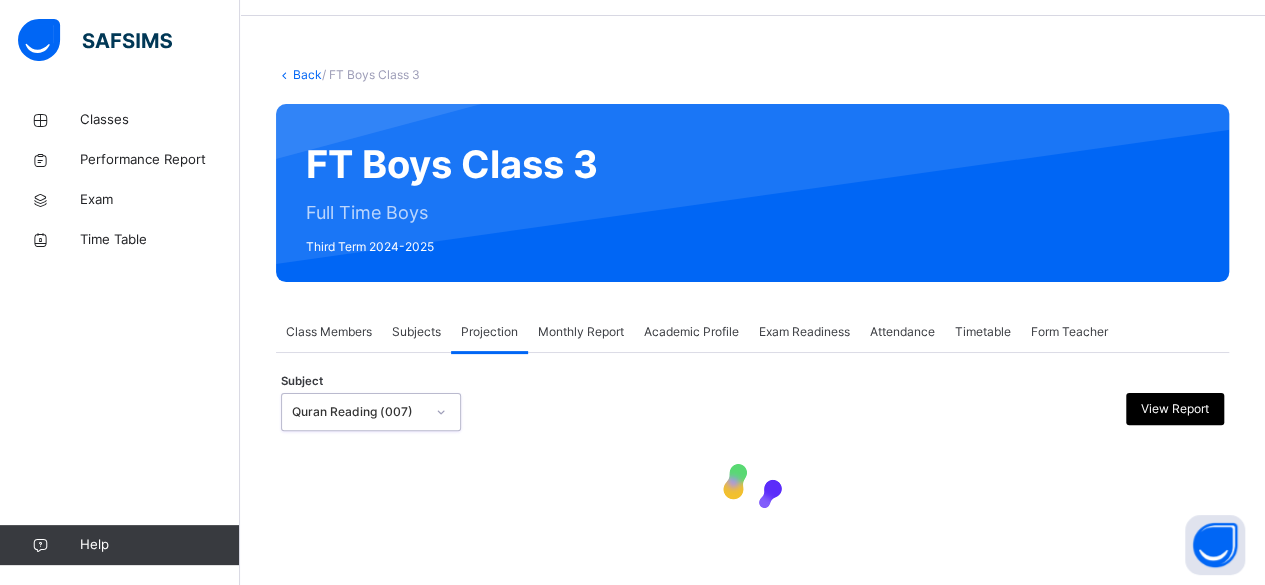 scroll, scrollTop: 194, scrollLeft: 0, axis: vertical 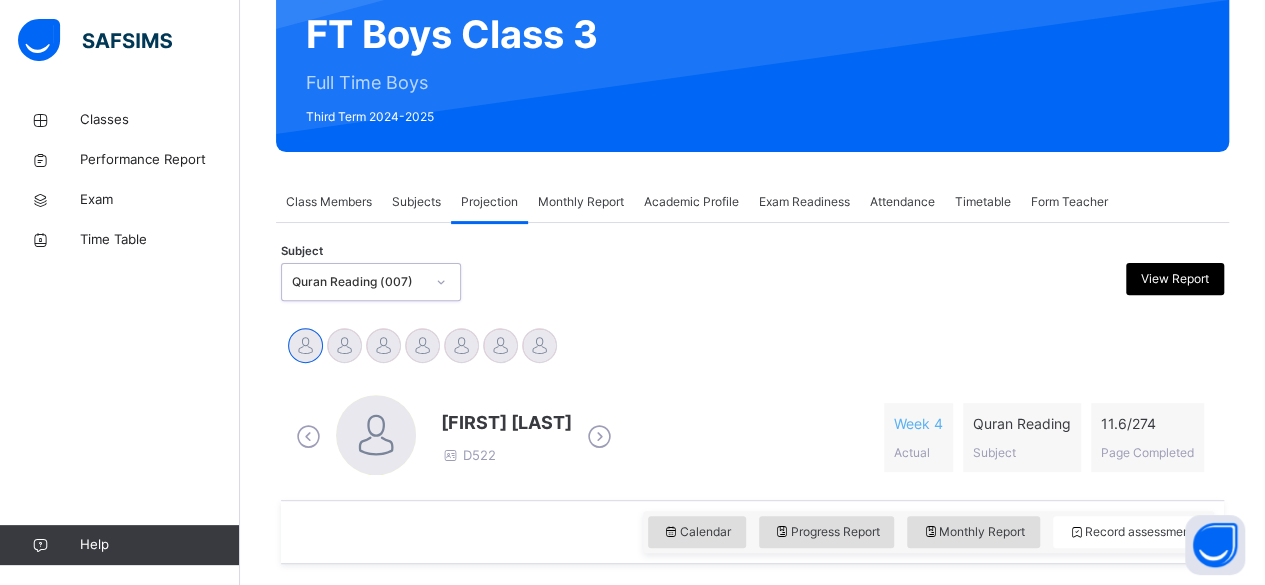 click at bounding box center (599, 437) 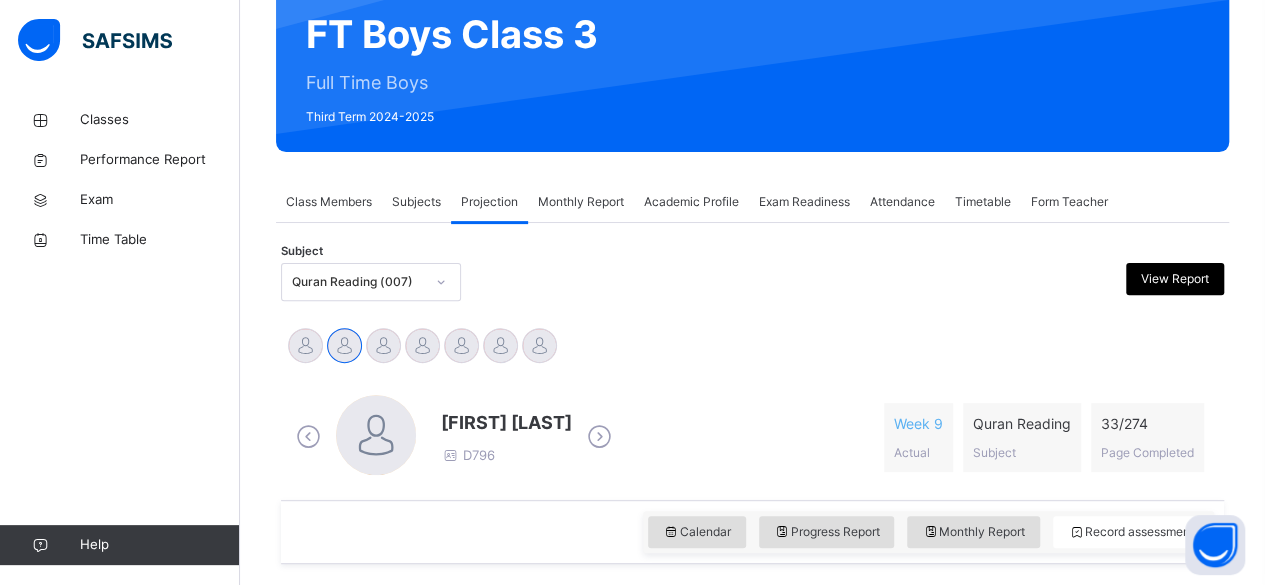 click at bounding box center (599, 437) 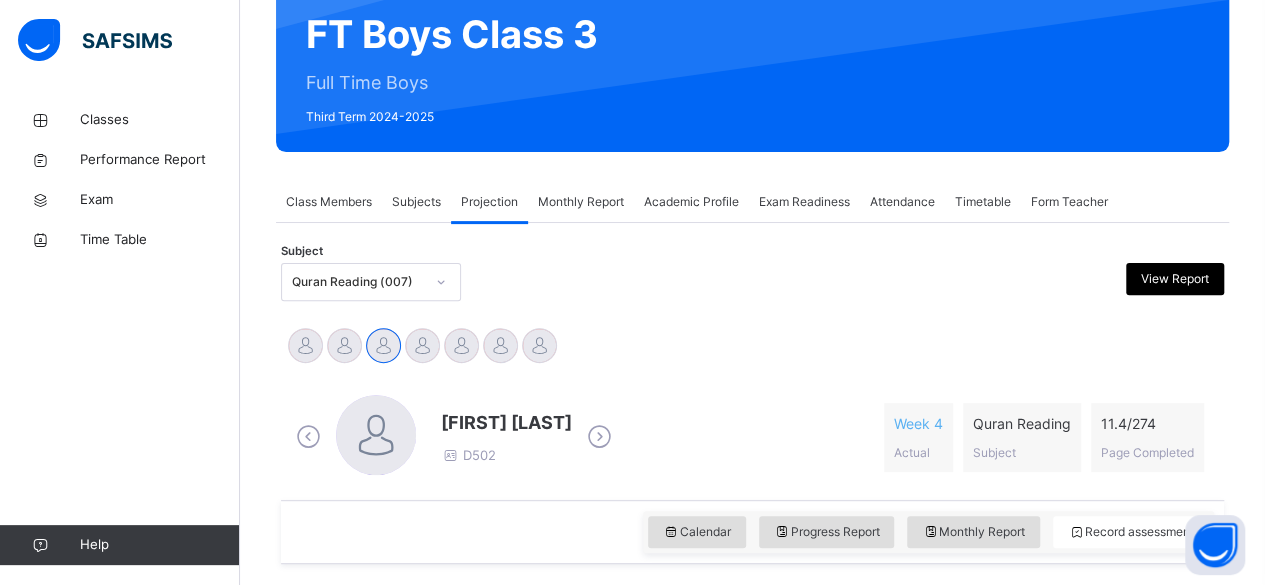 click at bounding box center (599, 437) 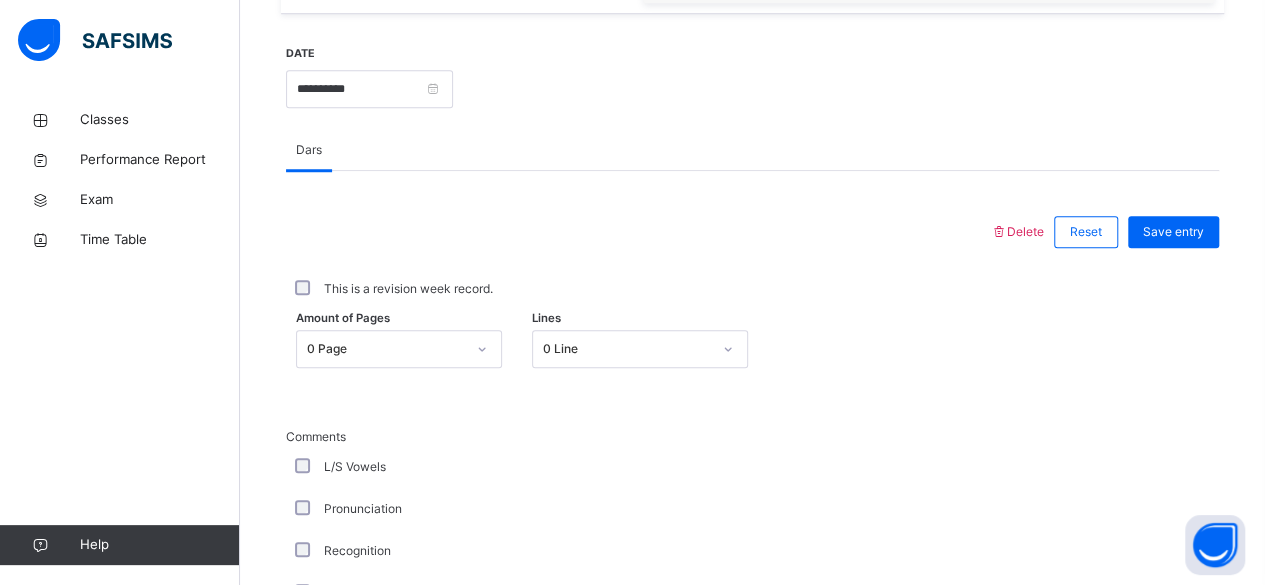 scroll, scrollTop: 742, scrollLeft: 0, axis: vertical 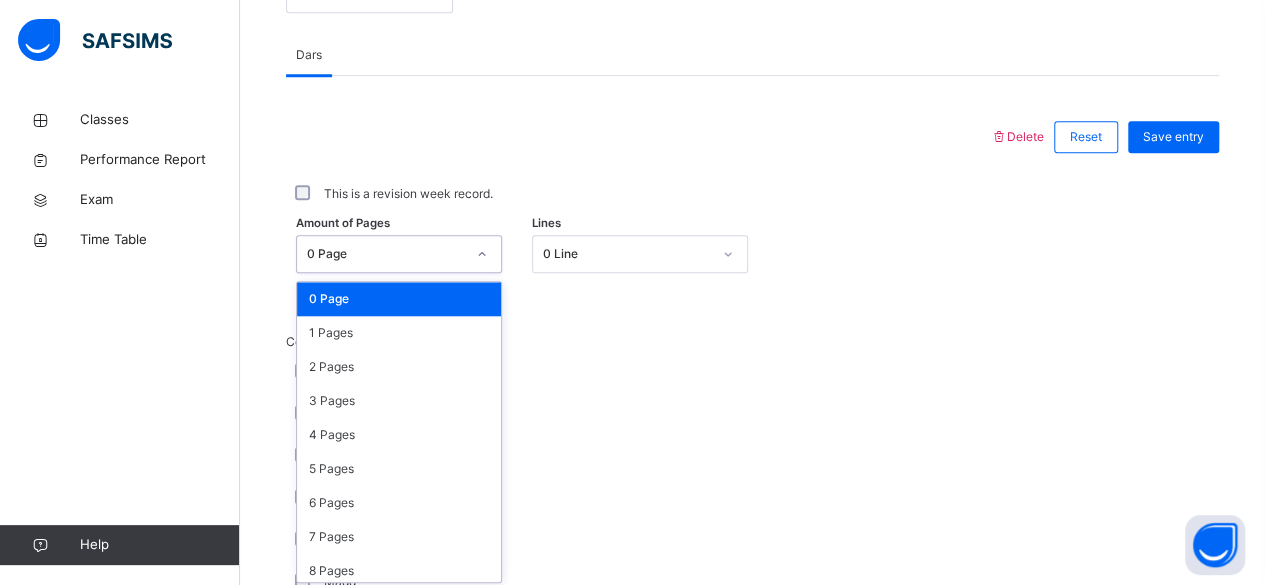 click on "option 0 Page focused, 1 of 275. 275 results available. Use Up and Down to choose options, press Enter to select the currently focused option, press Escape to exit the menu, press Tab to select the option and exit the menu. 0 Page 0 Page 1 Pages 2 Pages 3 Pages 4 Pages 5 Pages 6 Pages 7 Pages 8 Pages 9 Pages 10 Pages 11 Pages 12 Pages 13 Pages 14 Pages 15 Pages 16 Pages 17 Pages 18 Pages 19 Pages 20 Pages 21 Pages 22 Pages 23 Pages 24 Pages 25 Pages 26 Pages 27 Pages 28 Pages 29 Pages 30 Pages 31 Pages 32 Pages 33 Pages 34 Pages 35 Pages 36 Pages 37 Pages 38 Pages 39 Pages 40 Pages 41 Pages 42 Pages 43 Pages 44 Pages 45 Pages 46 Pages 47 Pages 48 Pages 49 Pages 50 Pages 51 Pages 52 Pages 53 Pages 54 Pages 55 Pages 56 Pages 57 Pages 58 Pages 59 Pages 60 Pages 61 Pages 62 Pages 63 Pages 64 Pages 65 Pages 66 Pages 67 Pages 68 Pages 69 Pages 70 Pages 71 Pages 72 Pages 73 Pages 74 Pages 75 Pages 76 Pages 77 Pages 78 Pages 79 Pages 80 Pages 81 Pages 82 Pages 83 Pages 84 Pages 85 Pages 86 Pages 87 Pages" at bounding box center (399, 254) 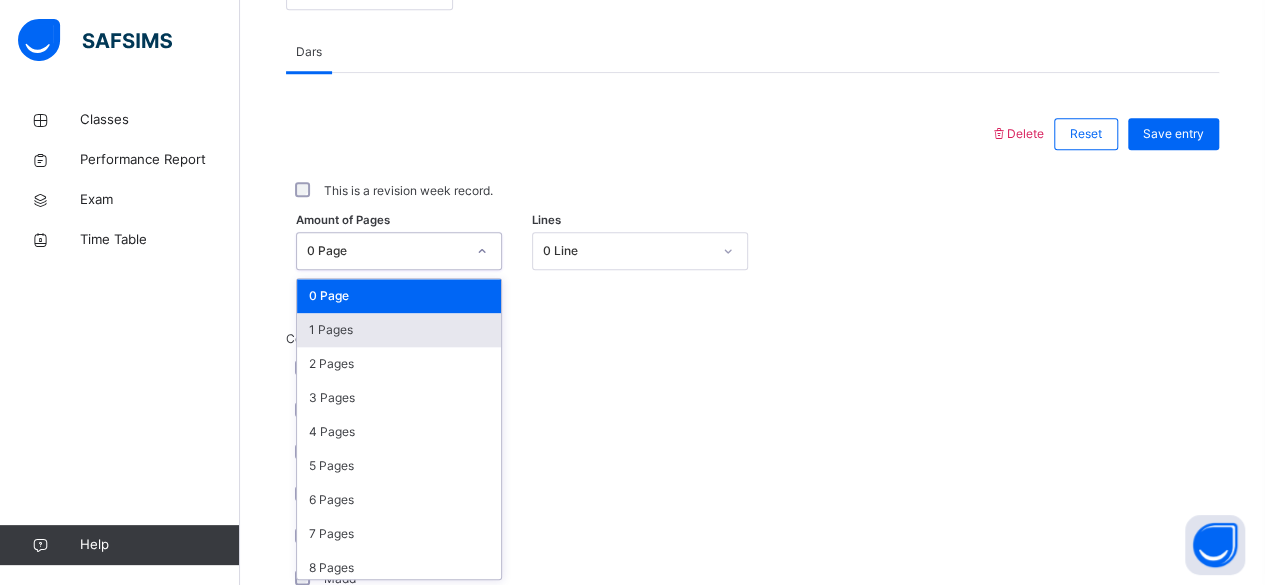 scroll, scrollTop: 842, scrollLeft: 0, axis: vertical 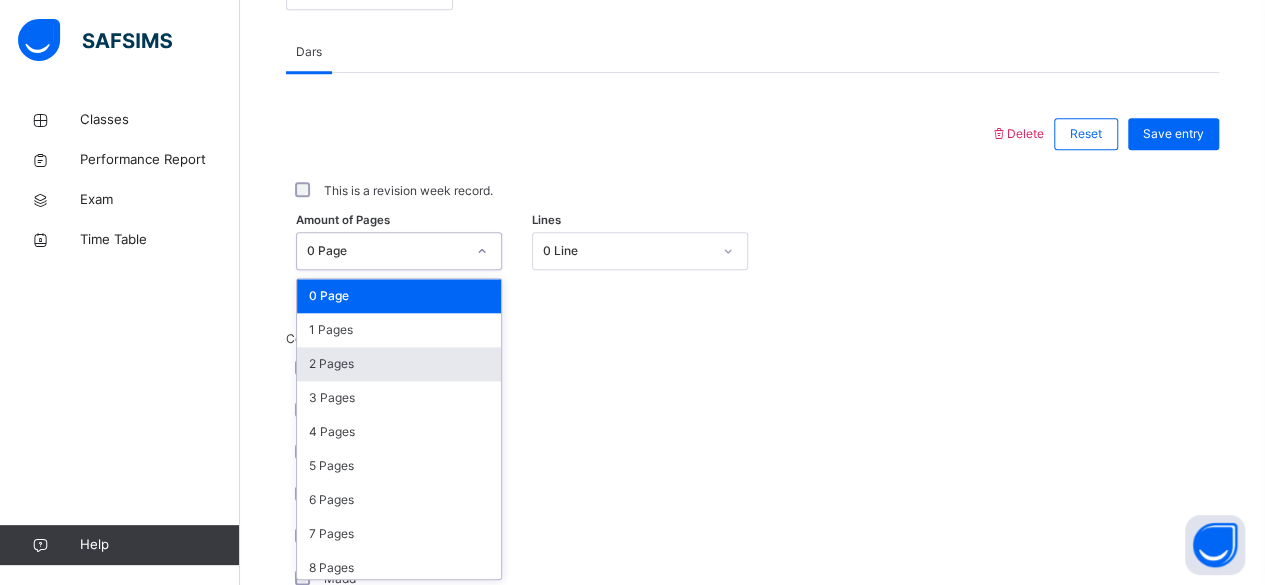 click on "2 Pages" at bounding box center [399, 364] 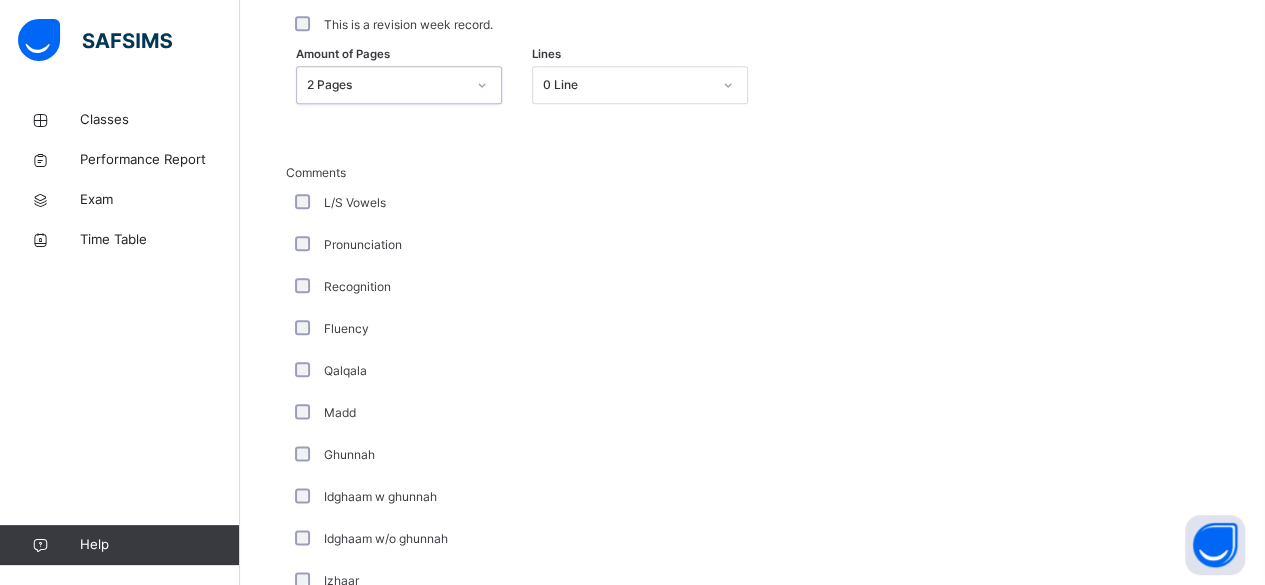scroll, scrollTop: 1007, scrollLeft: 0, axis: vertical 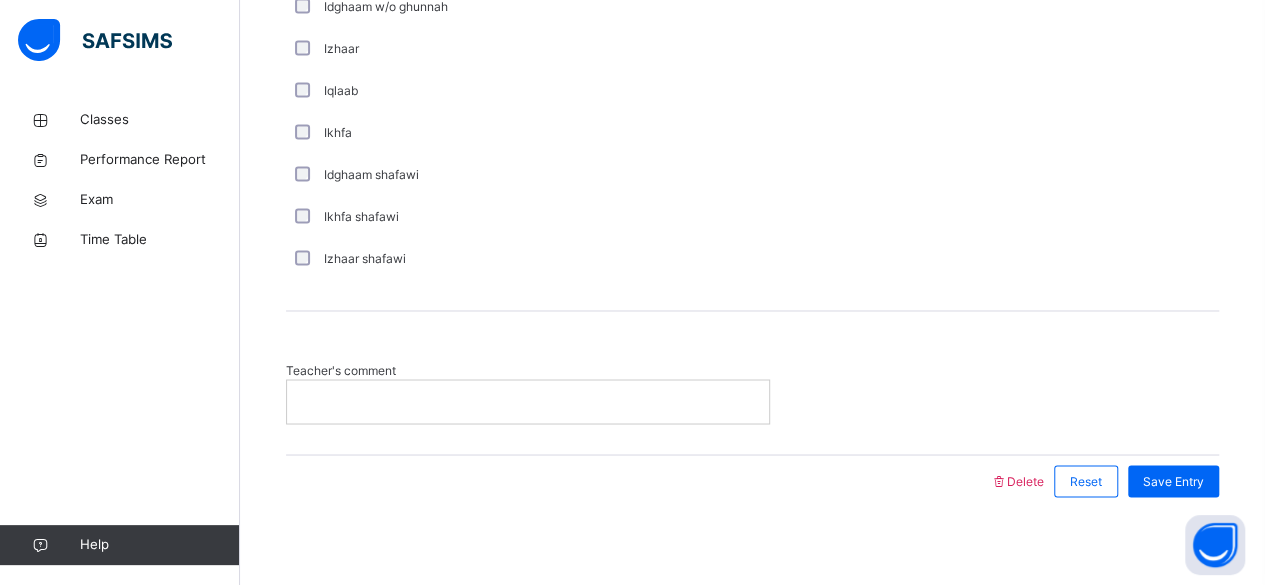 click at bounding box center [528, 401] 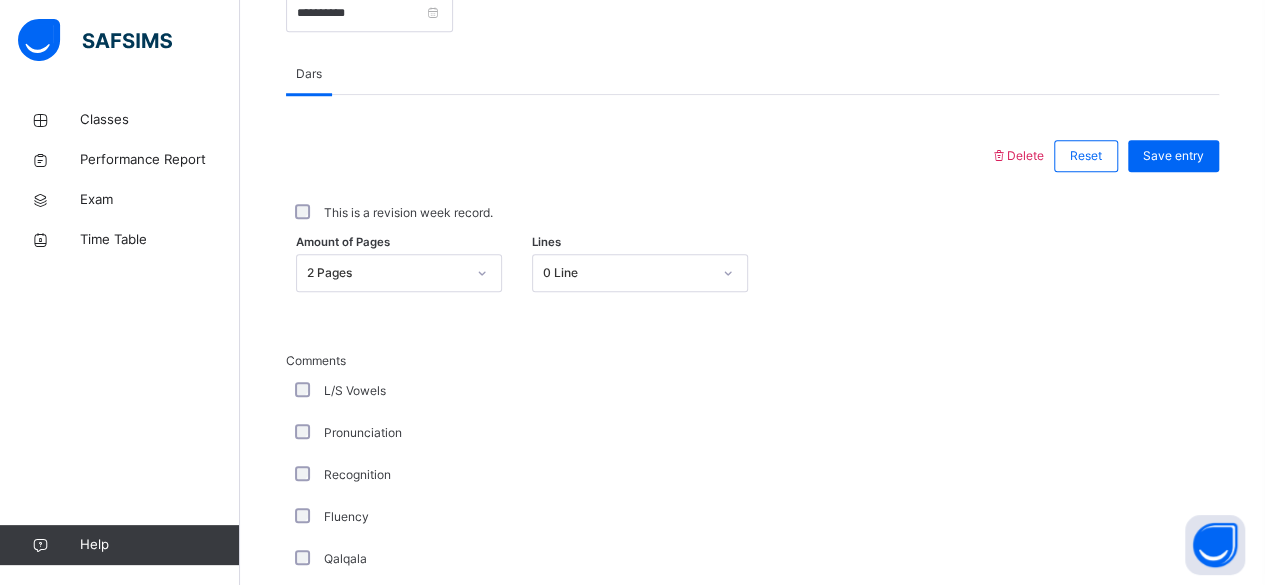 scroll, scrollTop: 812, scrollLeft: 0, axis: vertical 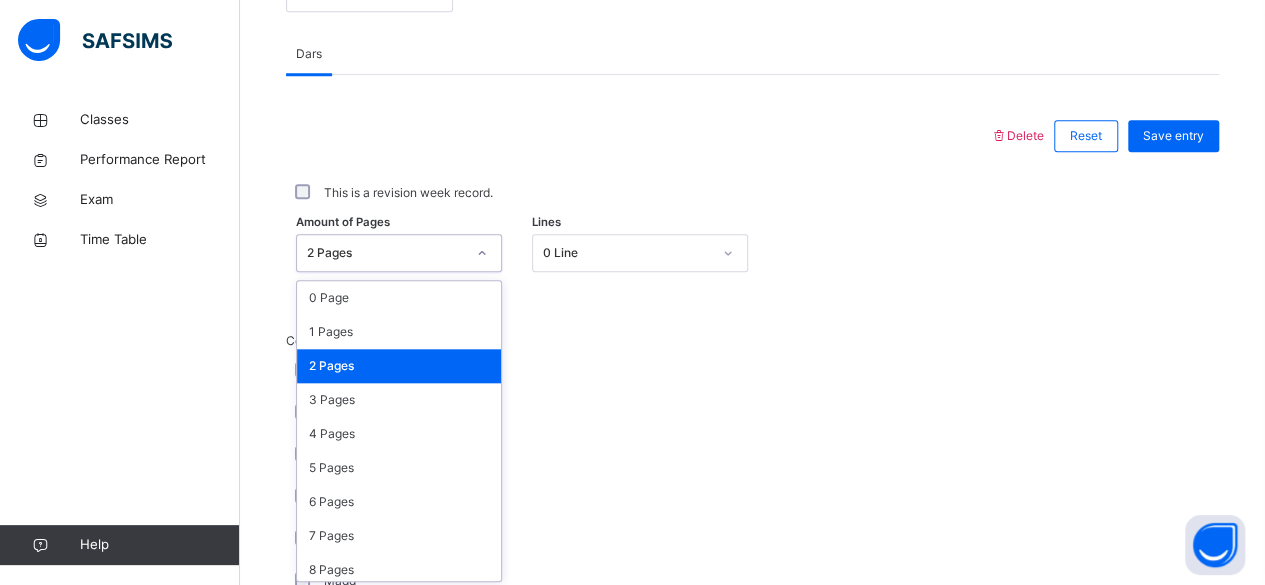click on "Amount of Pages   option 2 Pages, selected.    option 2 Pages focused, 3 of 275. 275 results available. Use Up and Down to choose options, press Enter to select the currently focused option, press Escape to exit the menu, press Tab to select the option and exit the menu. 2 Pages 0 Page 1 Pages 2 Pages 3 Pages 4 Pages 5 Pages 6 Pages 7 Pages 8 Pages 9 Pages 10 Pages 11 Pages 12 Pages 13 Pages 14 Pages 15 Pages 16 Pages 17 Pages 18 Pages 19 Pages 20 Pages 21 Pages 22 Pages 23 Pages 24 Pages 25 Pages 26 Pages 27 Pages 28 Pages 29 Pages 30 Pages 31 Pages 32 Pages 33 Pages 34 Pages 35 Pages 36 Pages 37 Pages 38 Pages 39 Pages 40 Pages 41 Pages 42 Pages 43 Pages 44 Pages 45 Pages 46 Pages 47 Pages 48 Pages 49 Pages 50 Pages 51 Pages 52 Pages 53 Pages 54 Pages 55 Pages 56 Pages 57 Pages 58 Pages 59 Pages 60 Pages 61 Pages 62 Pages 63 Pages 64 Pages 65 Pages 66 Pages 67 Pages 68 Pages 69 Pages 70 Pages 71 Pages 72 Pages 73 Pages 74 Pages 75 Pages 76 Pages 77 Pages 78 Pages 79 Pages 80 Pages 81 Pages 82 Pages Lines" at bounding box center (752, 253) 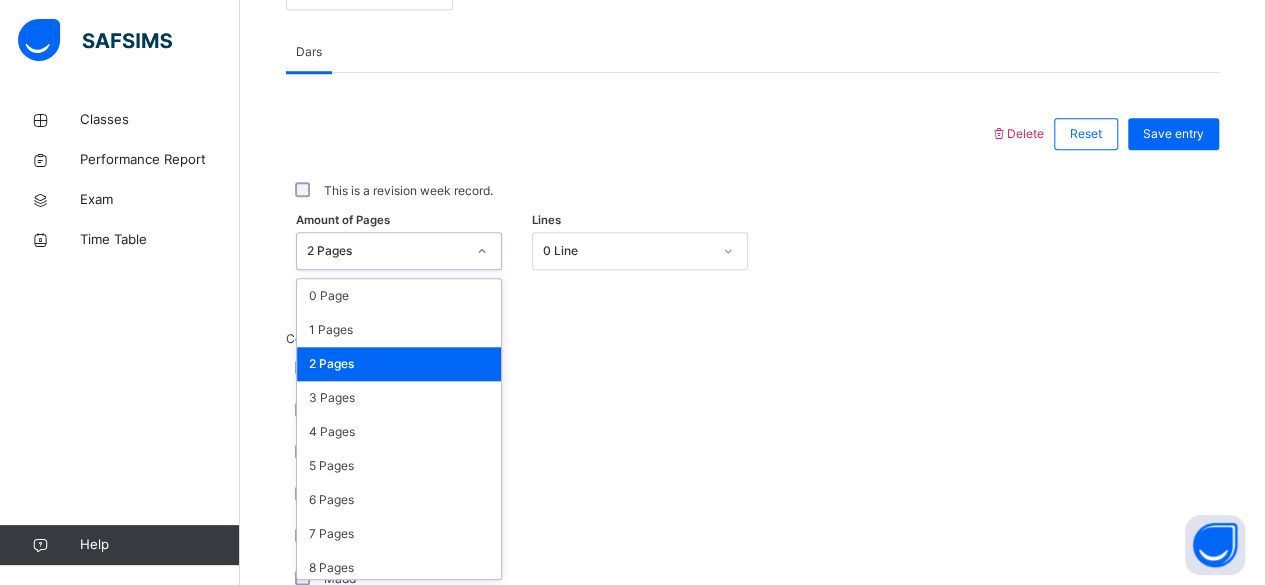 scroll, scrollTop: 842, scrollLeft: 0, axis: vertical 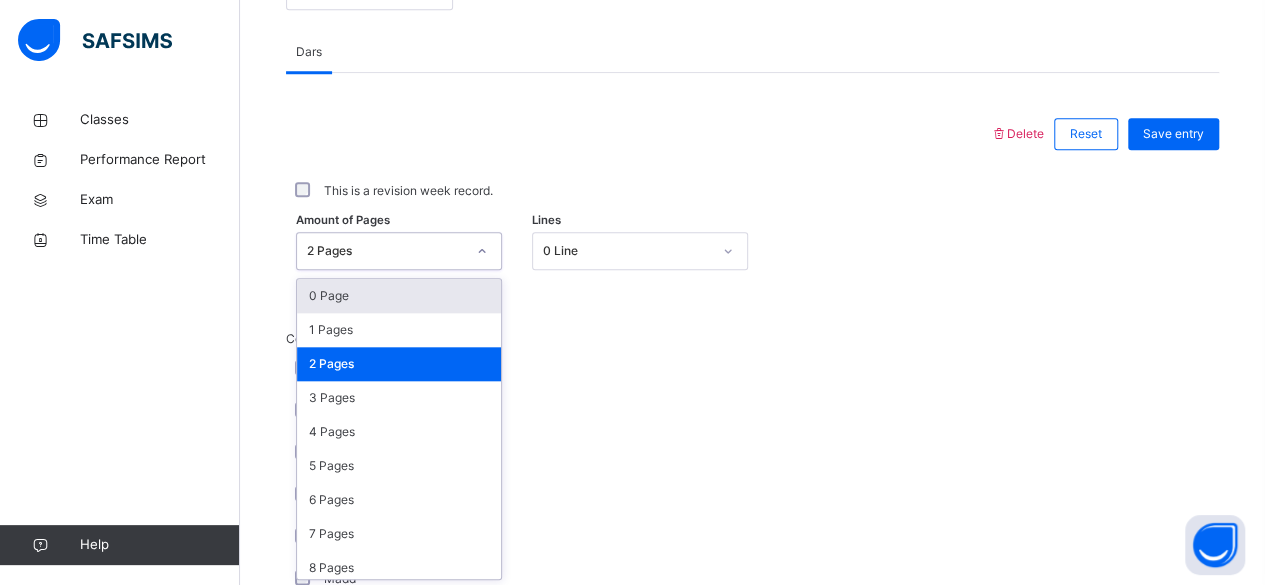 click on "0 Page" at bounding box center (399, 296) 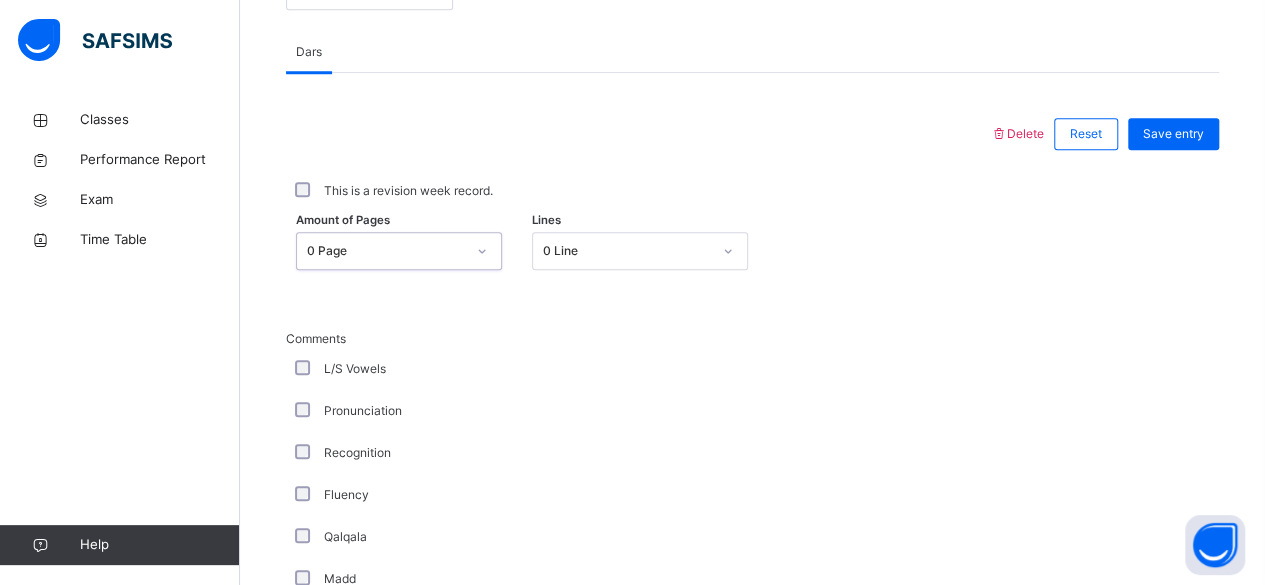 click on "Comments L/S Vowels Pronunciation Recognition Fluency Qalqala Madd Ghunnah Idghaam w ghunnah Idghaam w/o ghunnah Izhaar Iqlaab Ikhfa Idghaam shafawi Ikhfa shafawi Izhaar shafawi" at bounding box center (752, 644) 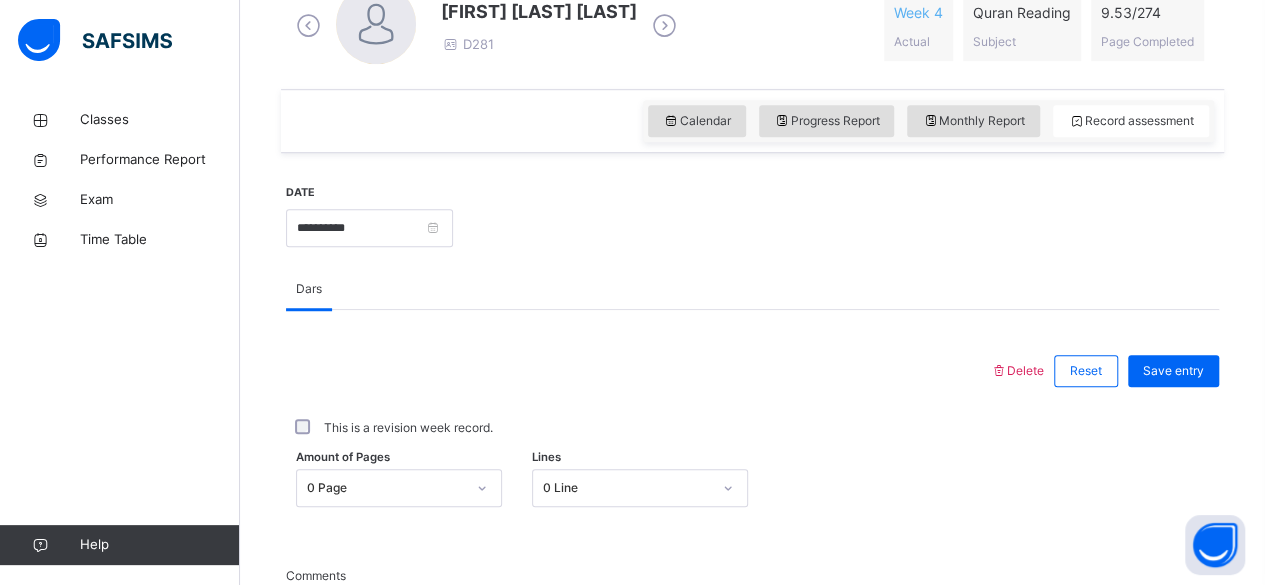 scroll, scrollTop: 604, scrollLeft: 0, axis: vertical 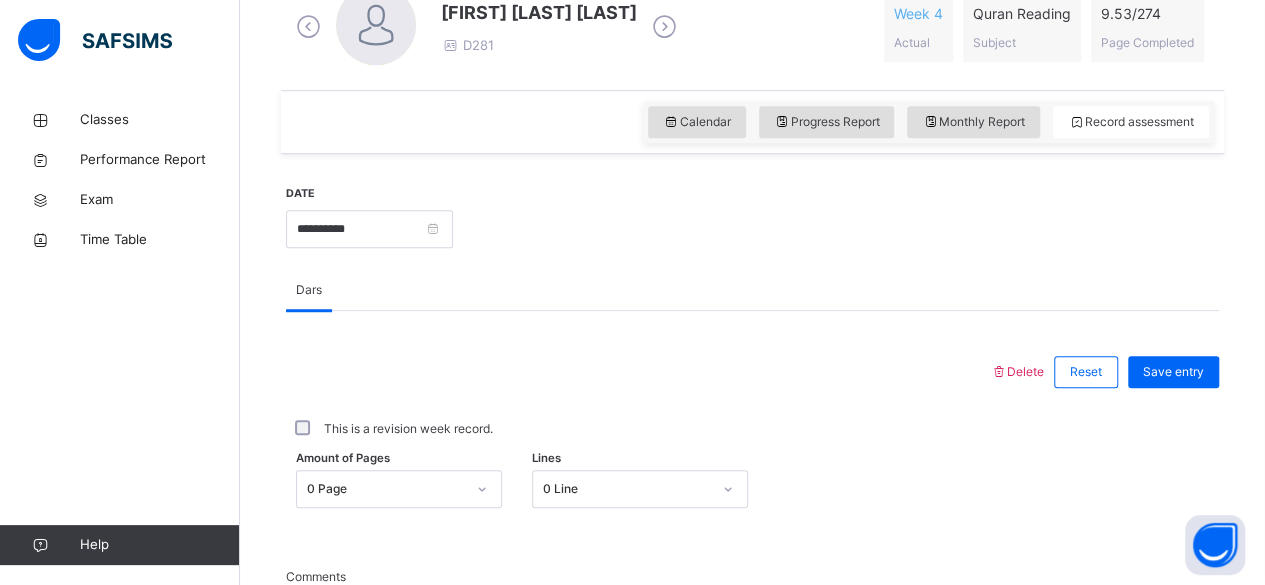 click on "Save entry" at bounding box center (1173, 372) 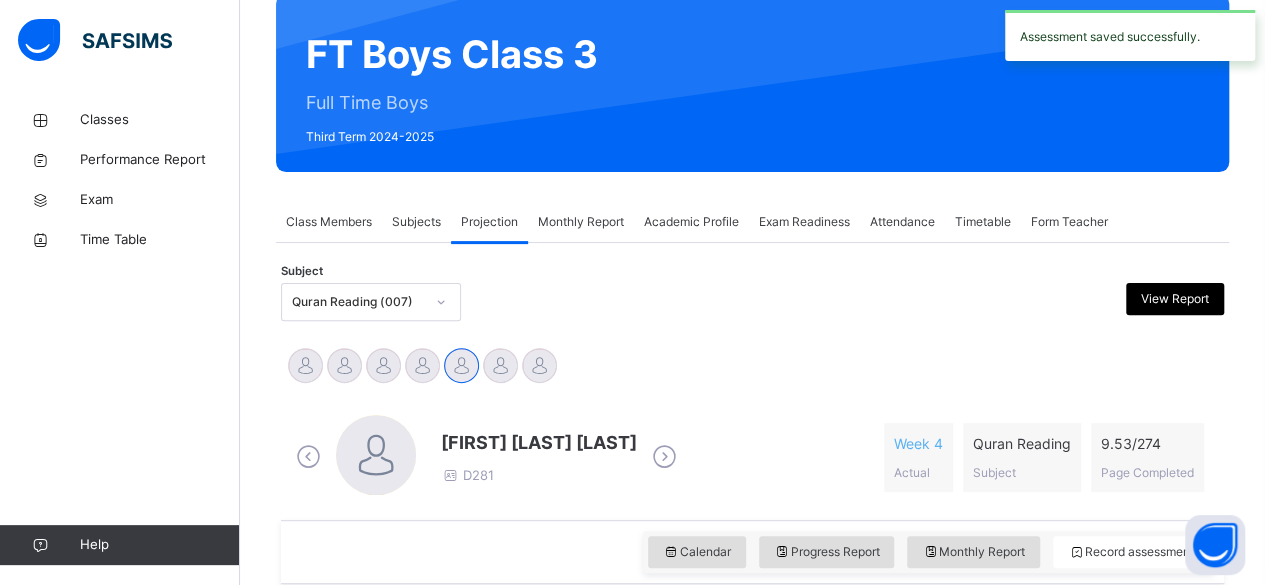 scroll, scrollTop: 172, scrollLeft: 0, axis: vertical 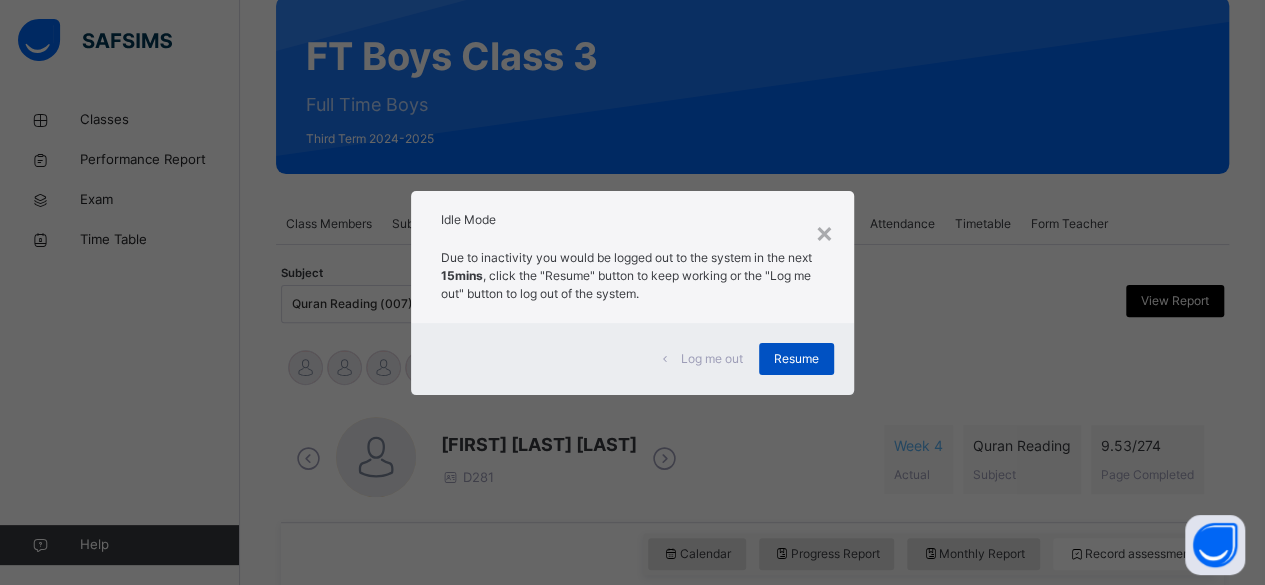 click on "Resume" at bounding box center [796, 359] 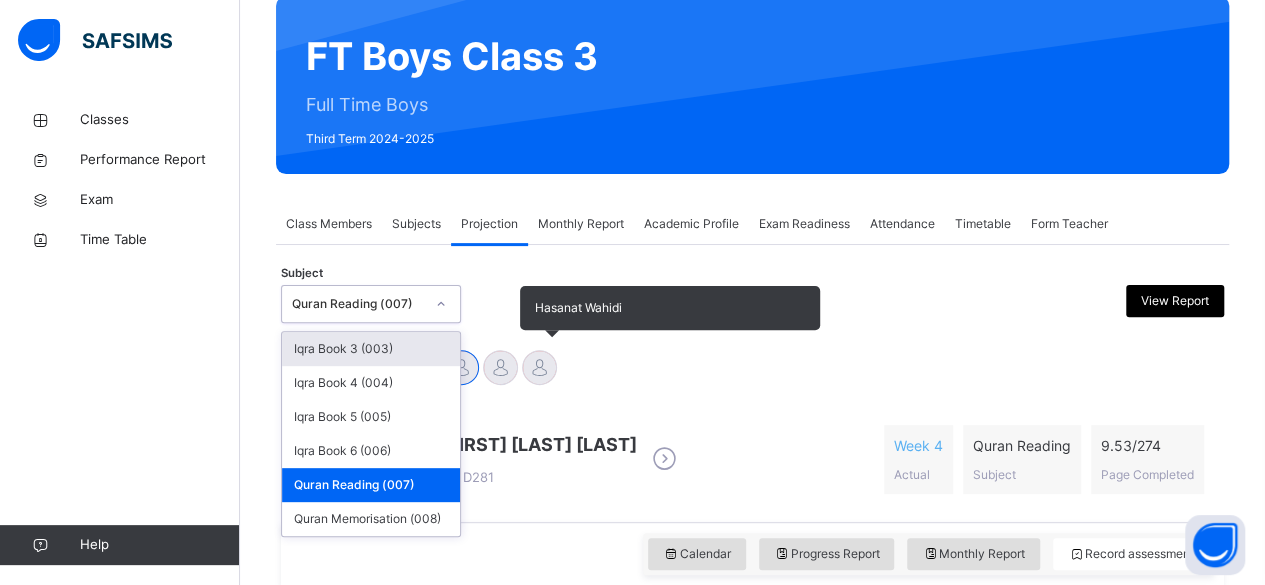click at bounding box center (539, 367) 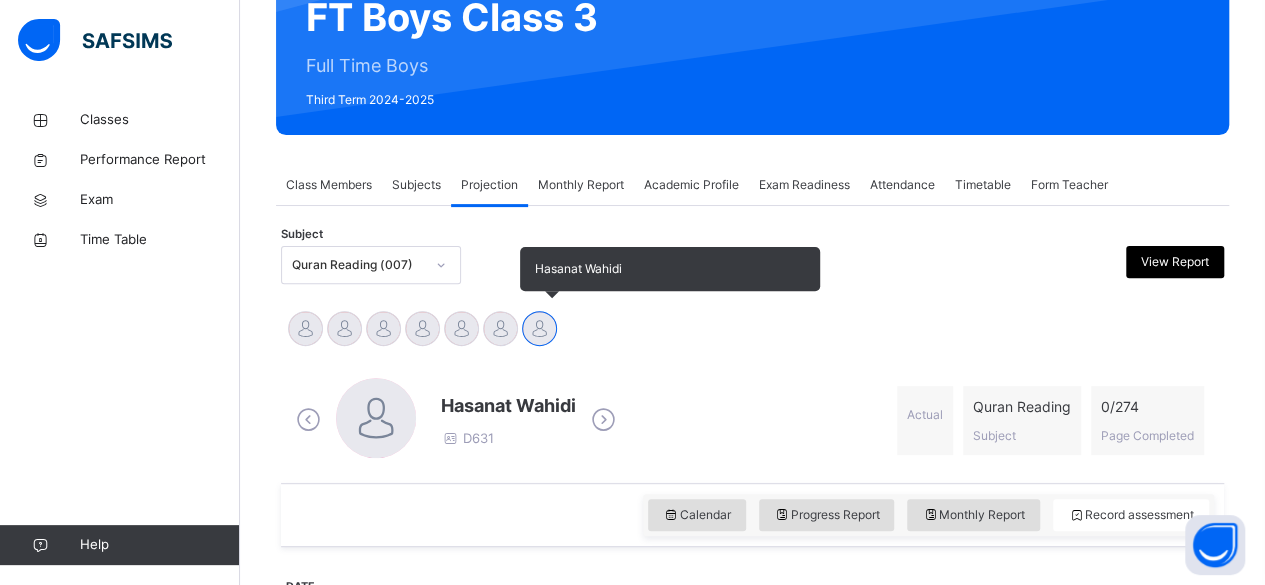 scroll, scrollTop: 217, scrollLeft: 0, axis: vertical 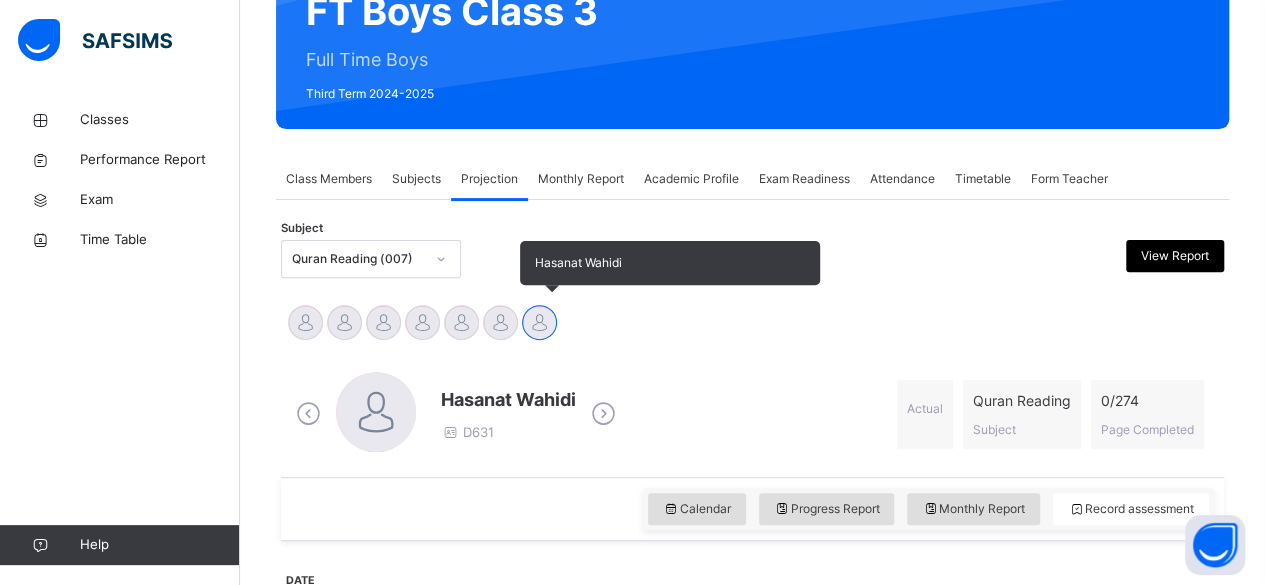click at bounding box center (539, 322) 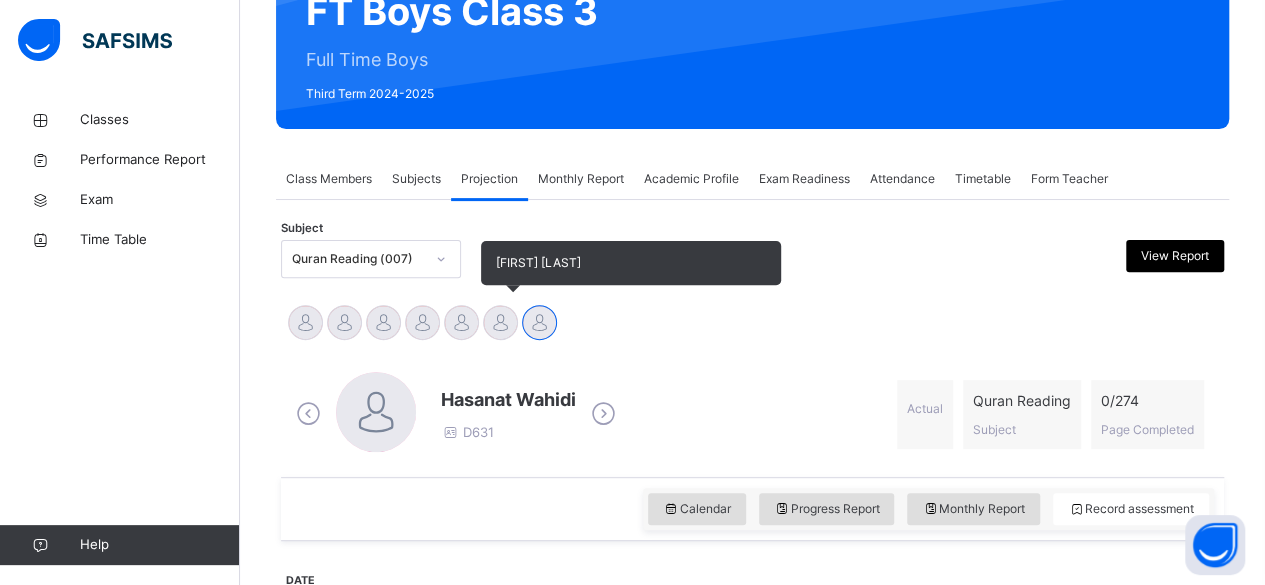 click at bounding box center [500, 322] 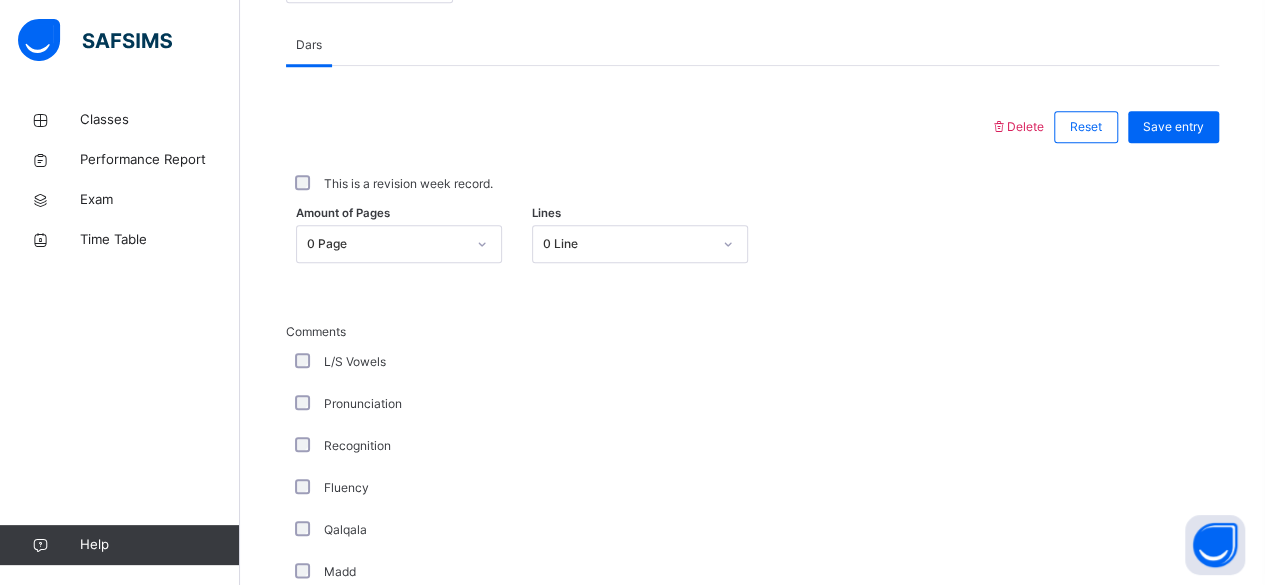 scroll, scrollTop: 852, scrollLeft: 0, axis: vertical 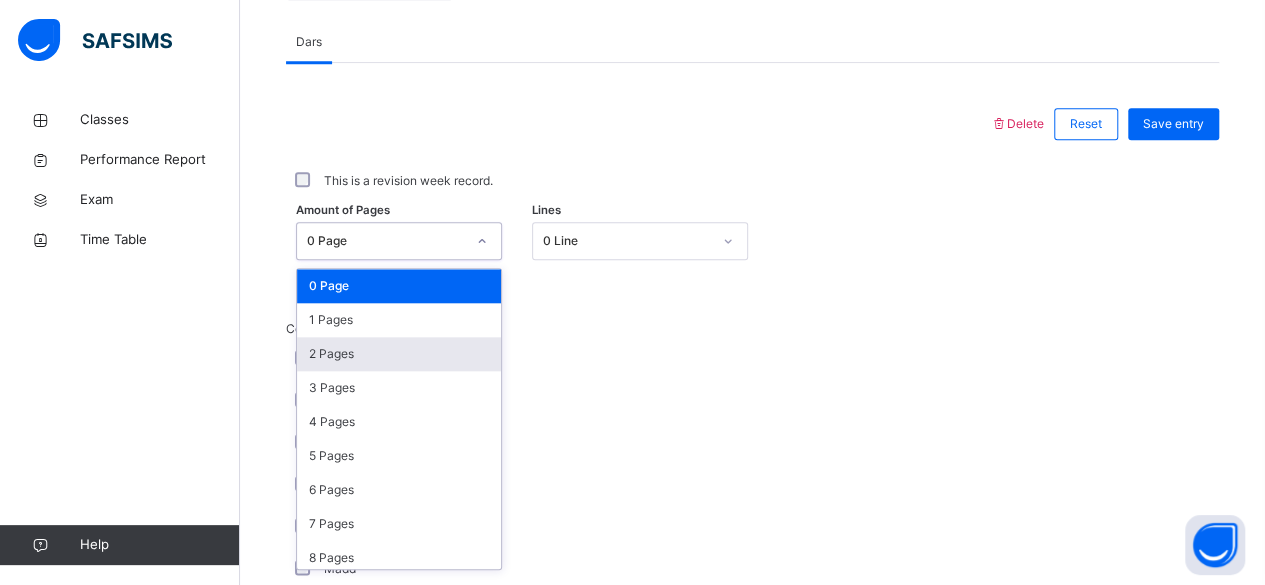click on "2 Pages" at bounding box center [399, 354] 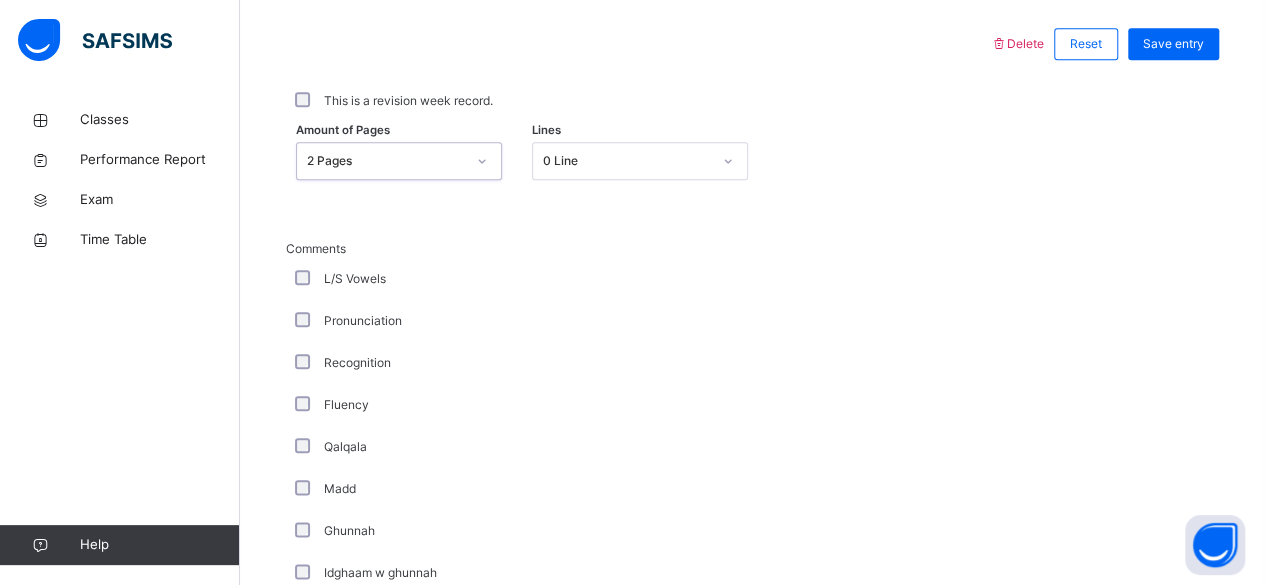 scroll, scrollTop: 930, scrollLeft: 0, axis: vertical 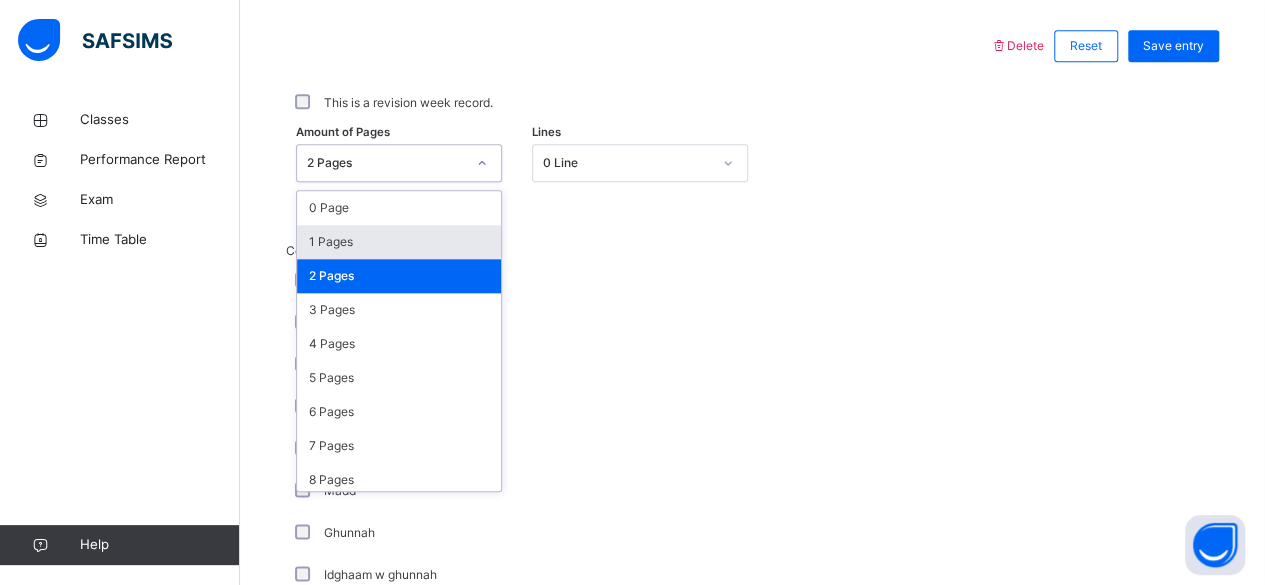 click on "1 Pages" at bounding box center [399, 242] 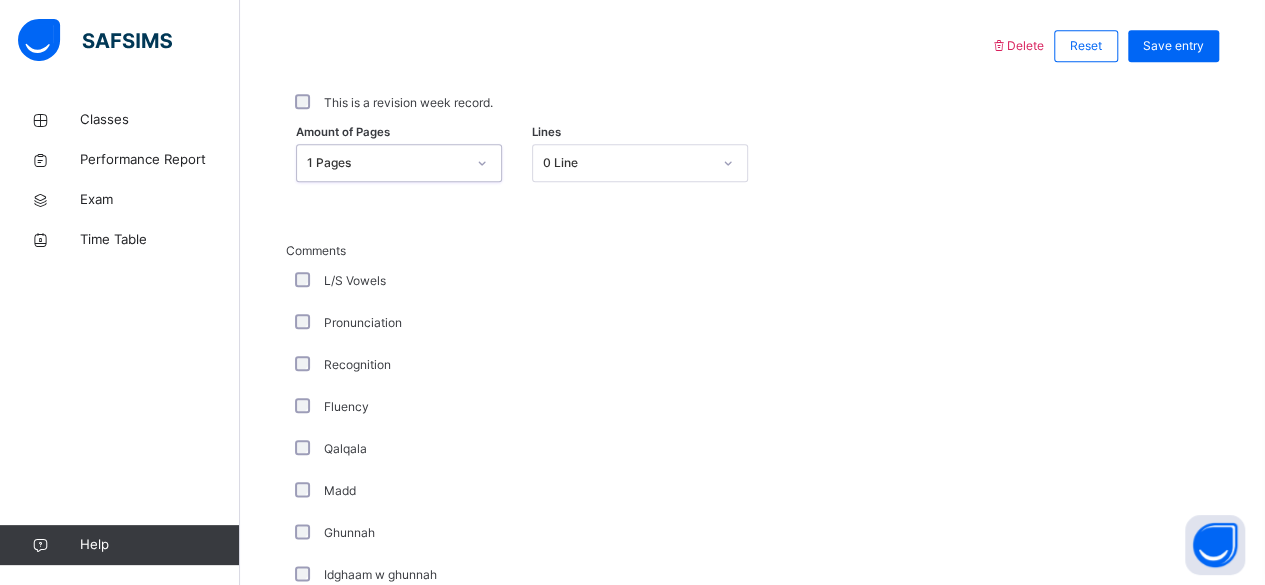click on "1 Pages" at bounding box center (386, 163) 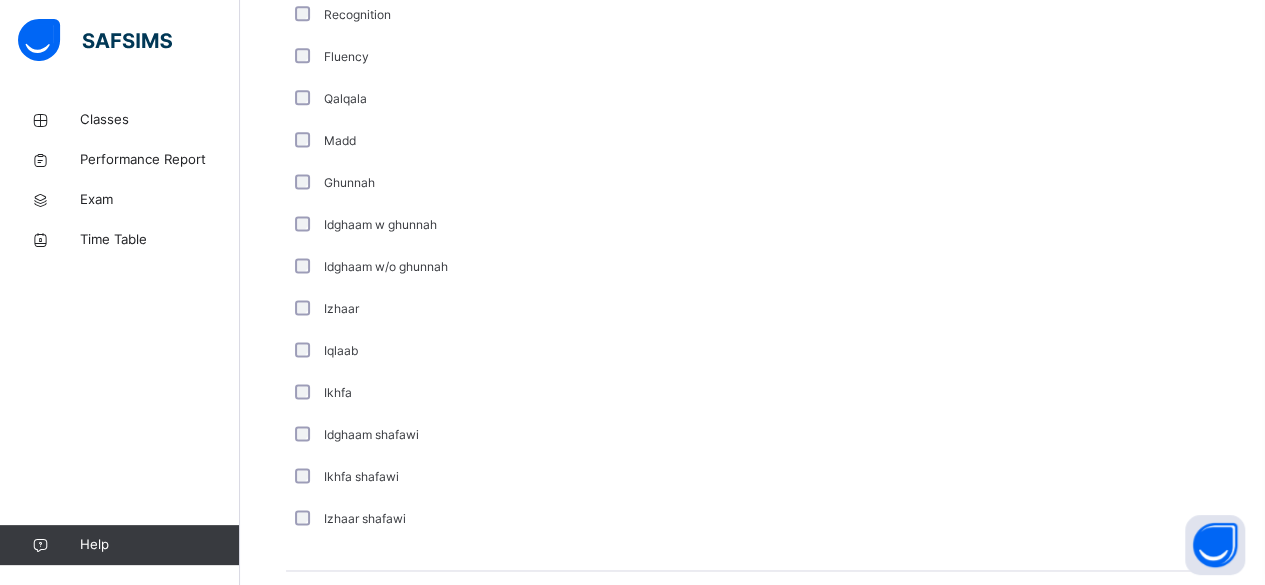 scroll, scrollTop: 1282, scrollLeft: 0, axis: vertical 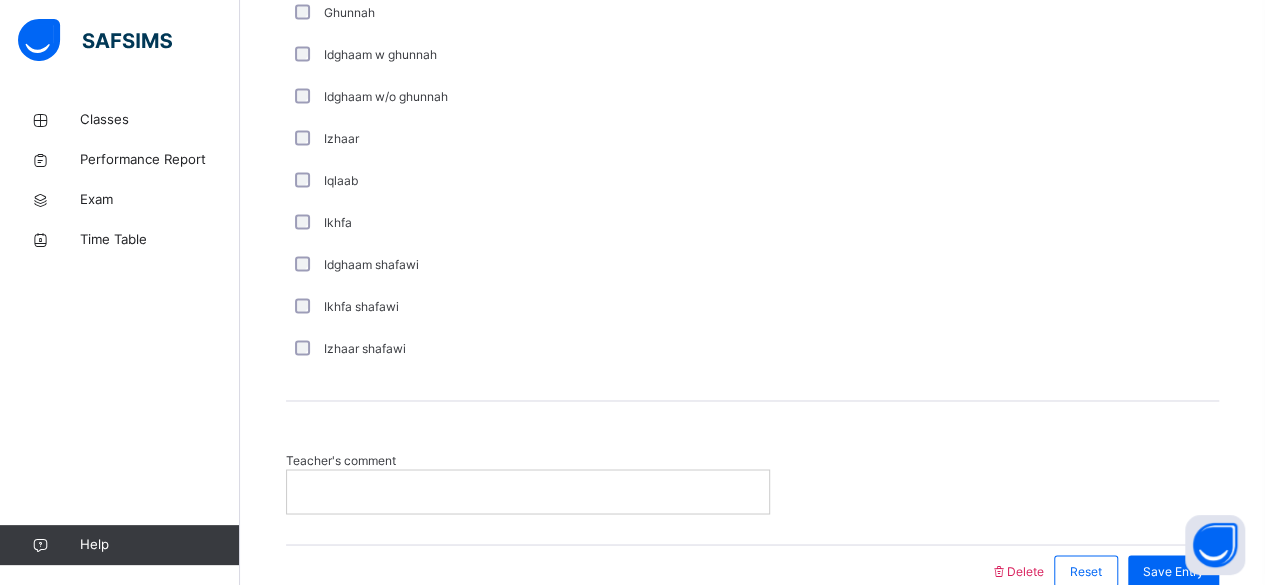 click at bounding box center [528, 491] 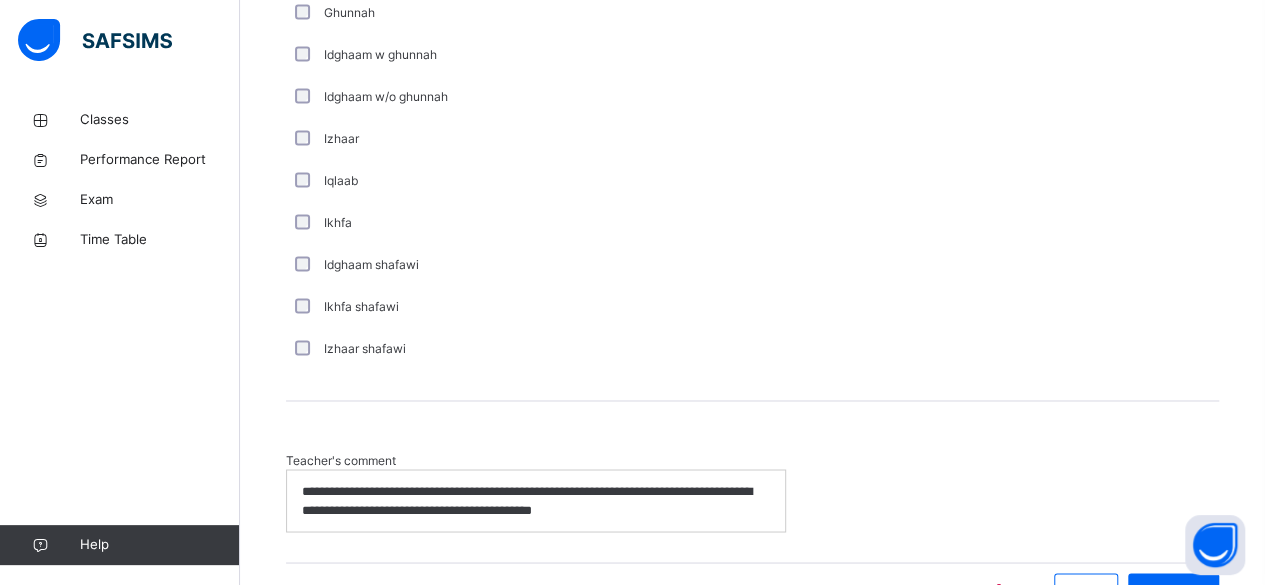 scroll, scrollTop: 1566, scrollLeft: 0, axis: vertical 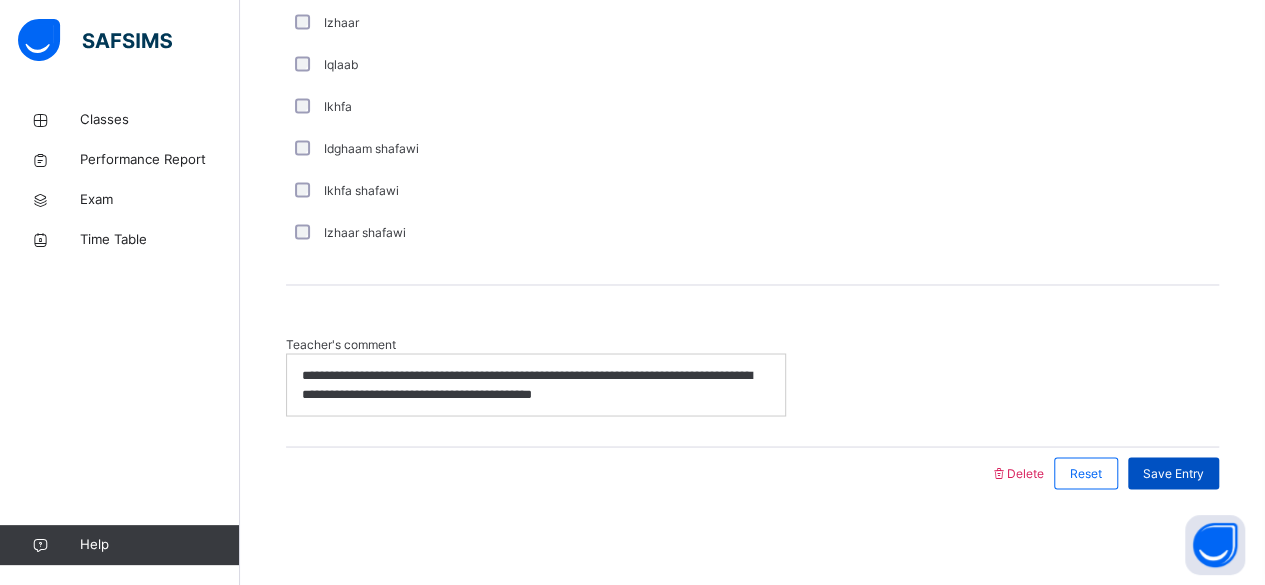 click on "Save Entry" at bounding box center [1173, 473] 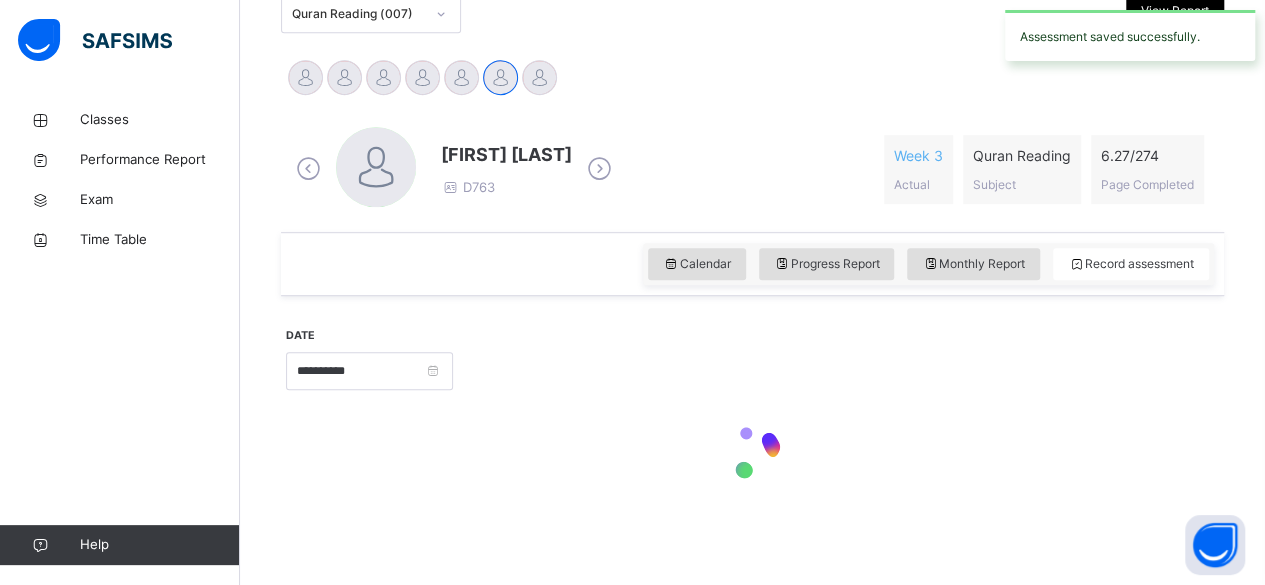 scroll, scrollTop: 1548, scrollLeft: 0, axis: vertical 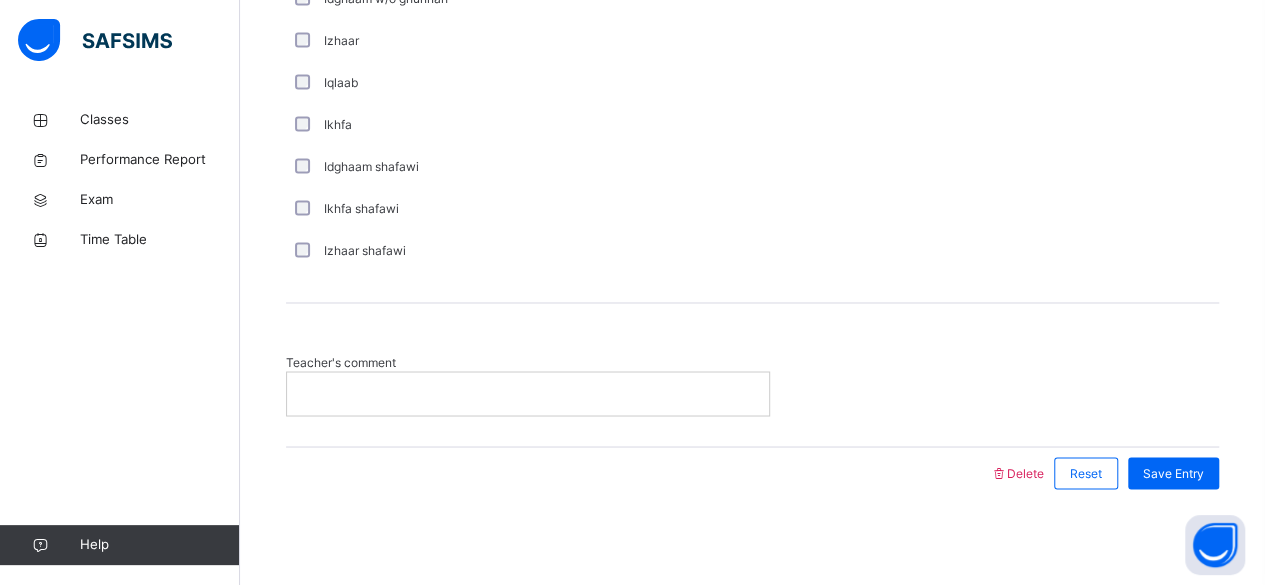 click on "Classes Performance Report Exam Time Table   Help" at bounding box center [120, 332] 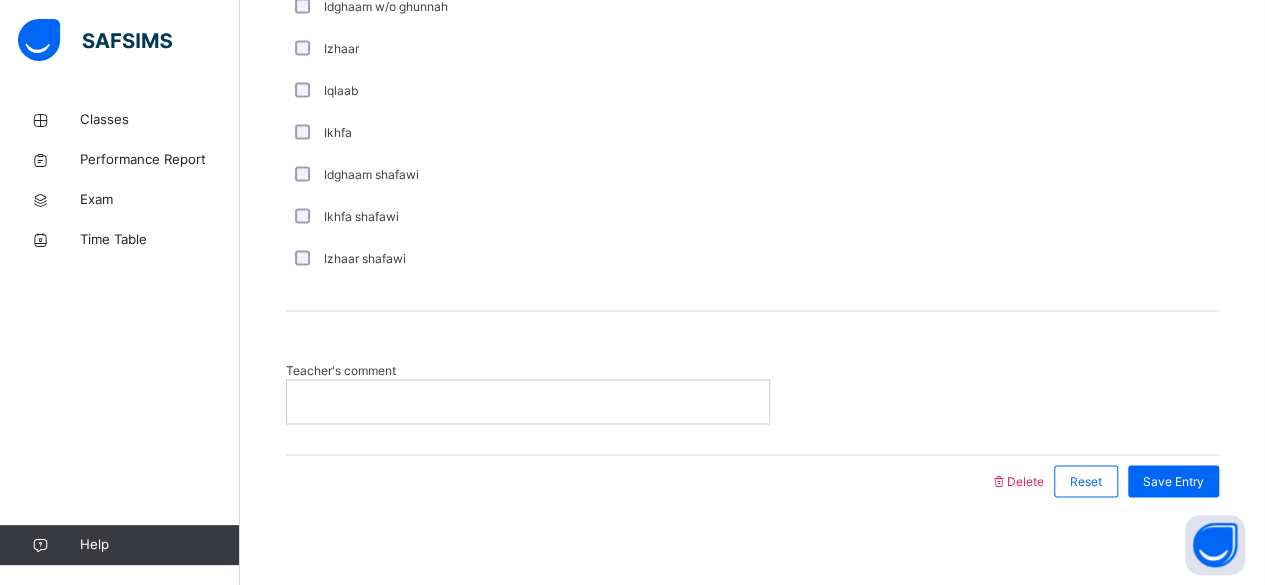 scroll, scrollTop: 1548, scrollLeft: 0, axis: vertical 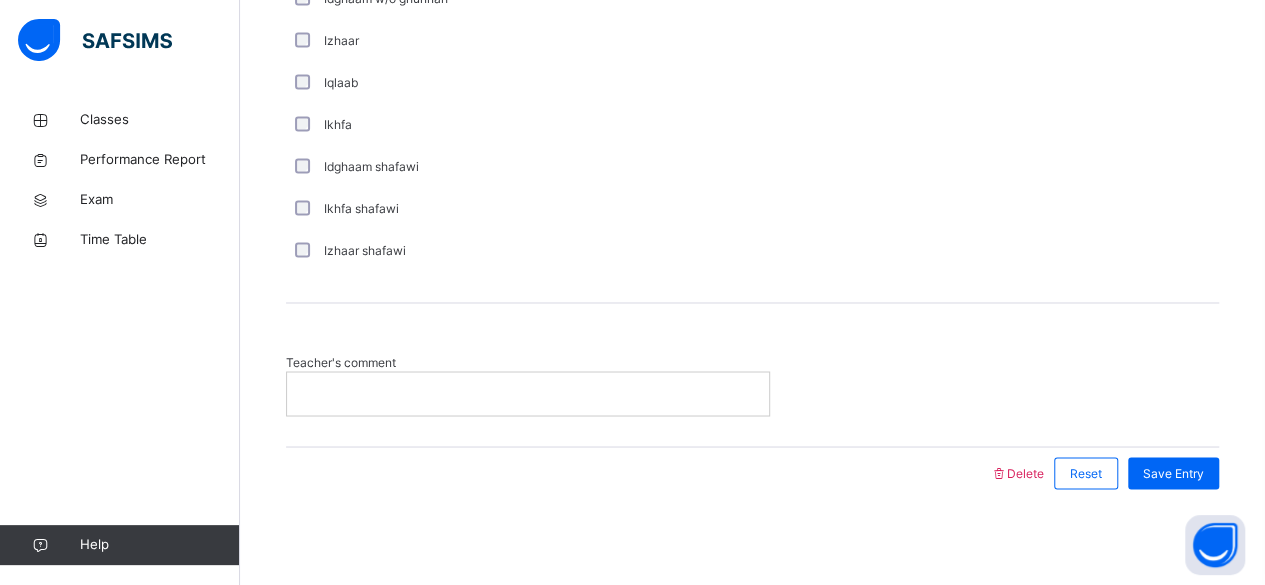 click at bounding box center [528, 393] 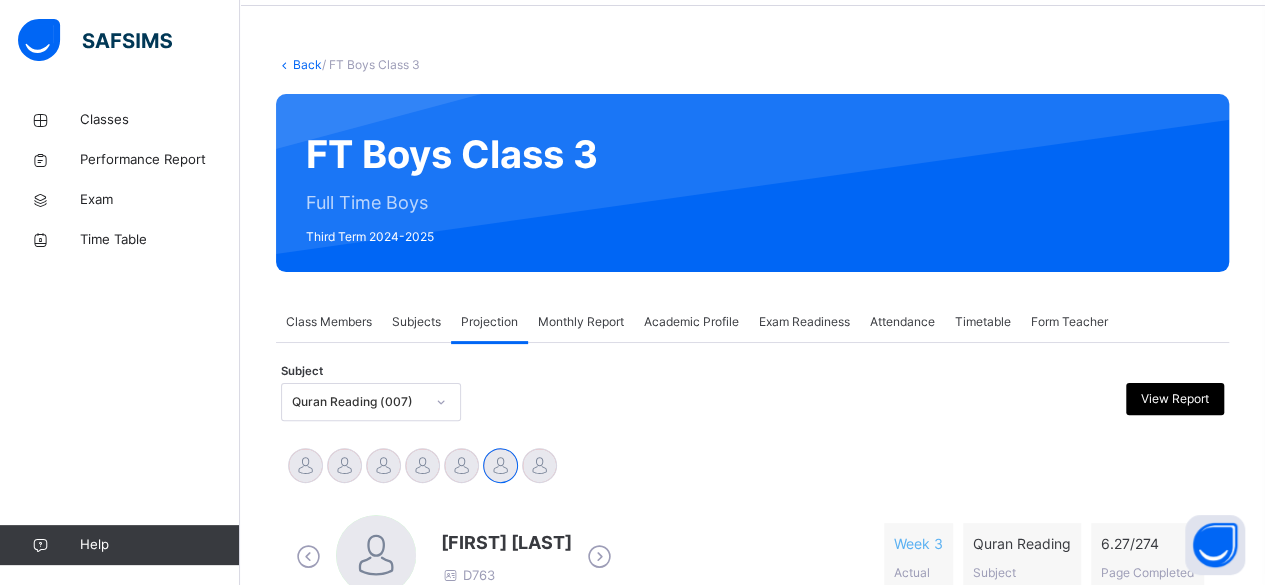 scroll, scrollTop: 0, scrollLeft: 0, axis: both 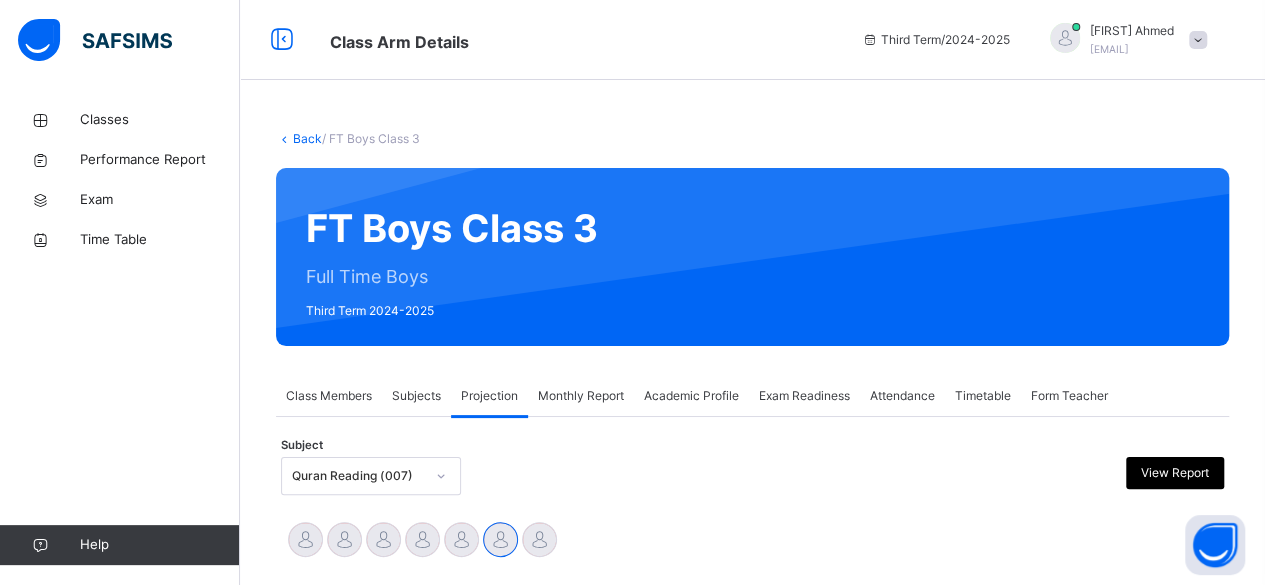 drag, startPoint x: 342, startPoint y: 406, endPoint x: 626, endPoint y: 271, distance: 314.4535 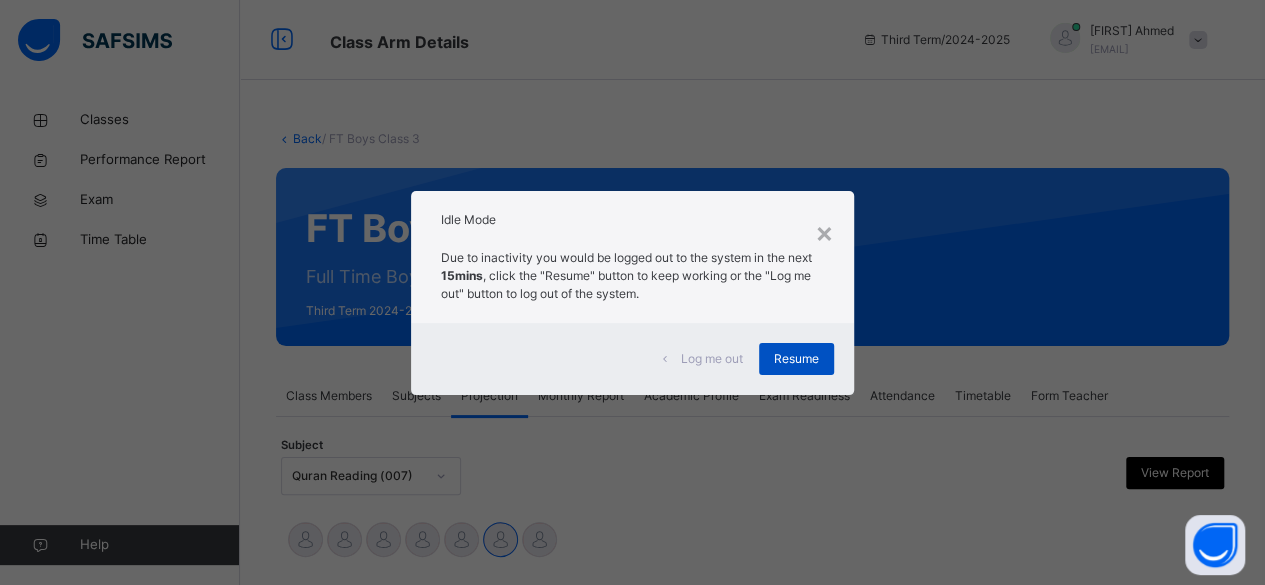 click on "Resume" at bounding box center [796, 359] 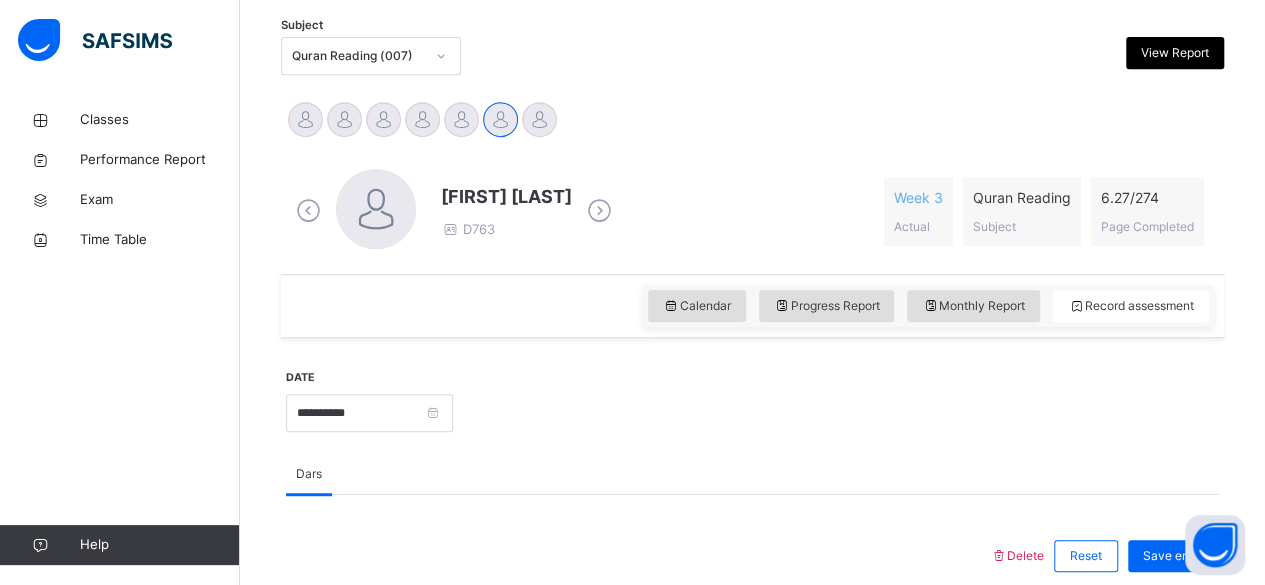 scroll, scrollTop: 441, scrollLeft: 0, axis: vertical 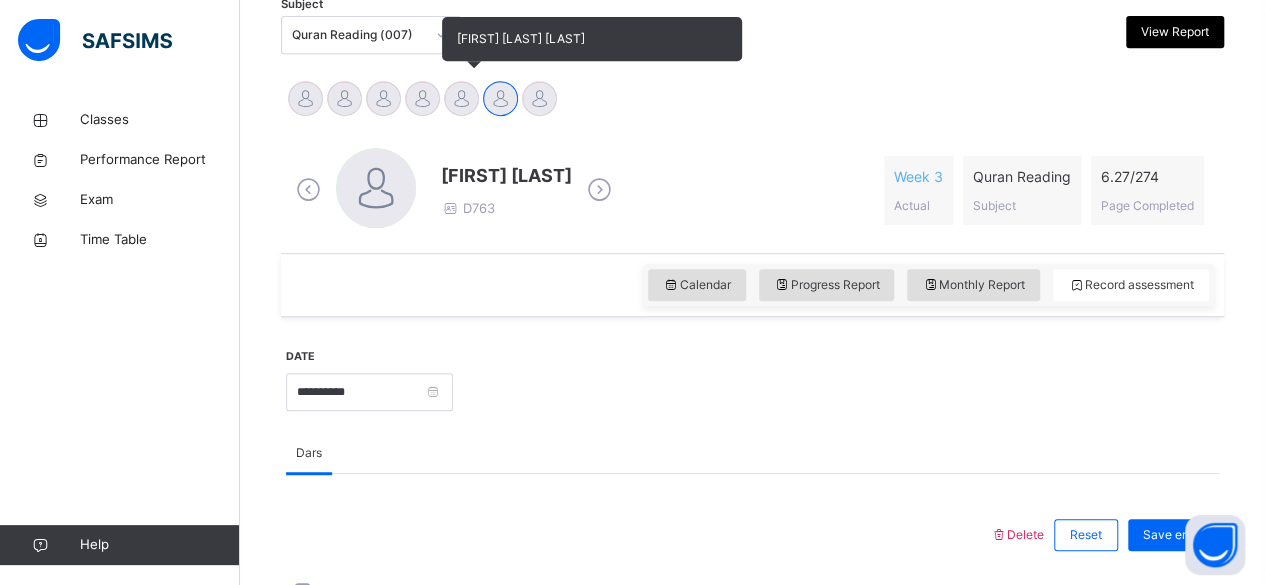 click on "Mohammad Hanzalah  Siddiqui" at bounding box center [461, 101] 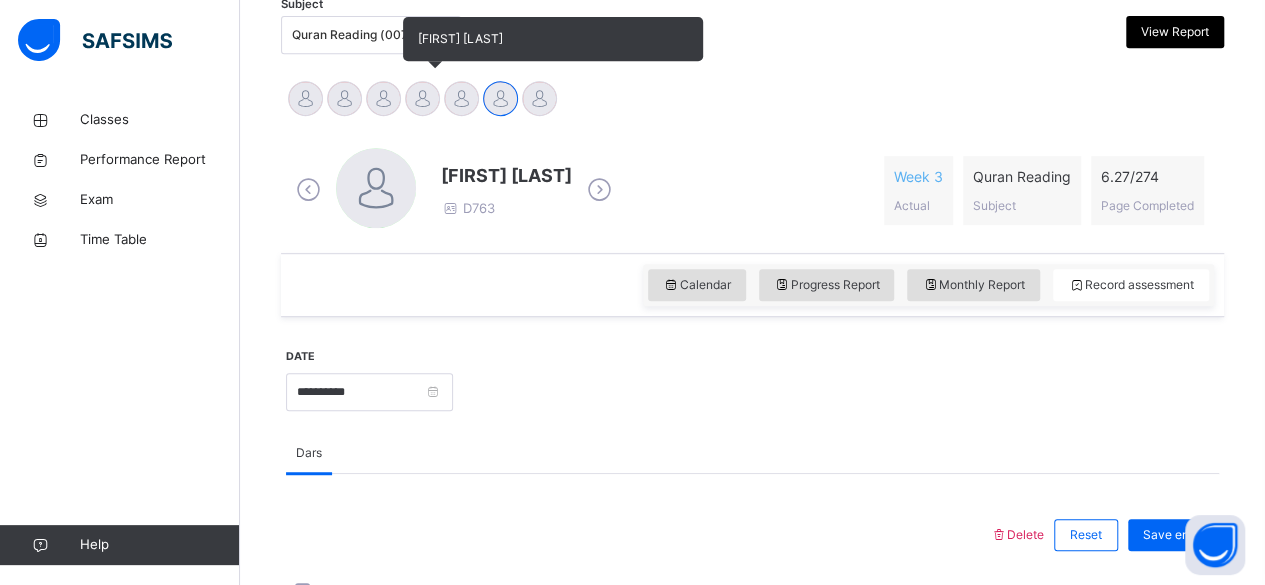 click at bounding box center (422, 98) 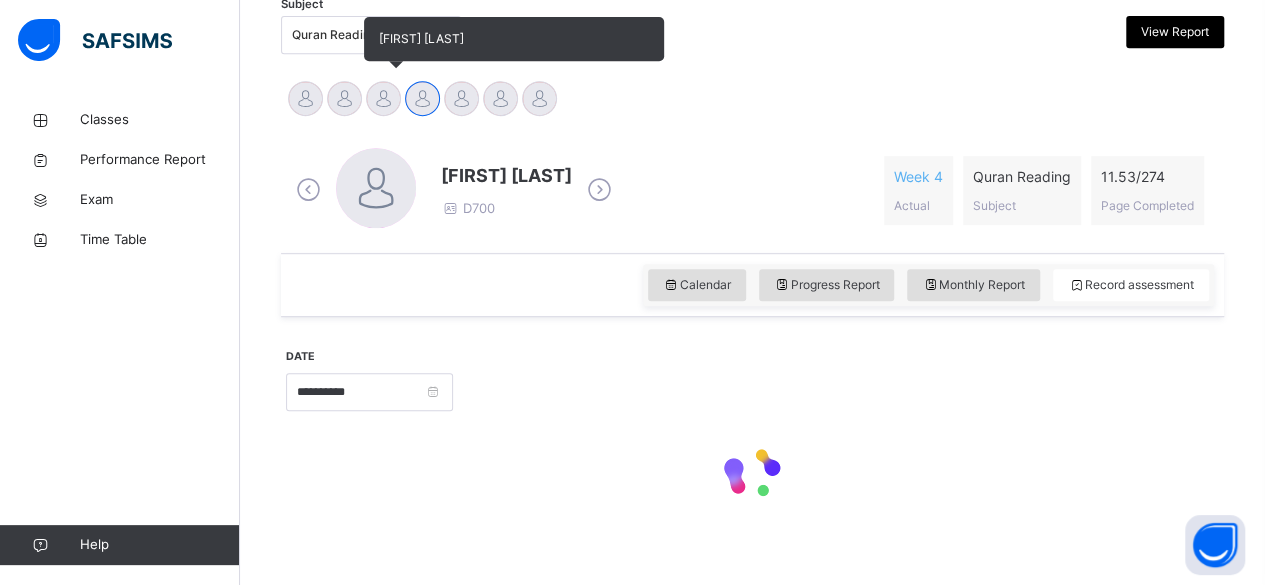 click at bounding box center [383, 98] 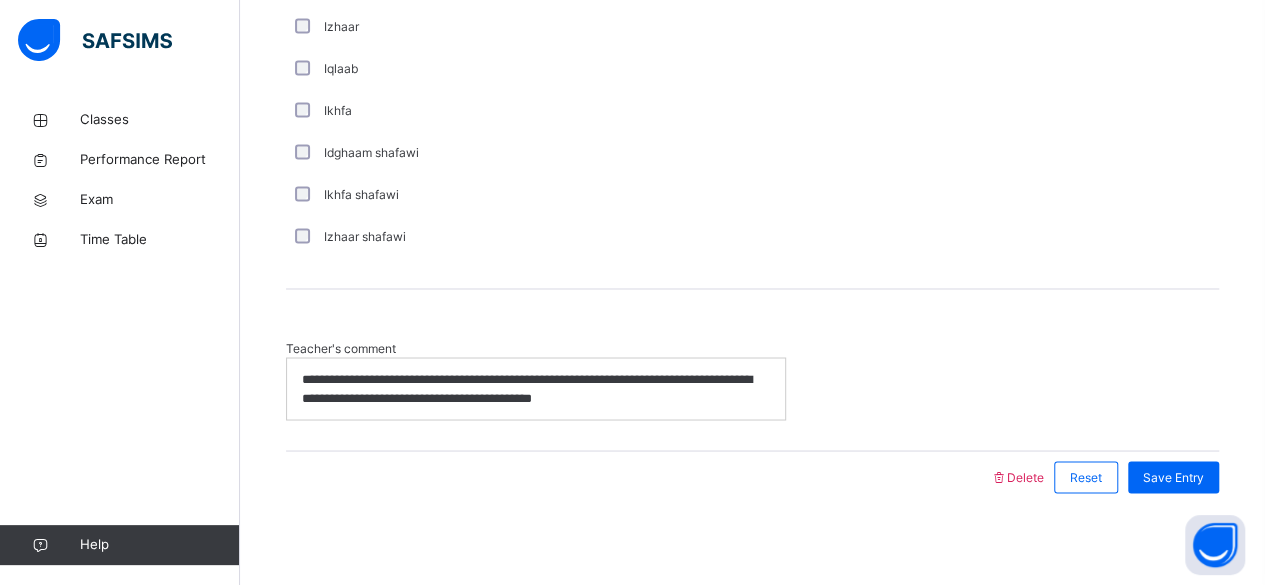scroll, scrollTop: 1566, scrollLeft: 0, axis: vertical 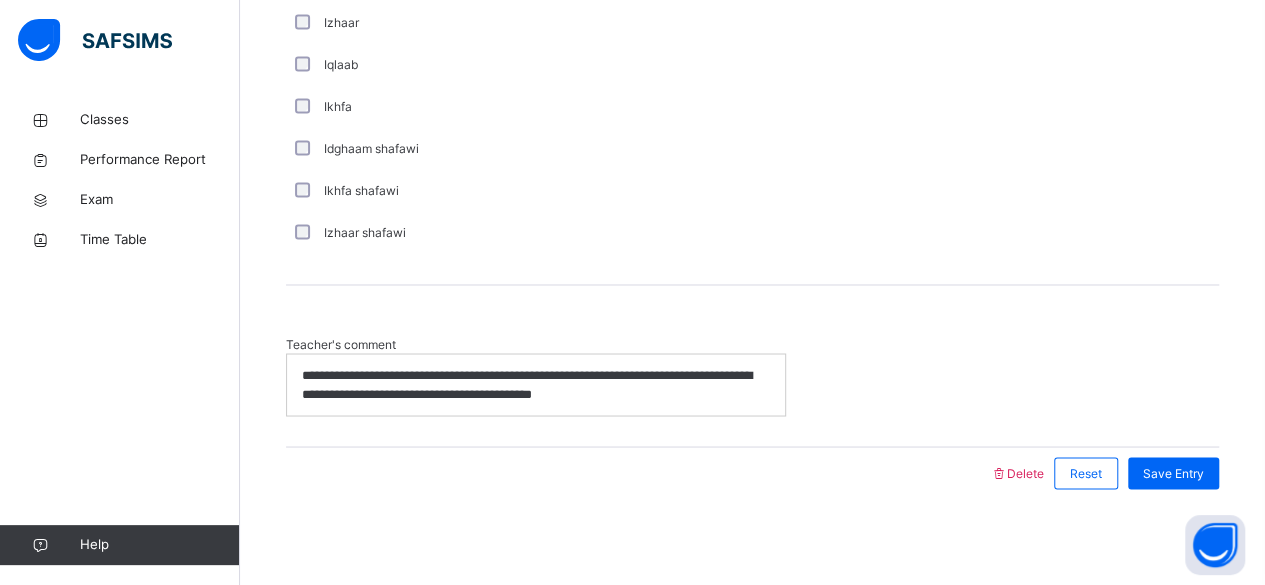click on "**********" at bounding box center (536, 384) 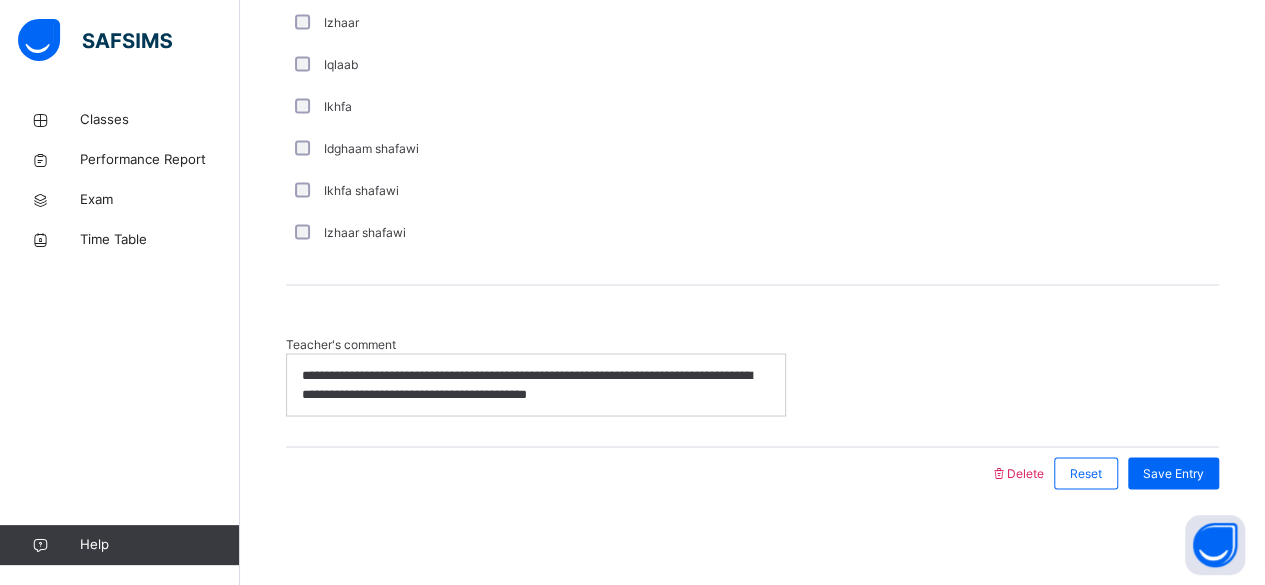 type 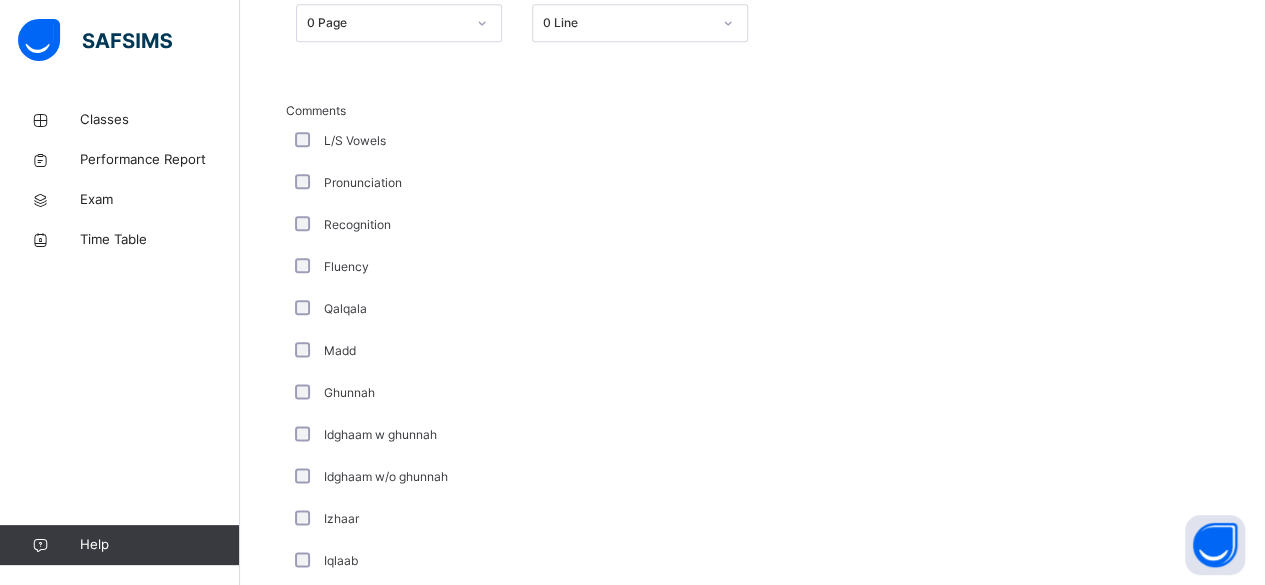 scroll, scrollTop: 1084, scrollLeft: 0, axis: vertical 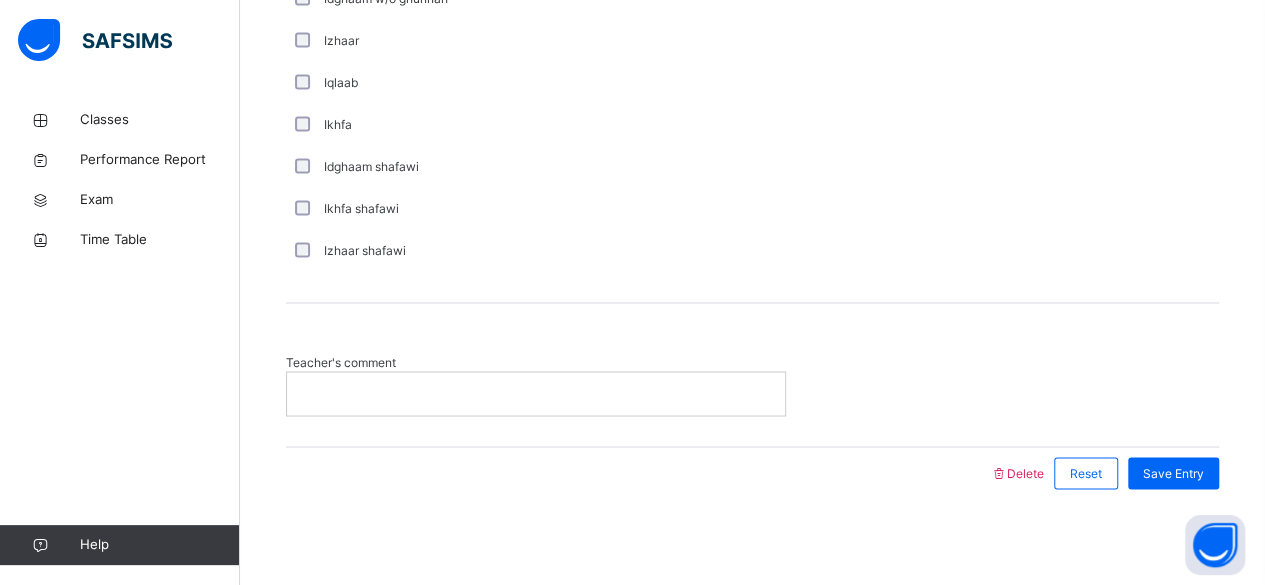 click at bounding box center (532, 393) 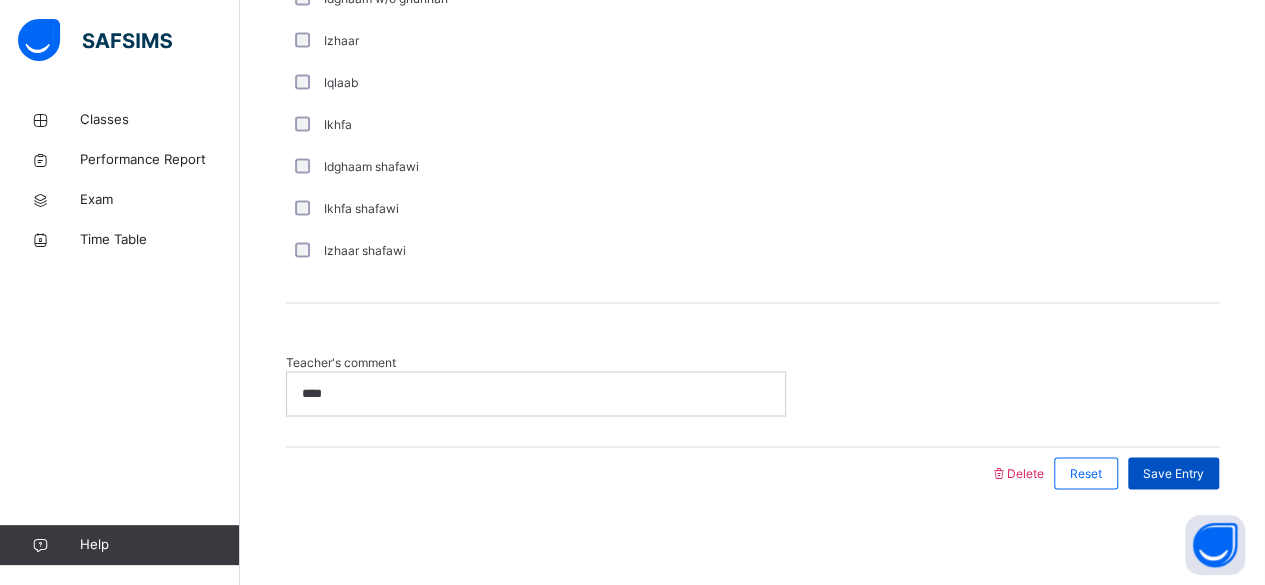 click on "Save Entry" at bounding box center (1173, 473) 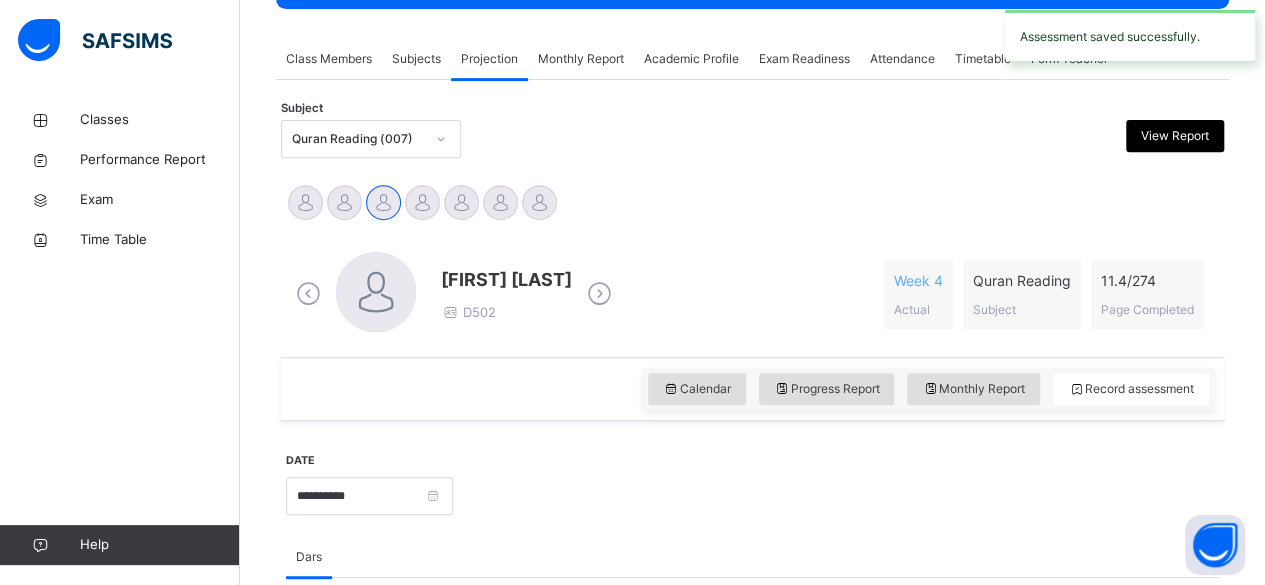 scroll, scrollTop: 335, scrollLeft: 0, axis: vertical 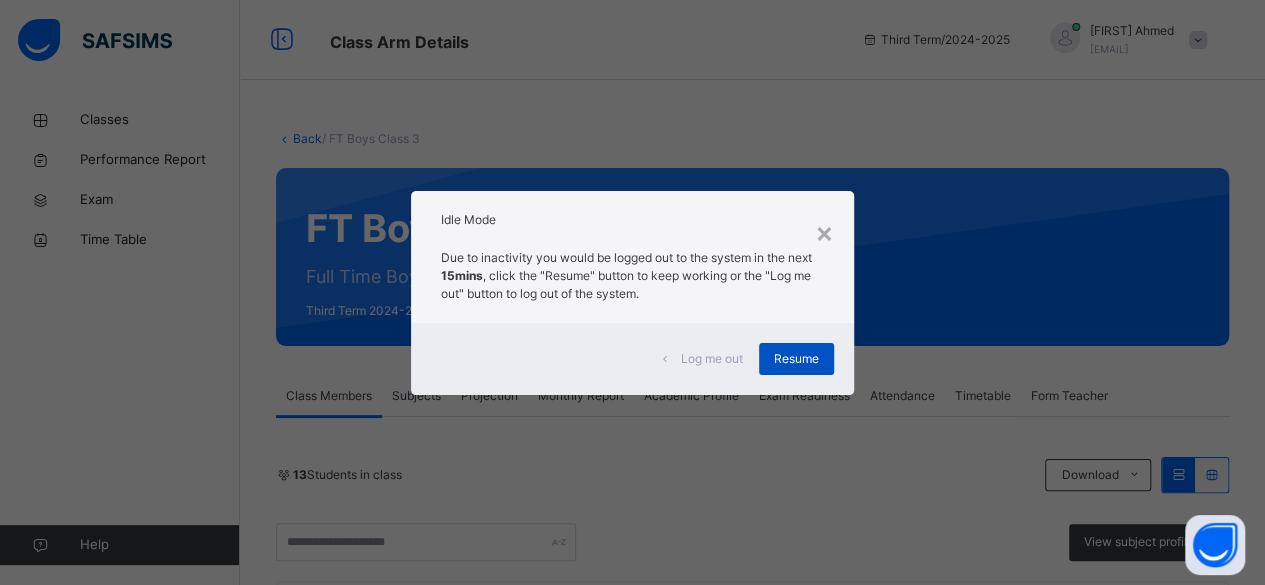 click on "Resume" at bounding box center [796, 359] 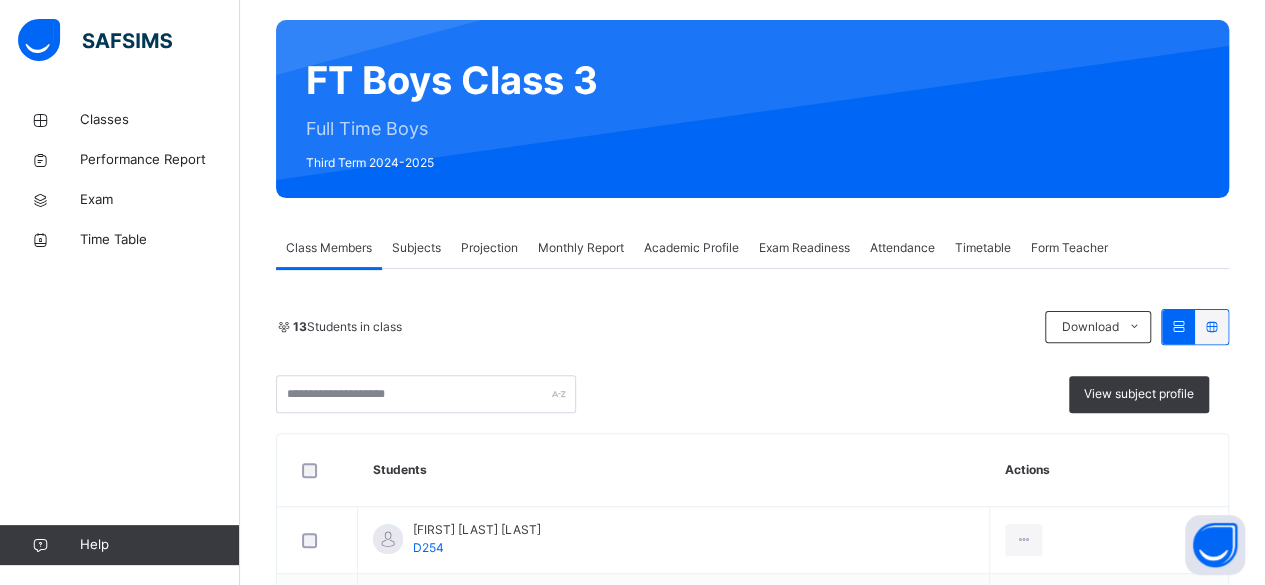 scroll, scrollTop: 144, scrollLeft: 0, axis: vertical 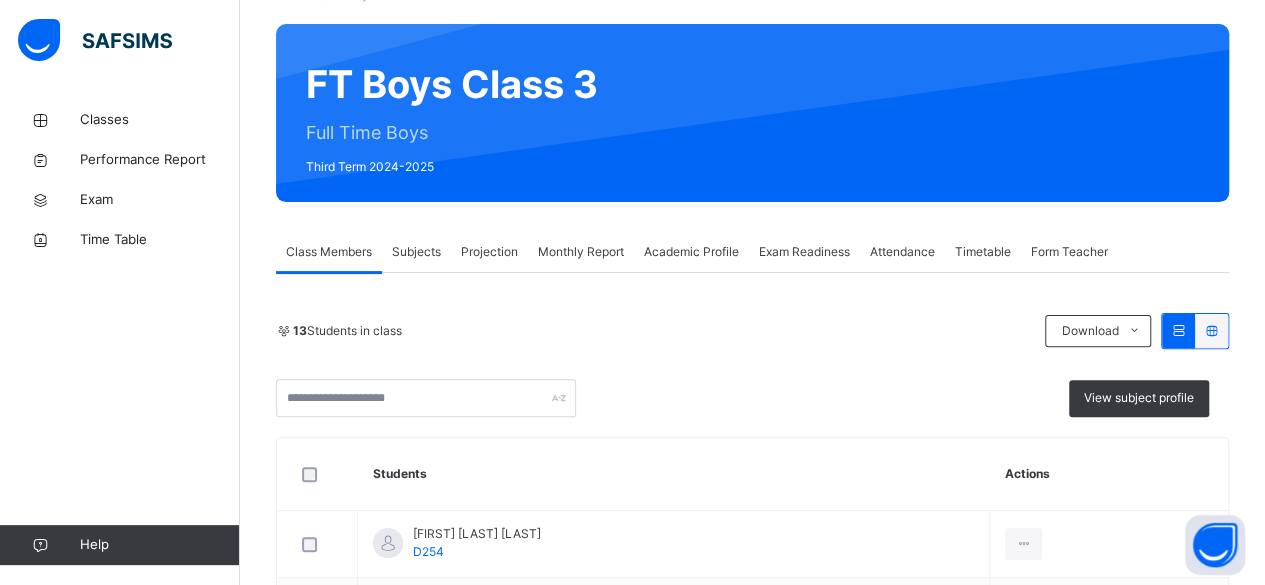 click on "Subjects" at bounding box center (416, 252) 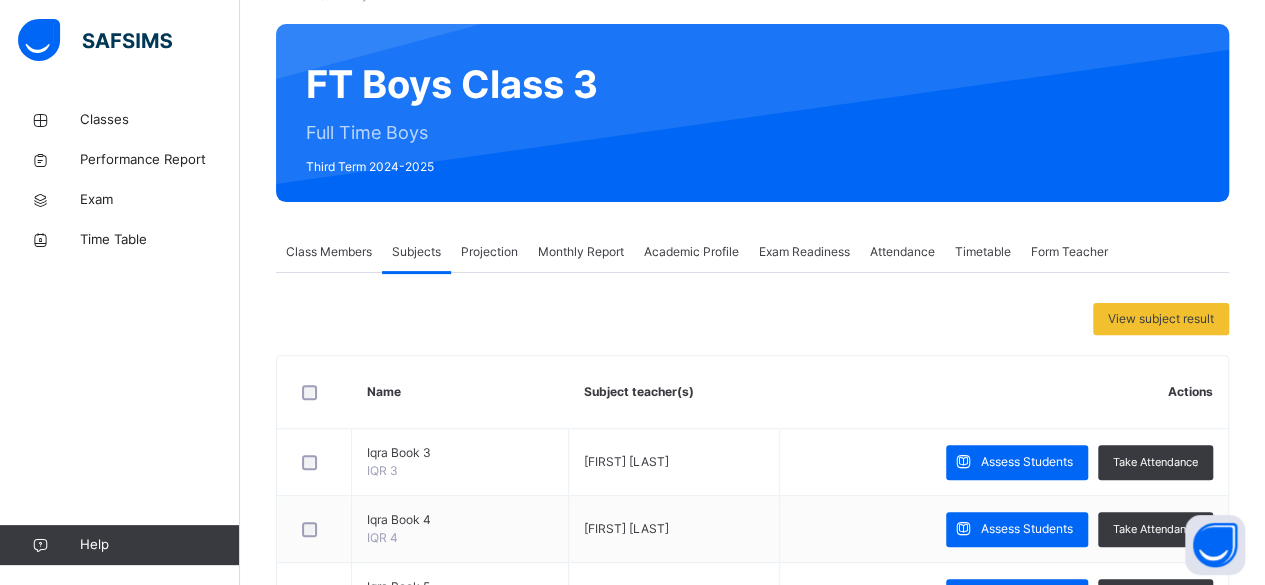 click on "Projection" at bounding box center (489, 252) 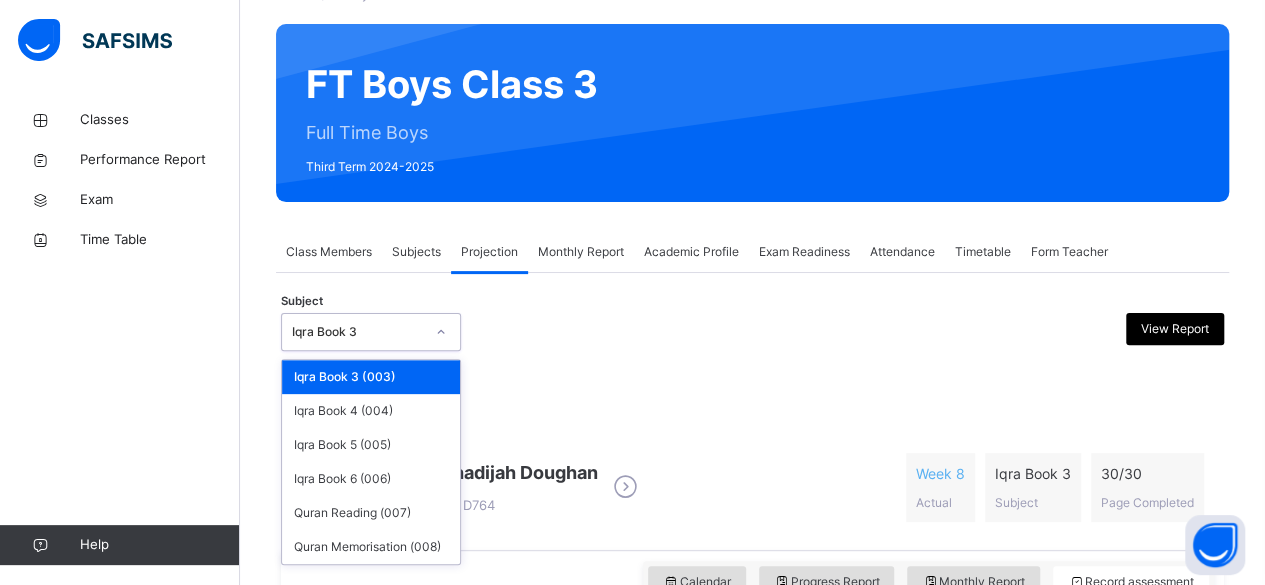 click on "[FIRST]  [LAST] [LAST] [LAST]" at bounding box center (752, 398) 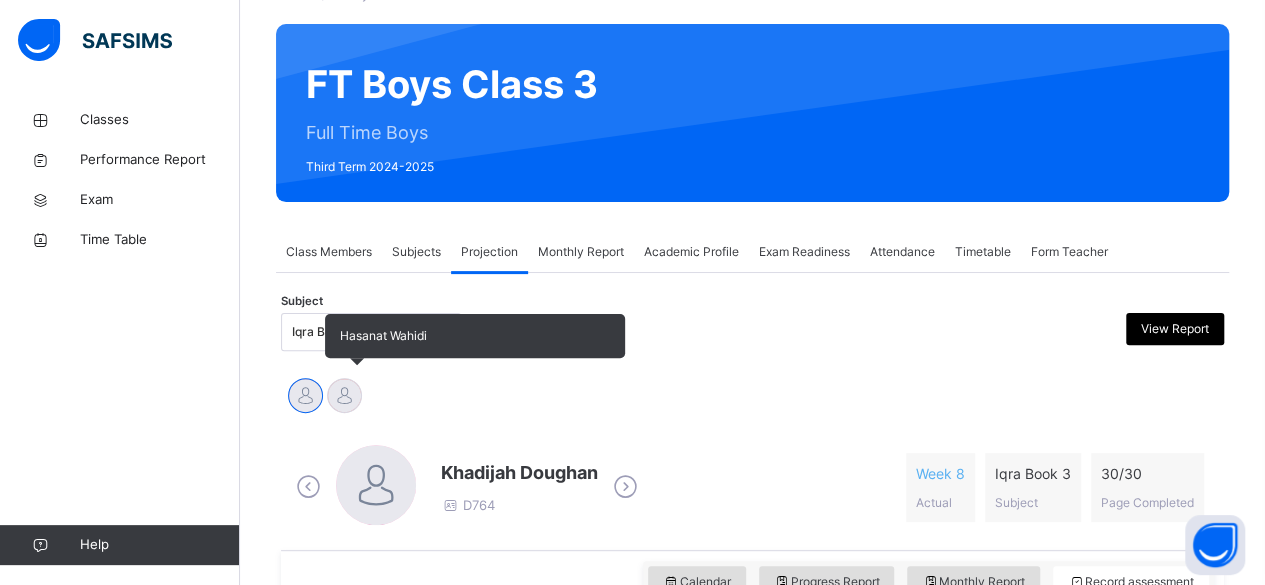 click at bounding box center [344, 395] 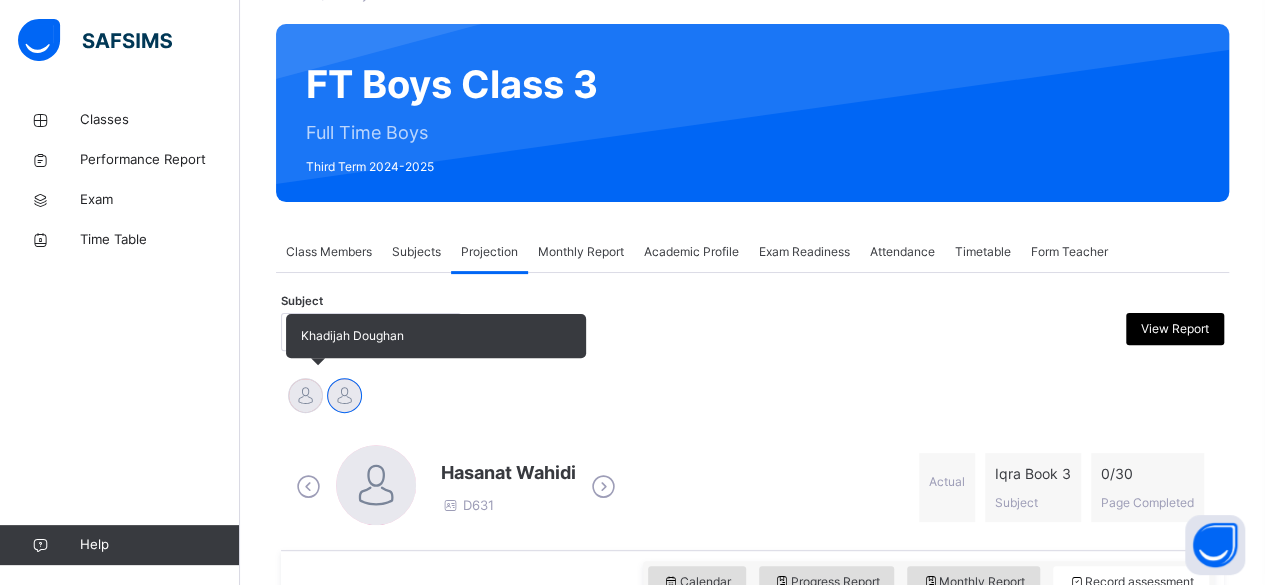 click at bounding box center [305, 395] 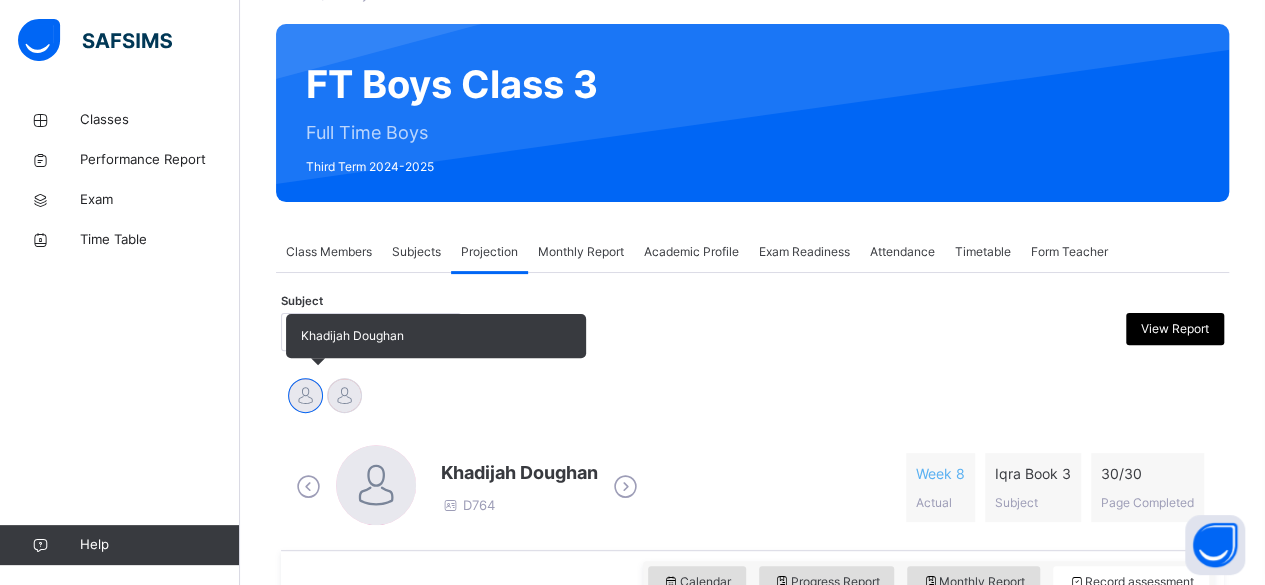 click on "Khadijah  Doughan" at bounding box center (436, 336) 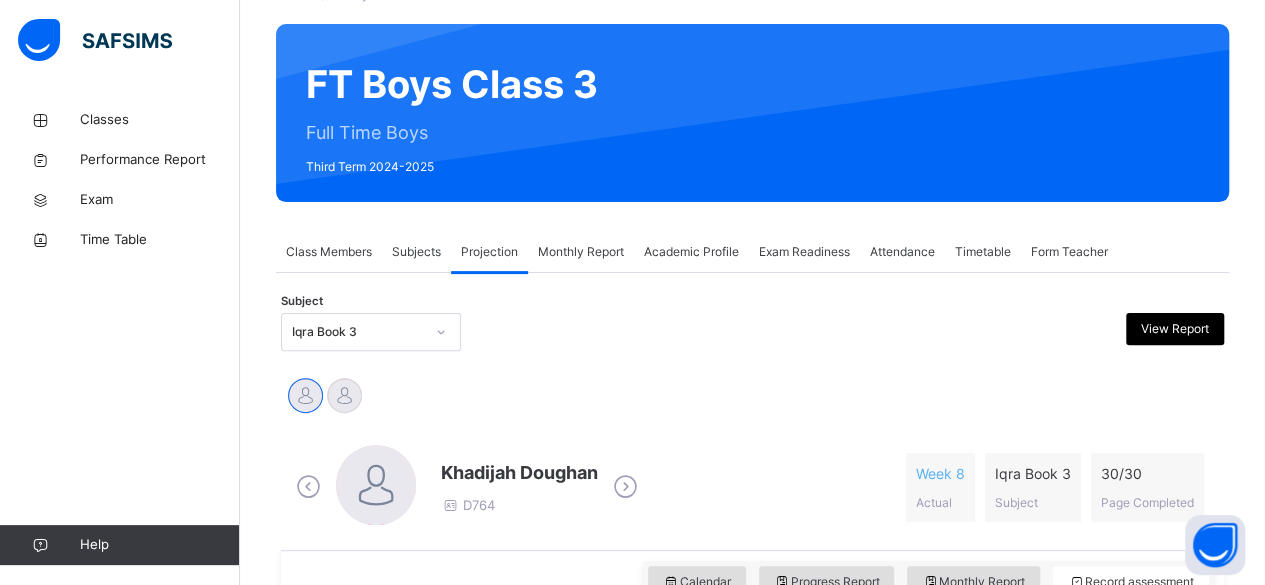 click on "Khadijah  Doughan Hasanat  Wahidi" at bounding box center (752, 398) 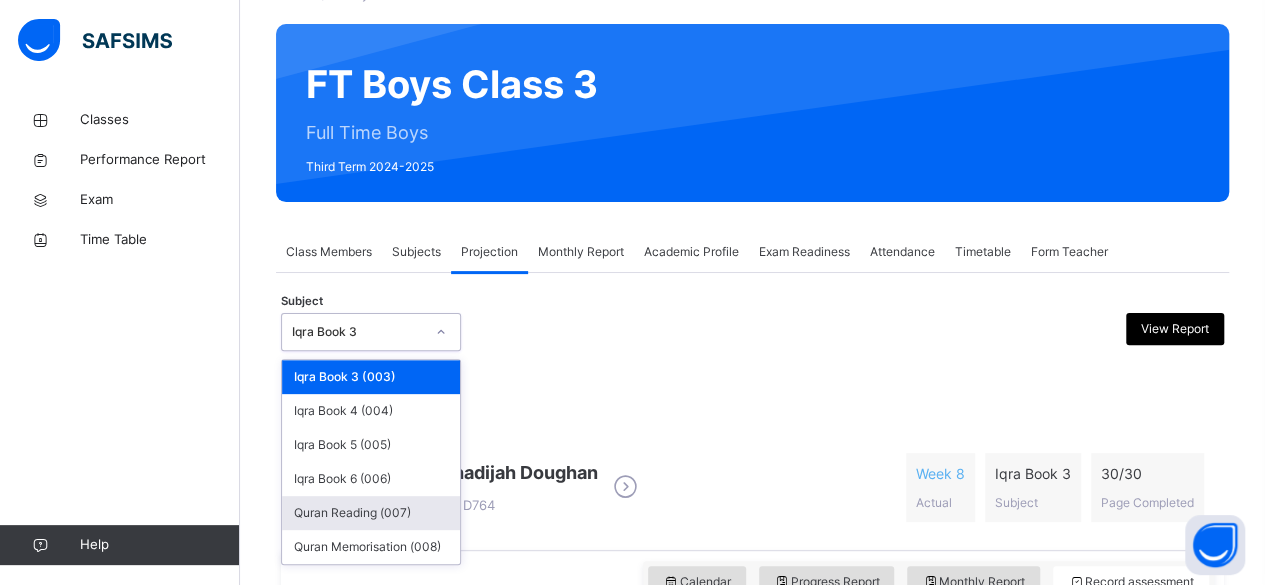 click on "Quran Reading (007)" at bounding box center (371, 513) 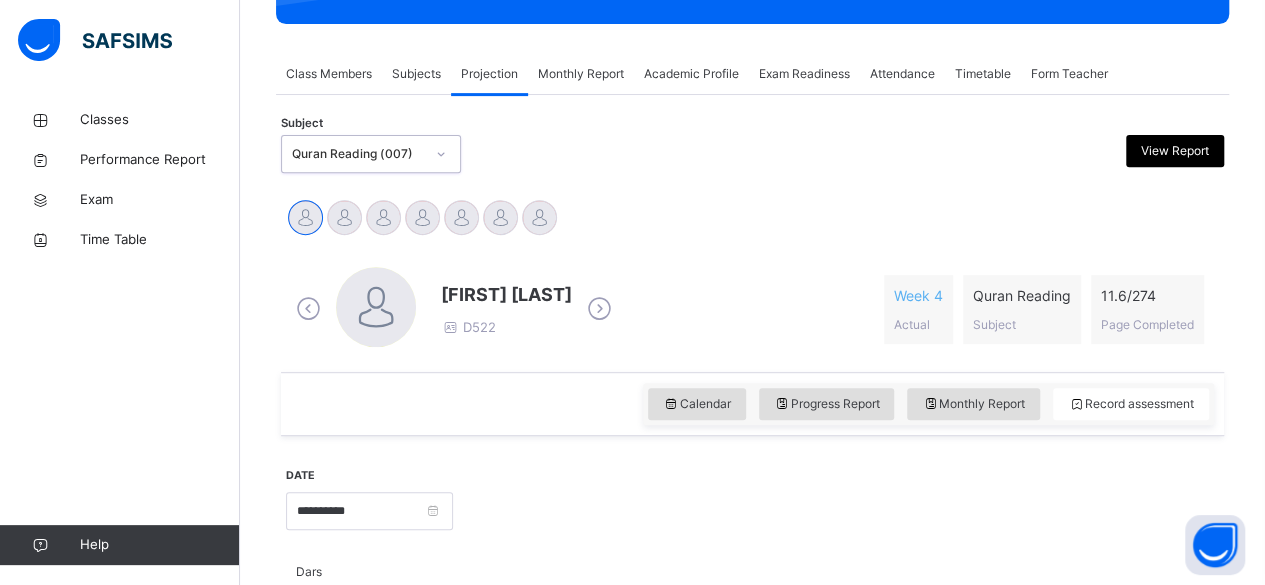 scroll, scrollTop: 362, scrollLeft: 0, axis: vertical 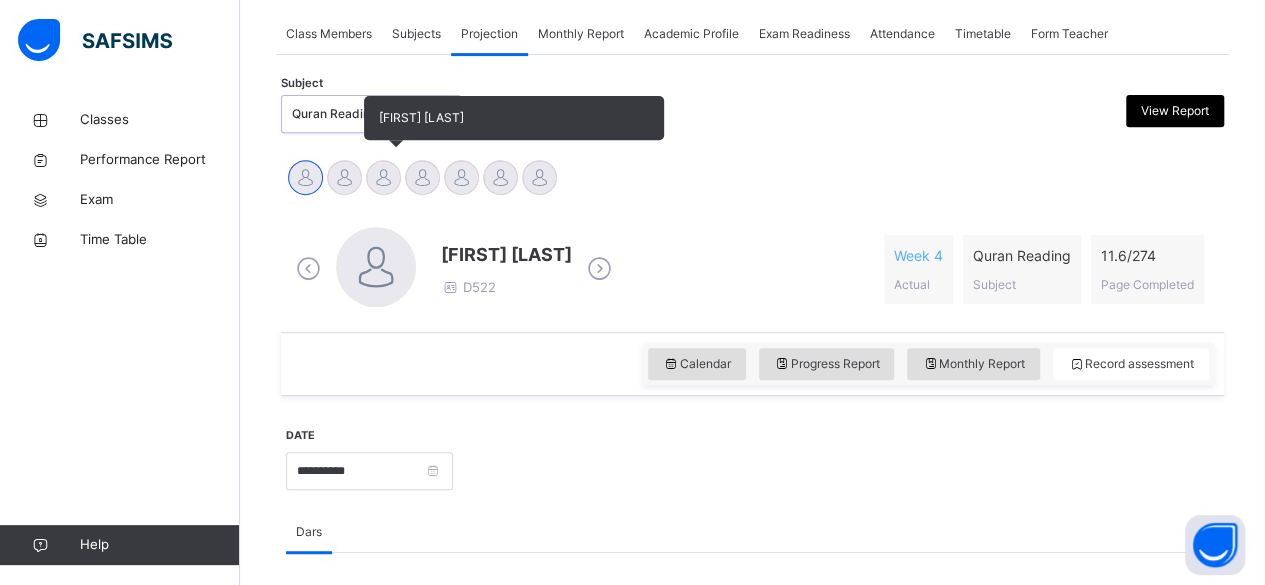 click at bounding box center [383, 177] 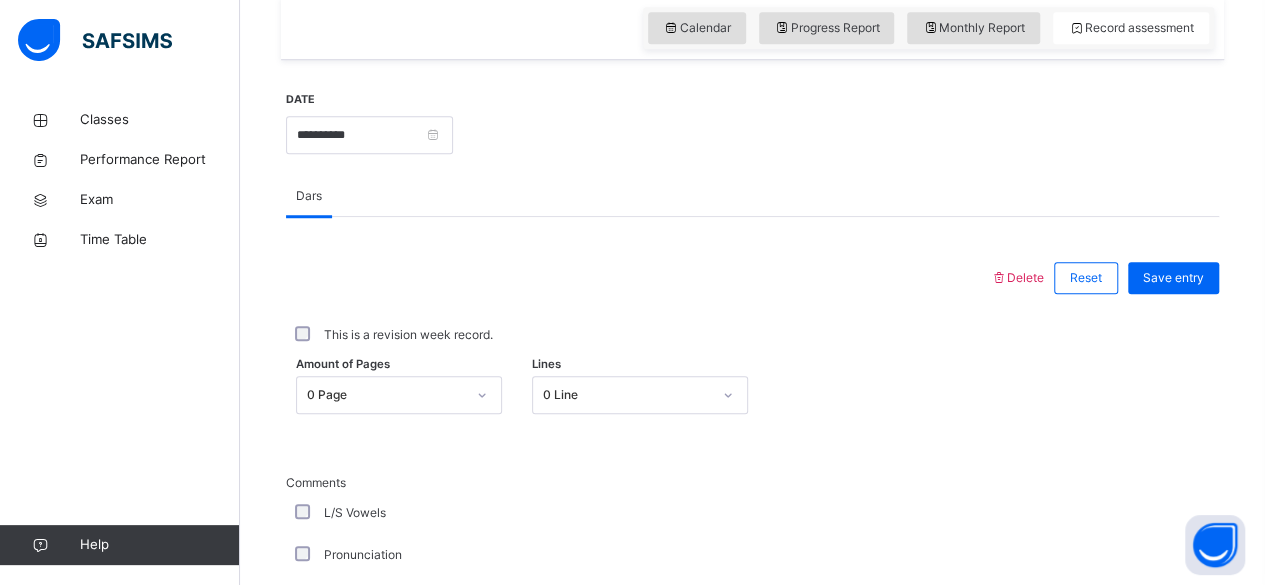 scroll, scrollTop: 699, scrollLeft: 0, axis: vertical 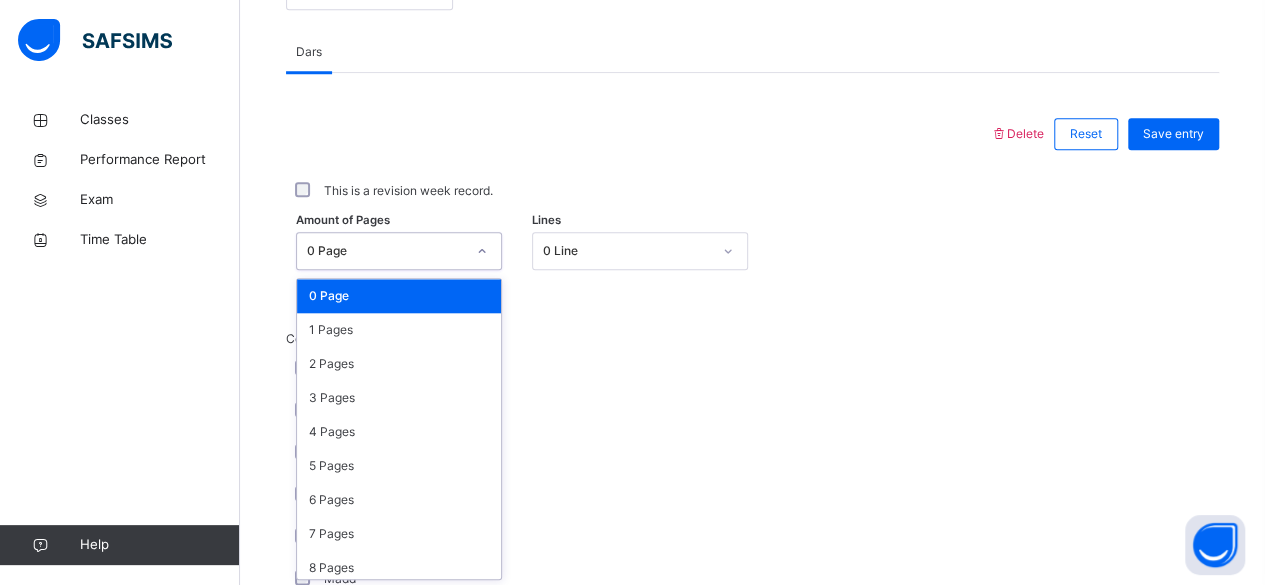 click on "L/S Vowels" at bounding box center (536, 369) 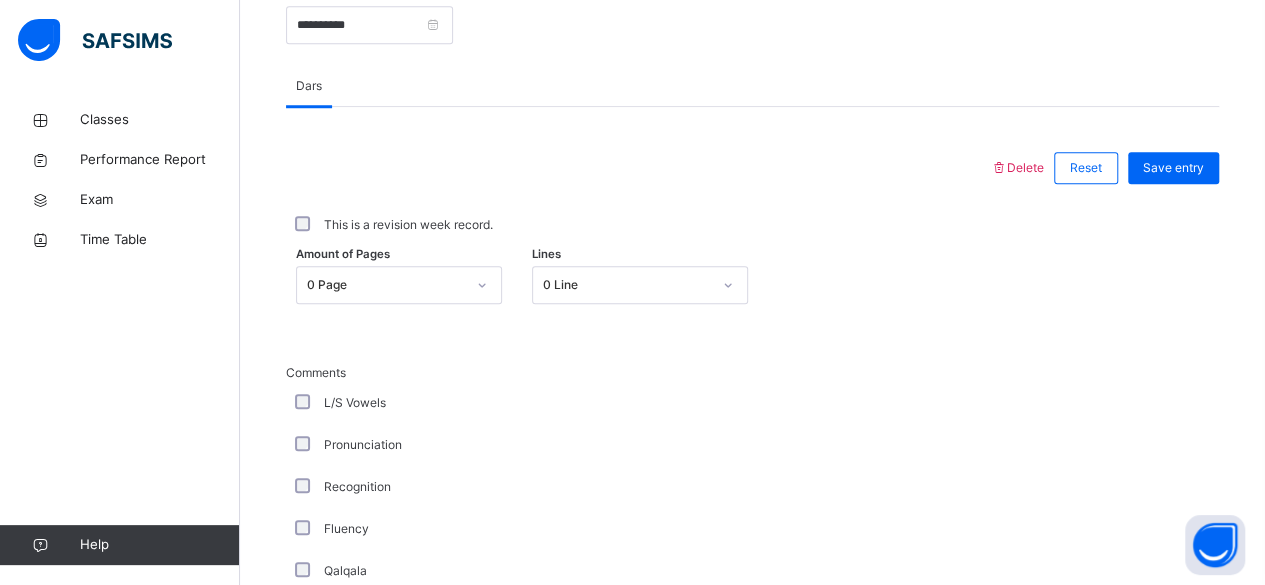 scroll, scrollTop: 658, scrollLeft: 0, axis: vertical 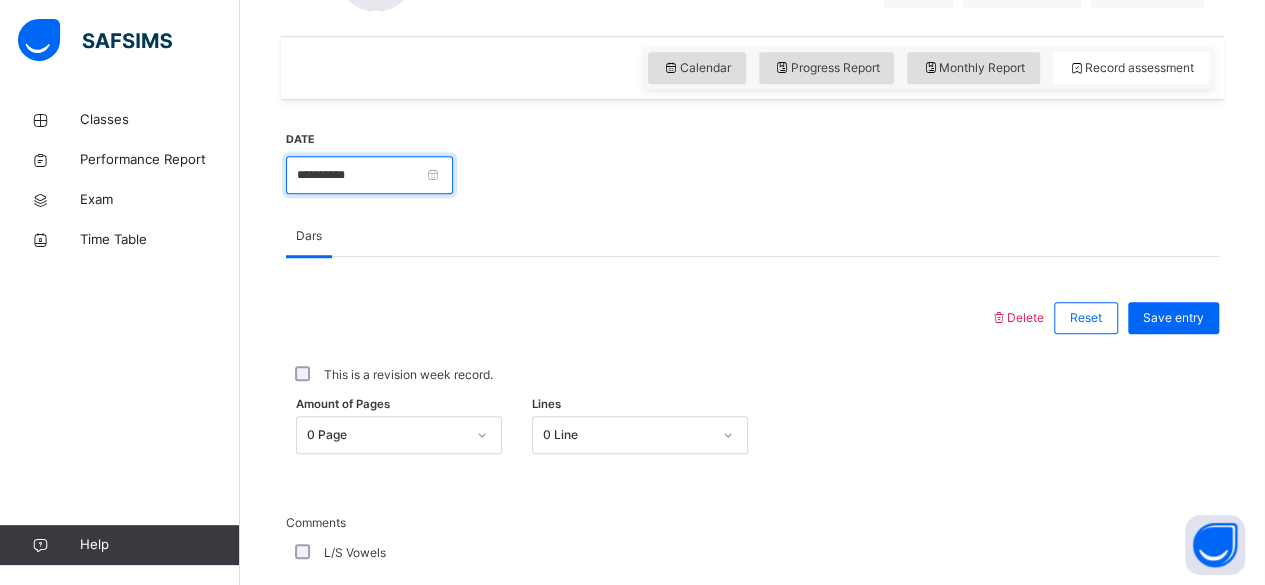 click on "**********" at bounding box center (369, 175) 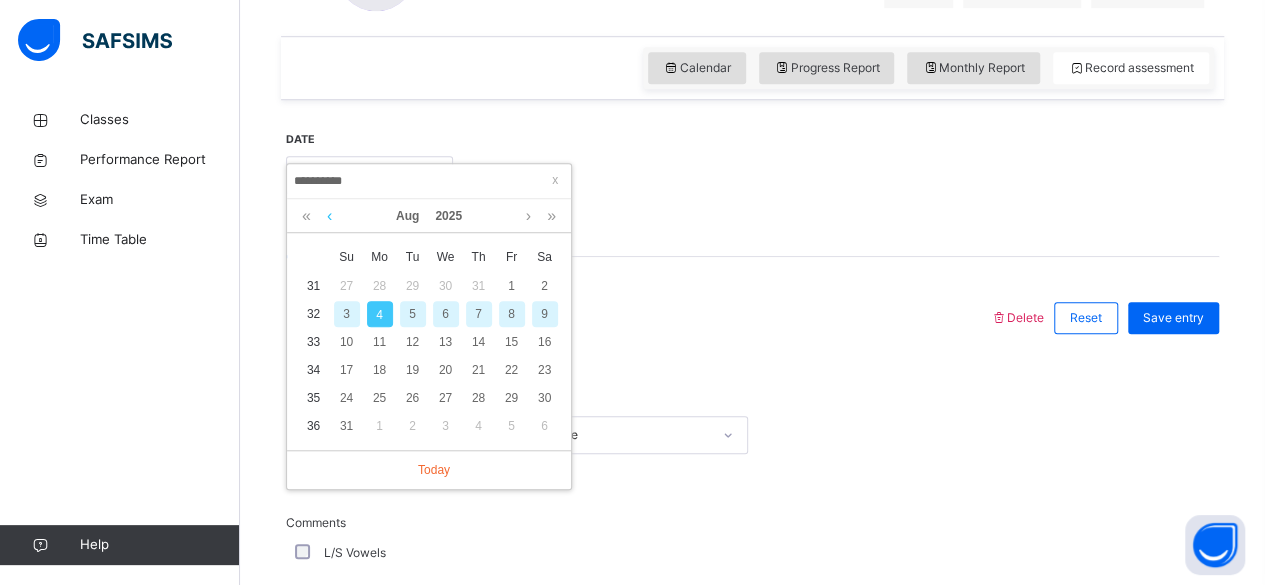 click at bounding box center [329, 216] 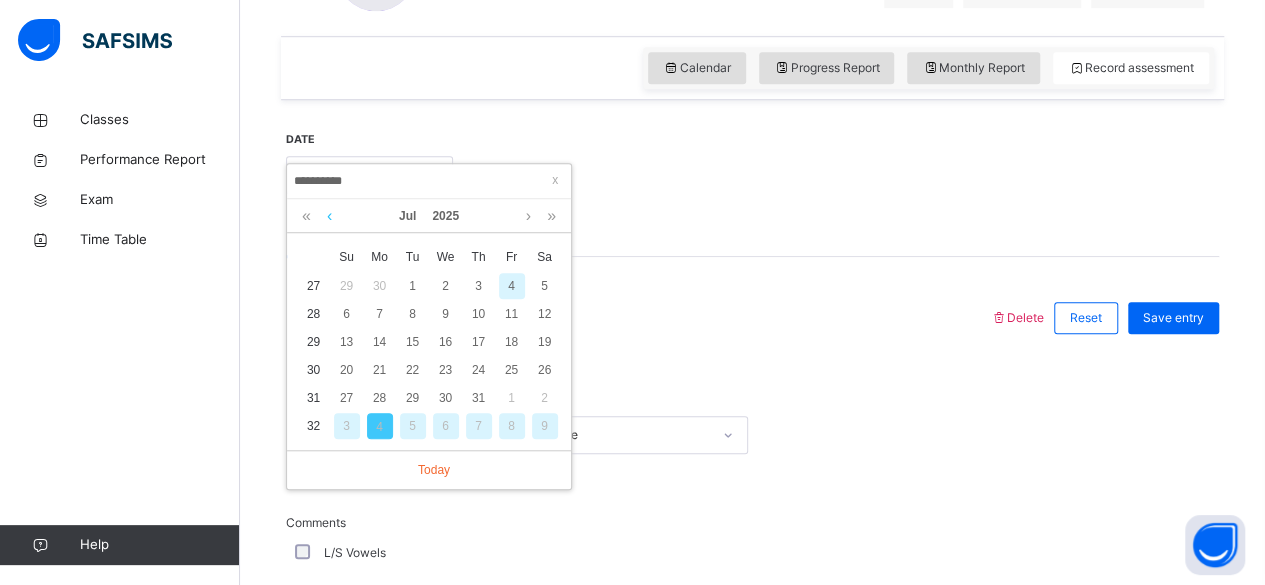 click at bounding box center [329, 216] 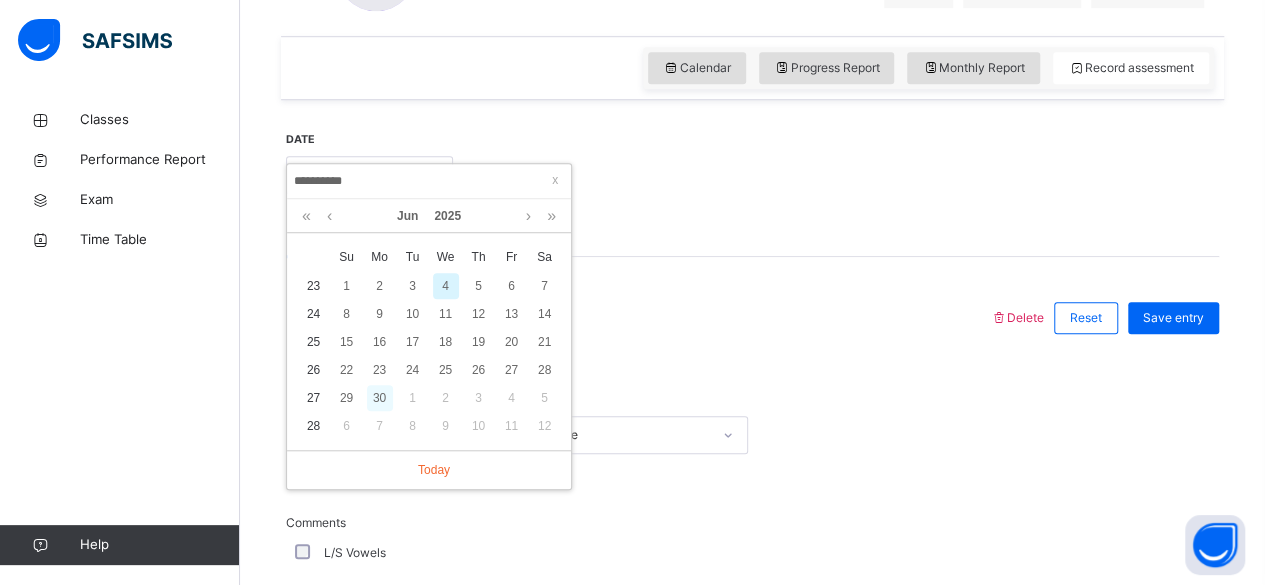 click on "30" at bounding box center [380, 398] 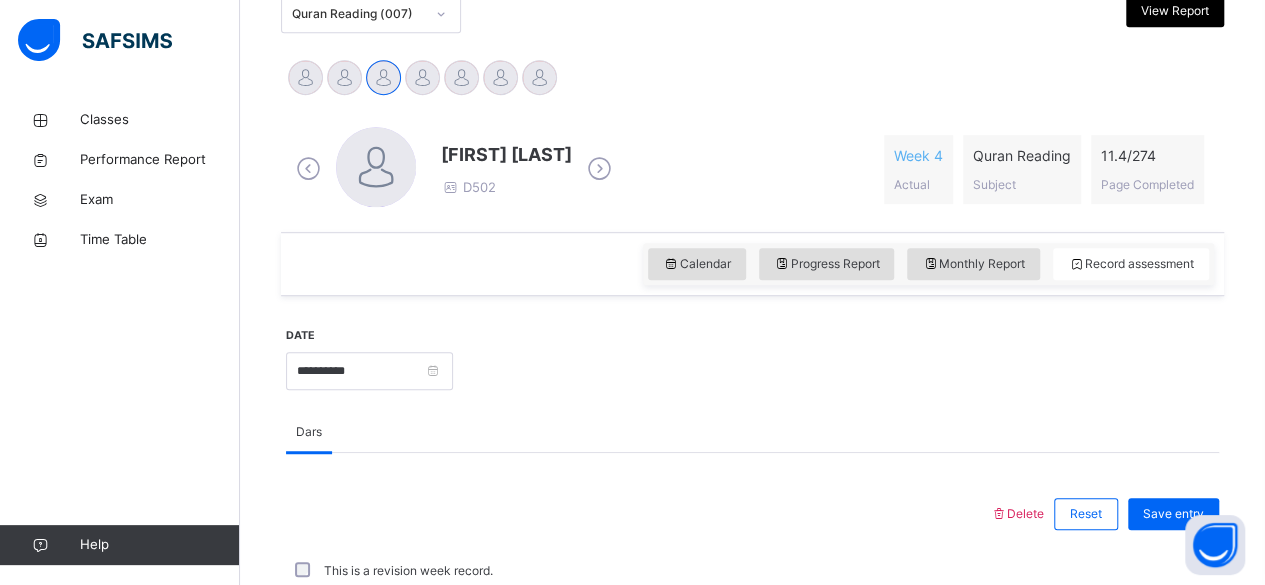 scroll, scrollTop: 658, scrollLeft: 0, axis: vertical 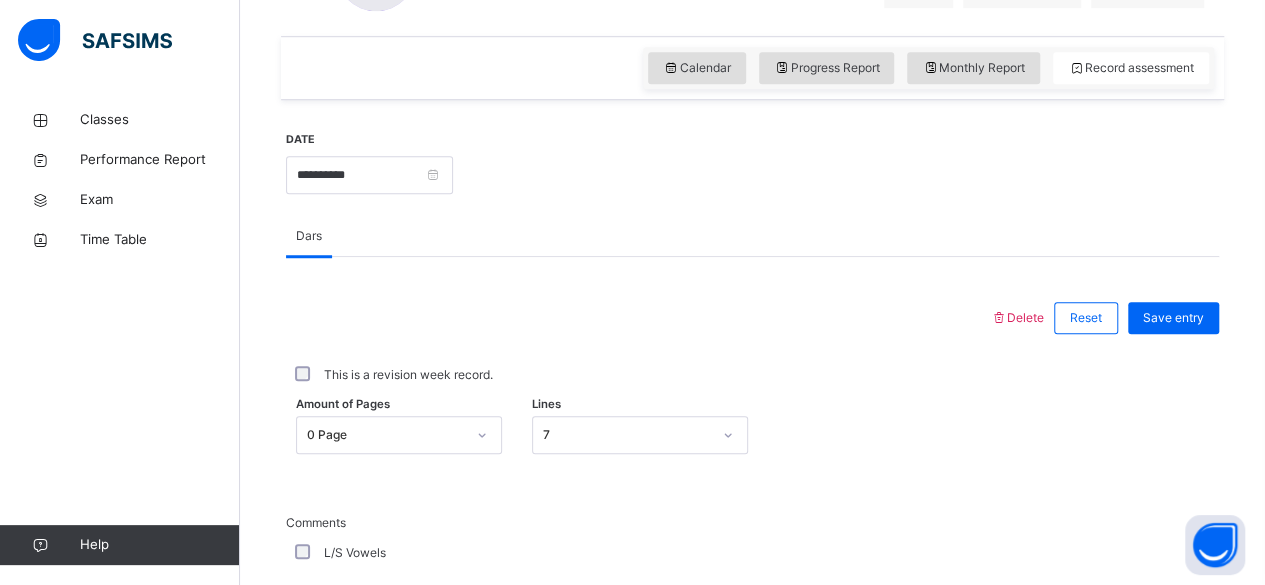 click at bounding box center (638, 318) 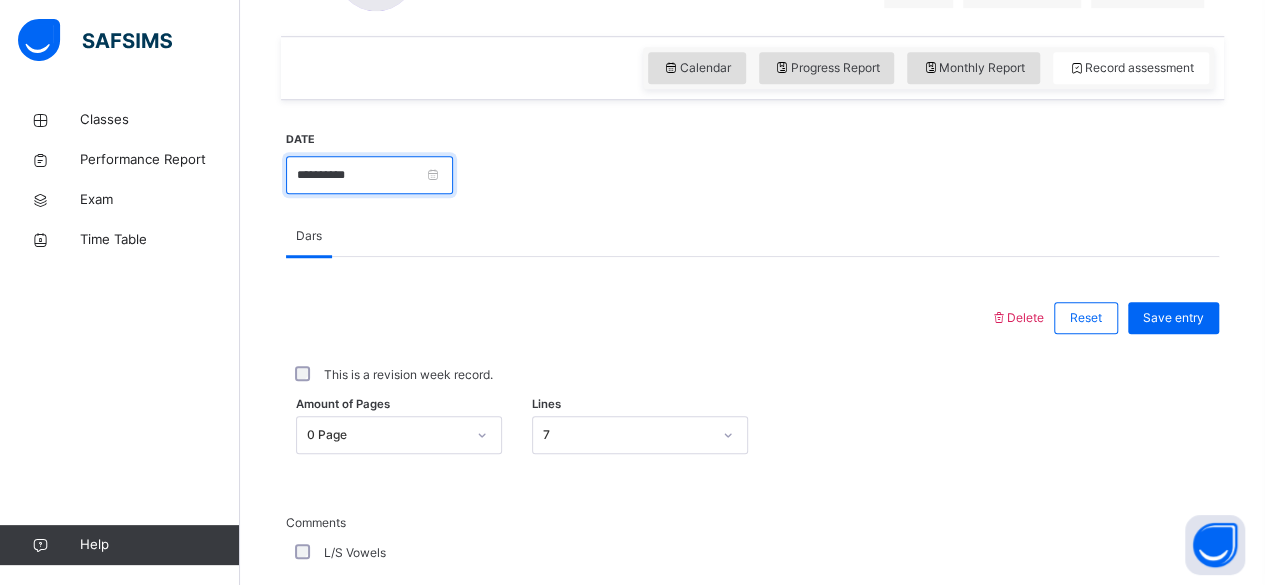 click on "**********" at bounding box center (369, 175) 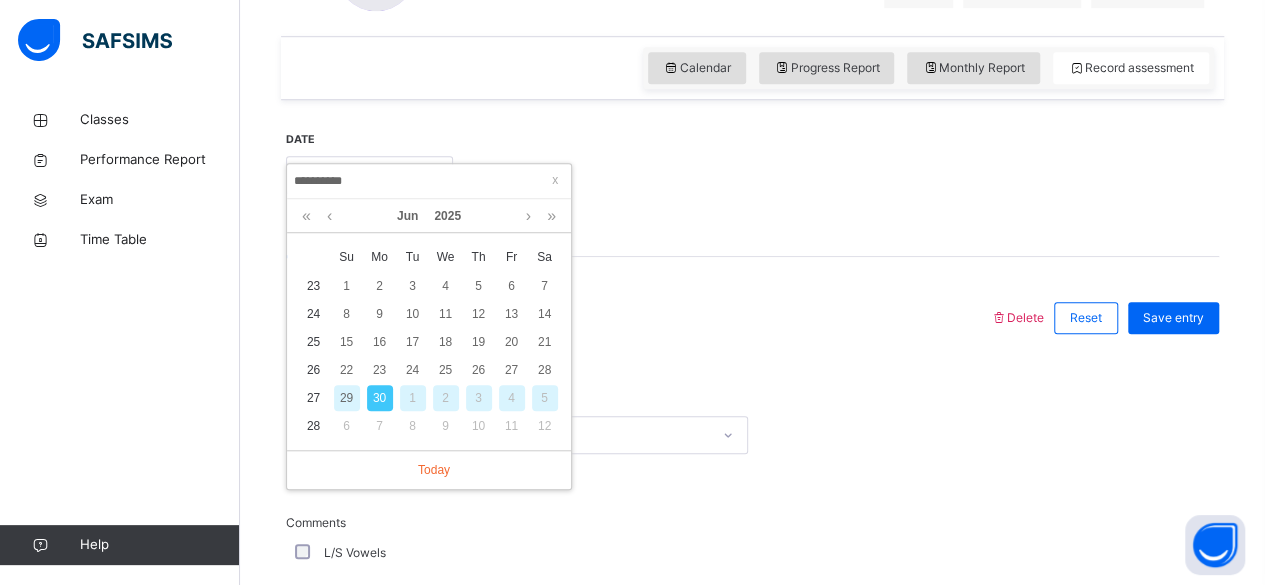 click on "29" at bounding box center [347, 398] 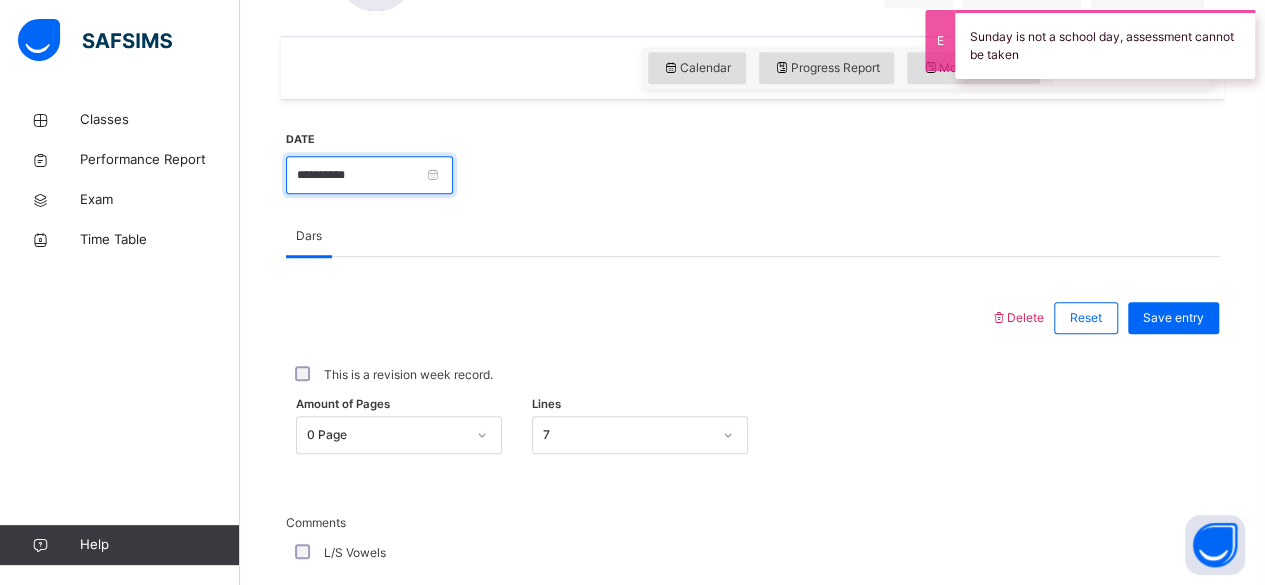 click on "**********" at bounding box center [369, 175] 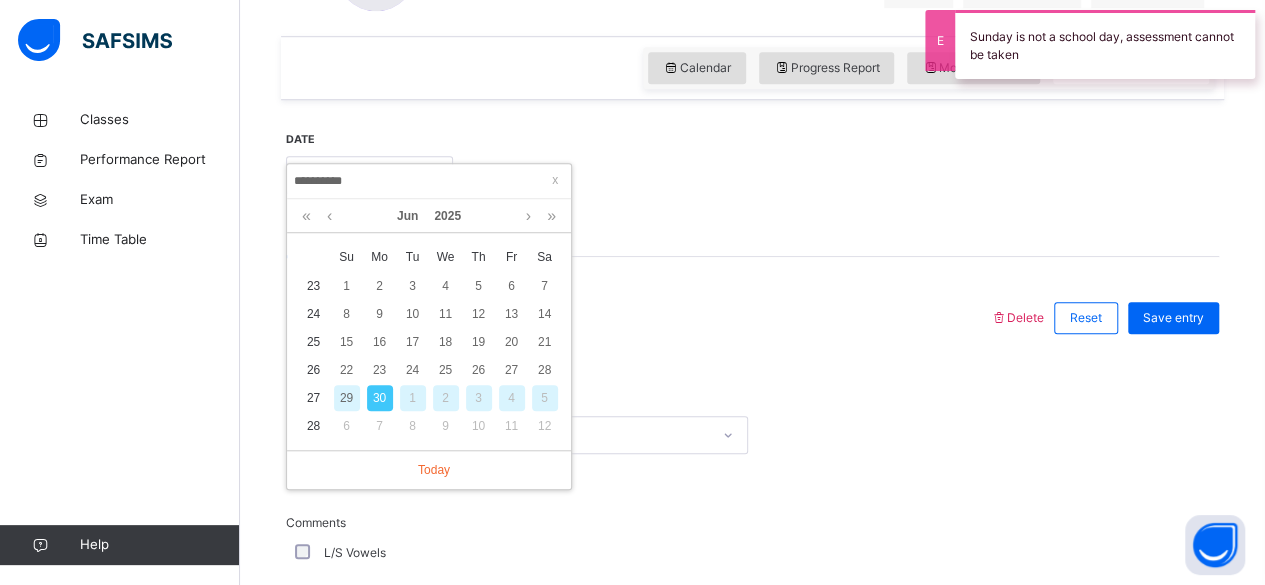 click on "27" at bounding box center (313, 398) 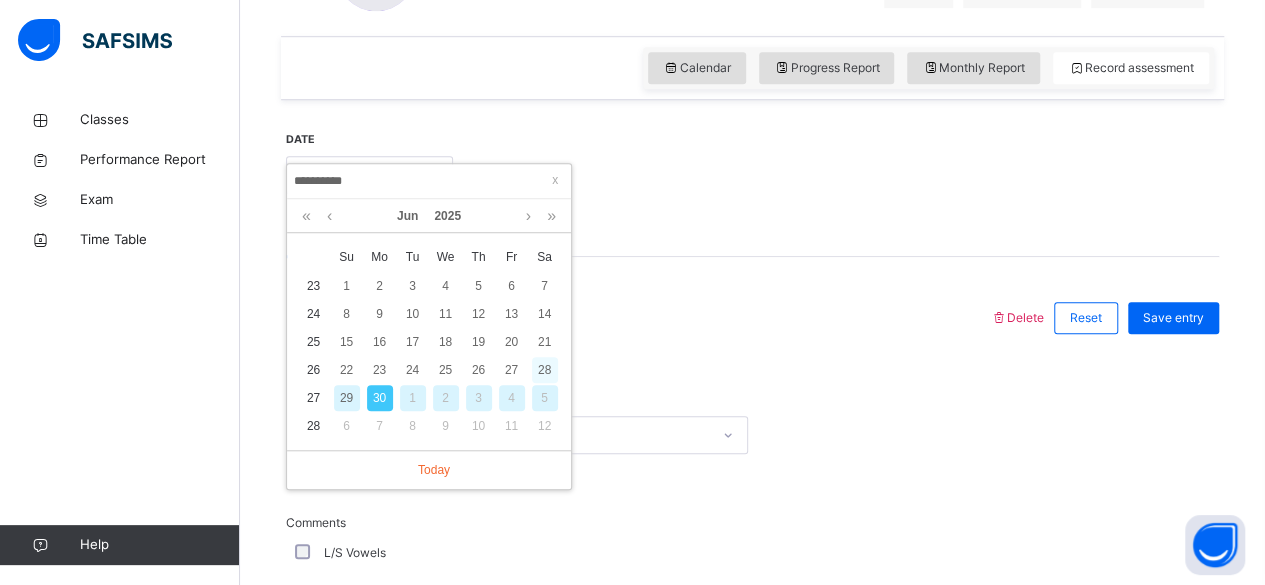 click on "28" at bounding box center [545, 370] 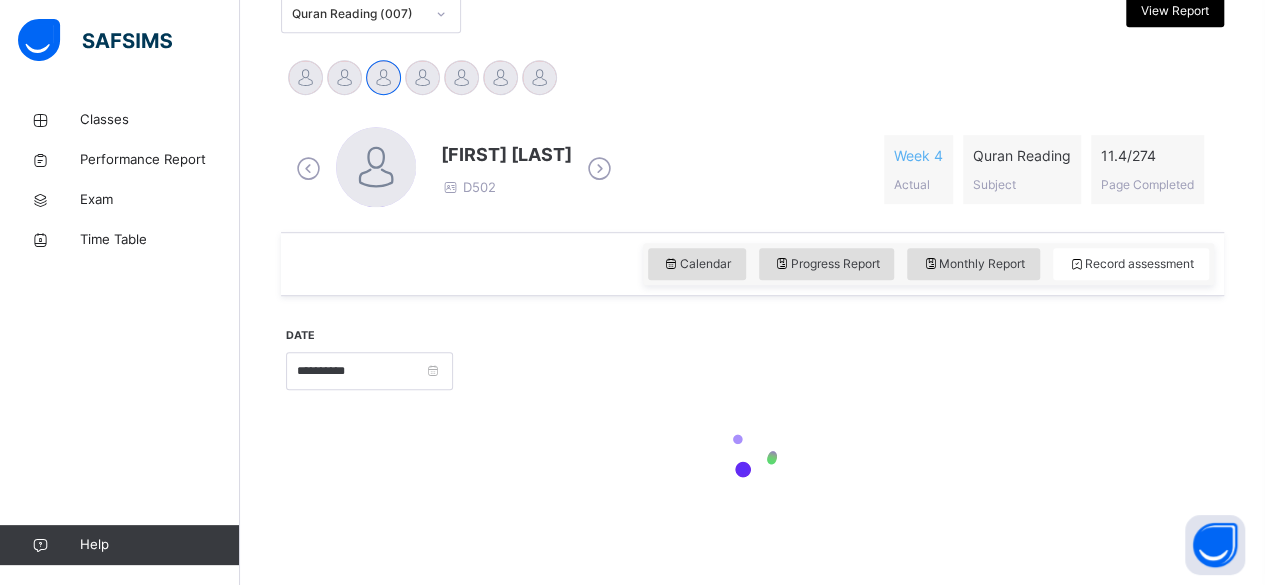 scroll, scrollTop: 658, scrollLeft: 0, axis: vertical 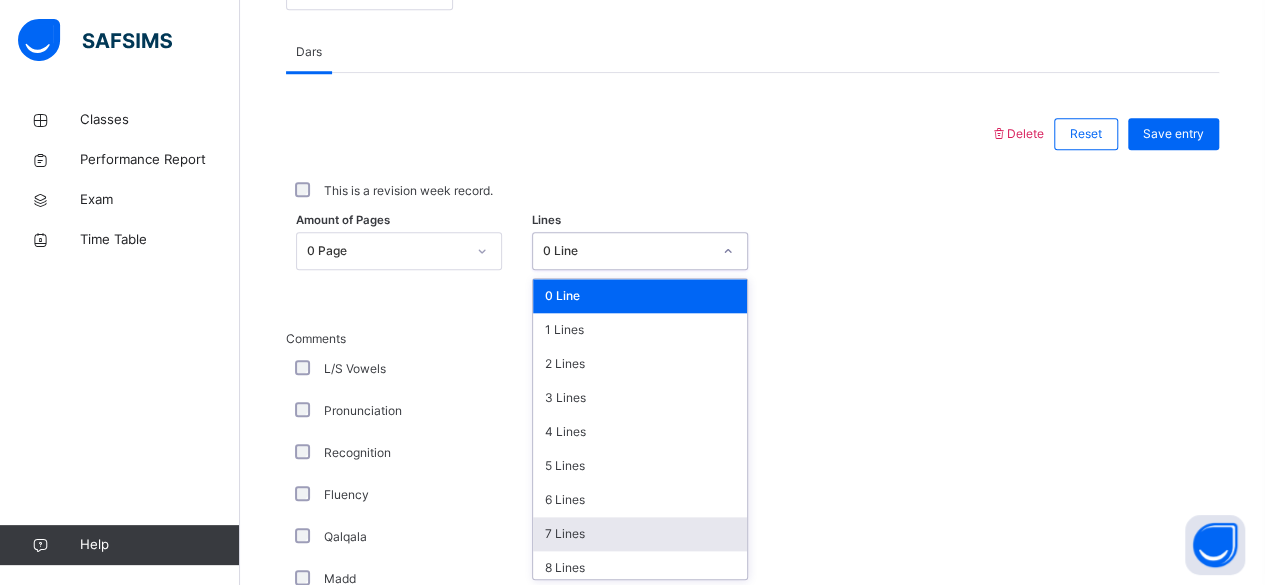 click on "7 Lines" at bounding box center [640, 534] 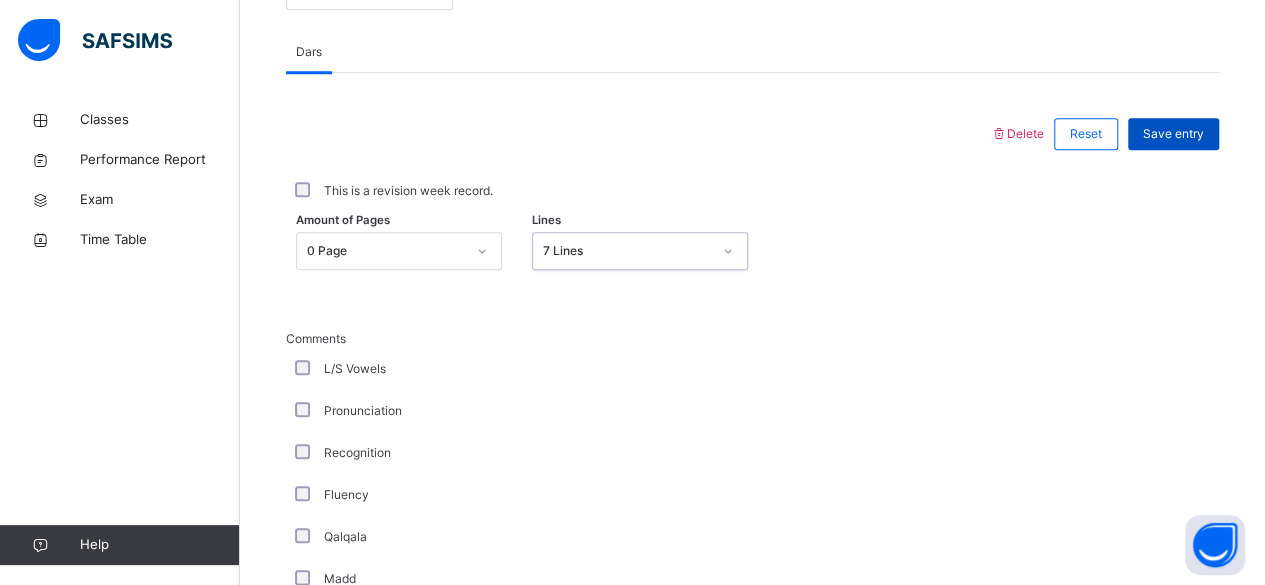 click on "Save entry" at bounding box center (1173, 134) 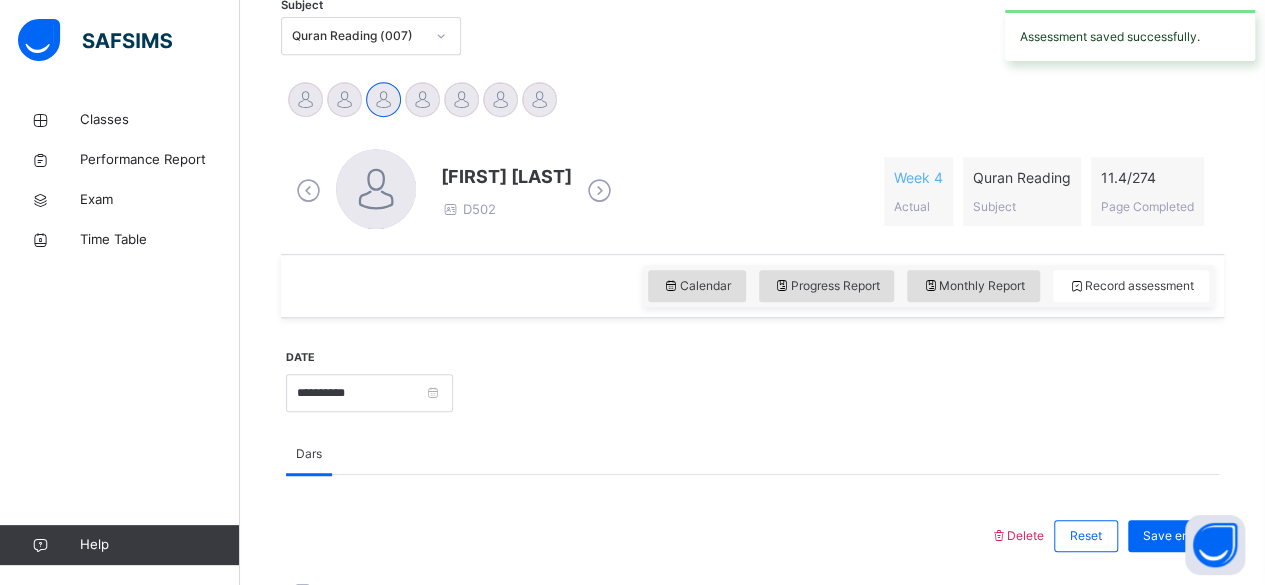 scroll, scrollTop: 434, scrollLeft: 0, axis: vertical 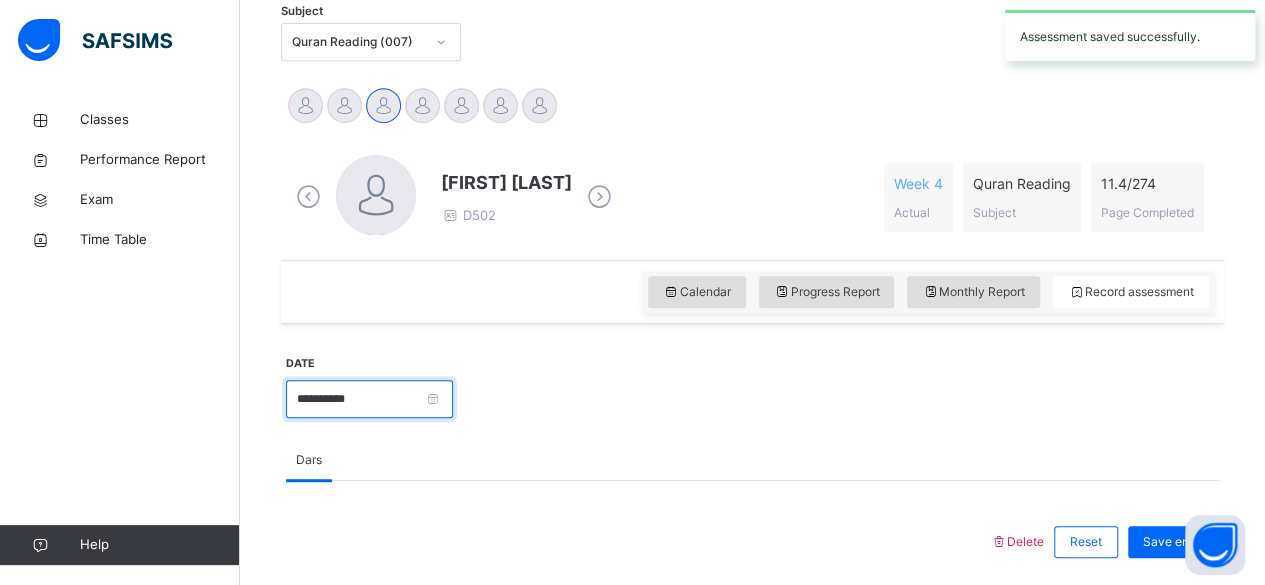 click on "**********" at bounding box center [369, 399] 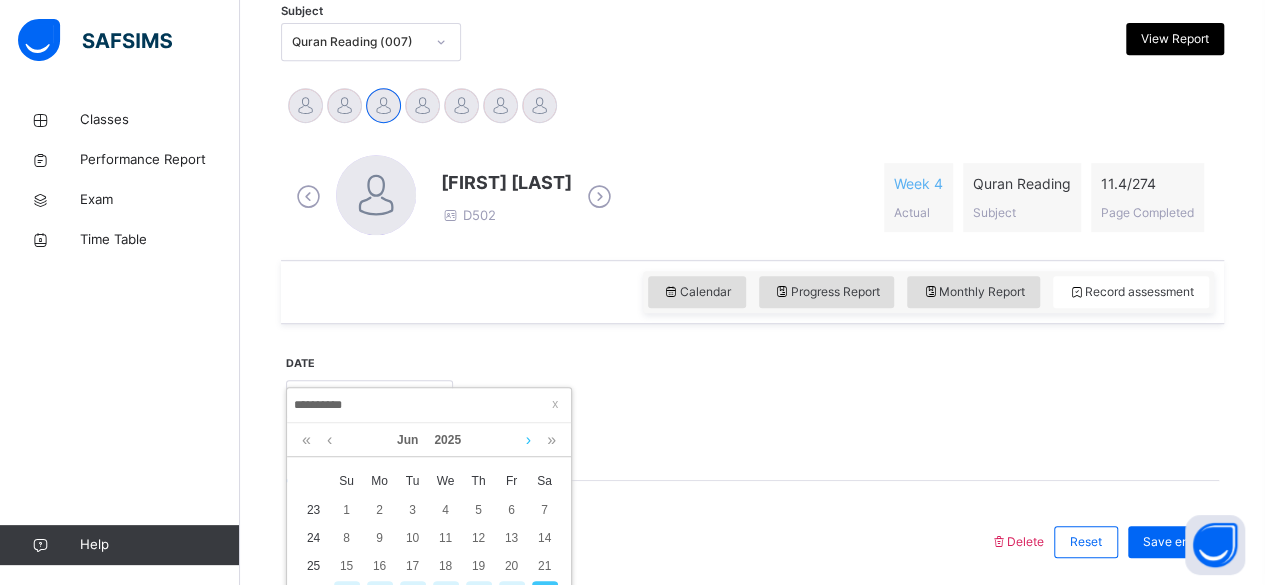 click at bounding box center (528, 440) 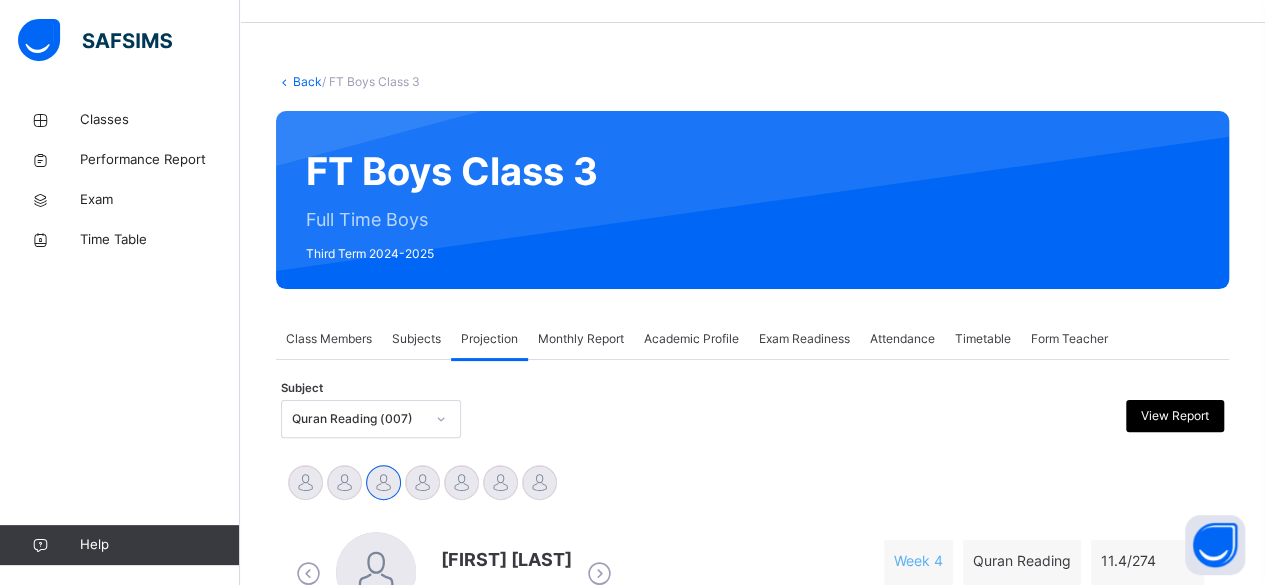 scroll, scrollTop: 0, scrollLeft: 0, axis: both 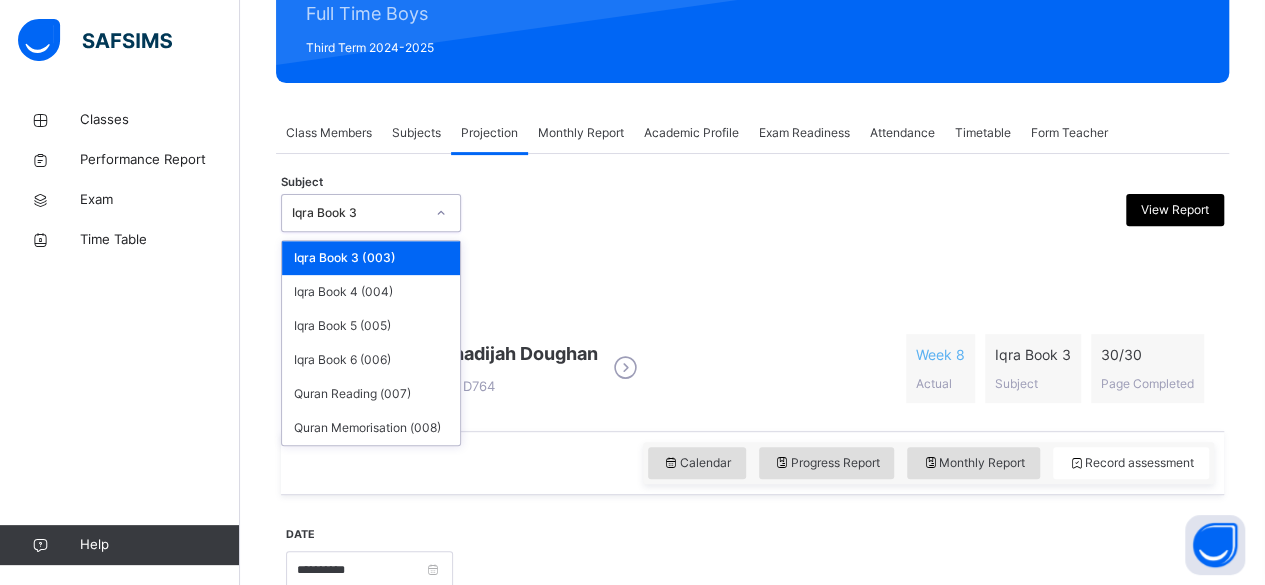click on "Iqra Book 3" at bounding box center (358, 213) 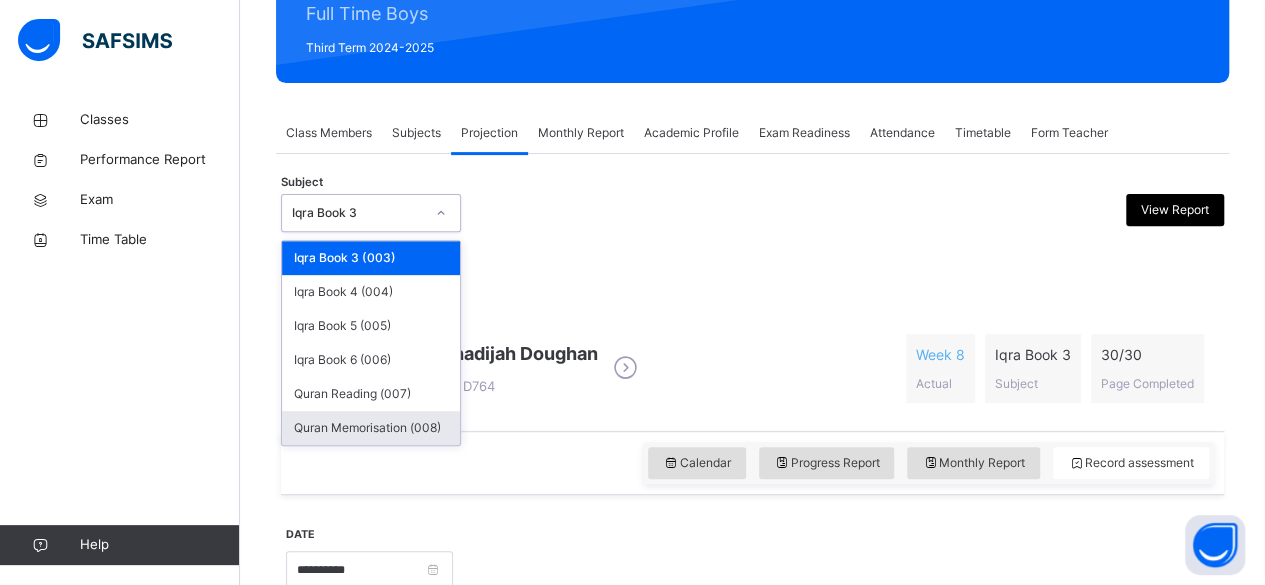 click on "Quran Memorisation (008)" at bounding box center [371, 428] 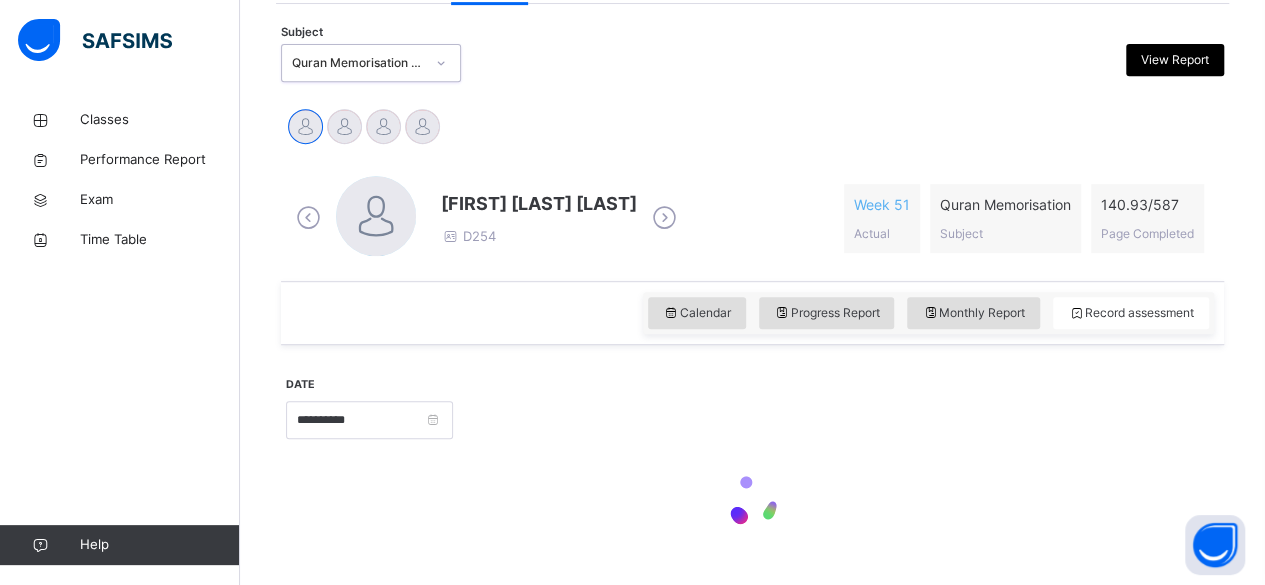 scroll, scrollTop: 462, scrollLeft: 0, axis: vertical 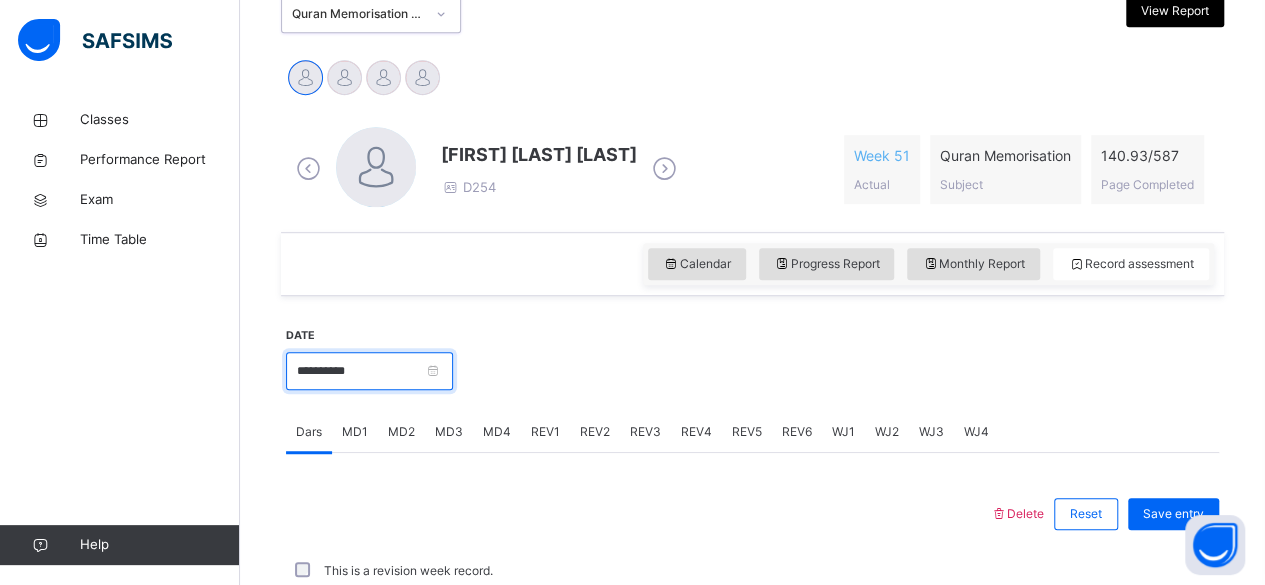 click on "**********" at bounding box center [369, 371] 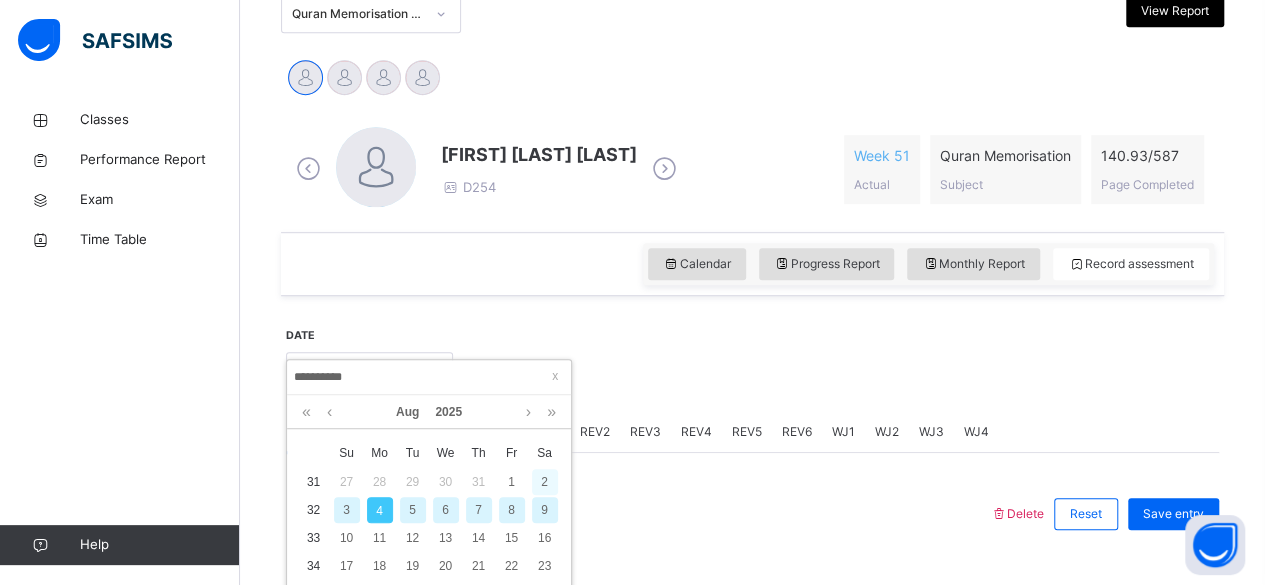 click on "2" at bounding box center [545, 482] 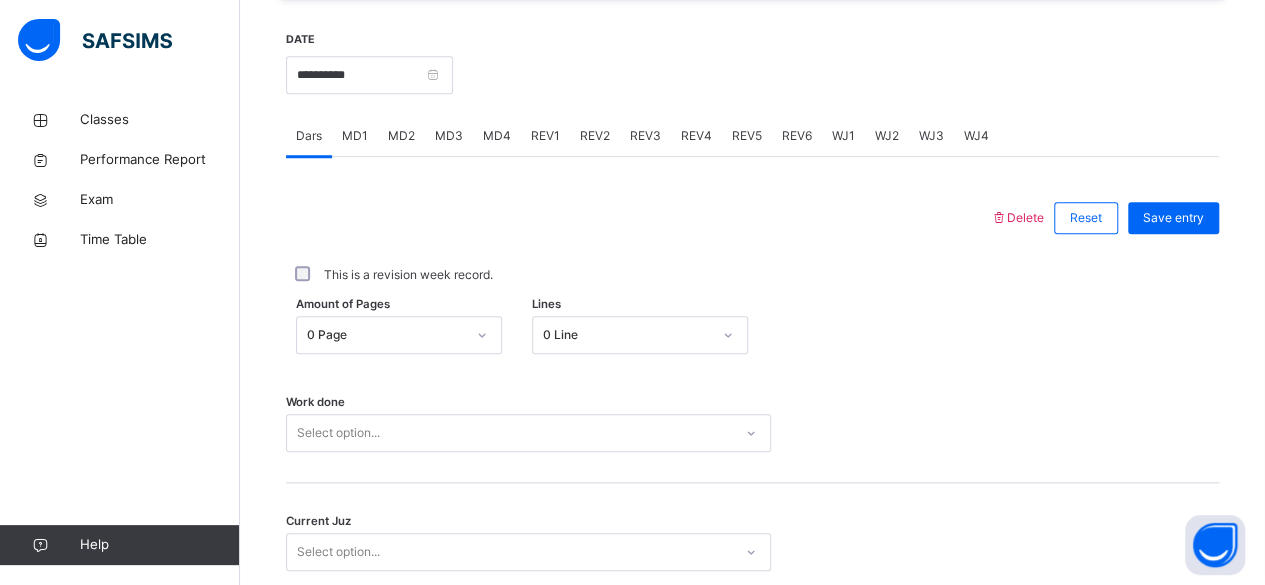 scroll, scrollTop: 760, scrollLeft: 0, axis: vertical 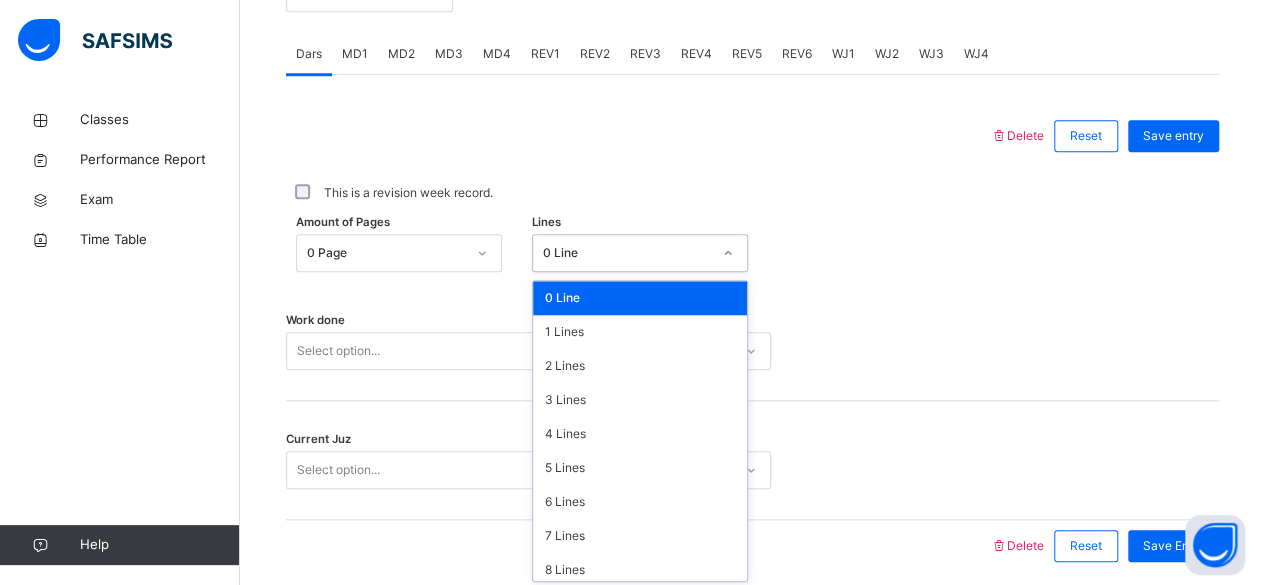 click on "option 0 Line focused, 1 of 16. 16 results available. Use Up and Down to choose options, press Enter to select the currently focused option, press Escape to exit the menu, press Tab to select the option and exit the menu. 0 Line 0 Line 1 Lines 2 Lines 3 Lines 4 Lines 5 Lines 6 Lines 7 Lines 8 Lines 9 Lines 10 Lines 11 Lines 12 Lines 13 Lines 14 Lines 15 Lines" at bounding box center (640, 253) 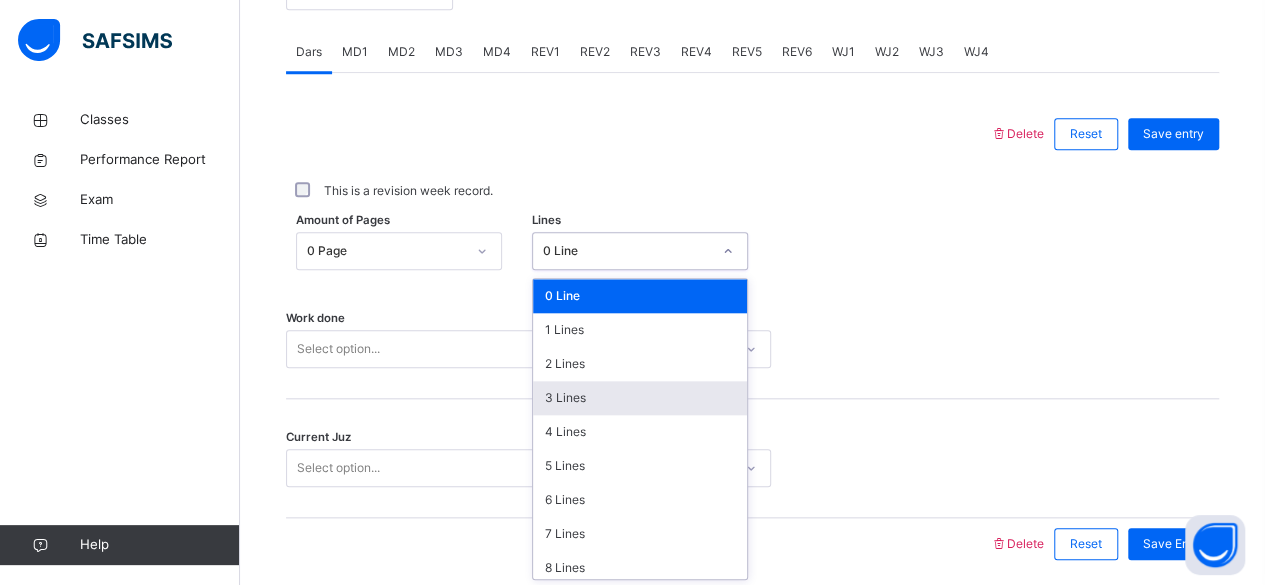 click on "3 Lines" at bounding box center [640, 398] 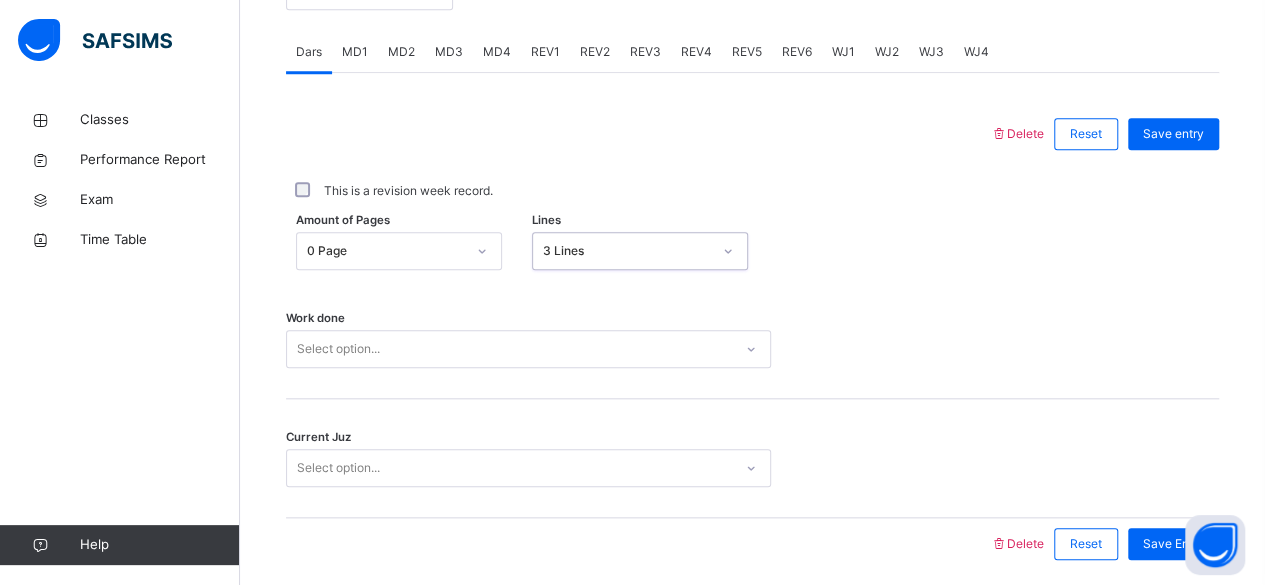 scroll, scrollTop: 914, scrollLeft: 0, axis: vertical 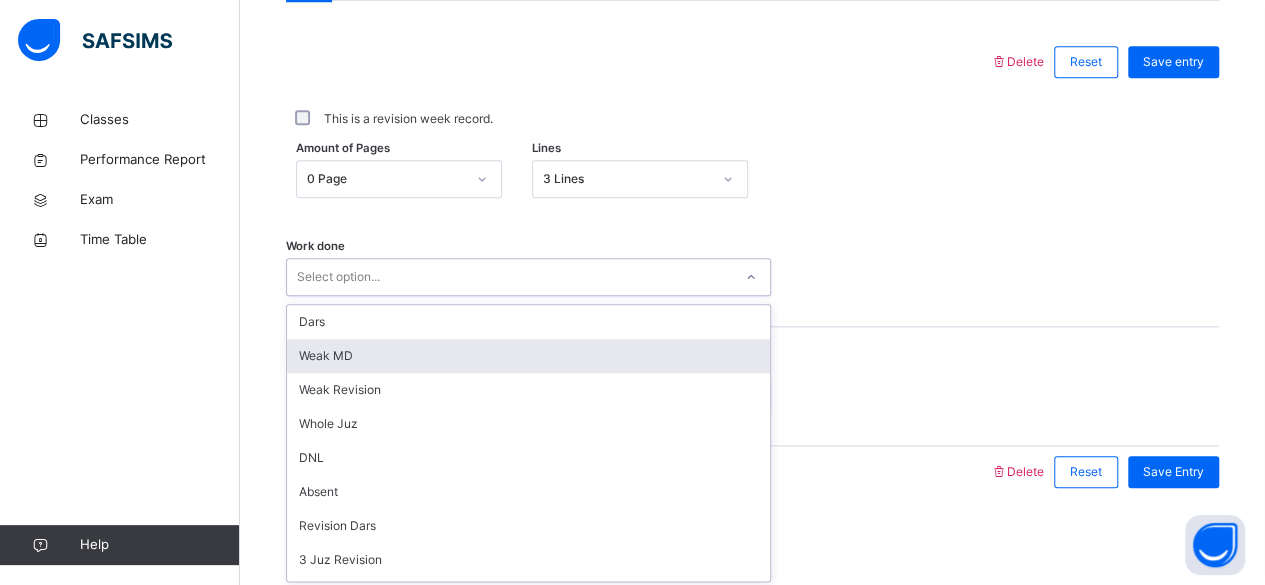 click on "option Weak MD focused, 2 of 16. 16 results available. Use Up and Down to choose options, press Enter to select the currently focused option, press Escape to exit the menu, press Tab to select the option and exit the menu. Select option... Dars Weak MD Weak Revision Whole Juz DNL Absent Revision Dars 3 Juz Revision 5 Juz Revision Whole Quran Rev Not Reading No Muqri Public Holiday Suspension Dec/Feb/Termly Rev Talqeen Program" at bounding box center (528, 277) 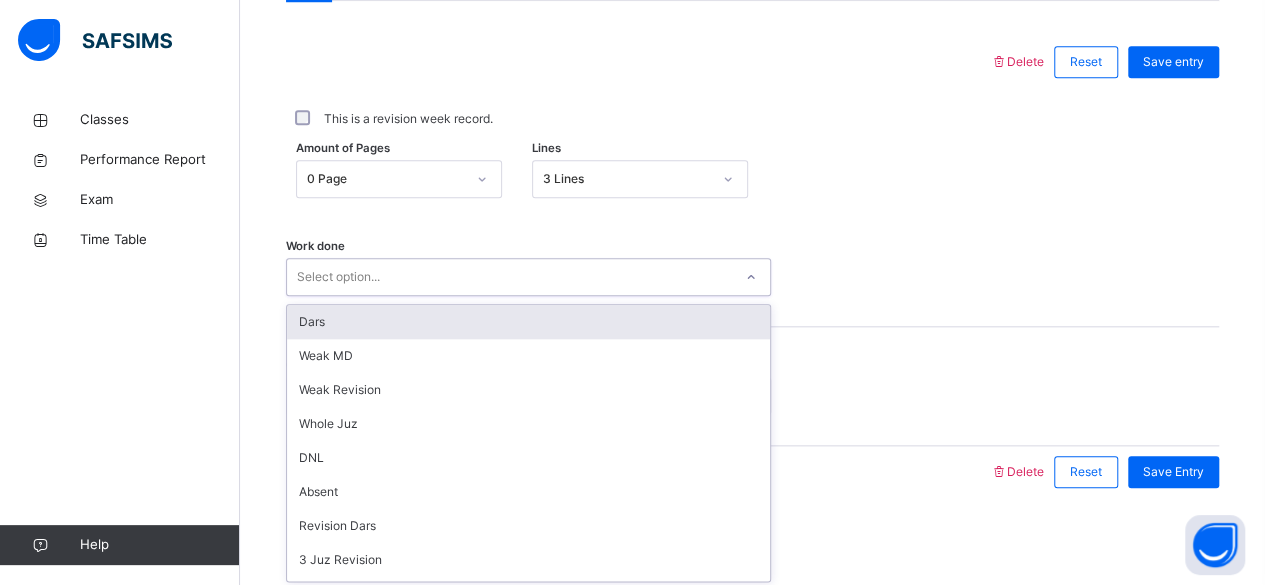 click on "Dars" at bounding box center (528, 322) 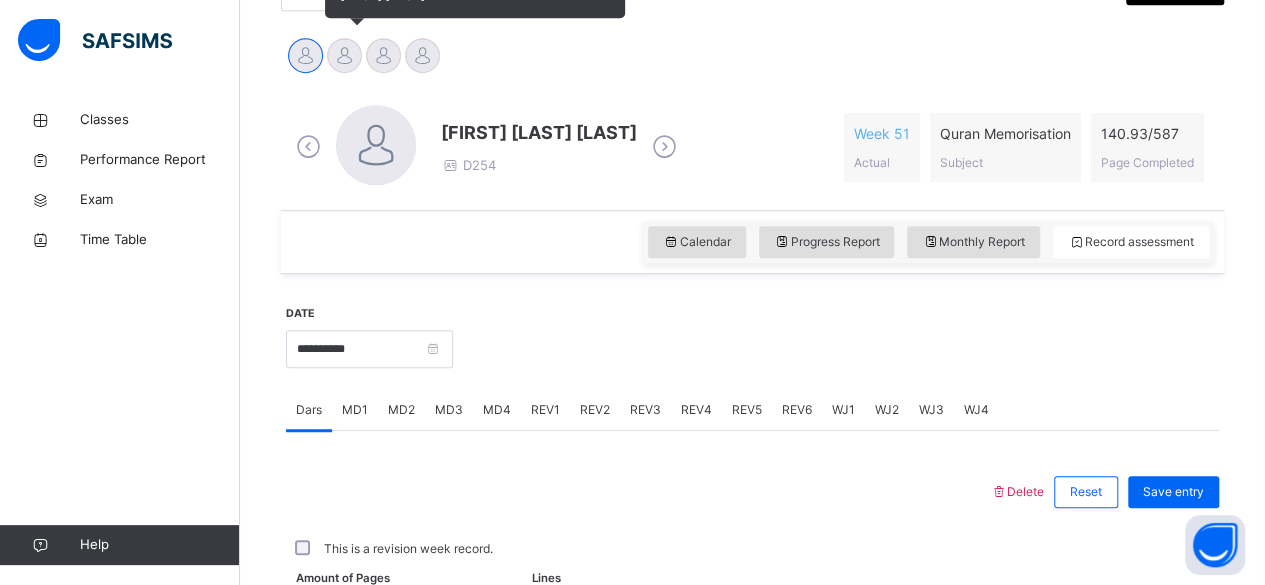 click at bounding box center [344, 55] 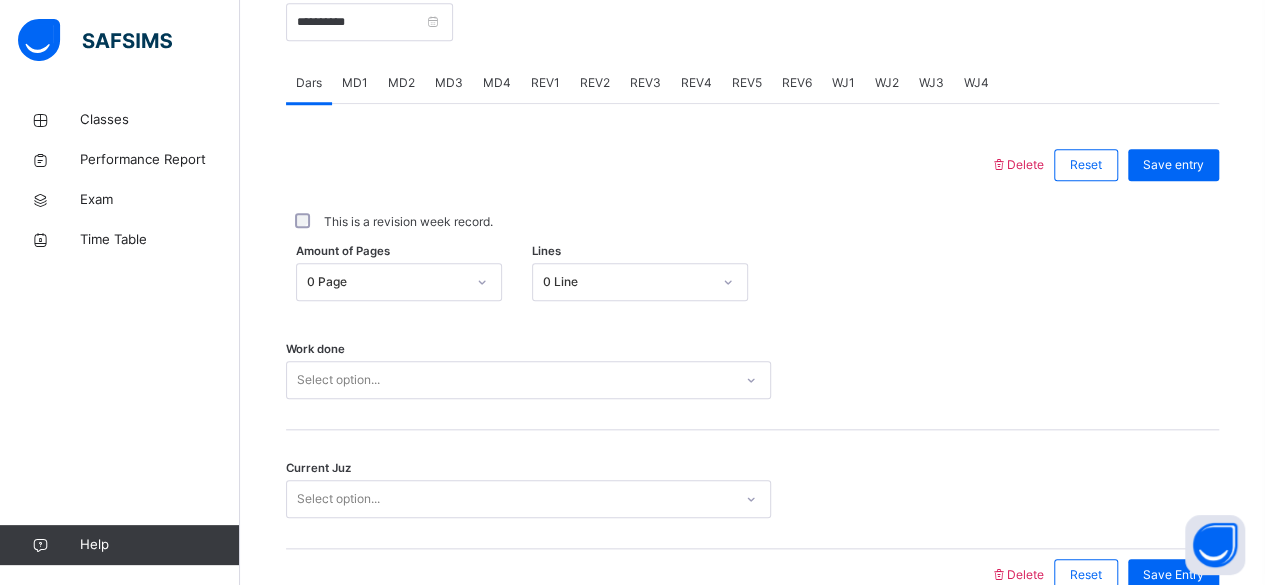 scroll, scrollTop: 820, scrollLeft: 0, axis: vertical 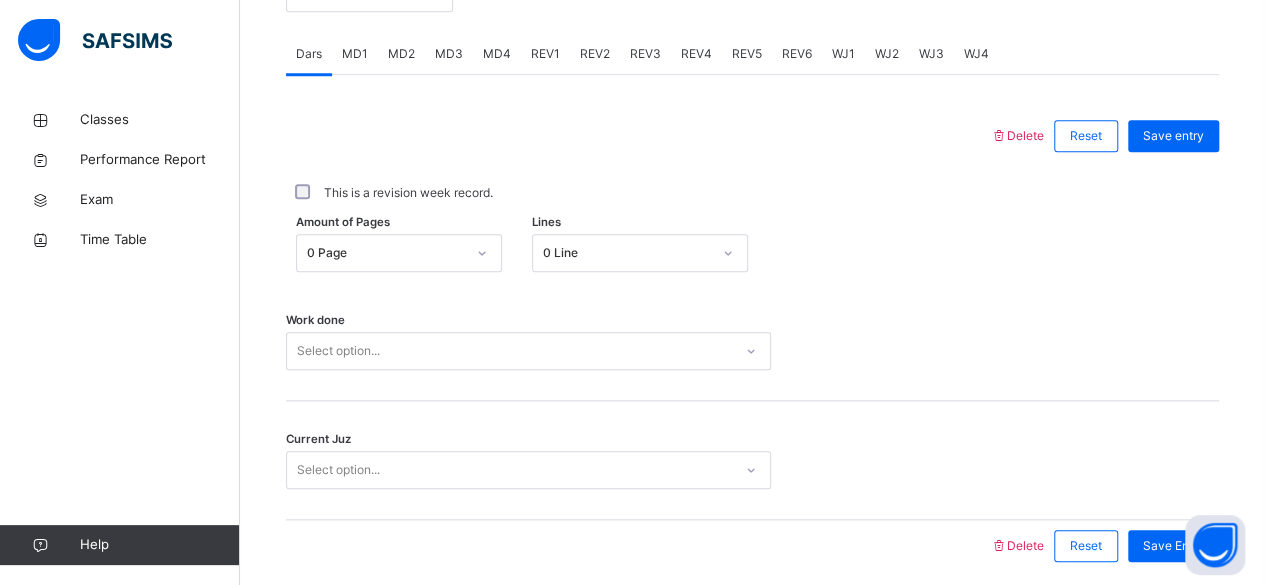 click on "Amount of Pages 0 Page Lines 0 Line" at bounding box center (752, 253) 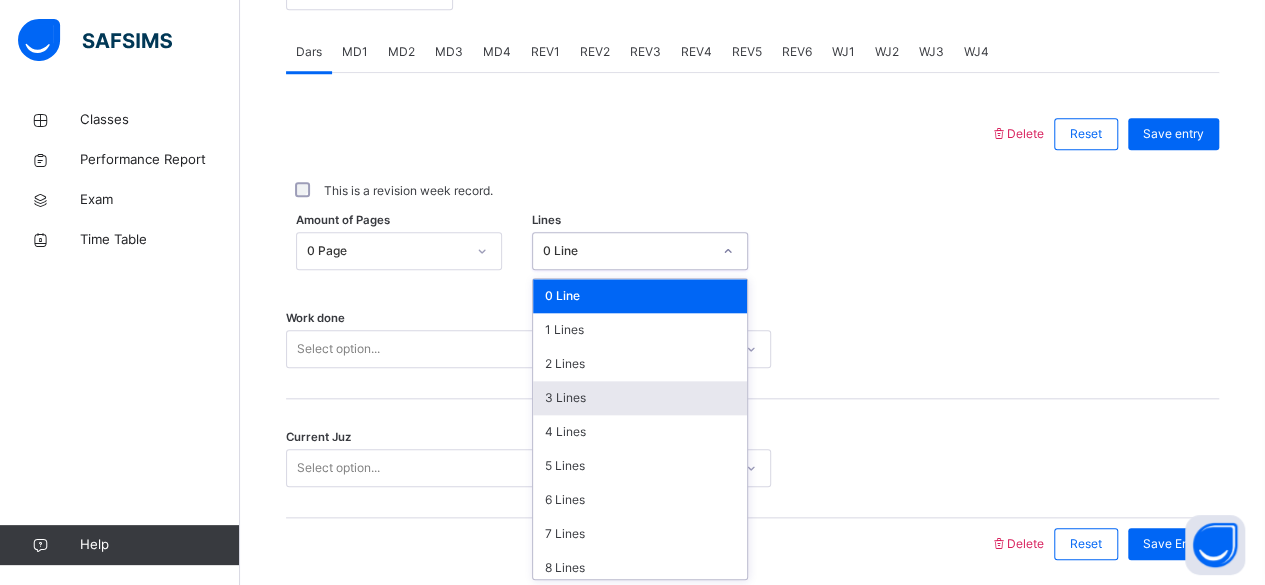 click on "3 Lines" at bounding box center [640, 398] 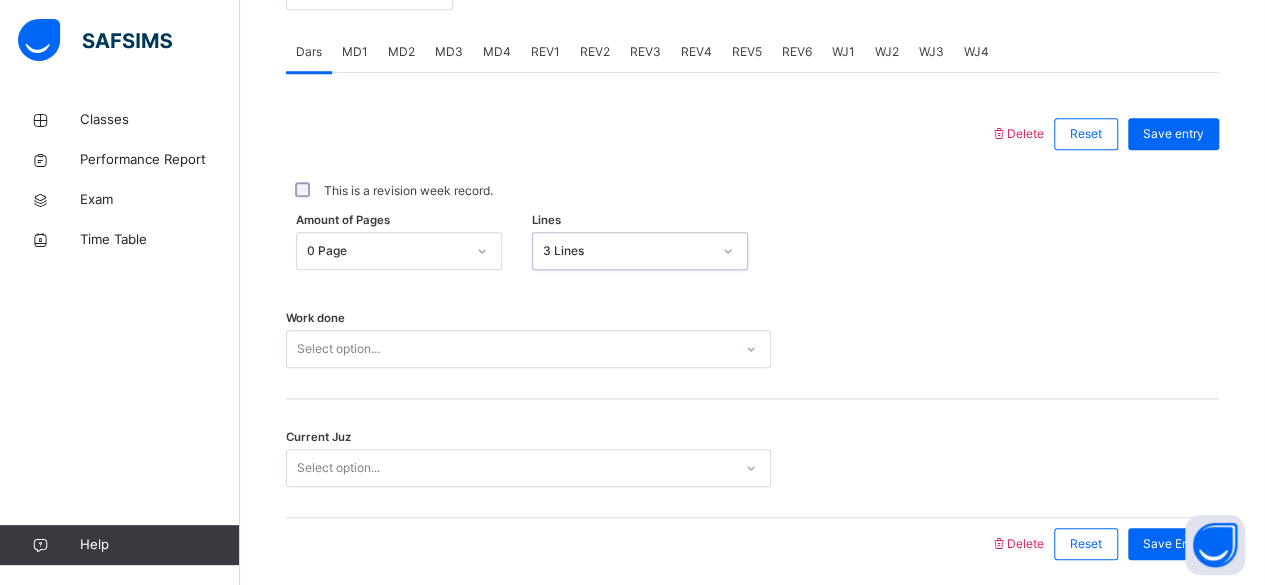 scroll, scrollTop: 914, scrollLeft: 0, axis: vertical 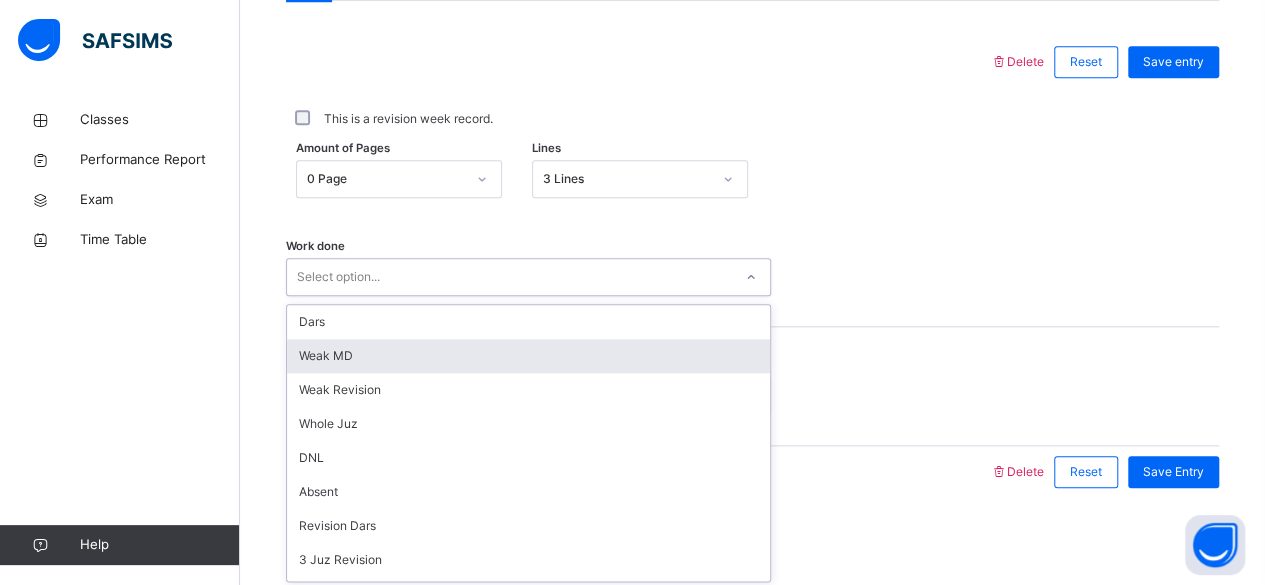 click on "option Weak MD focused, 2 of 16. 16 results available. Use Up and Down to choose options, press Enter to select the currently focused option, press Escape to exit the menu, press Tab to select the option and exit the menu. Select option... Dars Weak MD Weak Revision Whole Juz DNL Absent Revision Dars 3 Juz Revision 5 Juz Revision Whole Quran Rev Not Reading No Muqri Public Holiday Suspension Dec/Feb/Termly Rev Talqeen Program" at bounding box center (528, 277) 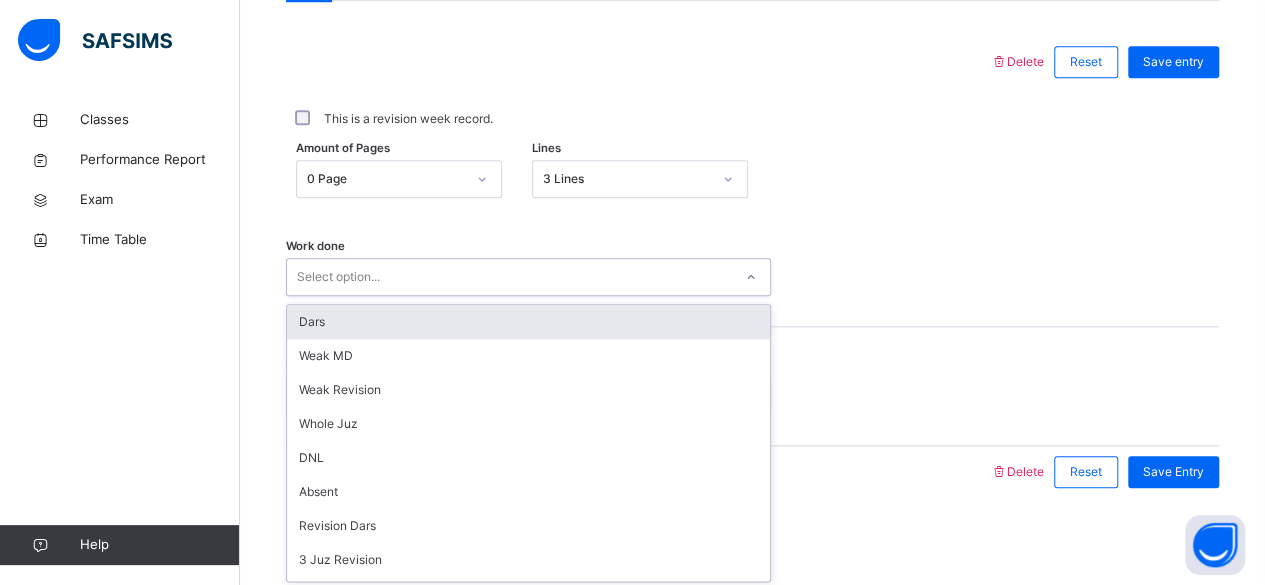 click on "Dars" at bounding box center (528, 322) 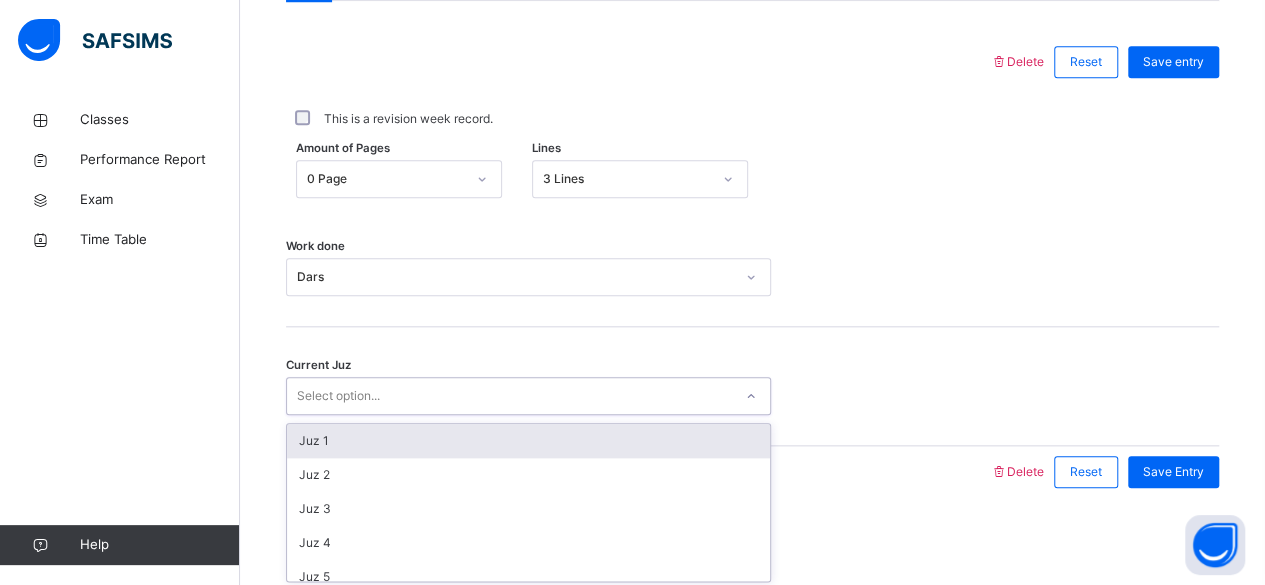 click on "Select option..." at bounding box center (509, 396) 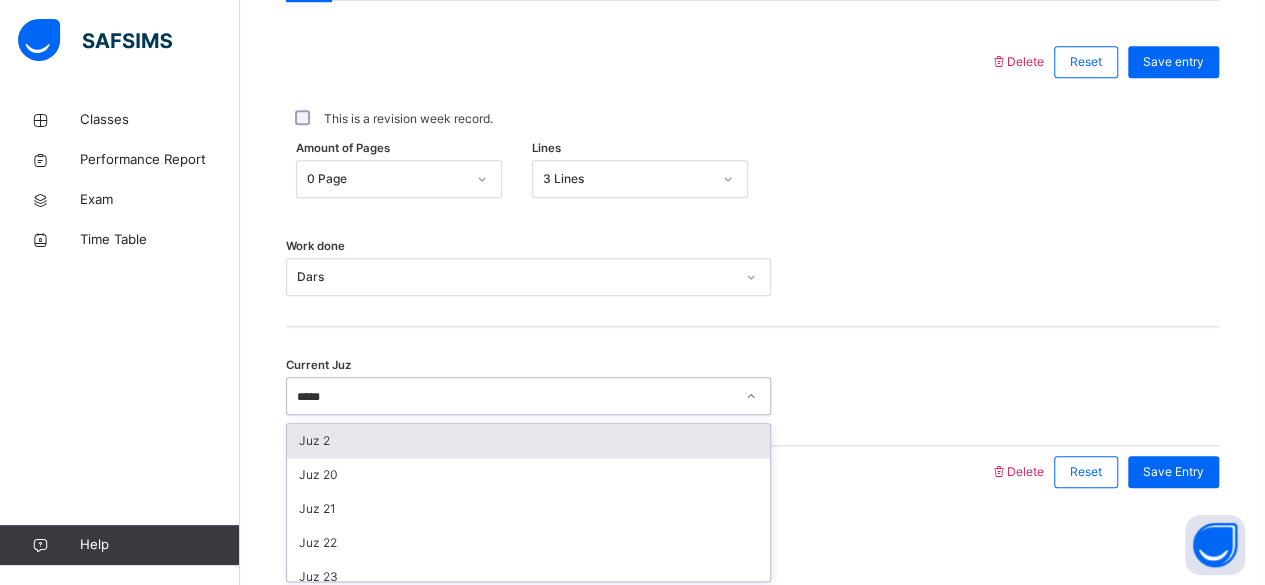 type on "******" 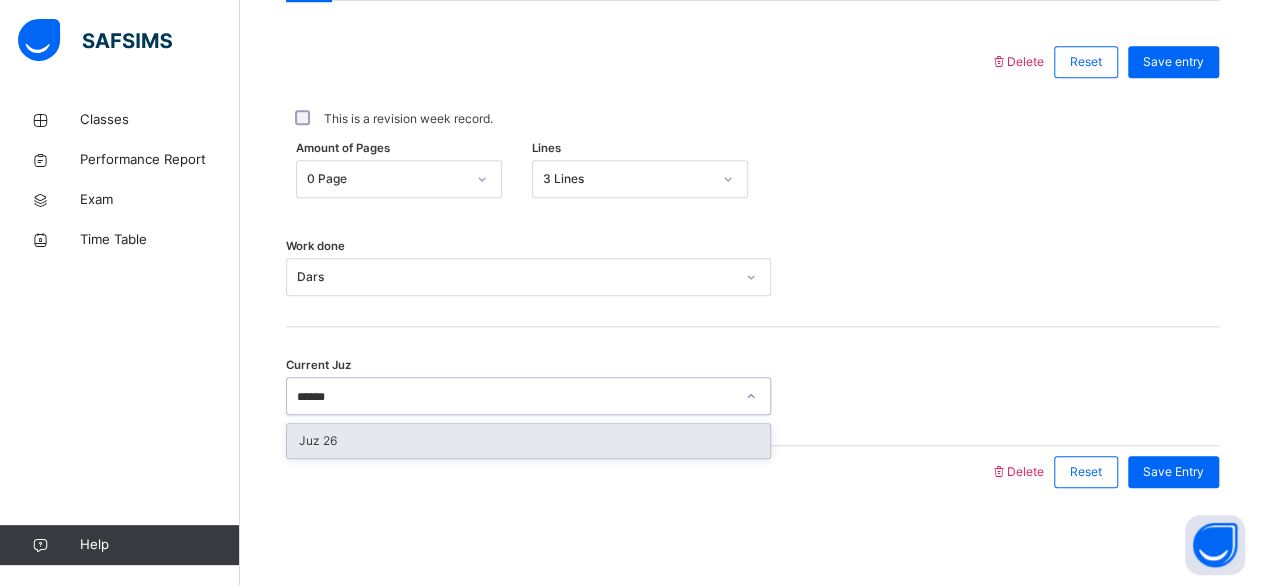 click on "Juz 26" at bounding box center (528, 441) 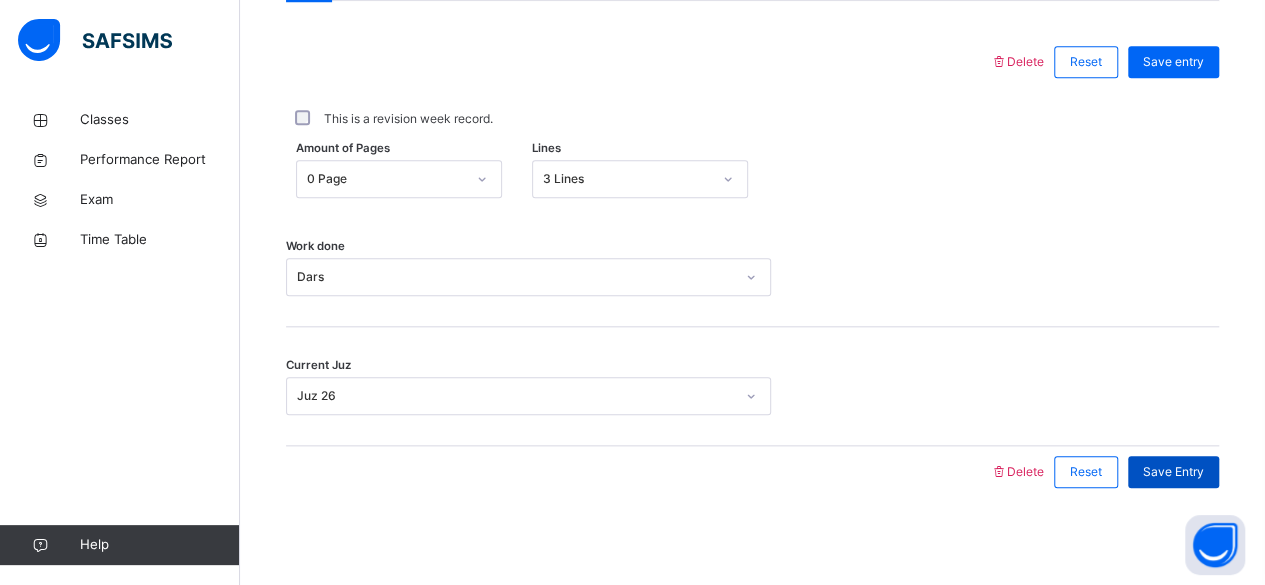 click on "Save Entry" at bounding box center [1173, 472] 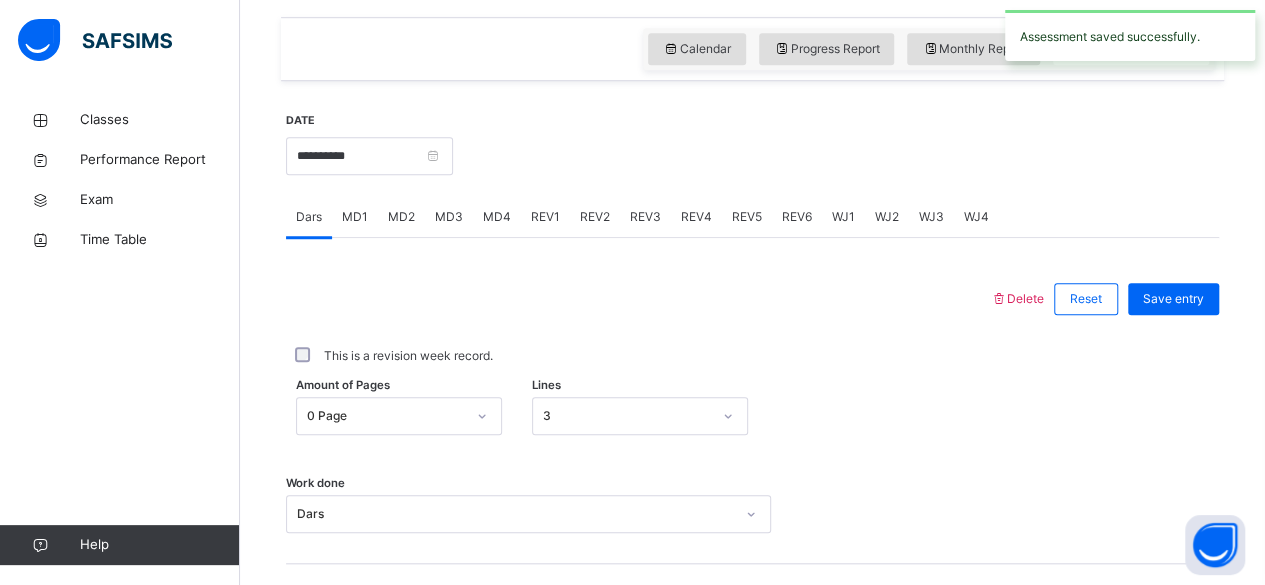 scroll, scrollTop: 642, scrollLeft: 0, axis: vertical 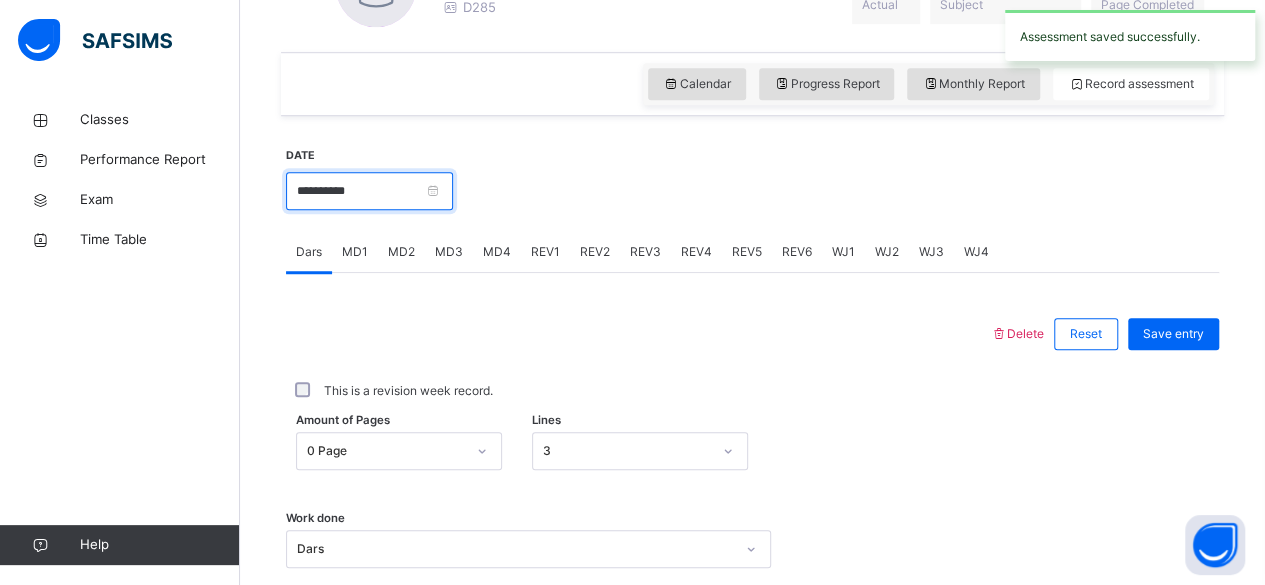 click on "**********" at bounding box center (369, 191) 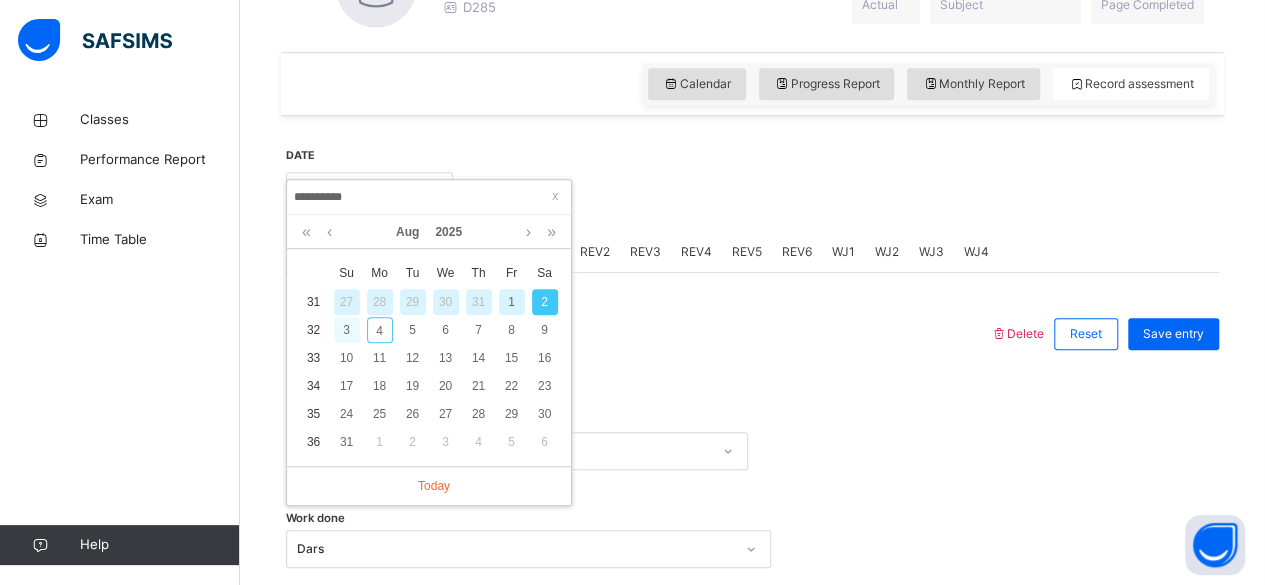 click on "3" at bounding box center [347, 330] 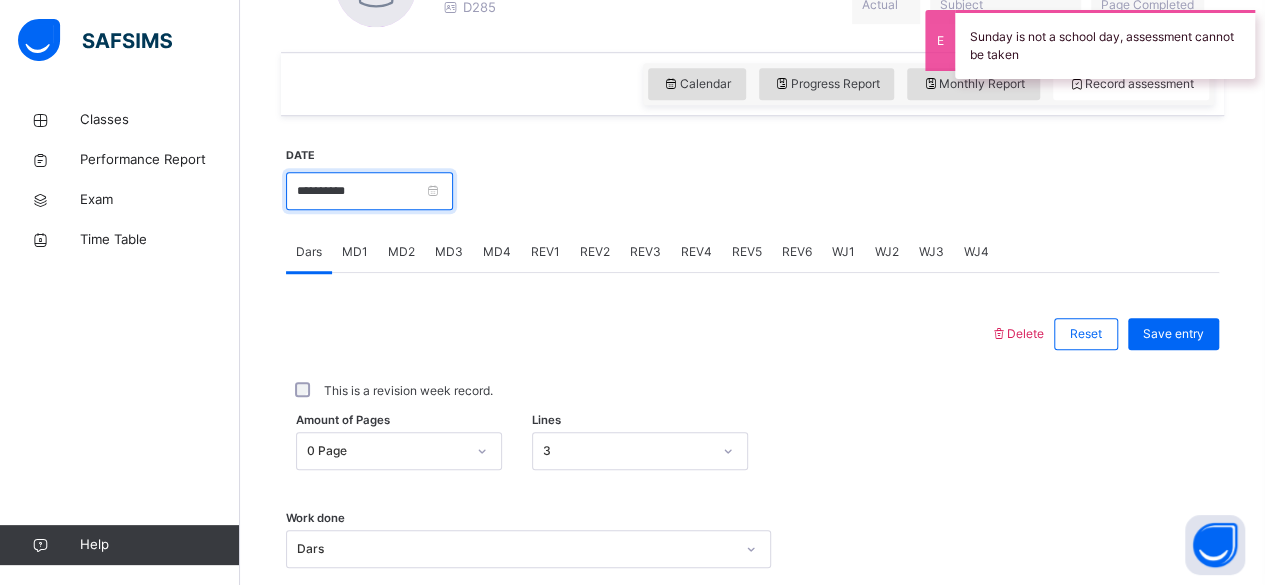 click on "**********" at bounding box center (369, 191) 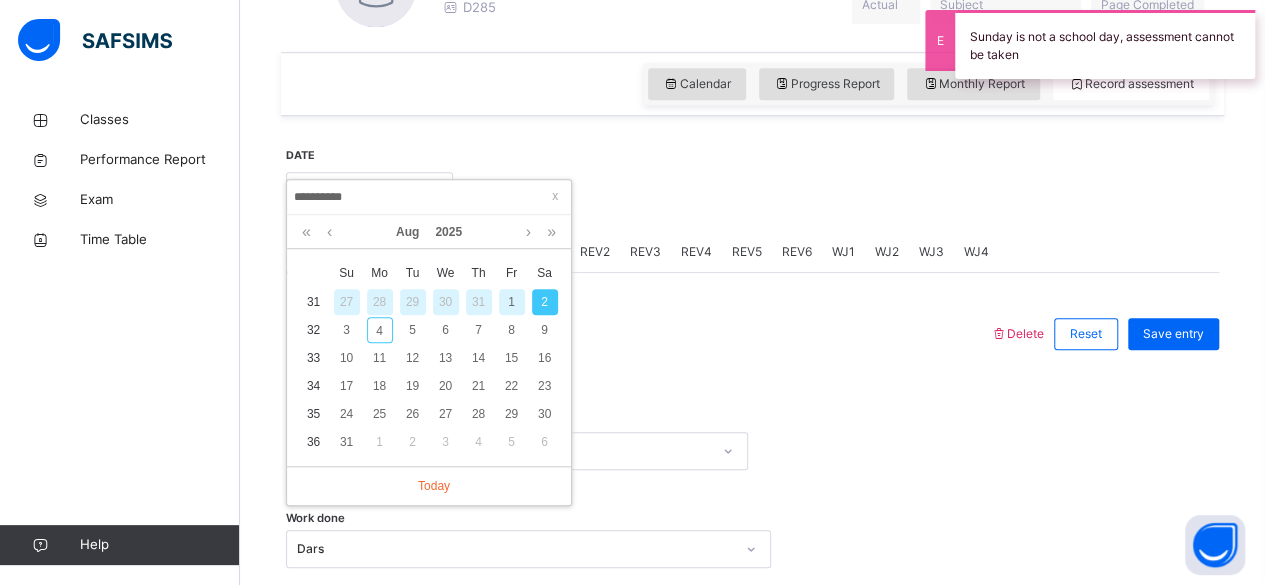 click on "1" at bounding box center (512, 302) 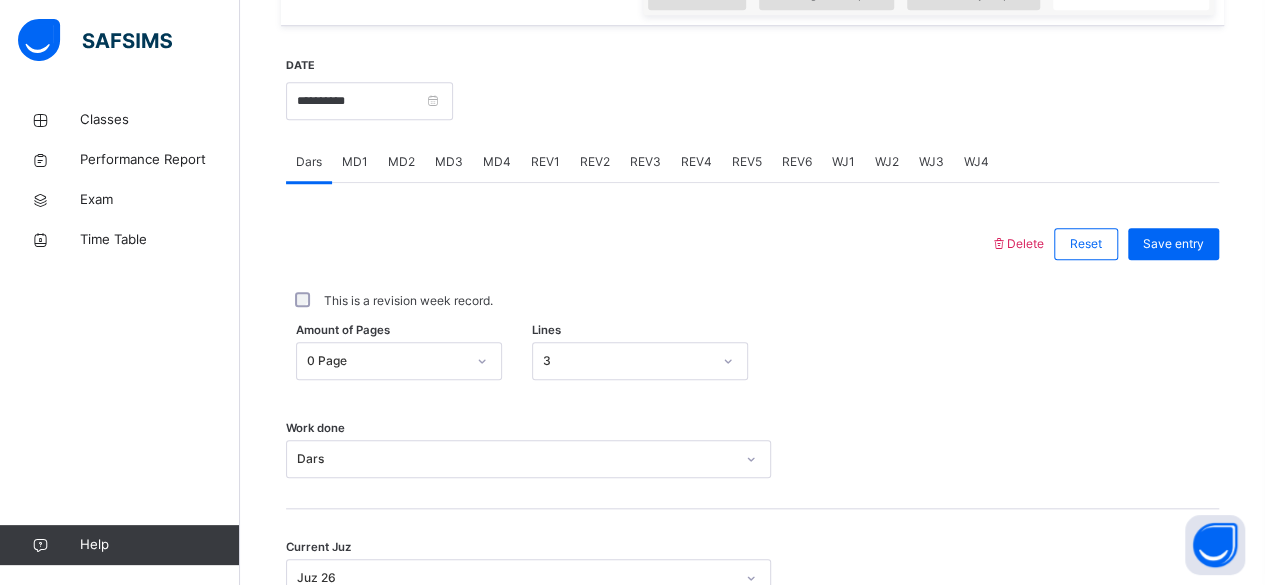 scroll, scrollTop: 730, scrollLeft: 0, axis: vertical 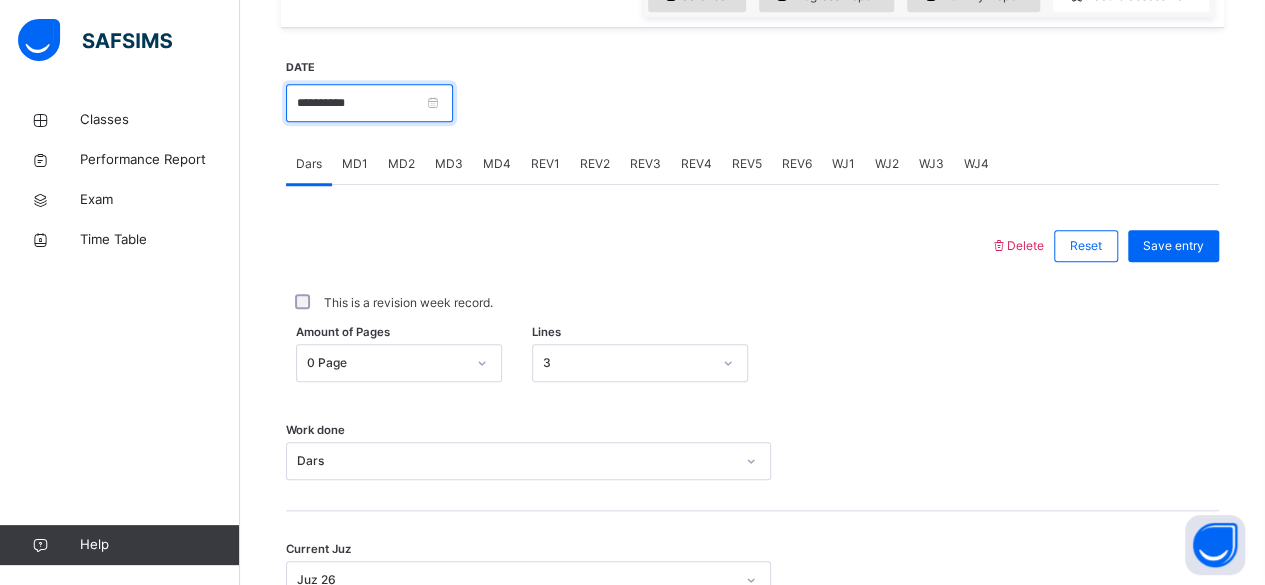 click on "**********" at bounding box center [369, 103] 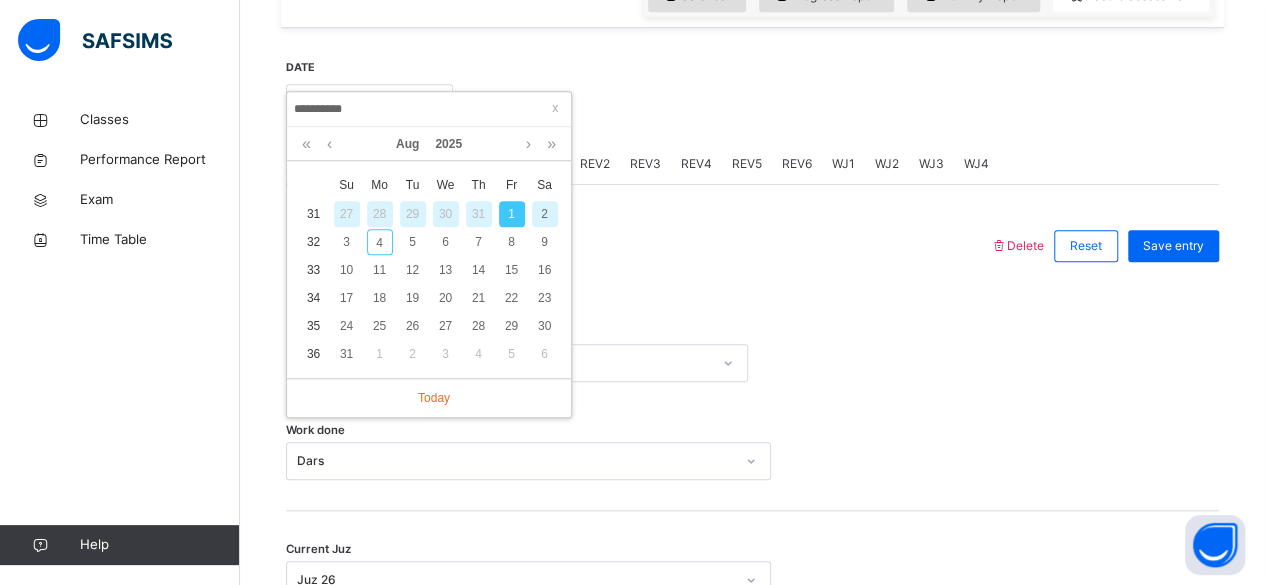 click on "2" at bounding box center (545, 214) 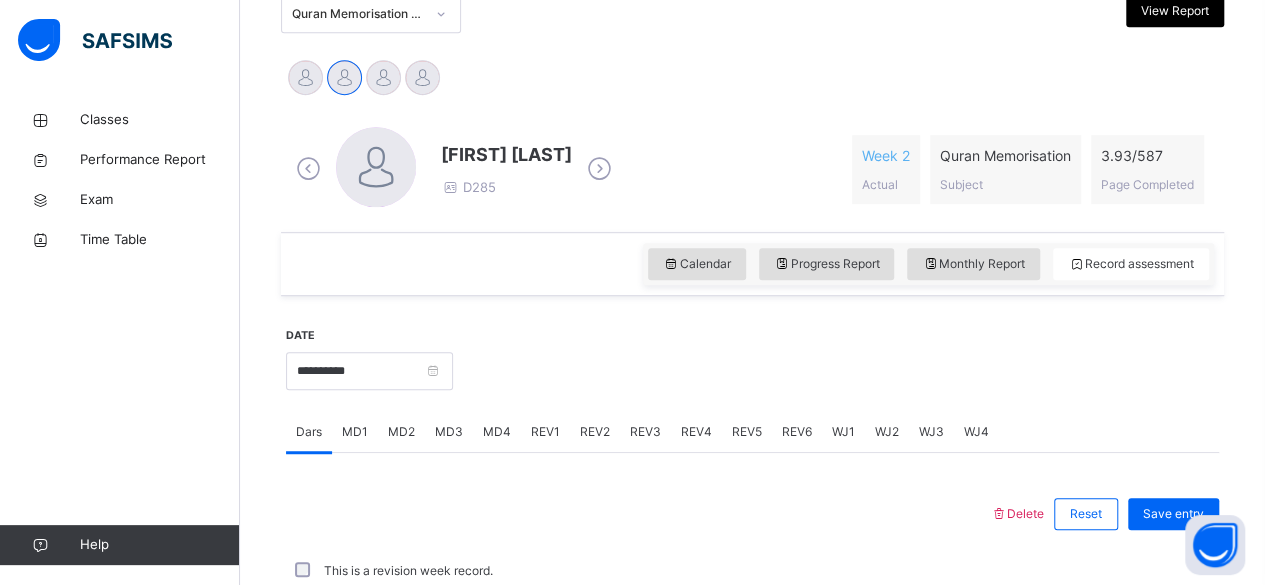scroll, scrollTop: 730, scrollLeft: 0, axis: vertical 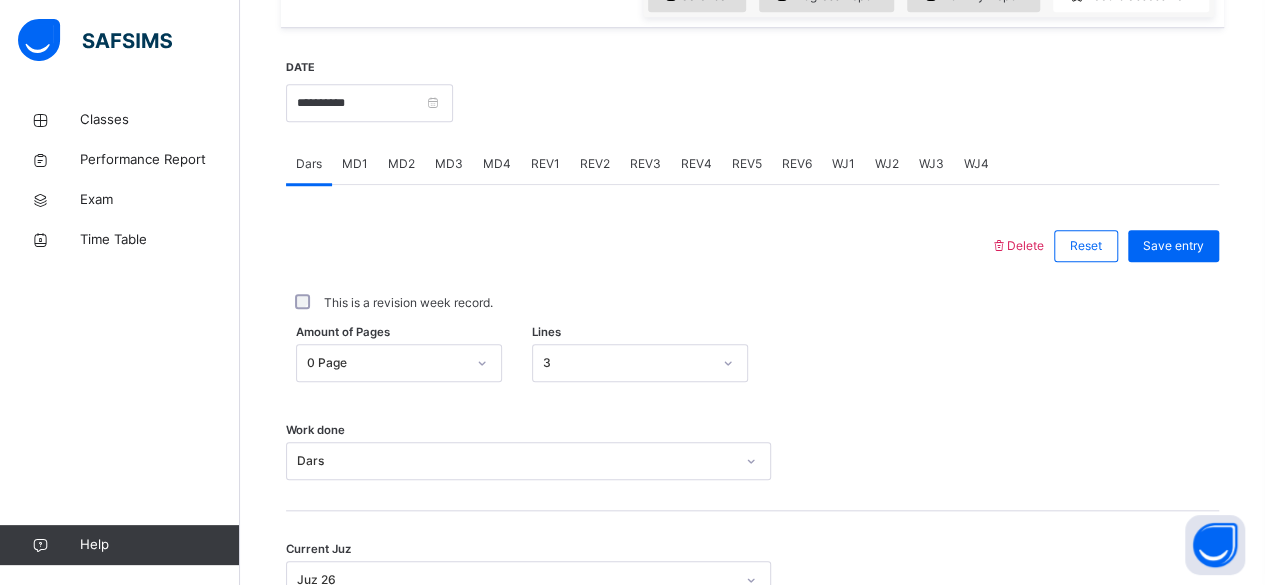 click on "MD4" at bounding box center (497, 164) 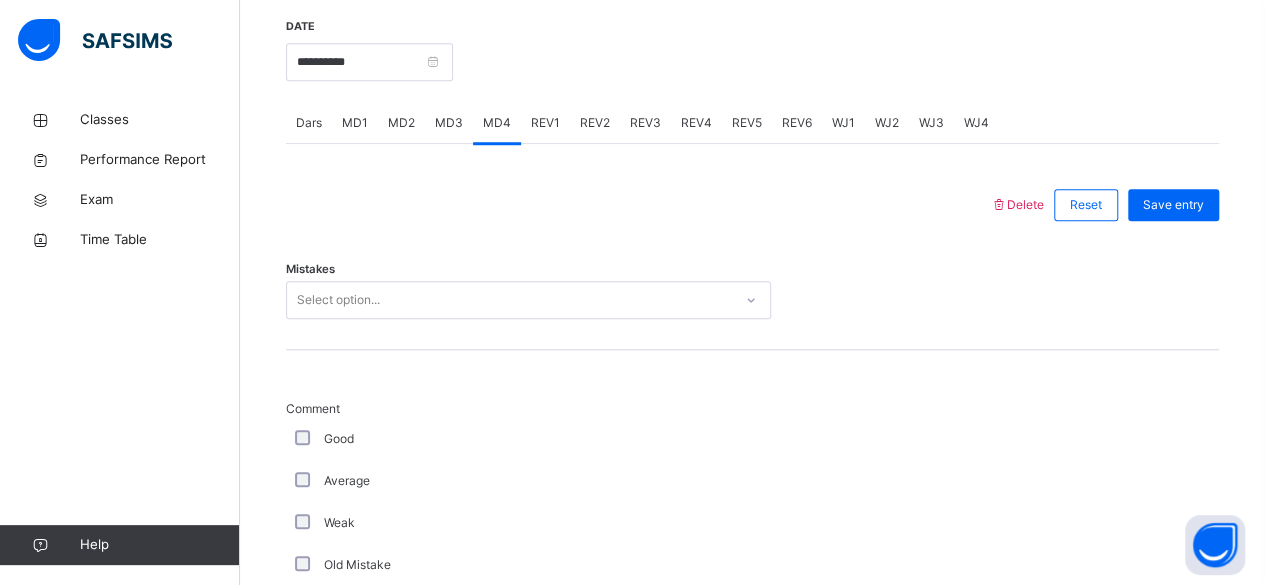 scroll, scrollTop: 779, scrollLeft: 0, axis: vertical 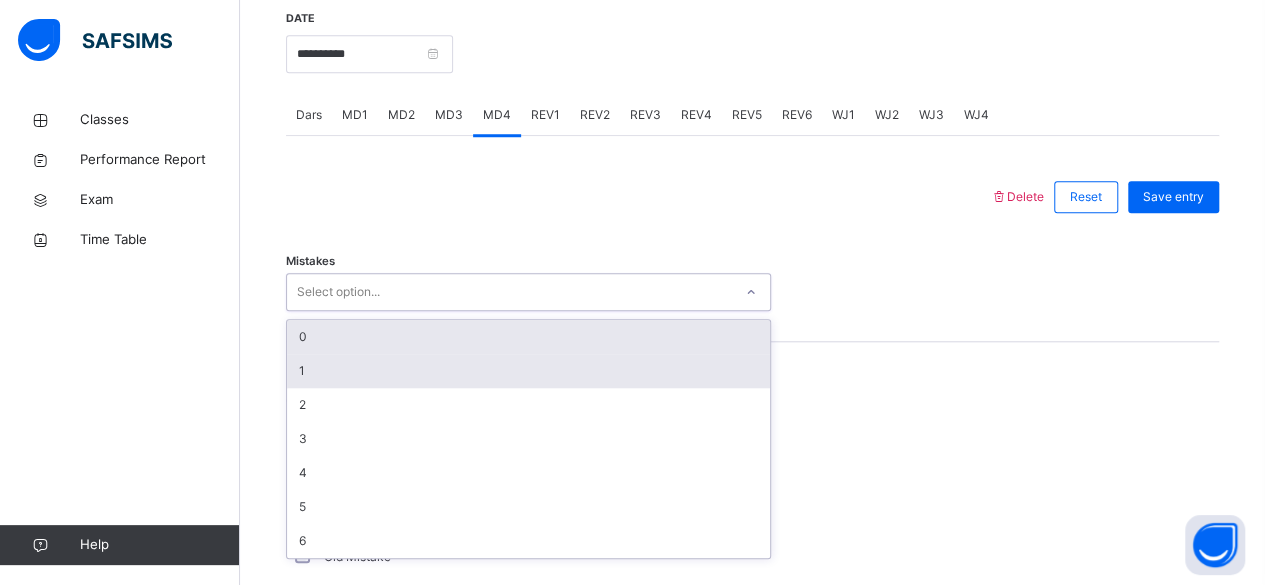 click on "1" at bounding box center (528, 371) 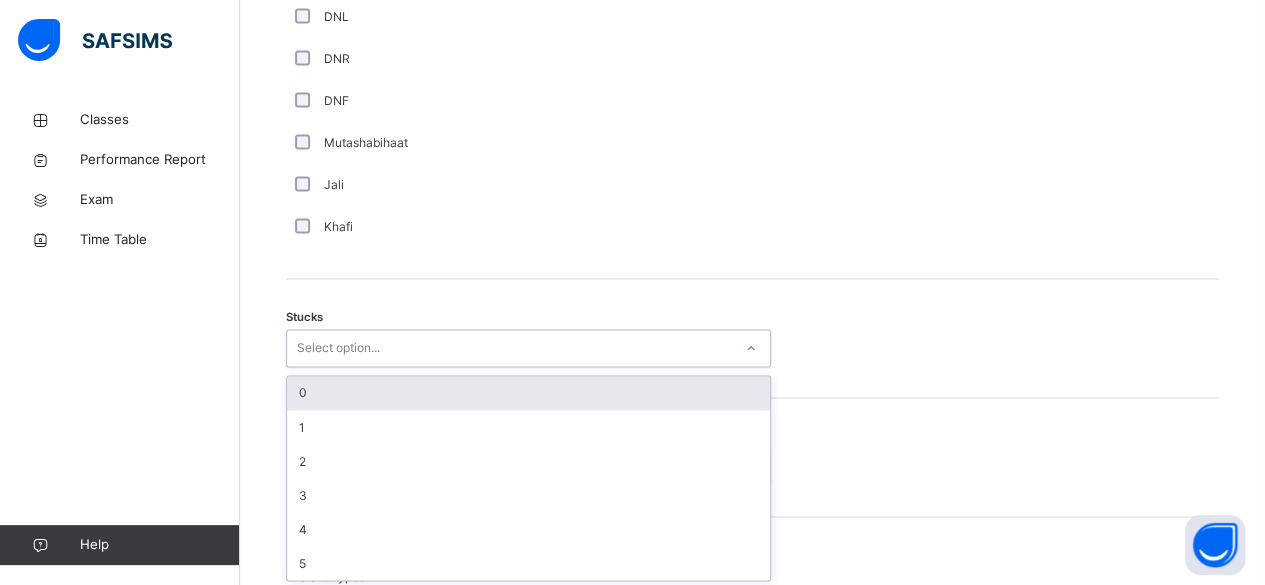 scroll, scrollTop: 1488, scrollLeft: 0, axis: vertical 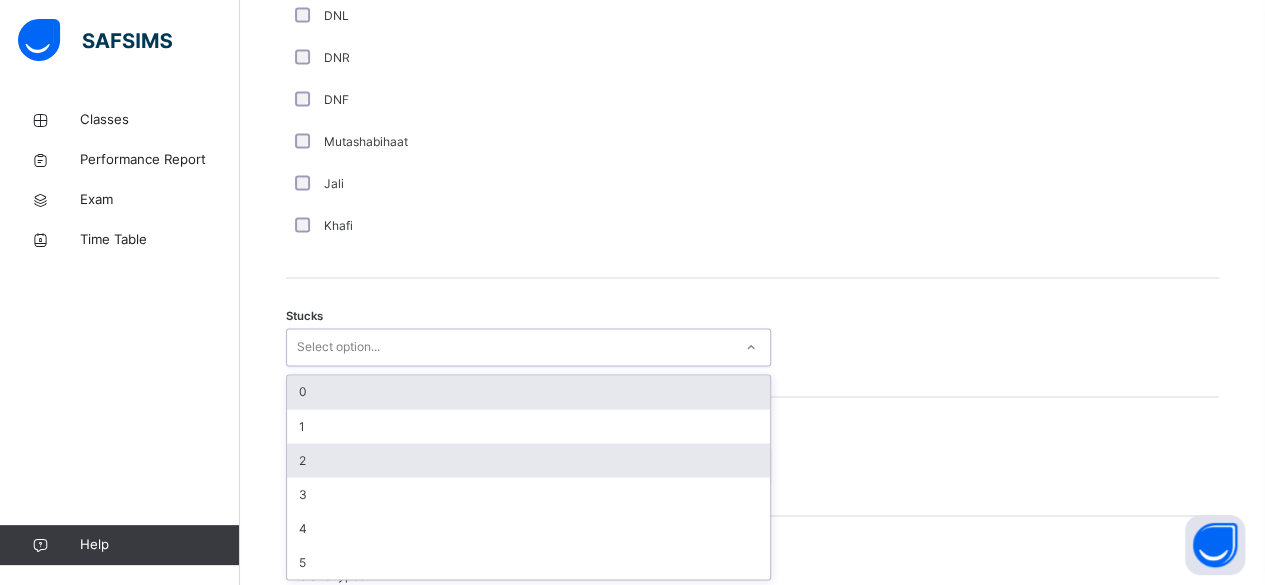 click on "2" at bounding box center (528, 460) 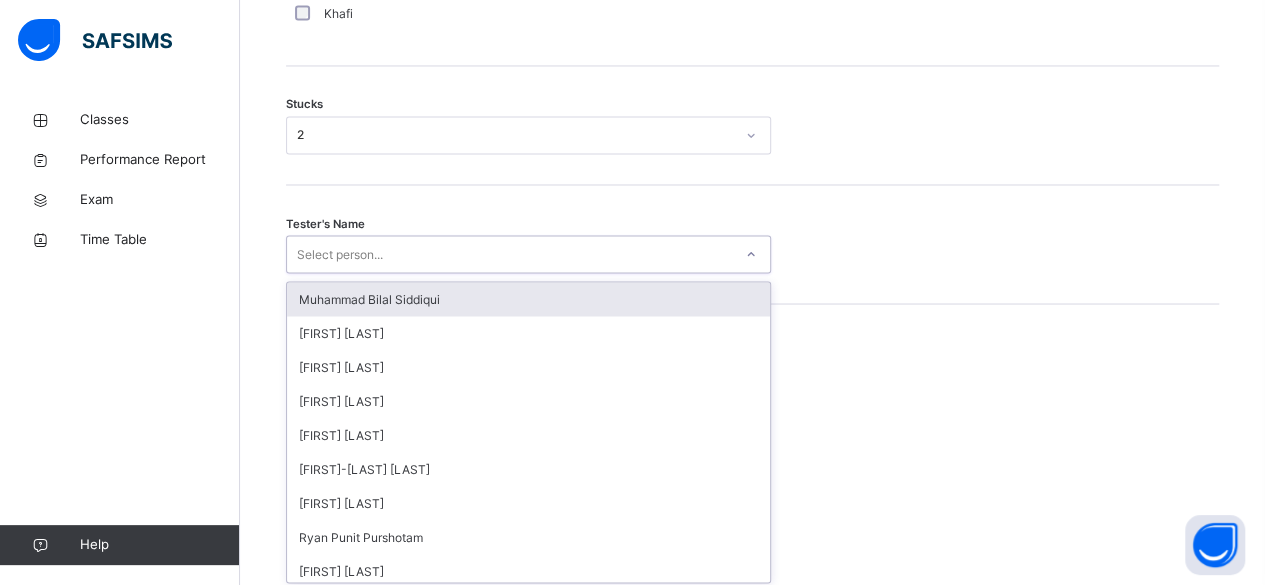 scroll, scrollTop: 1702, scrollLeft: 0, axis: vertical 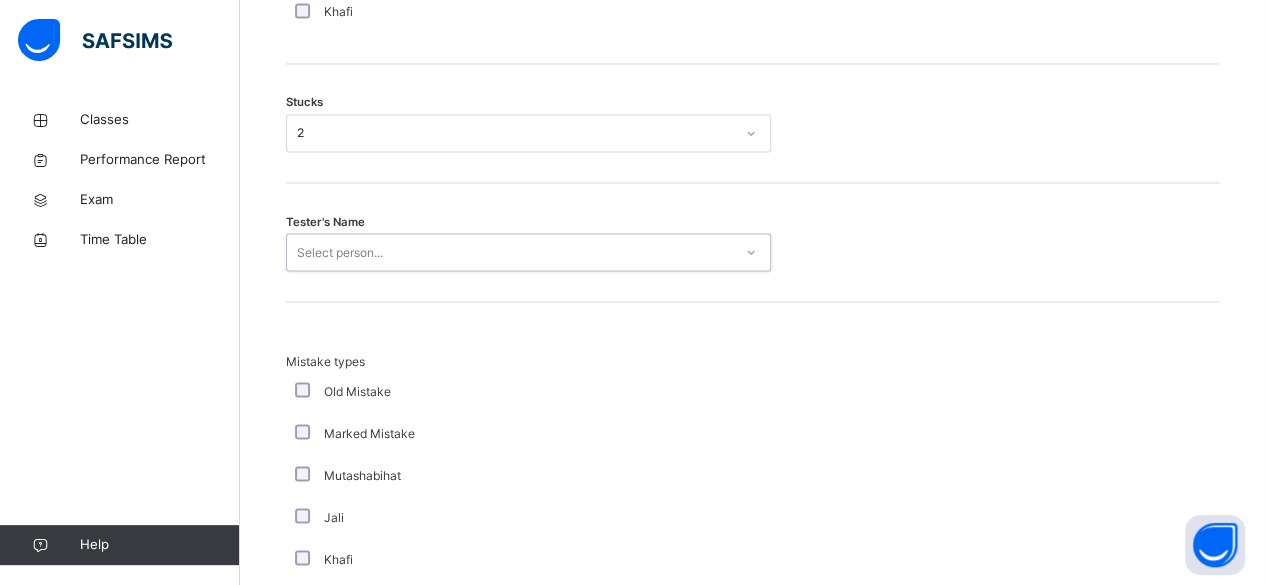 click on "Marked Mistake" at bounding box center (536, 433) 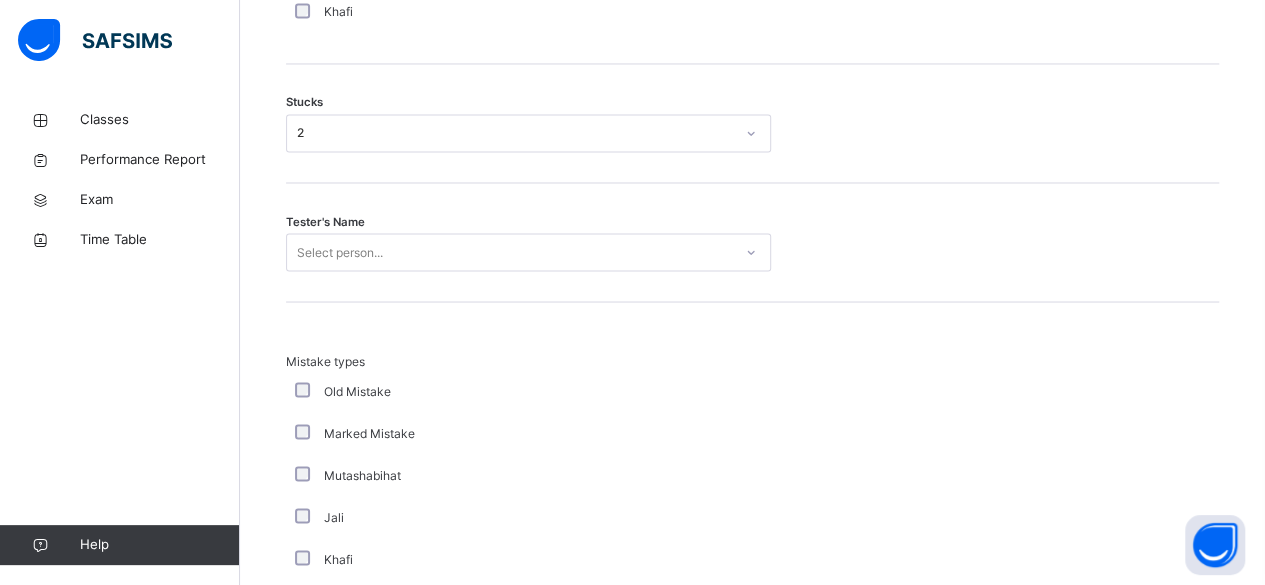 click on "Marked Mistake" at bounding box center (536, 433) 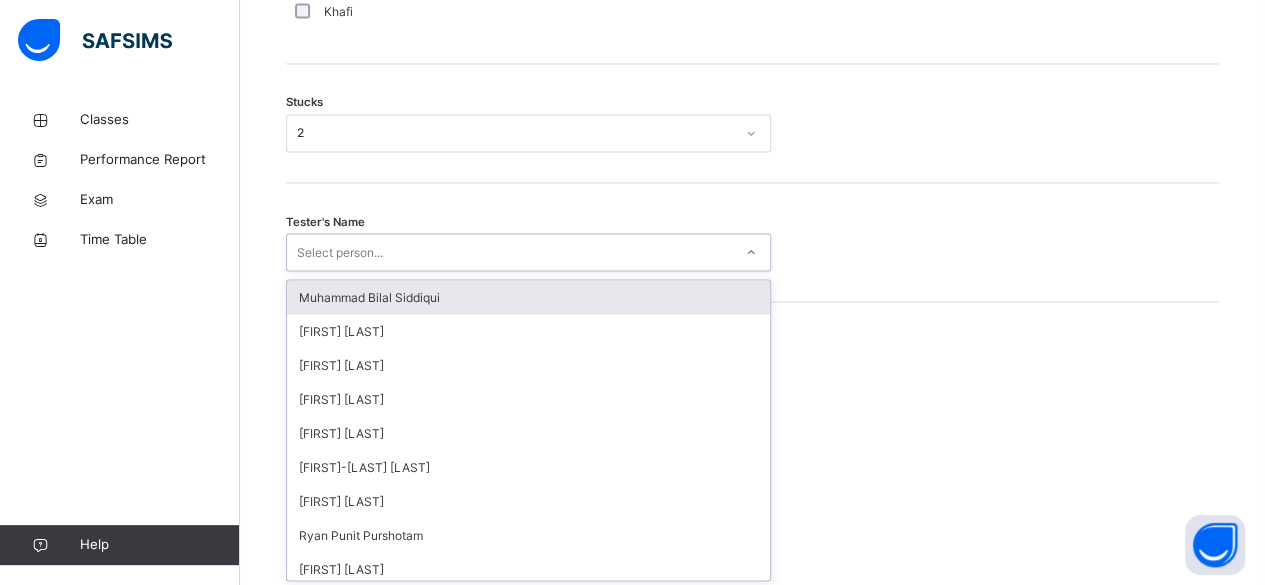 click on "Select person..." at bounding box center (509, 252) 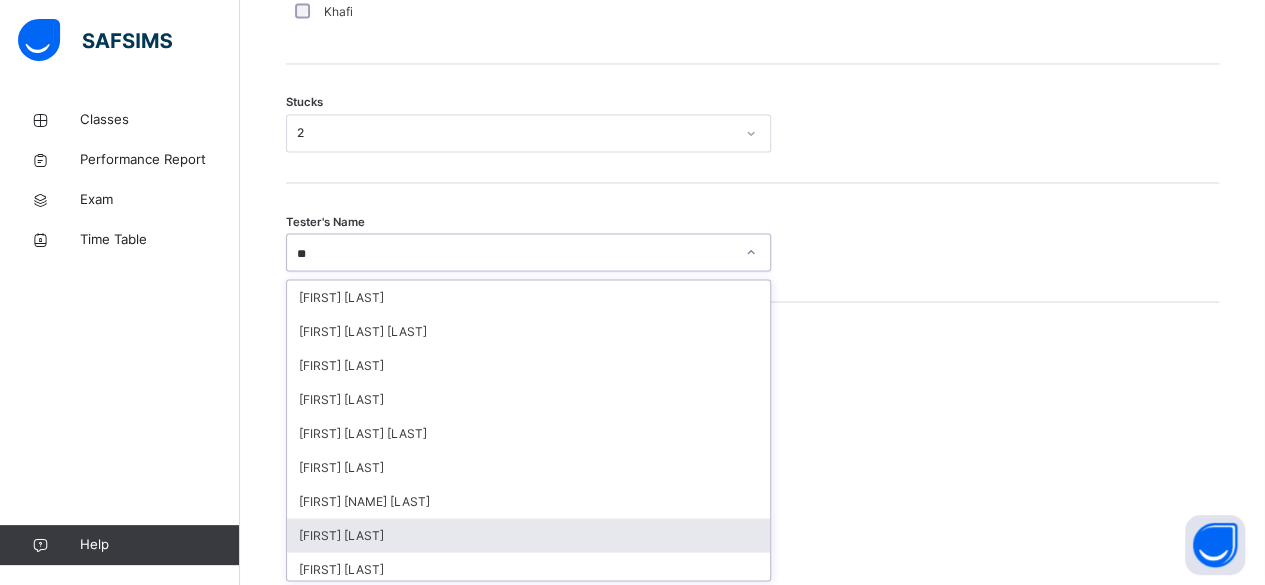 type on "***" 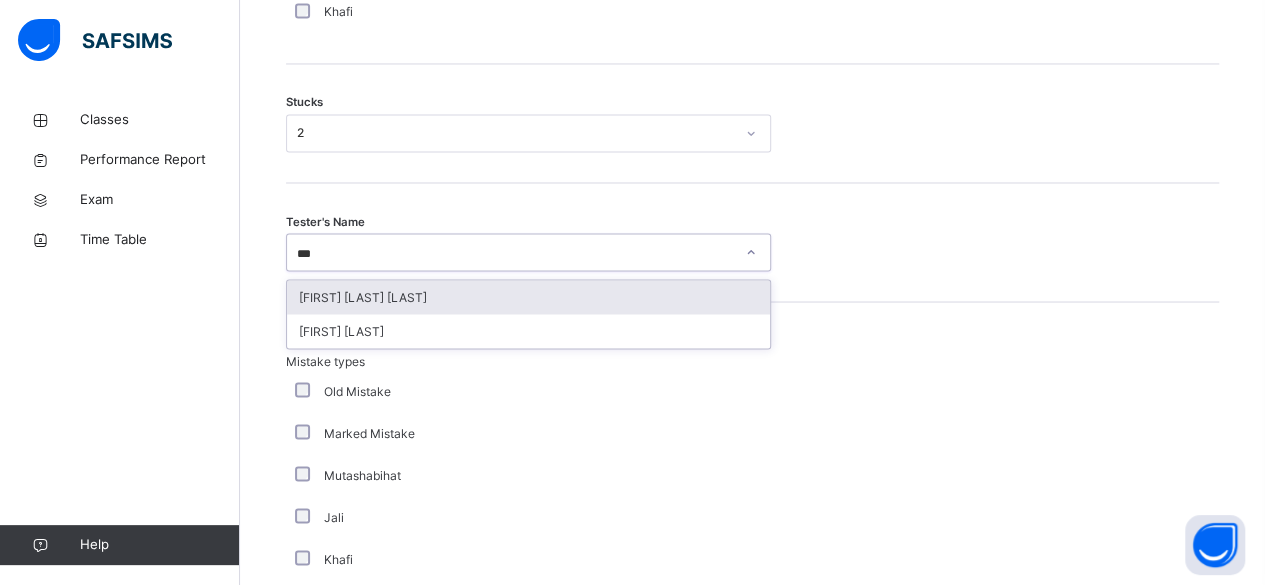 click on "[FIRST] [LAST] [LAST]" at bounding box center [528, 297] 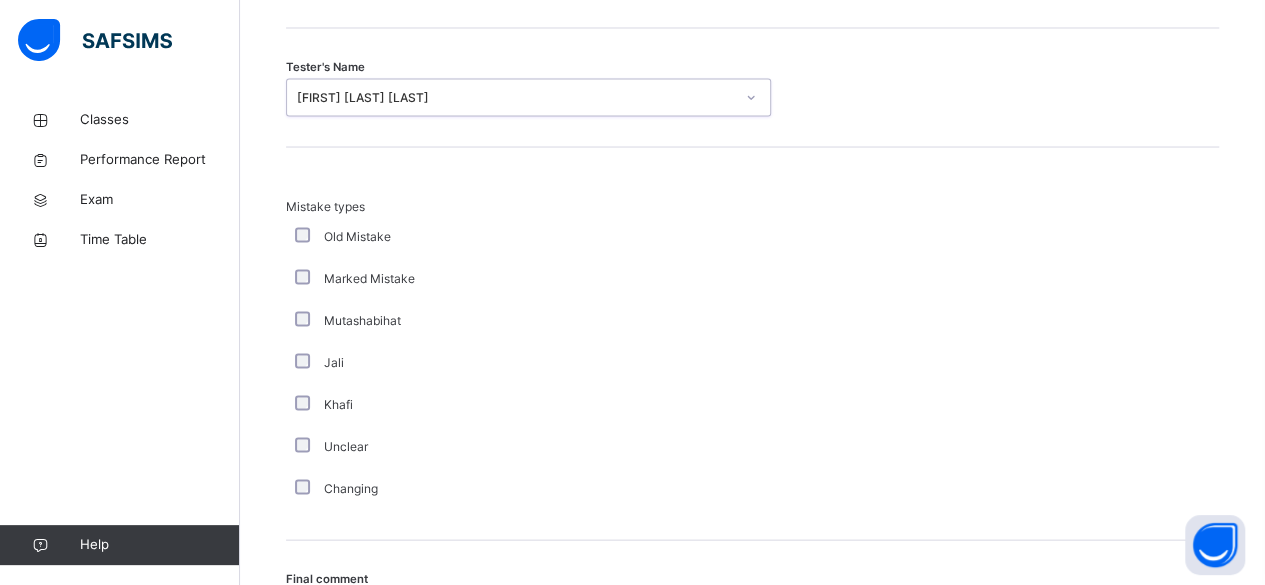 scroll, scrollTop: 1878, scrollLeft: 0, axis: vertical 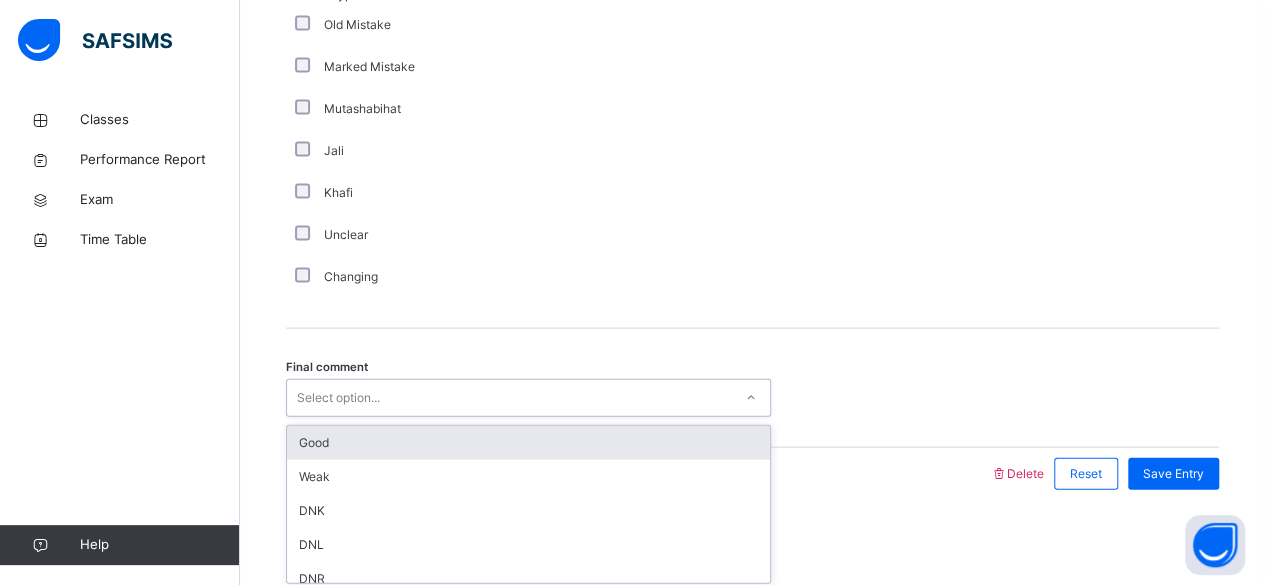 click on "Good" at bounding box center [528, 443] 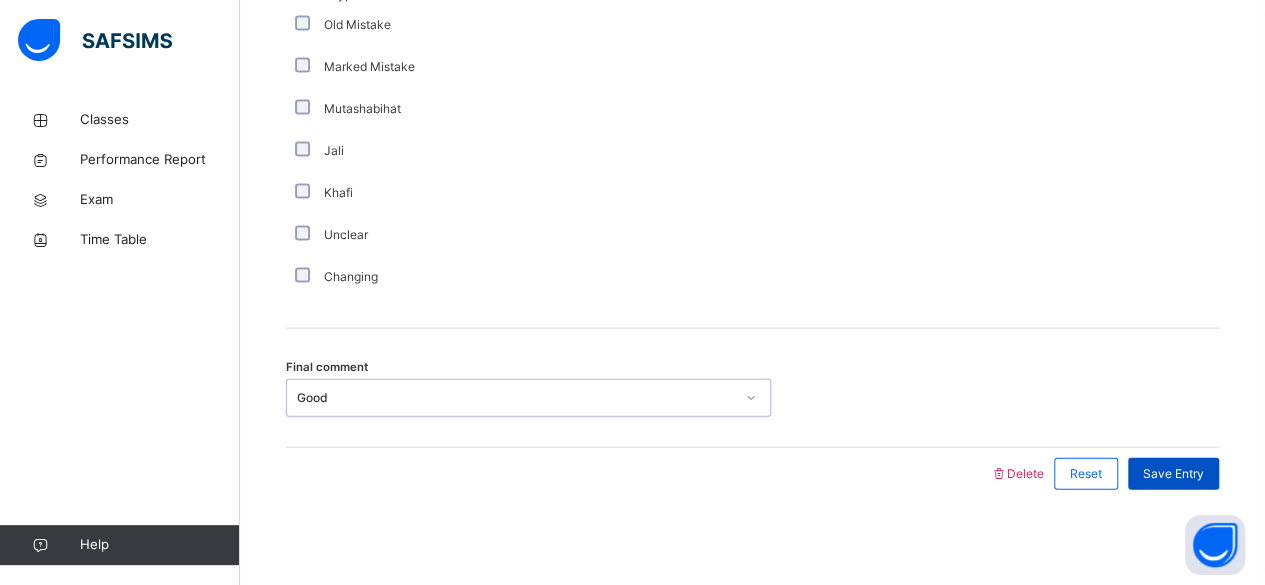 click on "Save Entry" at bounding box center [1173, 474] 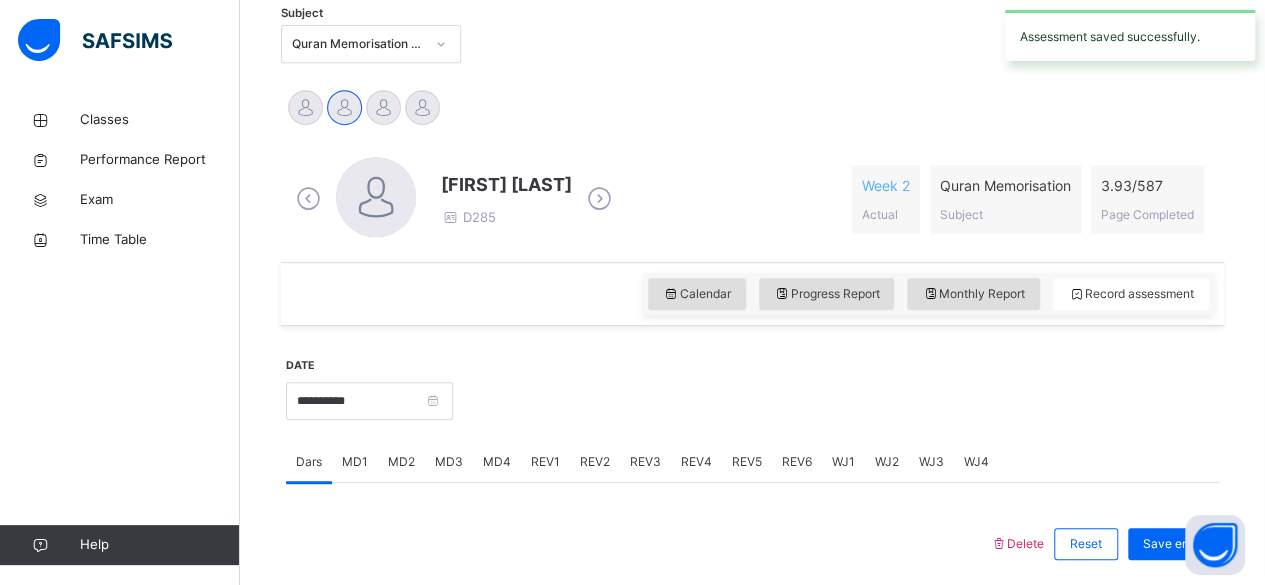 scroll, scrollTop: 454, scrollLeft: 0, axis: vertical 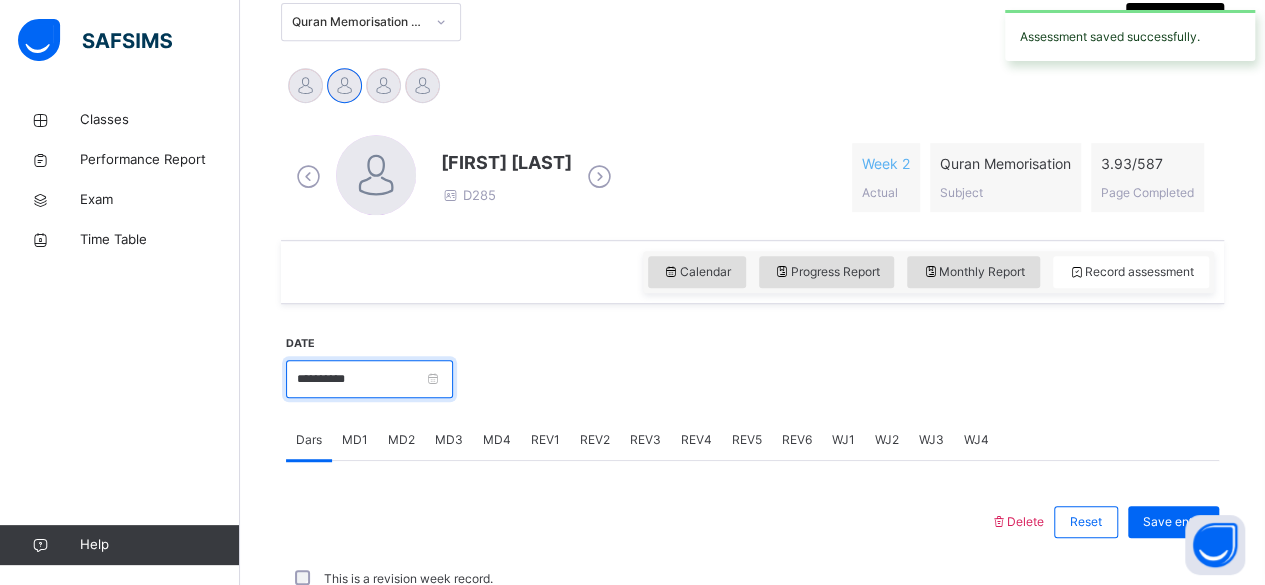 click on "**********" at bounding box center (369, 379) 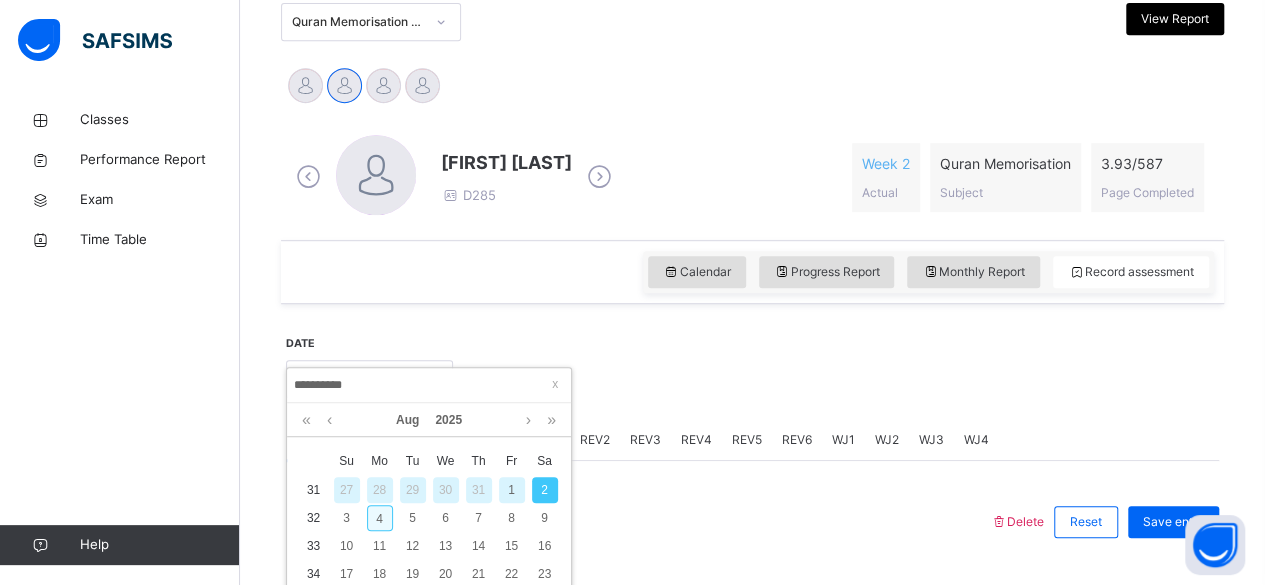 click on "4" at bounding box center [380, 518] 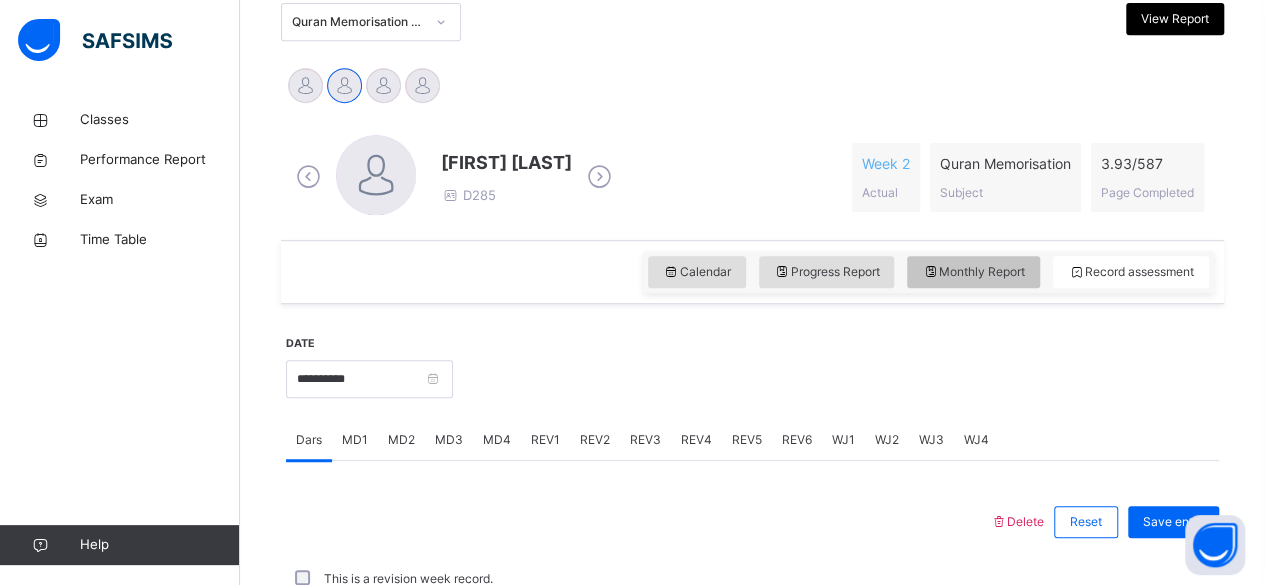 click on "Monthly Report" at bounding box center (973, 272) 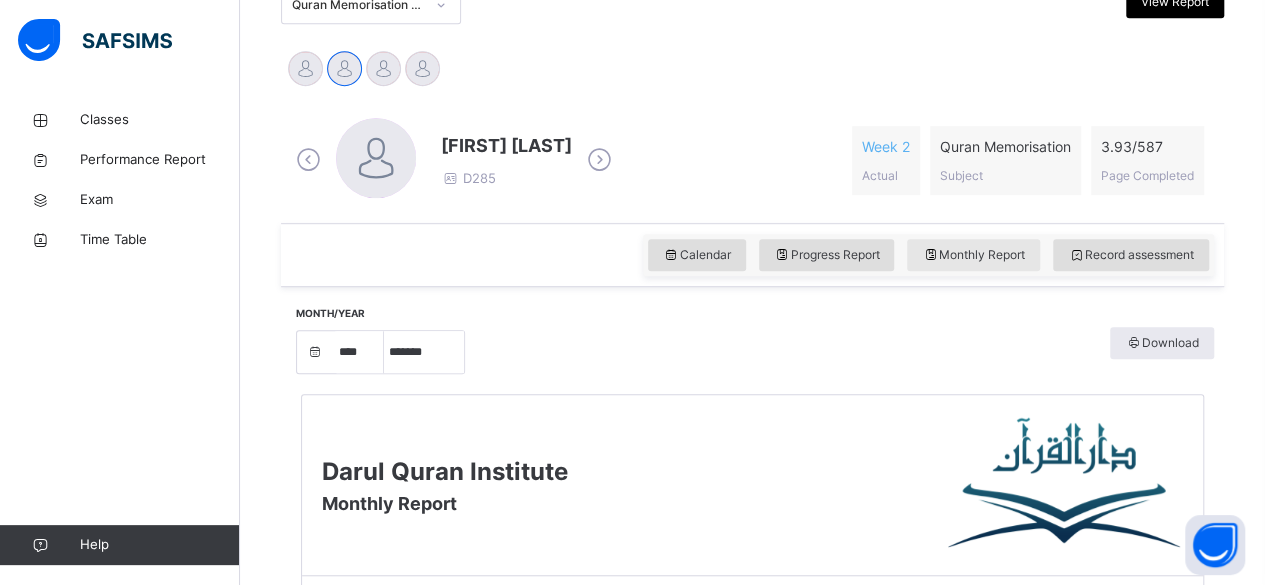 scroll, scrollTop: 472, scrollLeft: 0, axis: vertical 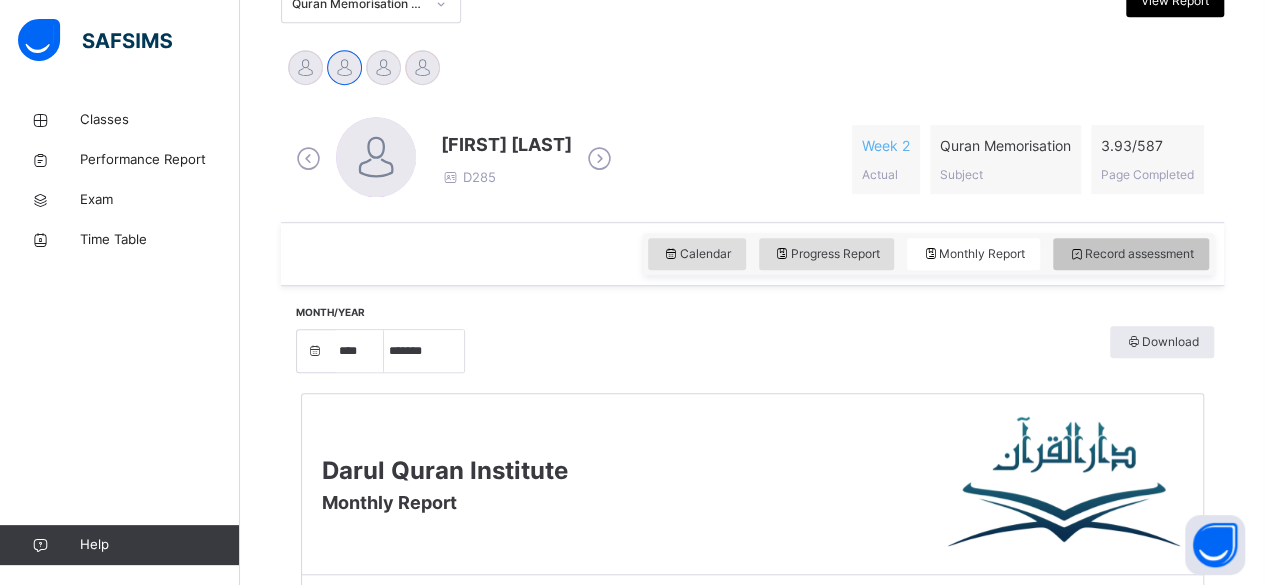 click on "Record assessment" at bounding box center [1131, 254] 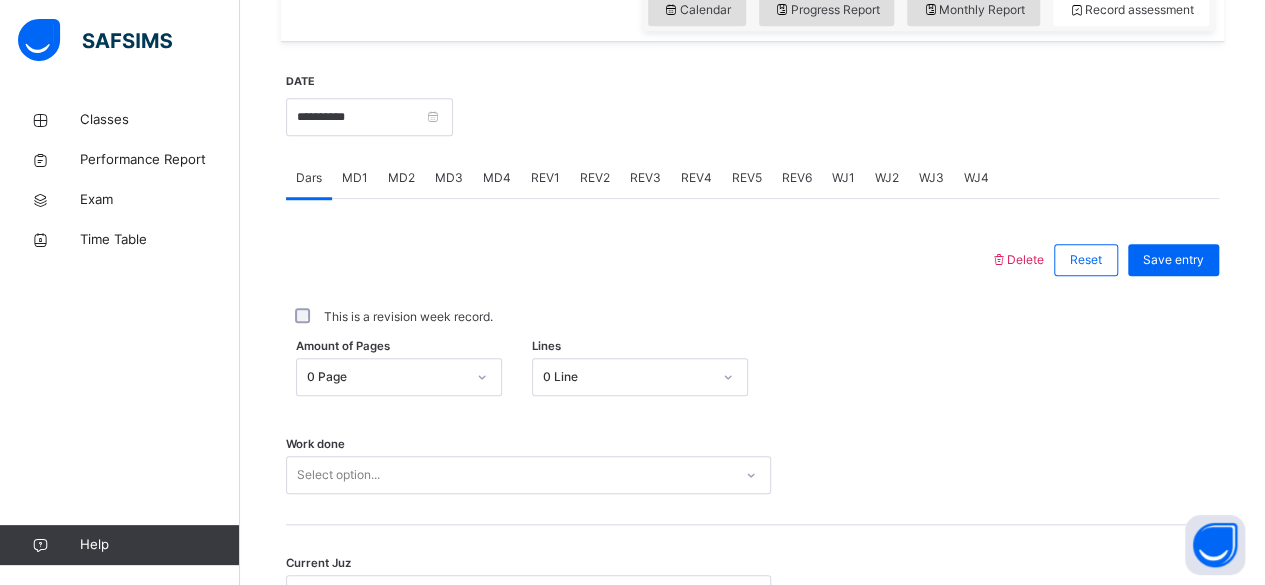 click on "MD4" at bounding box center (497, 178) 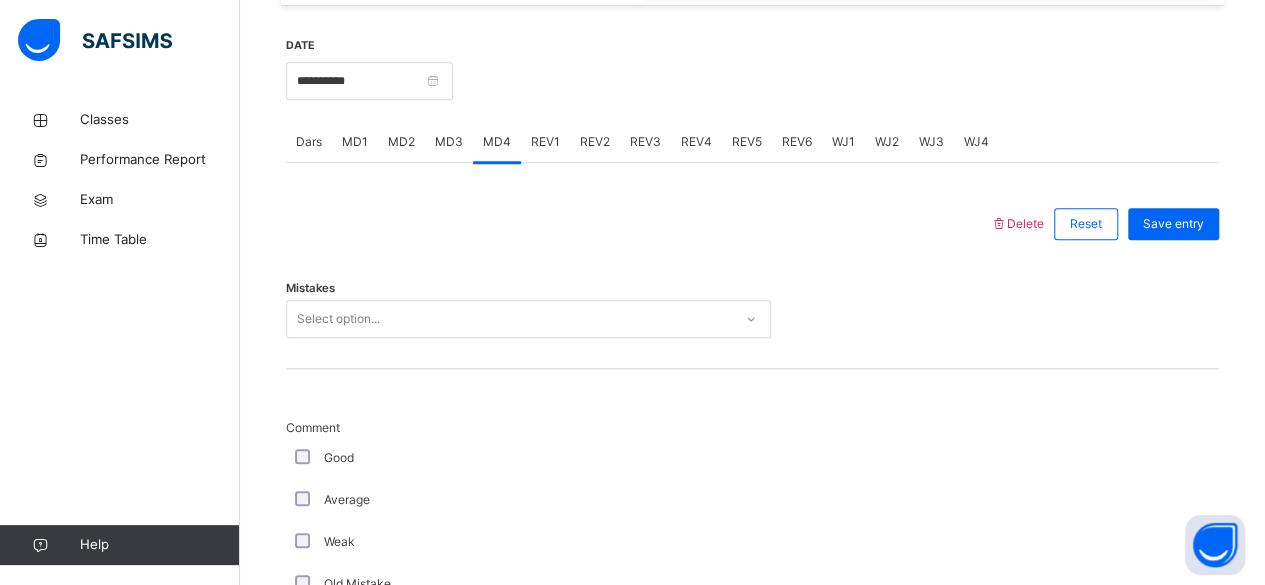 scroll, scrollTop: 808, scrollLeft: 0, axis: vertical 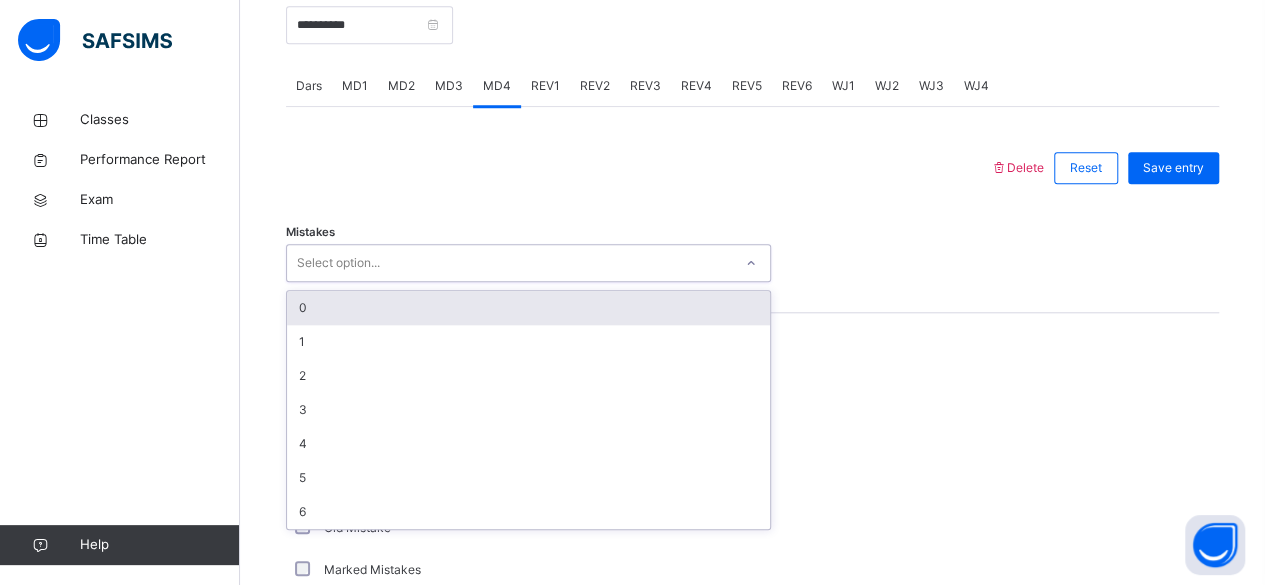 click on "0" at bounding box center [528, 308] 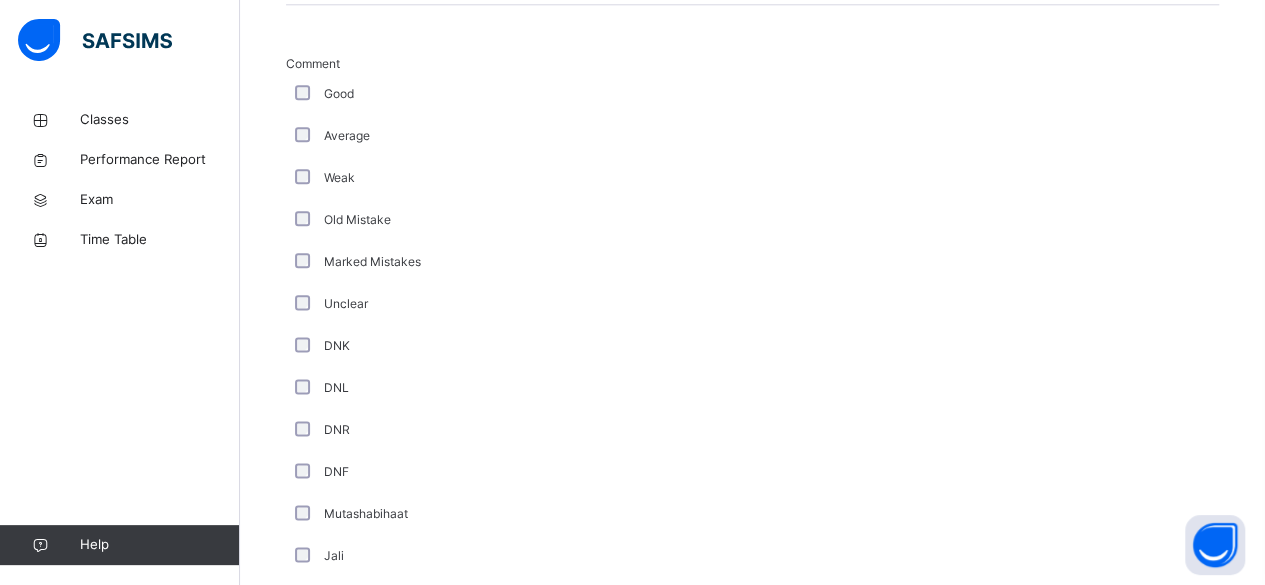 scroll, scrollTop: 1117, scrollLeft: 0, axis: vertical 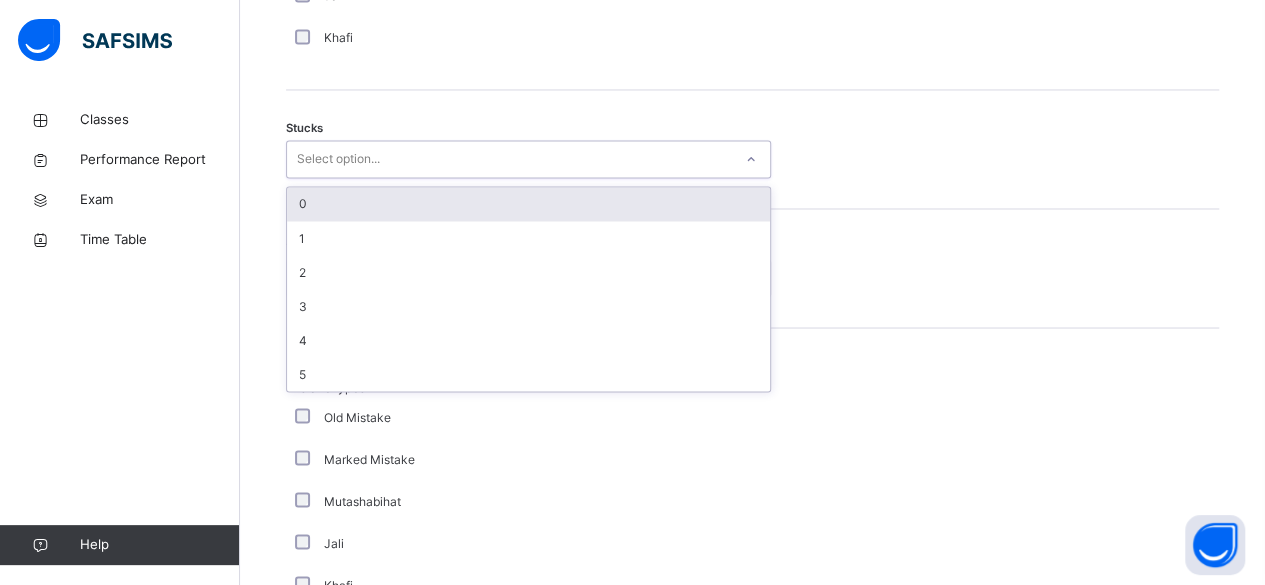 click on "Select option..." at bounding box center [338, 159] 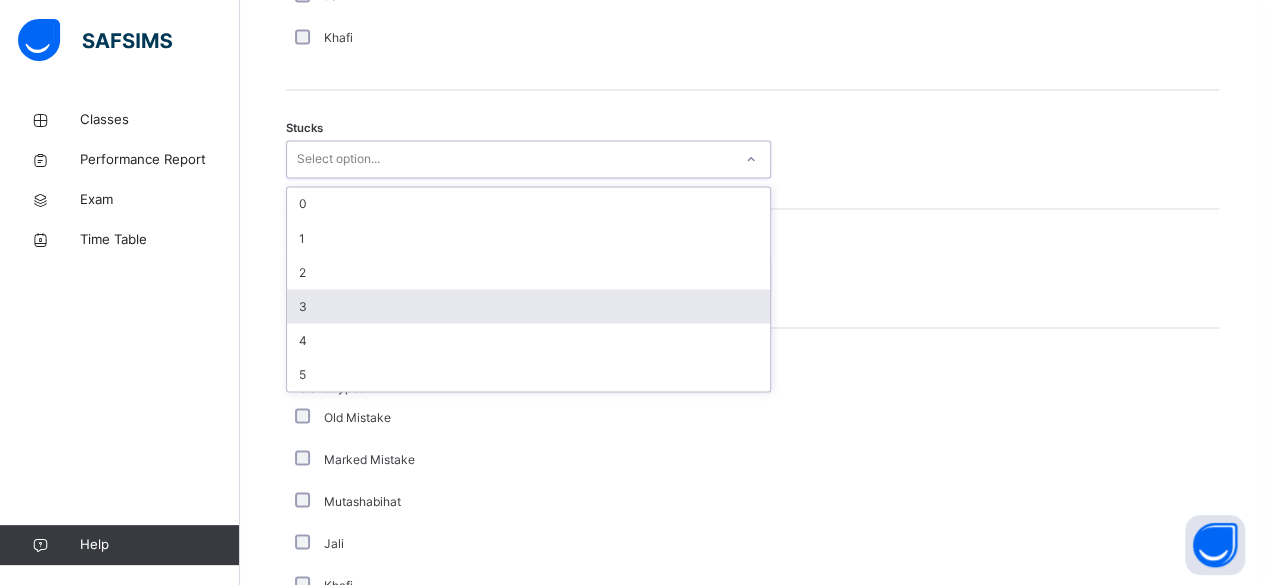 click on "3" at bounding box center (528, 306) 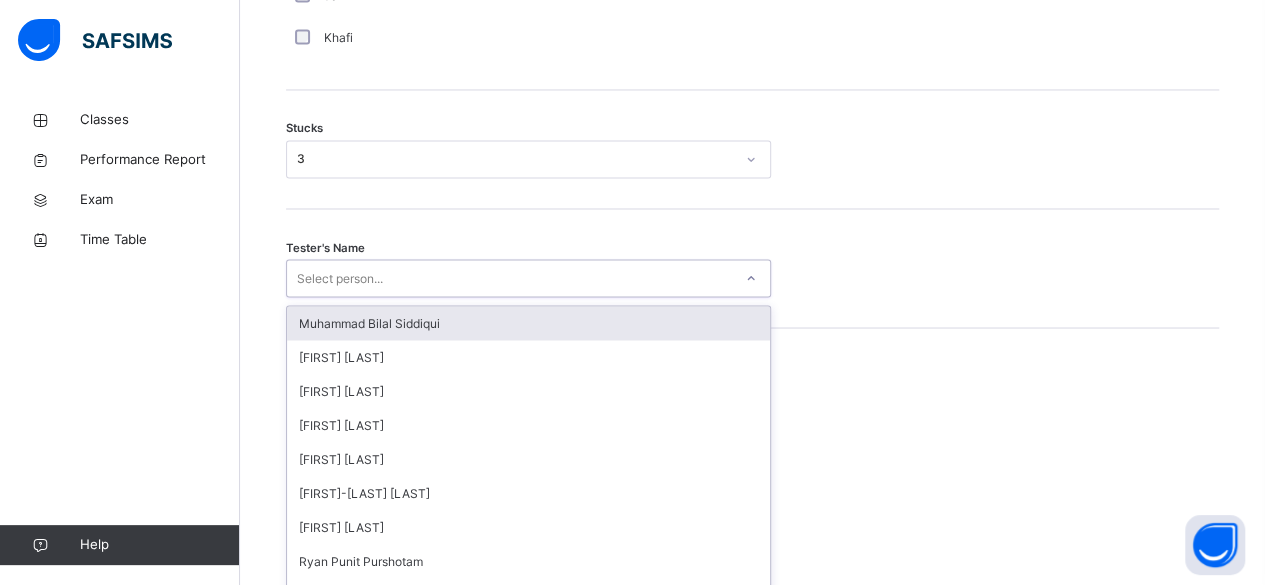 scroll, scrollTop: 1702, scrollLeft: 0, axis: vertical 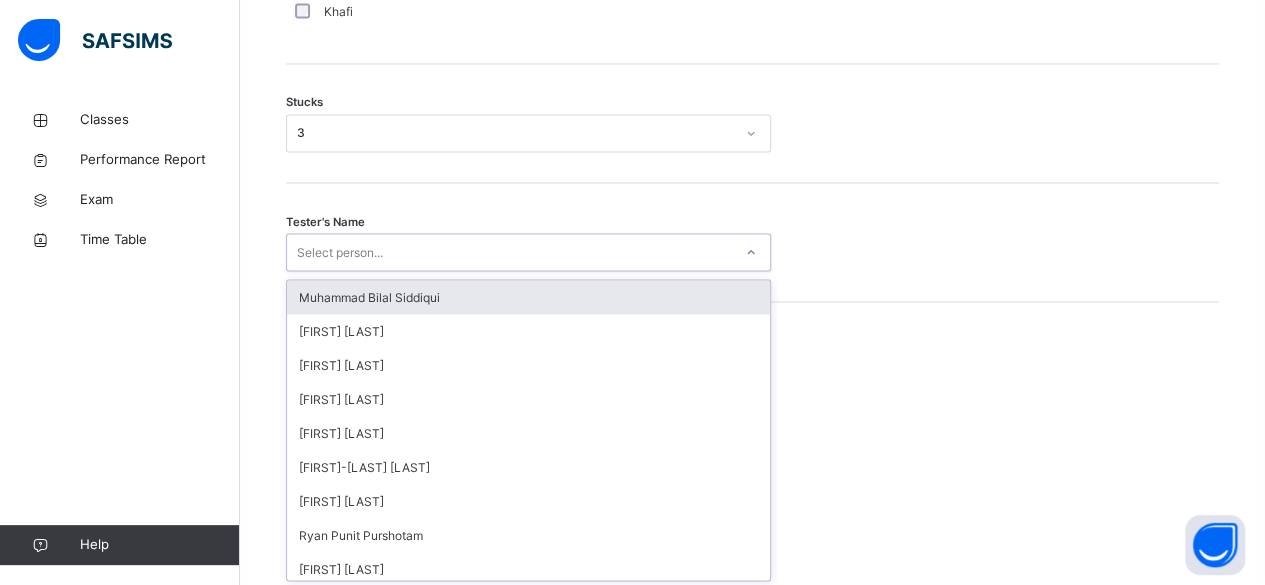 click on "option Muhammad Bilal  Siddiqui focused, 1 of 87. 87 results available. Use Up and Down to choose options, press Enter to select the currently focused option, press Escape to exit the menu, press Tab to select the option and exit the menu. Select person... Muhammad Bilal  Siddiqui Sayed  Ahmed Muhammad  Hashim Imran  Topcagic Muhammed  Raqeeb Fazel-Mujeeb  Musaddiq Abdul Rahman  Ashna Ryan Punit  Purshotam Afif  Sannang Ahmed  Selami Wajid  Sadath Haris  Akram Ammar  Osman Yusuf  Aydin Mohamed Zayan  Mohamed Faiq Amaan  Mir Mohammad Hanzalah  Siddiqui Abdul Saboor Ahmed  Siddqui Musab  Sheikh Ibrahim  Yusuf Muhammad  Waiz IMAZ AHMED  MALIK Abdul Raheem  Durani Mohammad  Khan Mohammed Zufar  Khan MAISARA  RUHANA Abubakr Adem  Ali Bilal  Ahmed Aminah  Cruse Hamza  Khan Mohammed   Abdullah Zeydaan  Osman Ahamed Mubarak  Asmi Muhammad Ibraahiim  Abdullahi Saifudeen  Rashwan Idris  Boquizada Mahmood  Quorane Muhammad  Shaikh Ali  Adan Abdul Ghani  Nabulsi Raaidh  Rushan Zekry  Johan Hasanat  Wahidi" at bounding box center [528, 252] 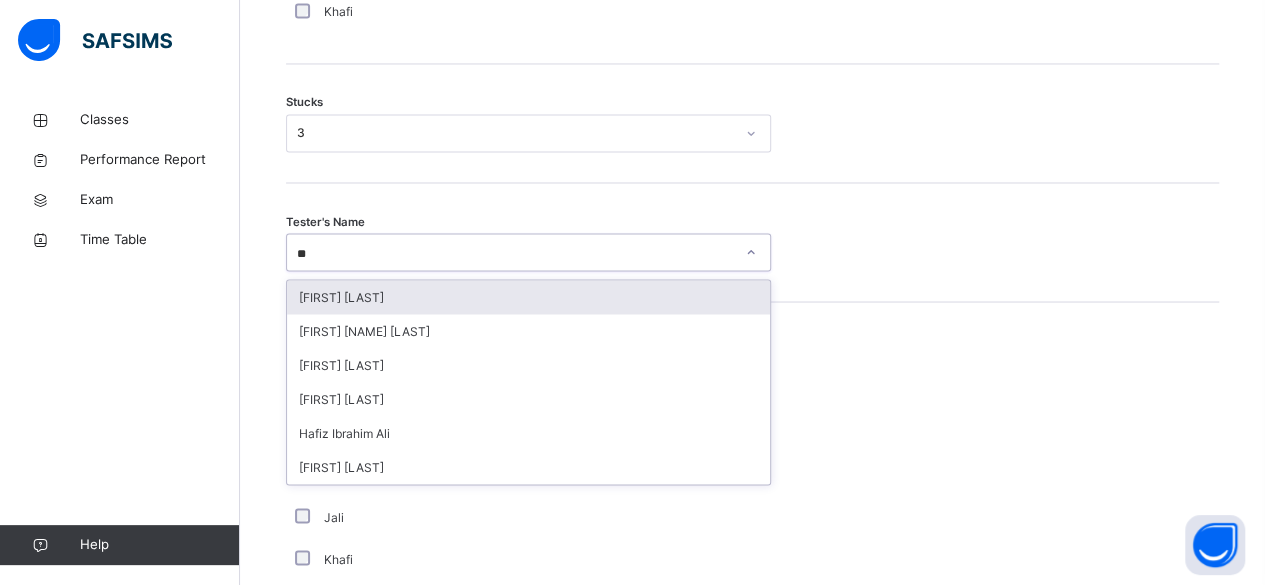 type on "*" 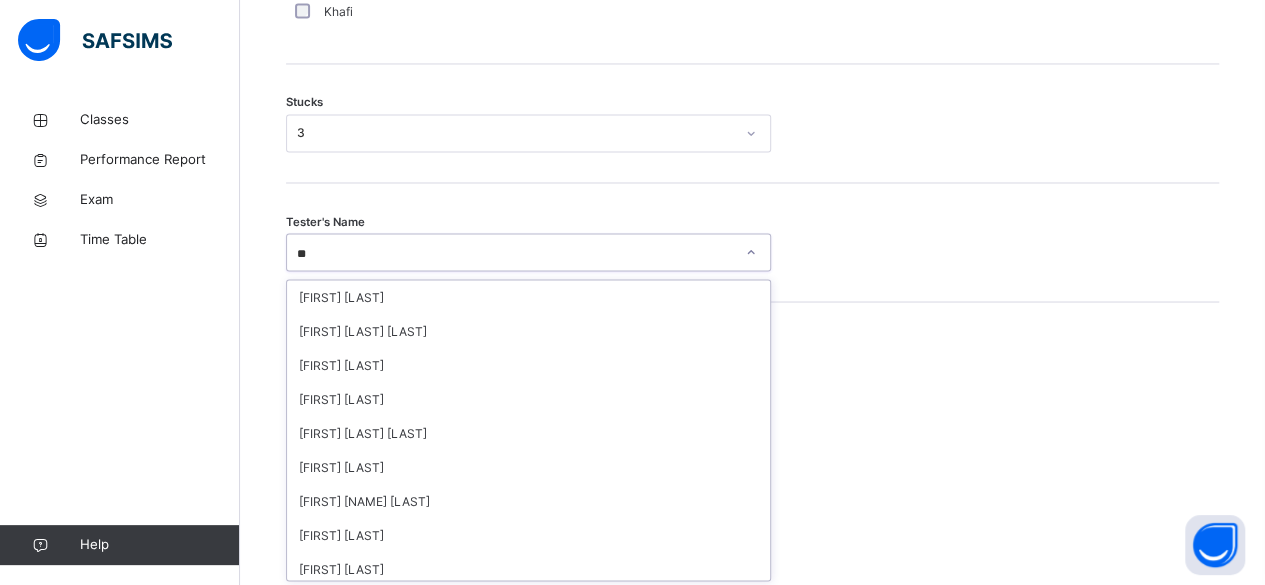 type on "*" 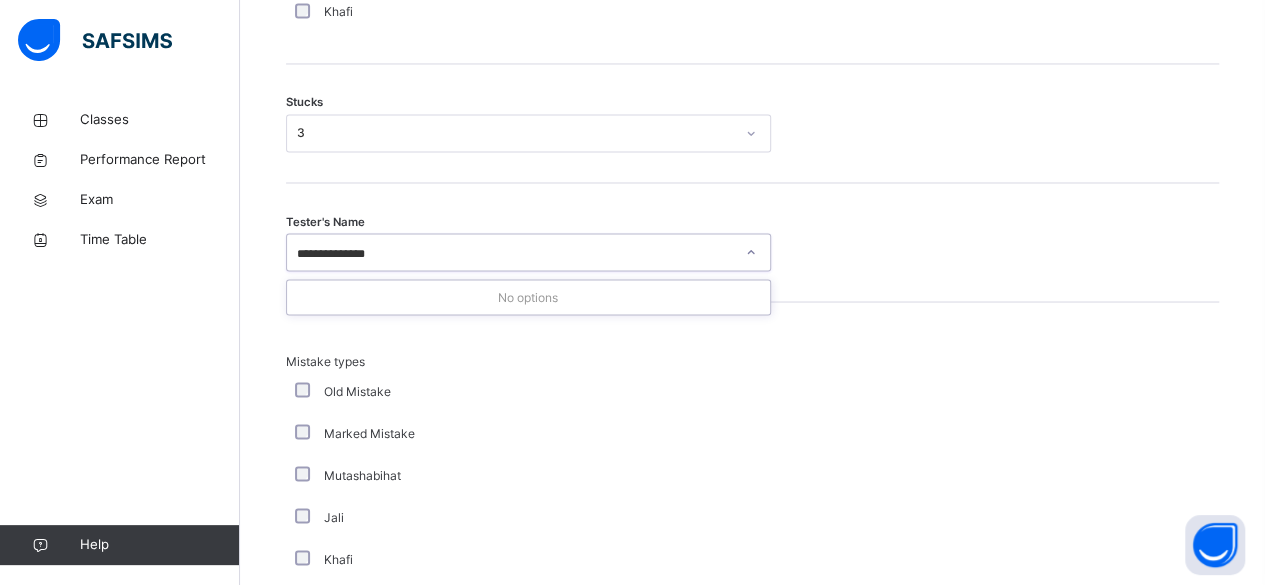 click on "No options" at bounding box center (528, 297) 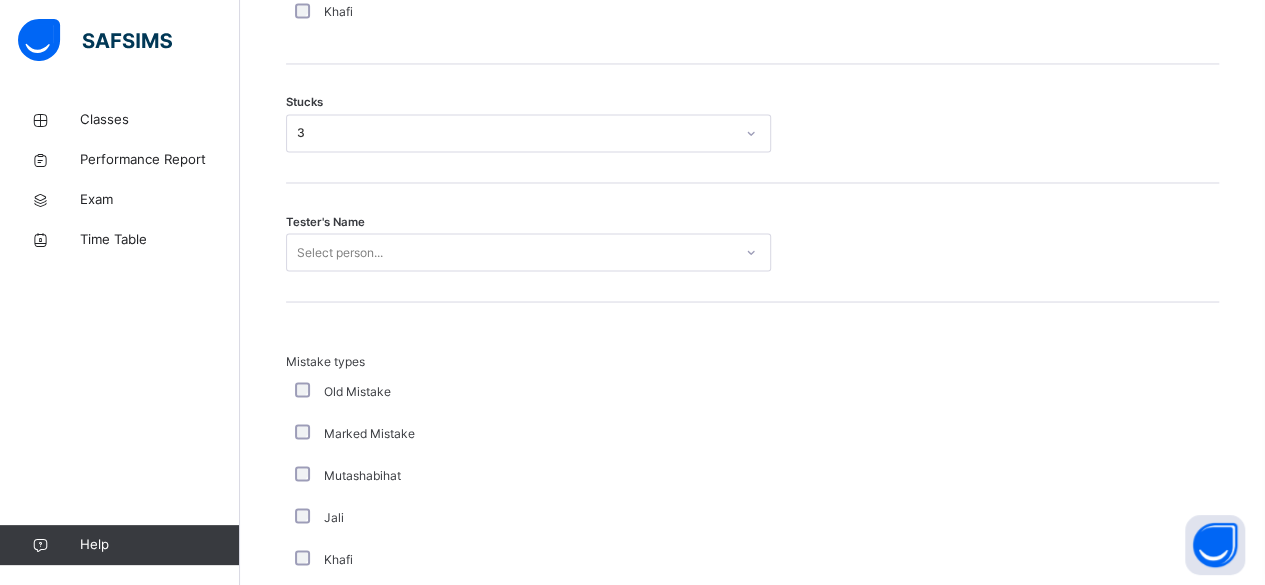 click on "Tester's Name Select person..." at bounding box center [752, 242] 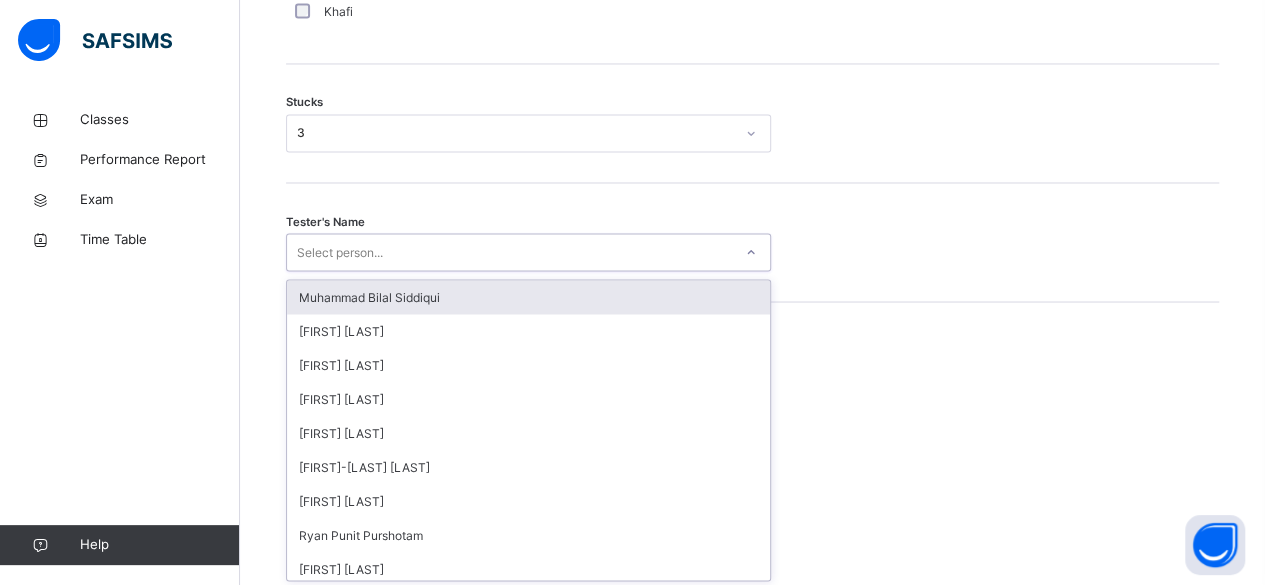 click on "Select person..." at bounding box center [509, 252] 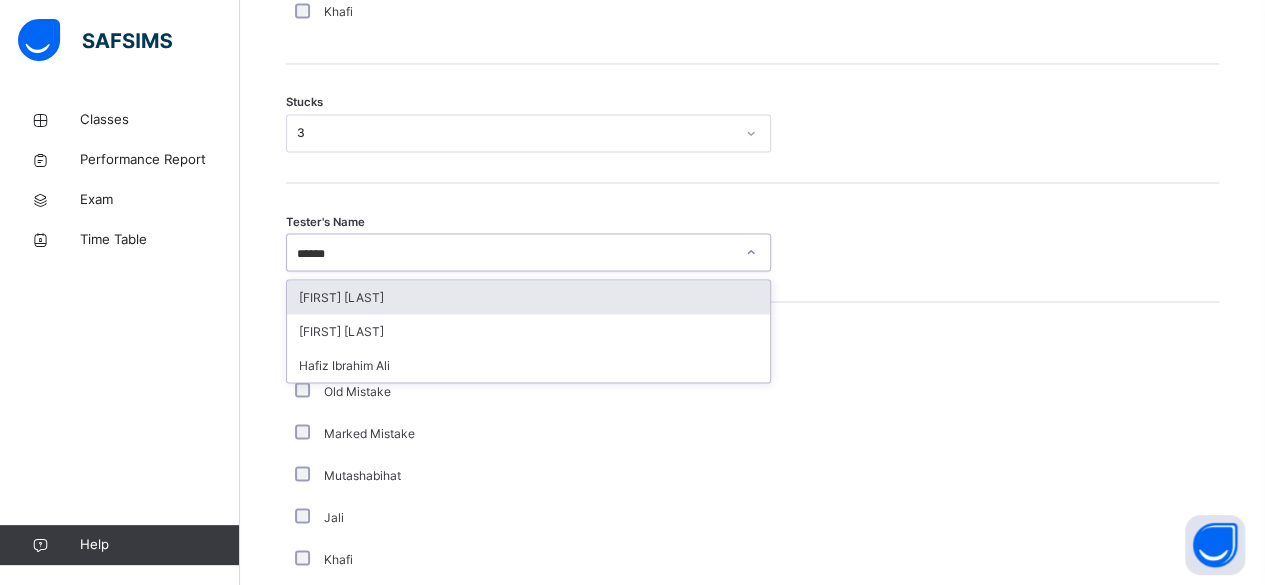 type on "*******" 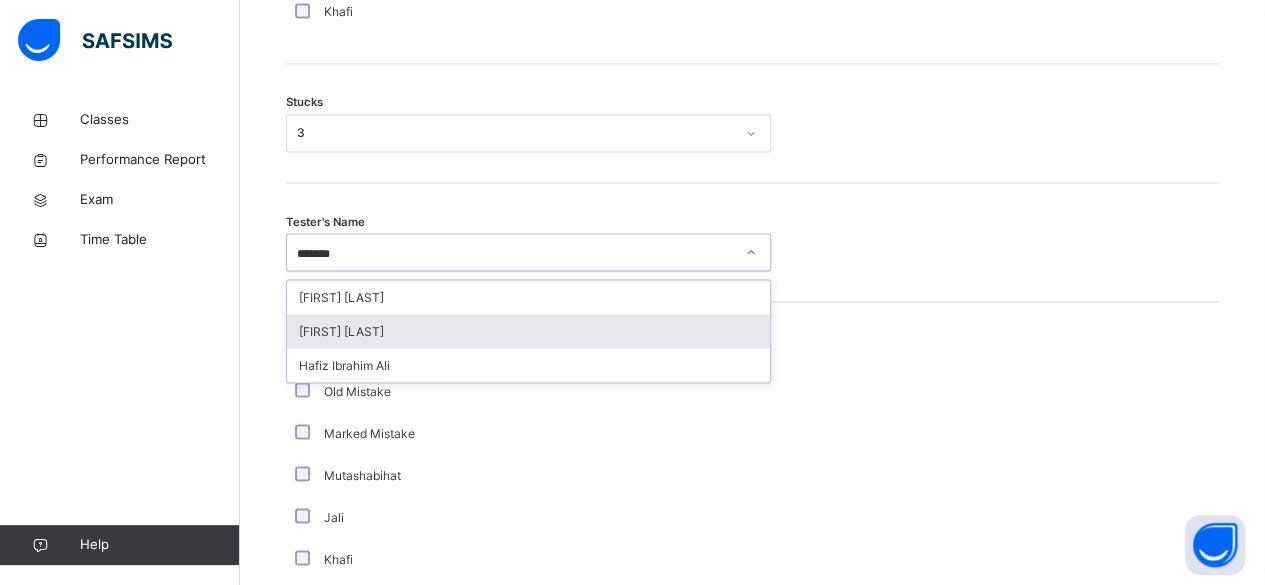 click on "Ibrahim  Haydar" at bounding box center (528, 331) 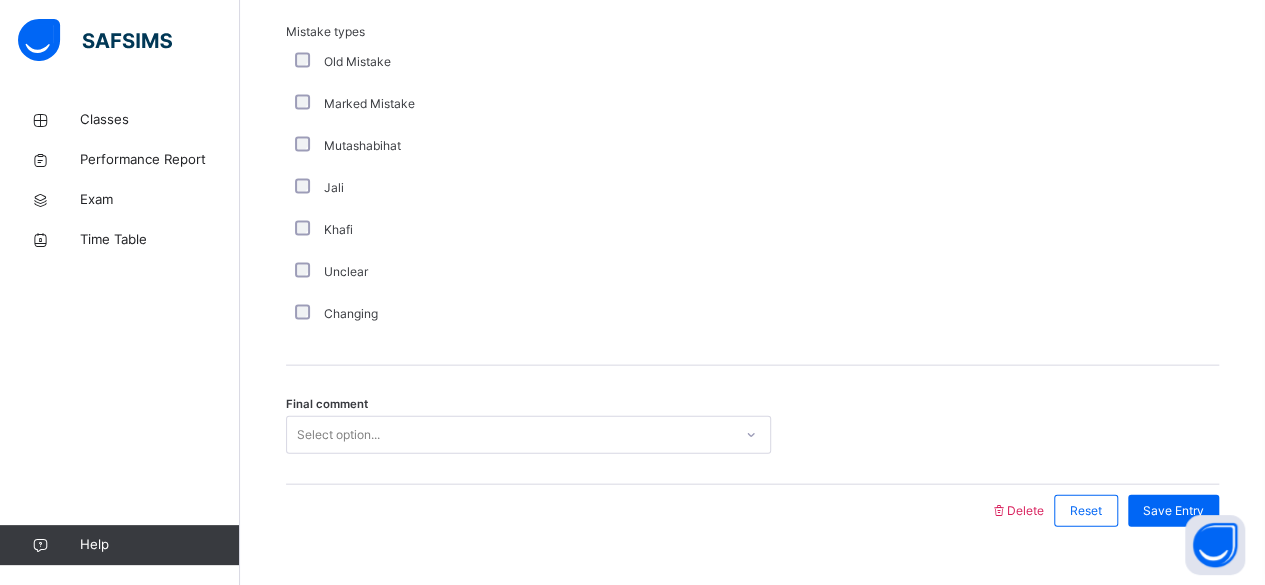 scroll, scrollTop: 2068, scrollLeft: 0, axis: vertical 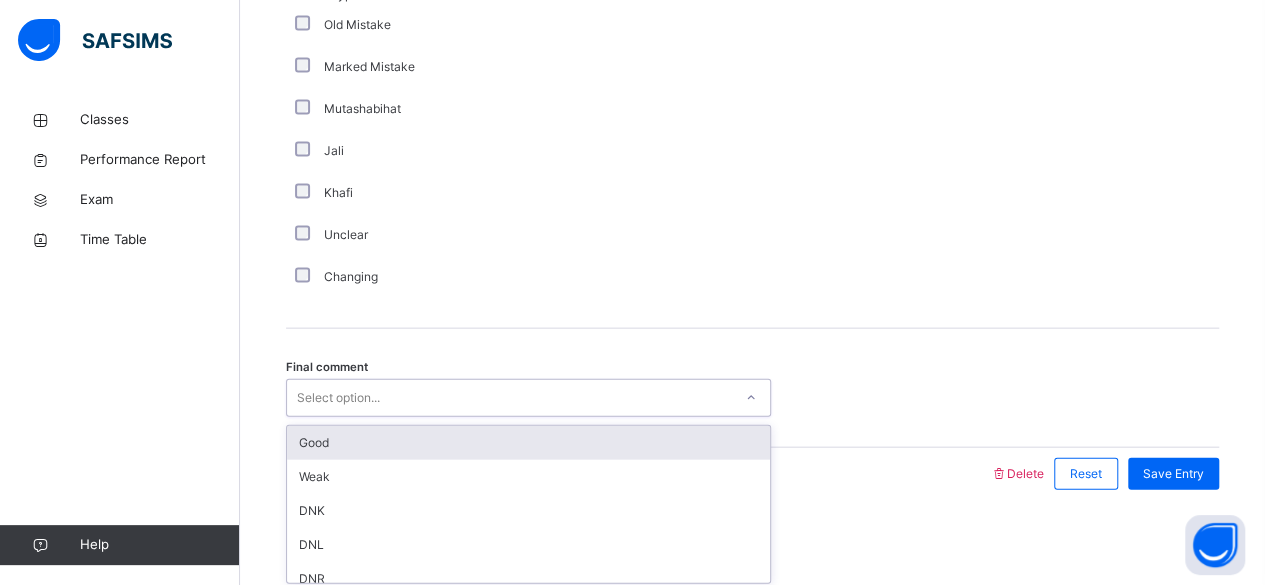 click on "Select option..." at bounding box center (338, 398) 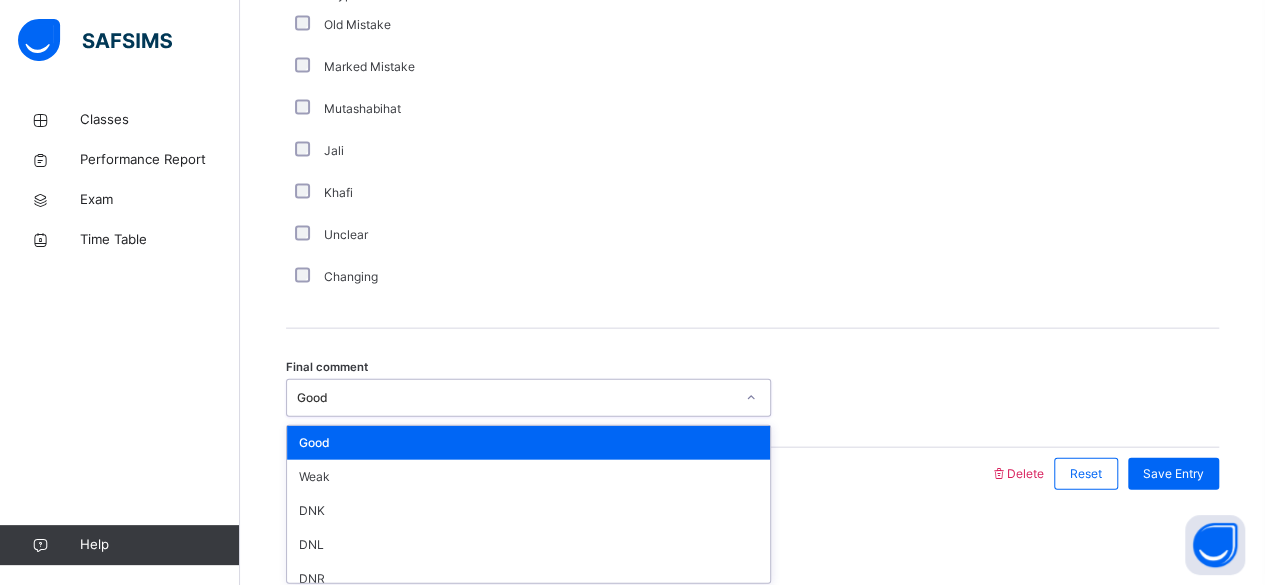 click on "Good" at bounding box center (515, 398) 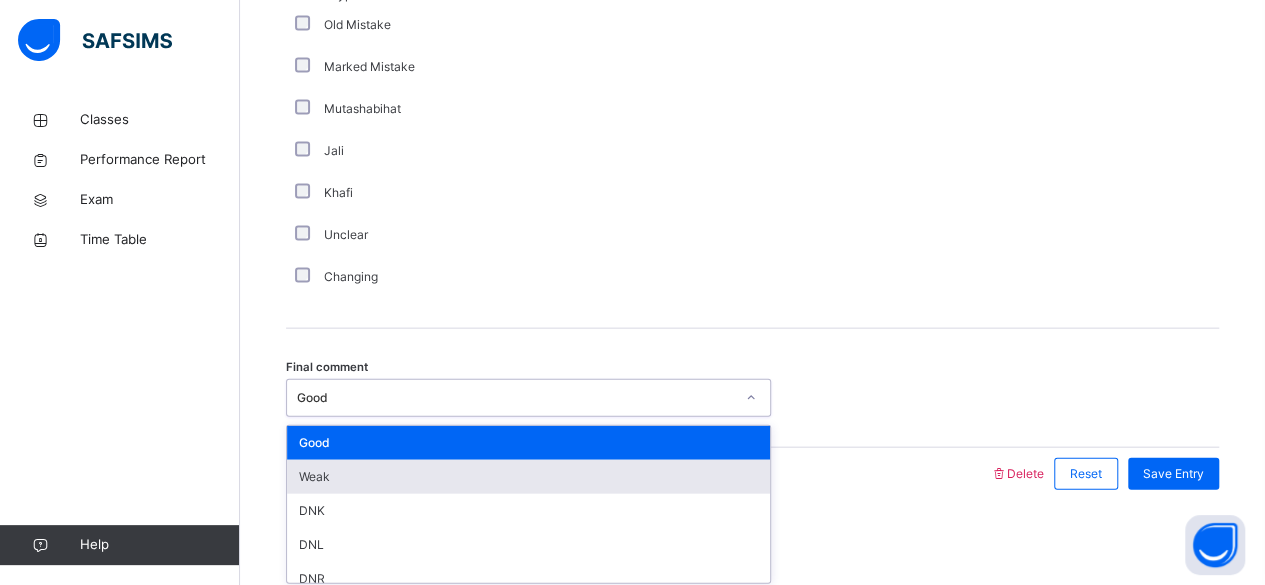 click on "Weak" at bounding box center [528, 477] 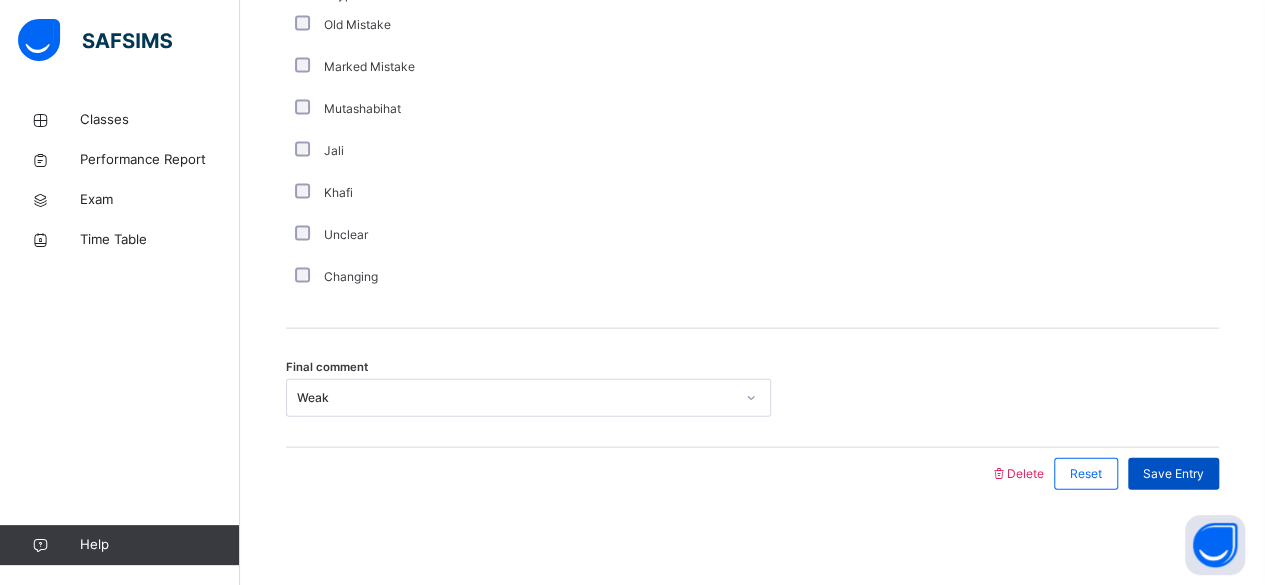 click on "Save Entry" at bounding box center (1173, 474) 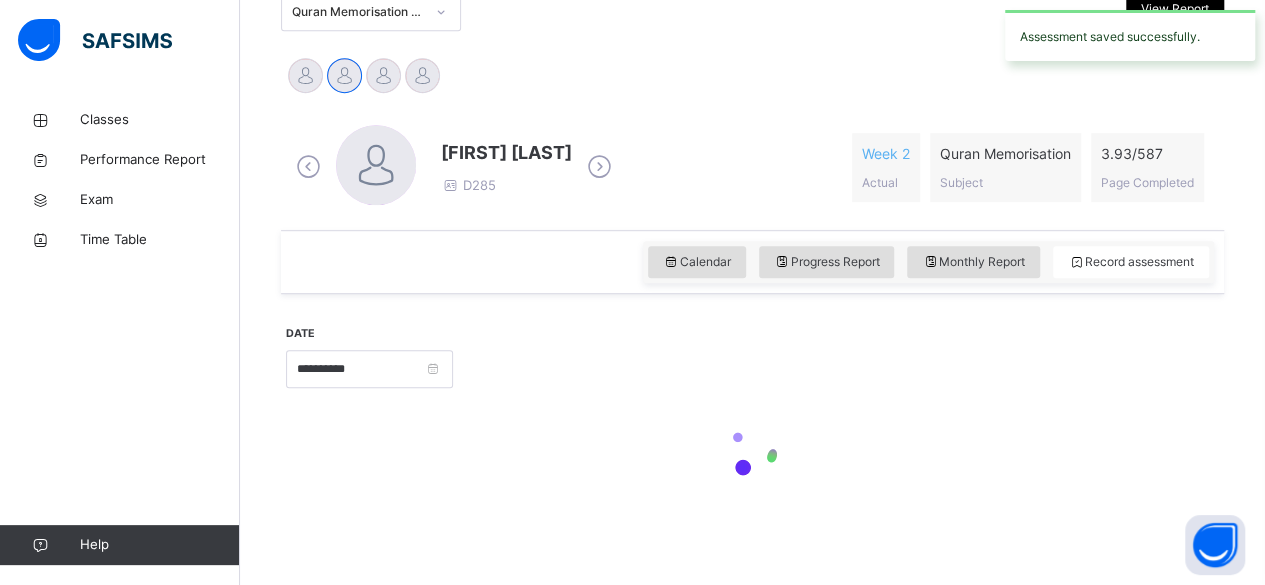 scroll, scrollTop: 462, scrollLeft: 0, axis: vertical 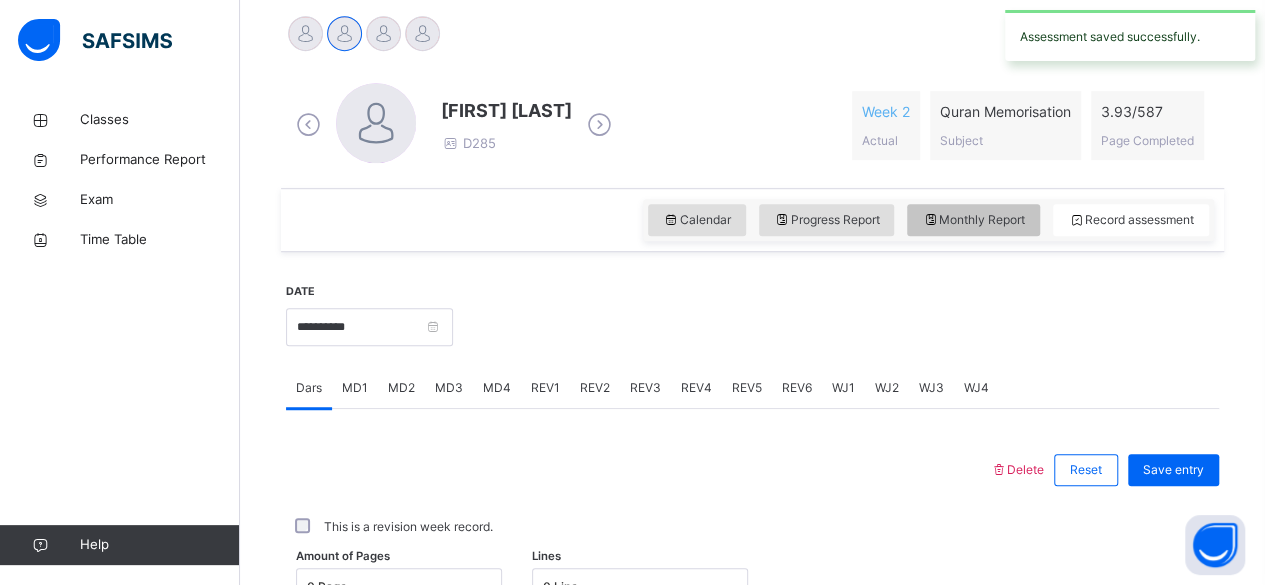 click on "Monthly Report" at bounding box center [973, 220] 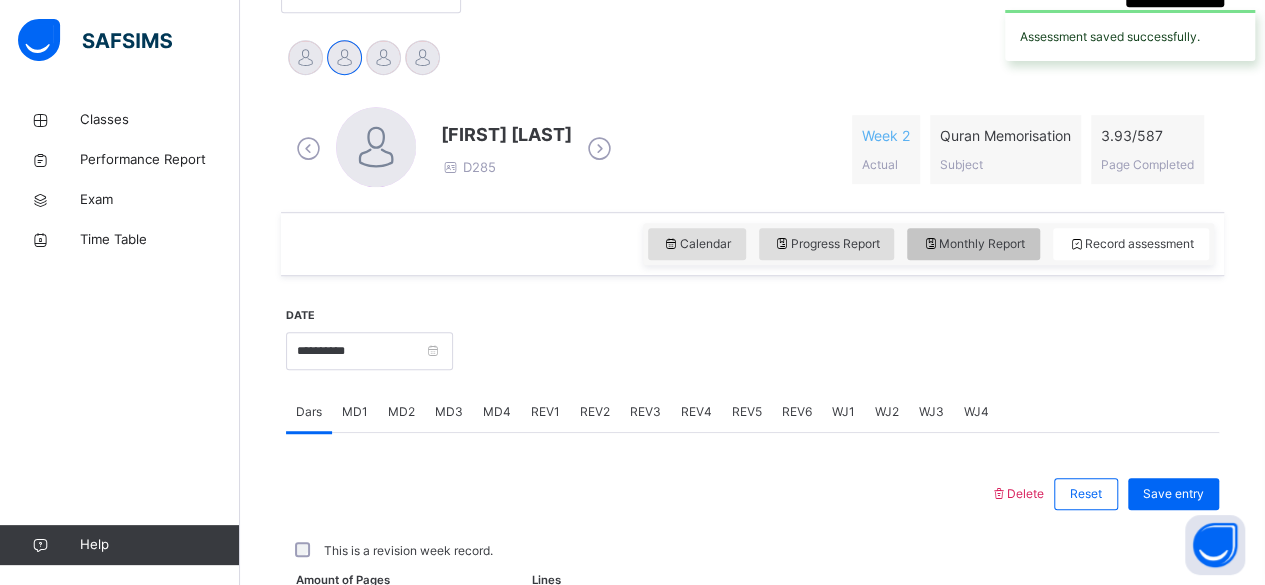 select on "****" 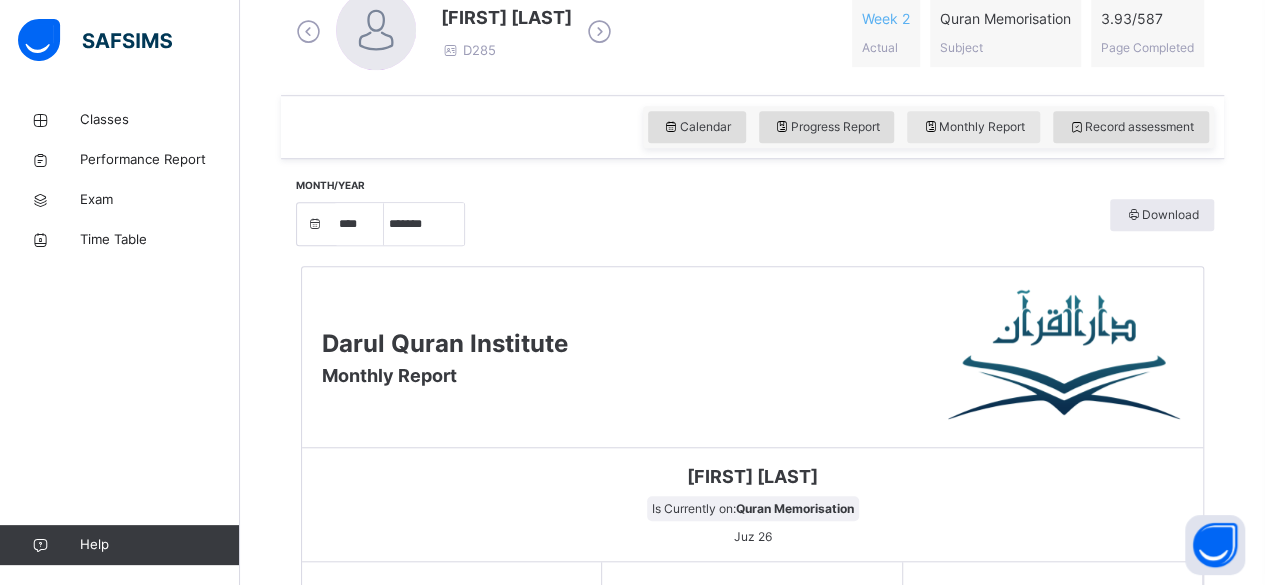 scroll, scrollTop: 582, scrollLeft: 0, axis: vertical 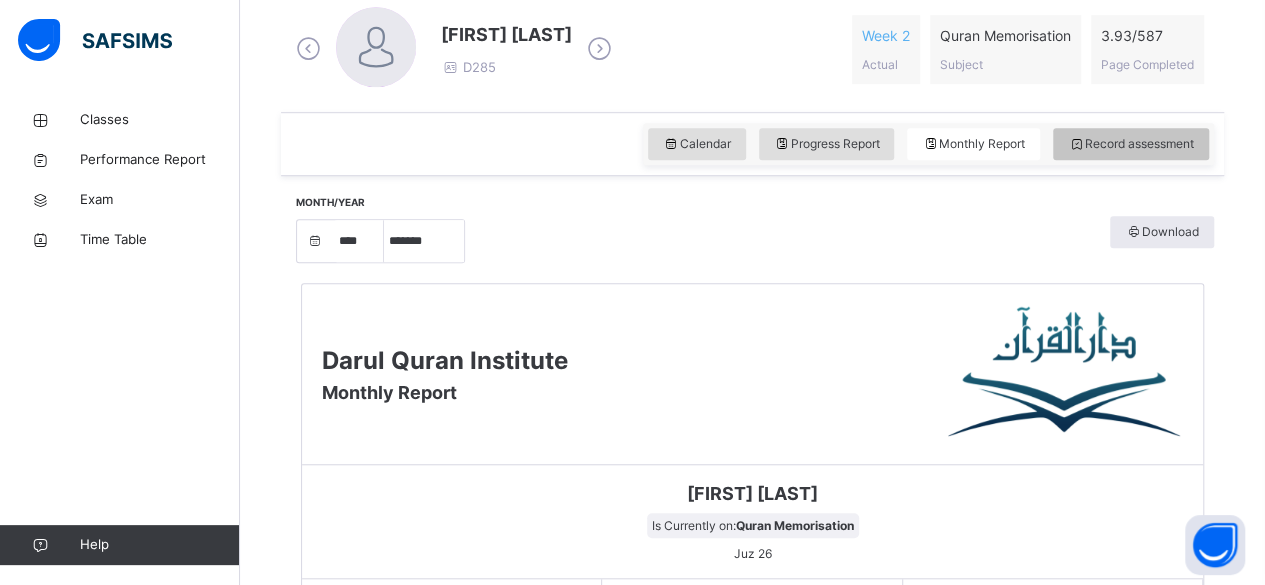 click on "Record assessment" at bounding box center (1131, 144) 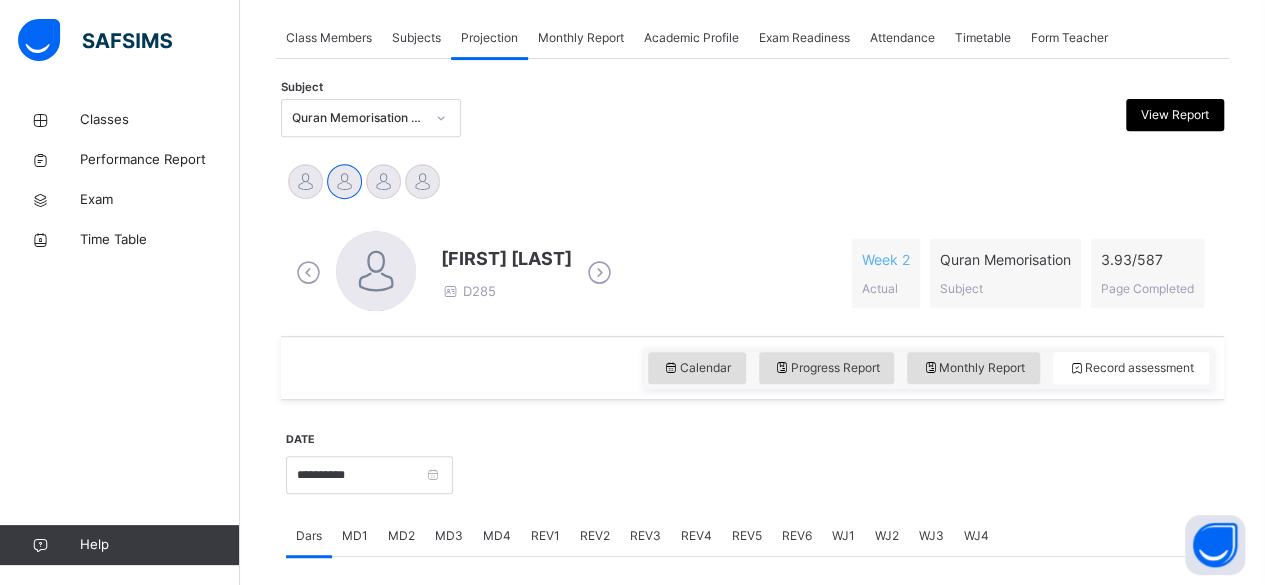 scroll, scrollTop: 353, scrollLeft: 0, axis: vertical 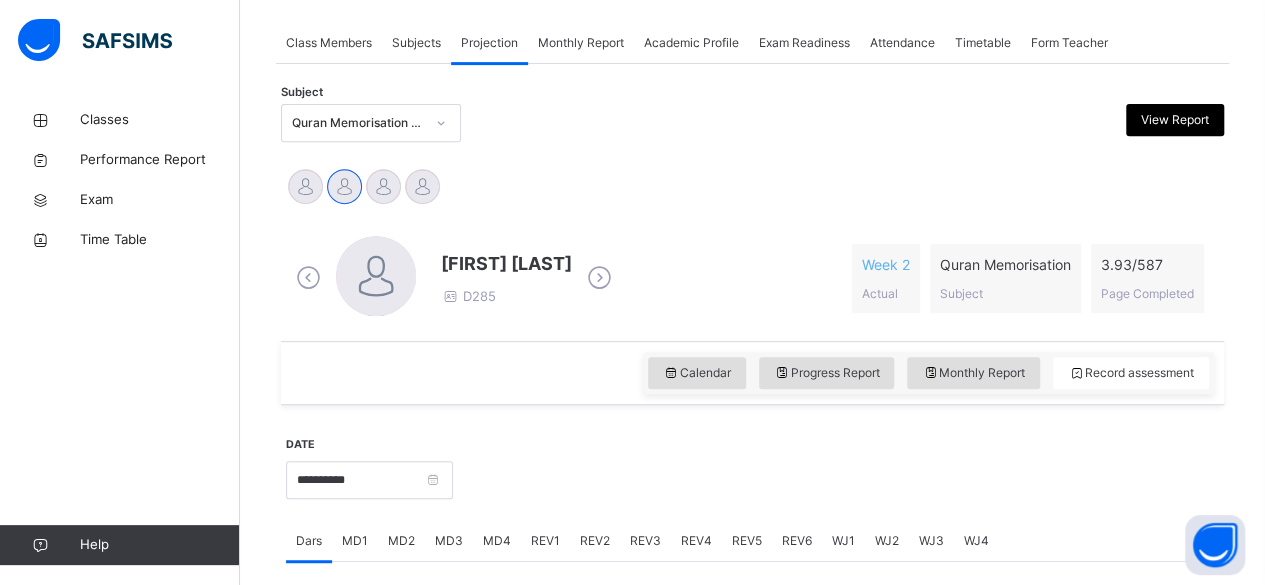 click at bounding box center [599, 278] 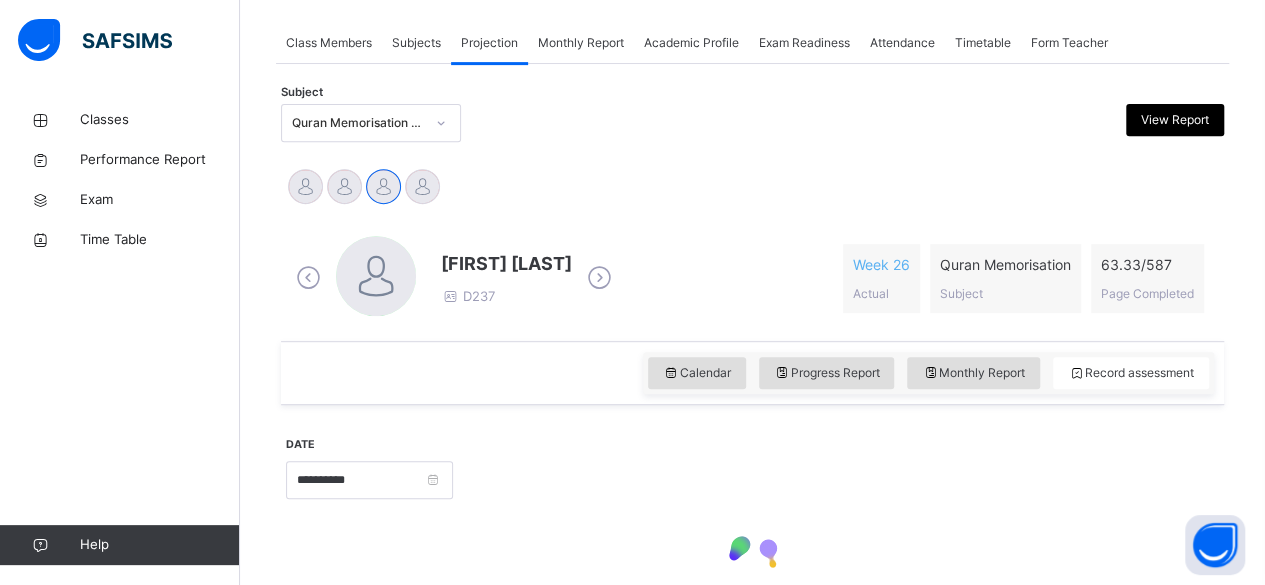 click on "Ibrahim  Haydar   D237" at bounding box center (454, 278) 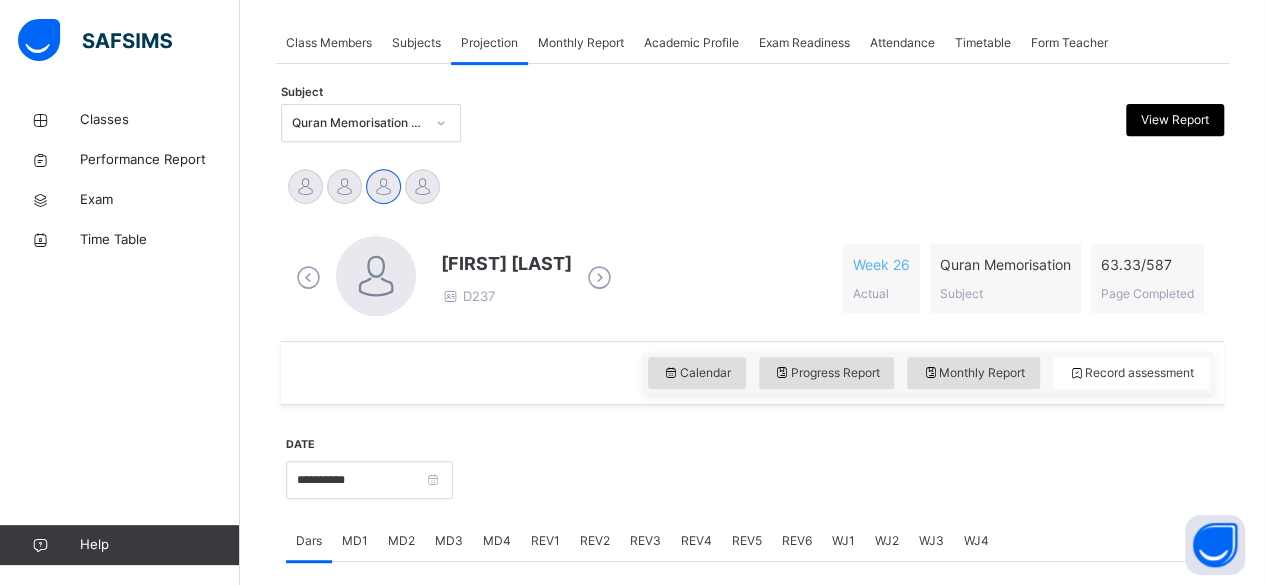 click at bounding box center (599, 278) 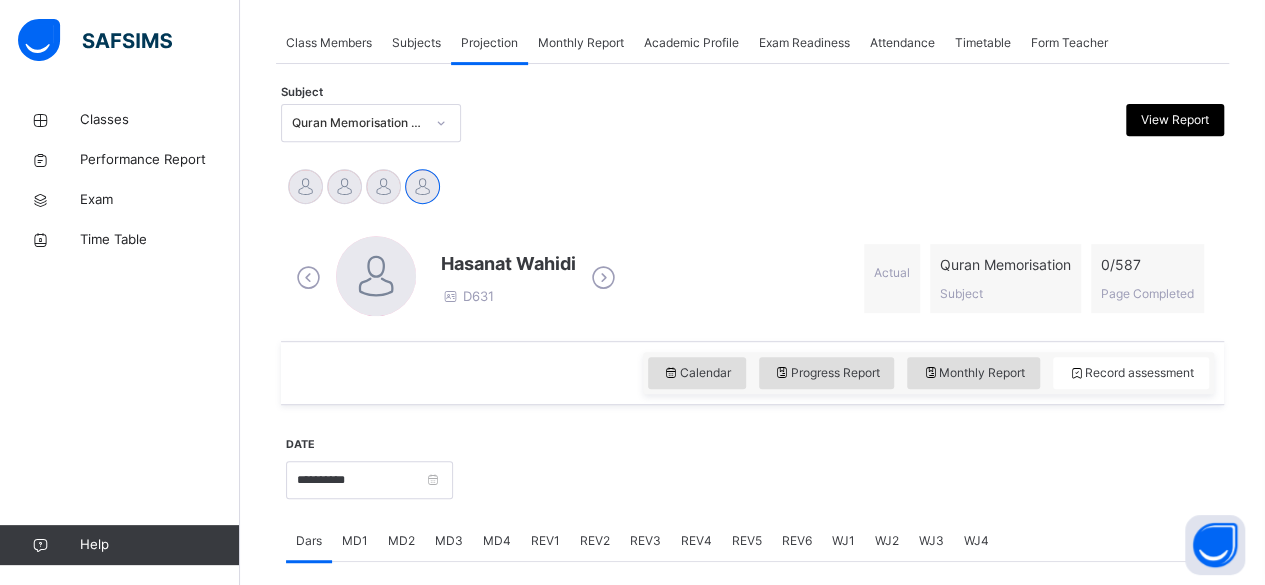 click at bounding box center (308, 278) 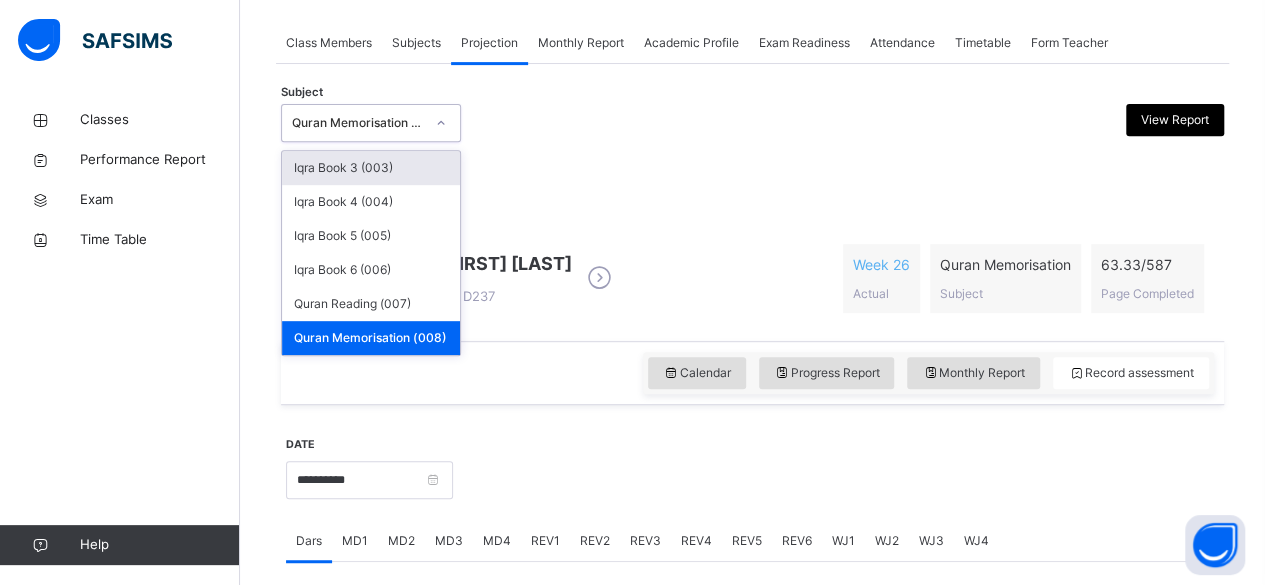 click on "Quran Memorisation (008)" at bounding box center [352, 123] 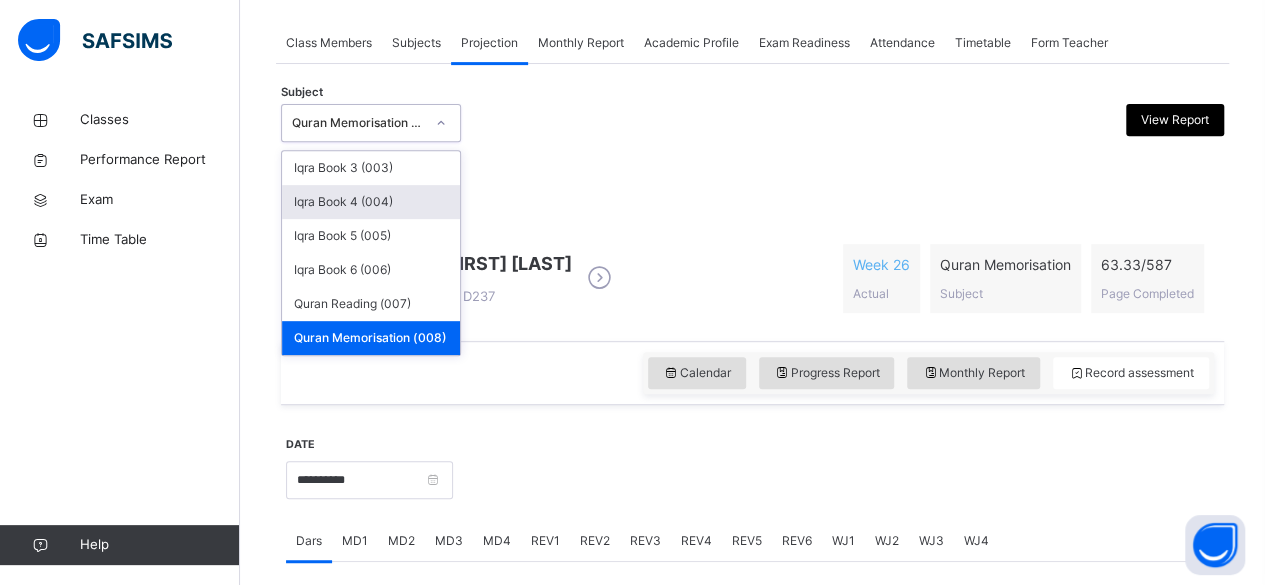 click on "Iqra Book 4 (004)" at bounding box center [371, 202] 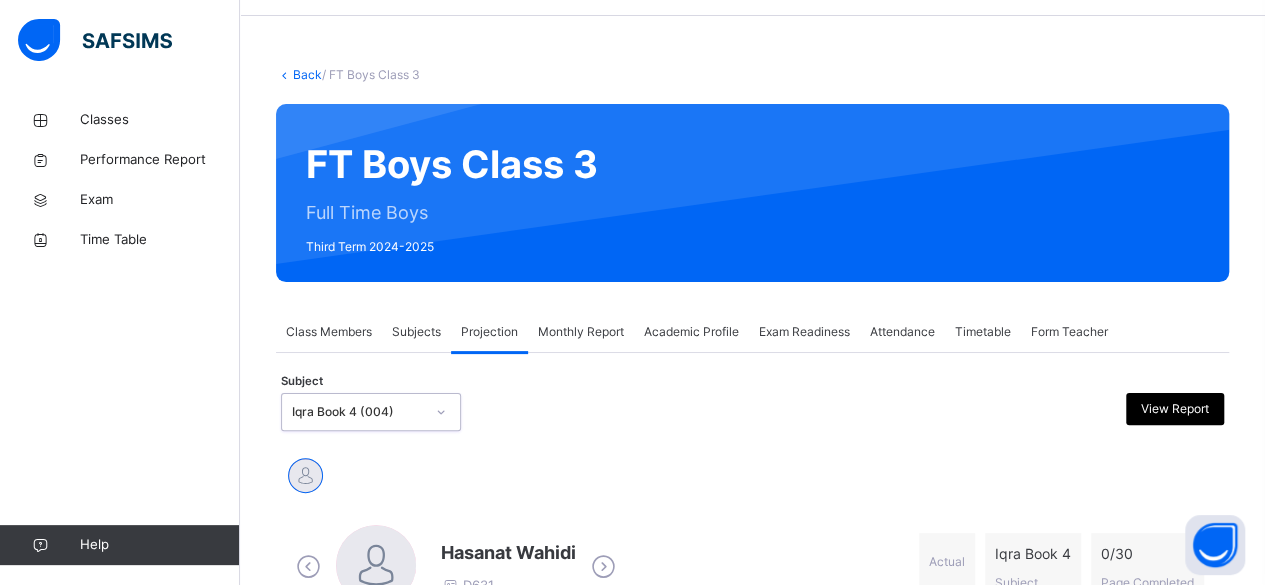 scroll, scrollTop: 353, scrollLeft: 0, axis: vertical 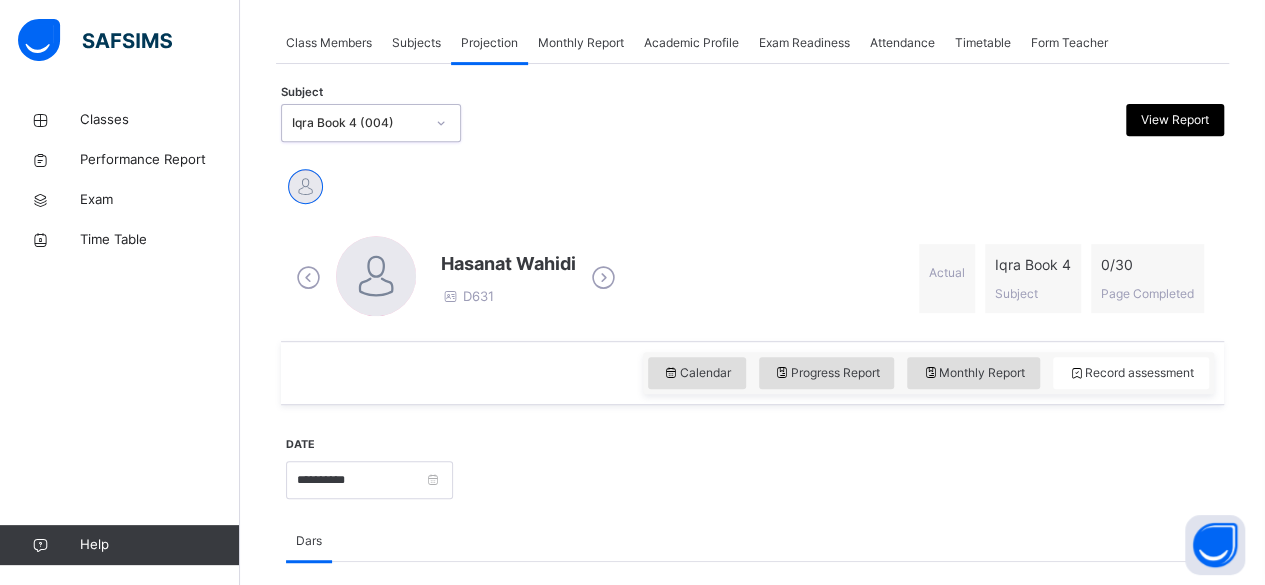 click on "Iqra Book 4 (004)" at bounding box center (352, 123) 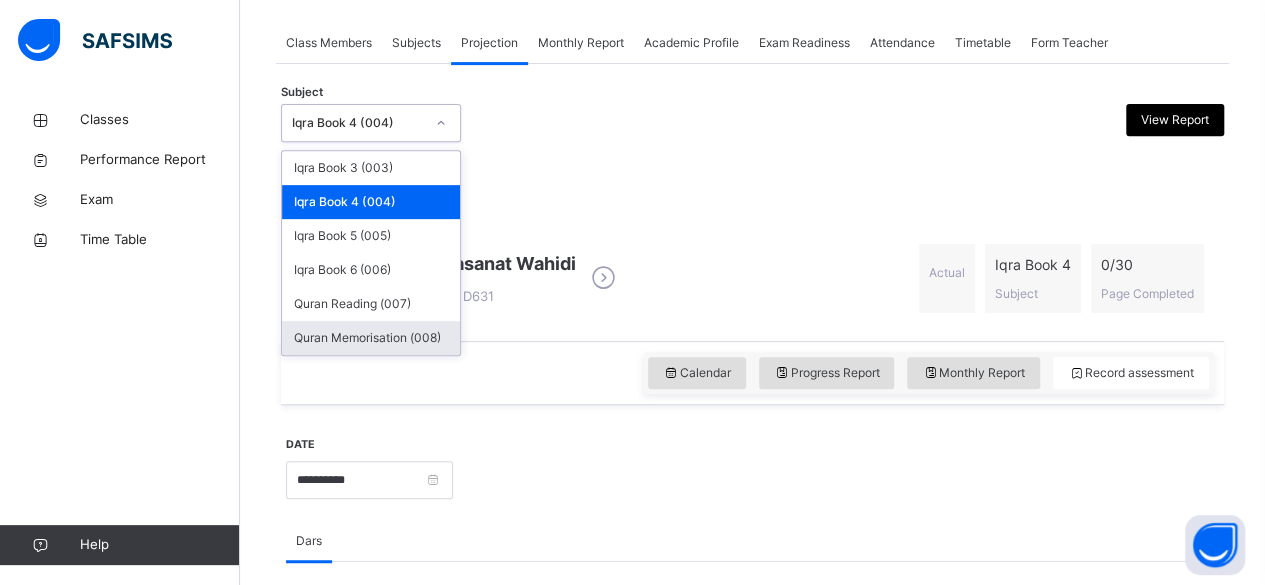 click on "Quran Memorisation (008)" at bounding box center [371, 338] 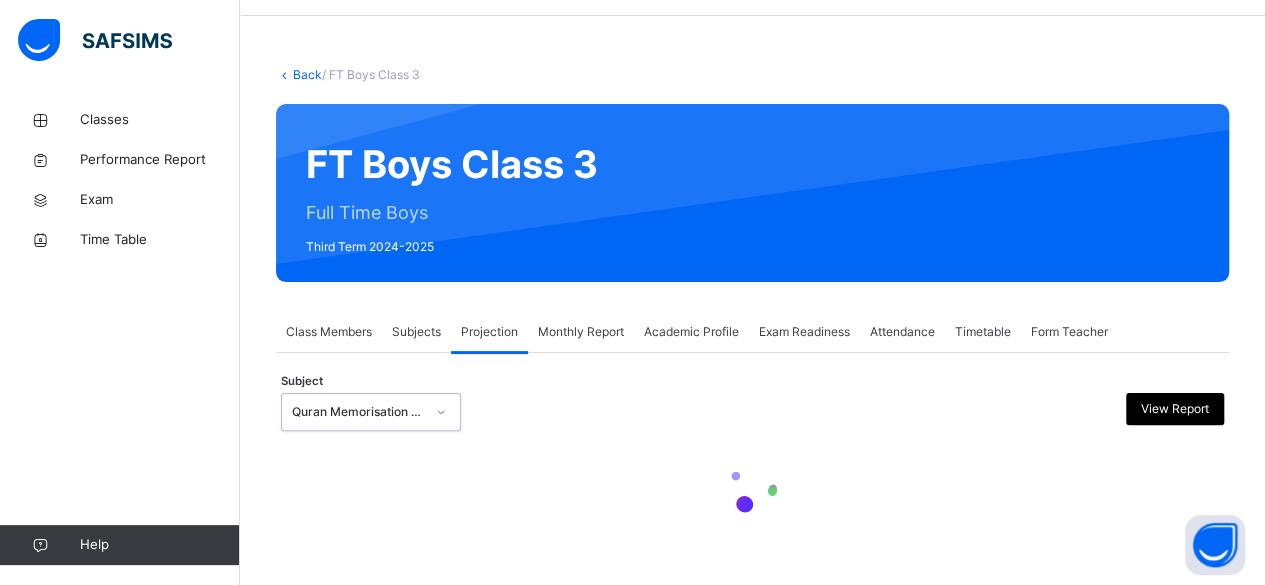scroll, scrollTop: 353, scrollLeft: 0, axis: vertical 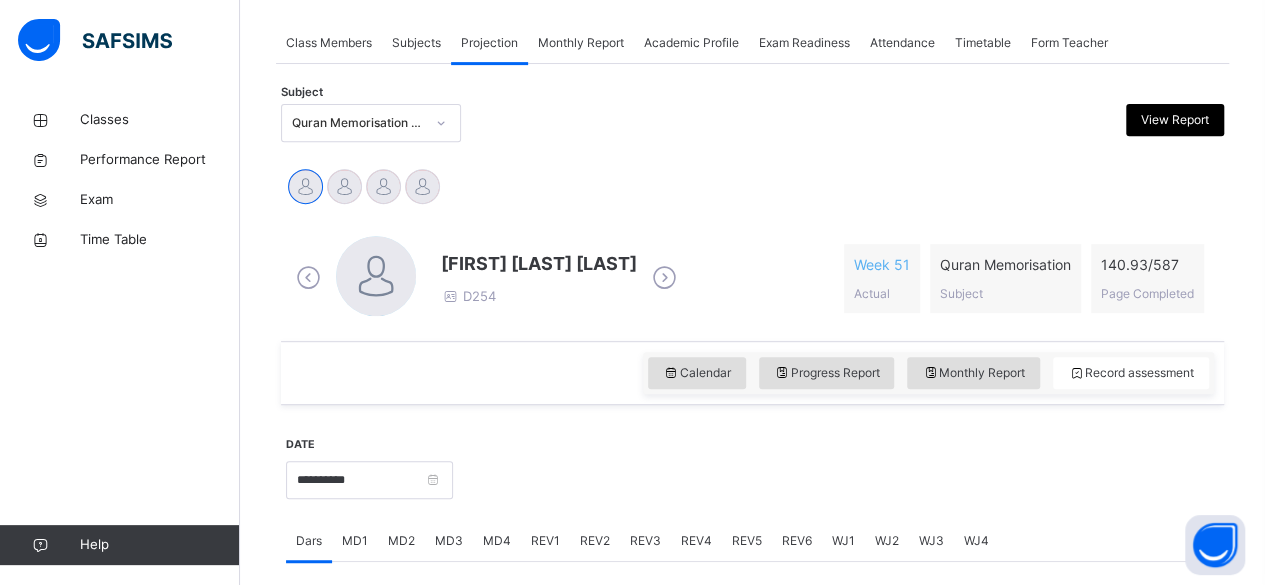 click at bounding box center (664, 278) 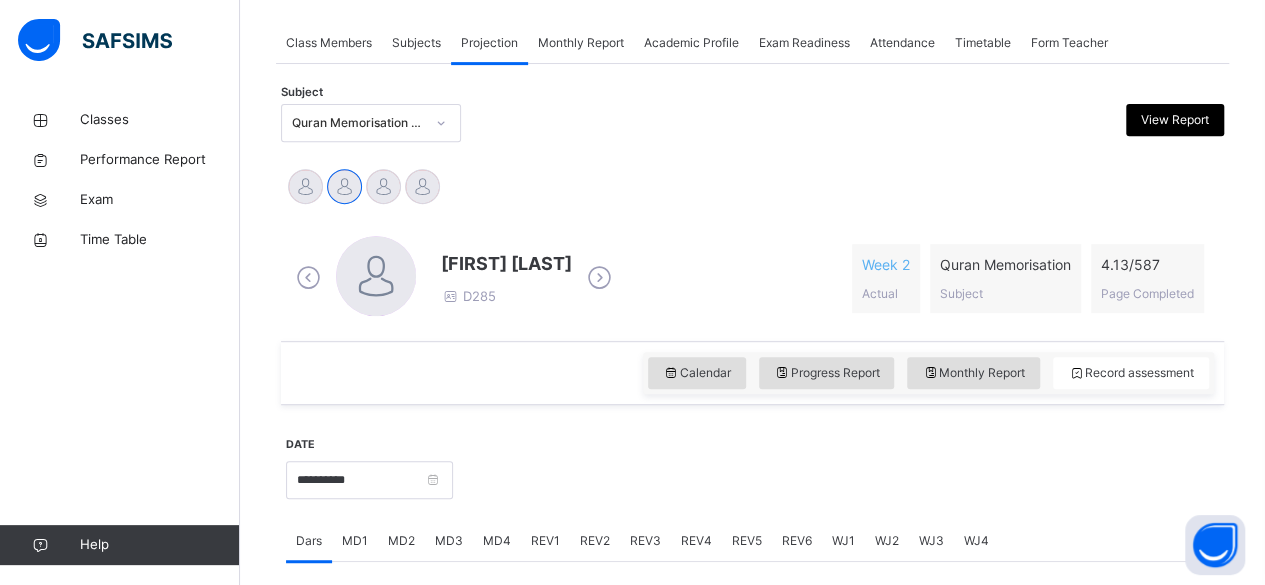 click at bounding box center [599, 278] 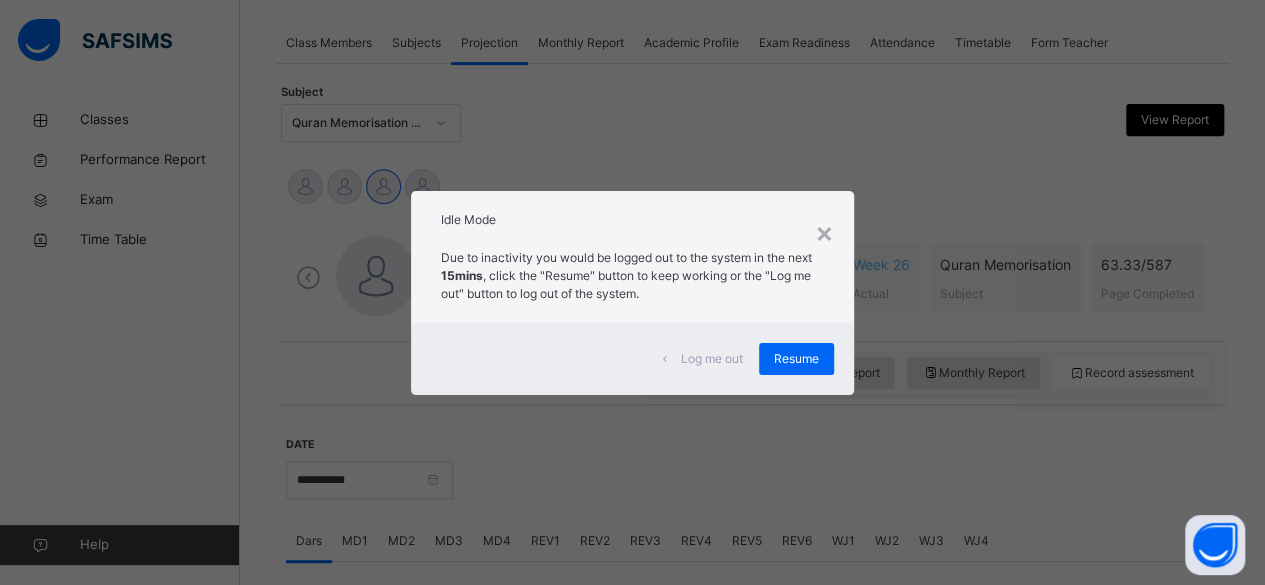 drag, startPoint x: 819, startPoint y: 233, endPoint x: 631, endPoint y: 317, distance: 205.9126 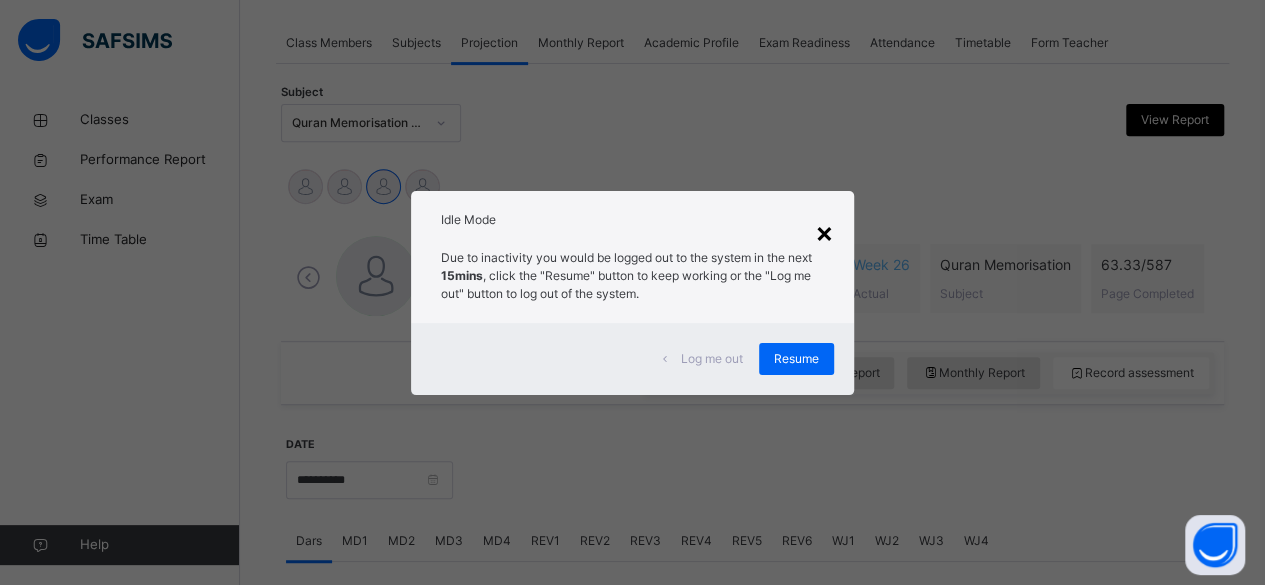 click on "×" at bounding box center [824, 232] 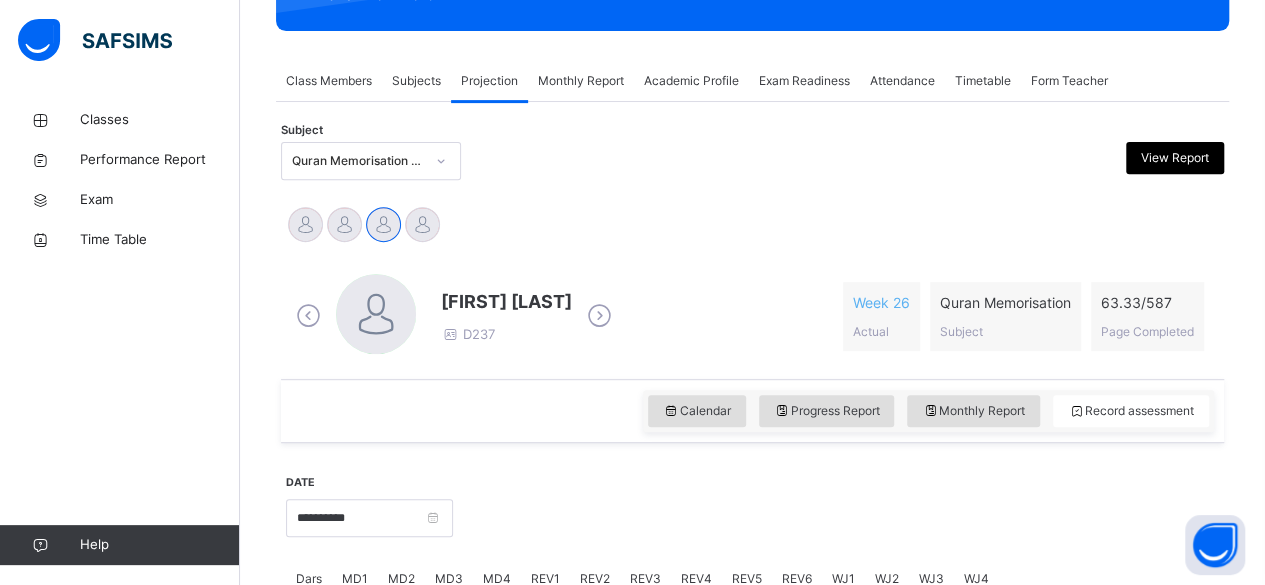 scroll, scrollTop: 312, scrollLeft: 0, axis: vertical 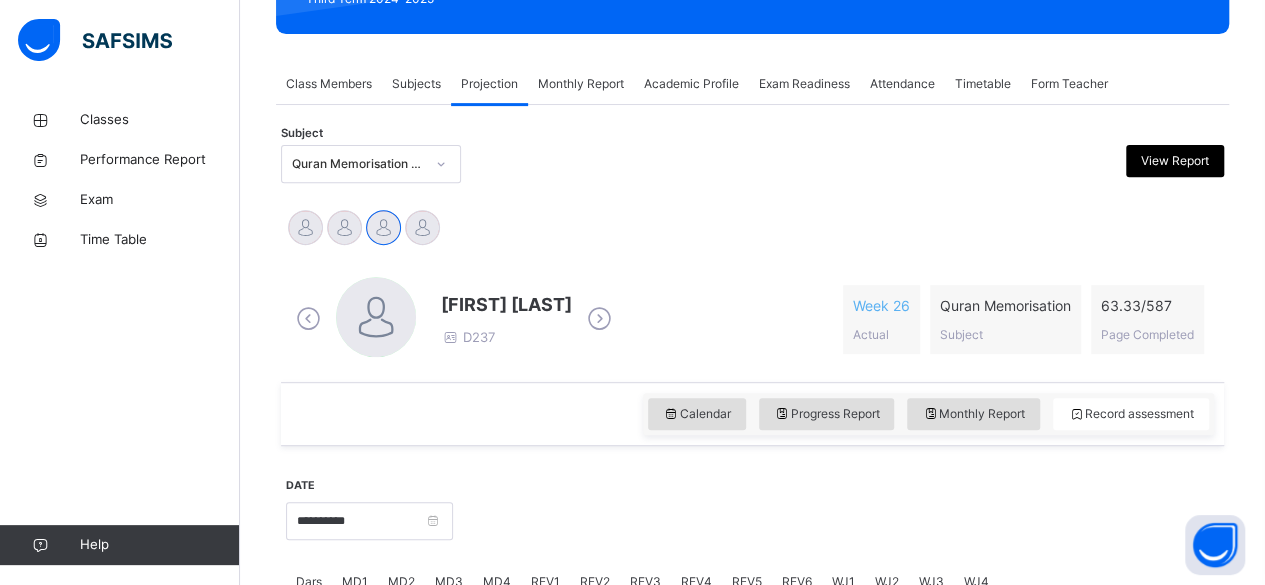 drag, startPoint x: 1133, startPoint y: 301, endPoint x: 722, endPoint y: 477, distance: 447.09842 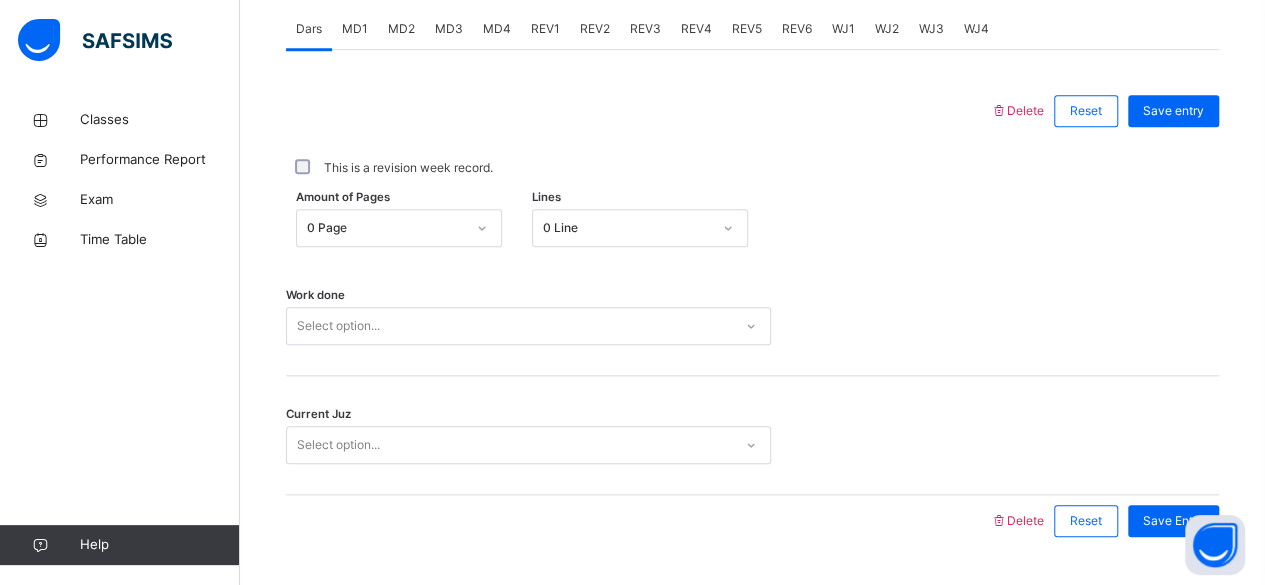 scroll, scrollTop: 866, scrollLeft: 0, axis: vertical 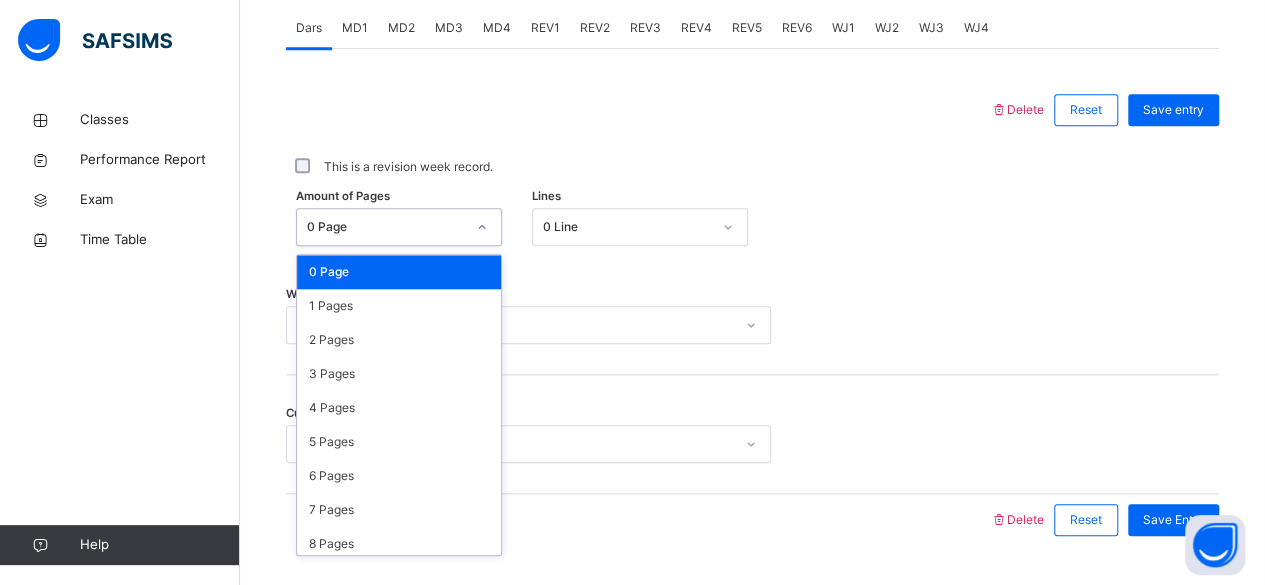 click at bounding box center [482, 227] 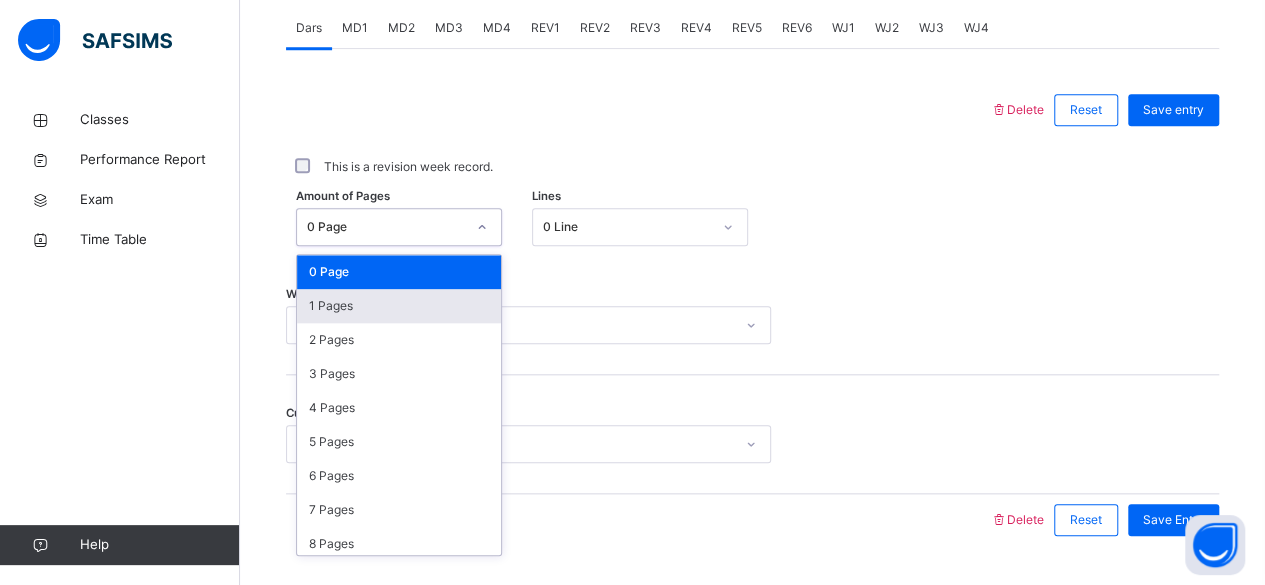 click on "1 Pages" at bounding box center [399, 306] 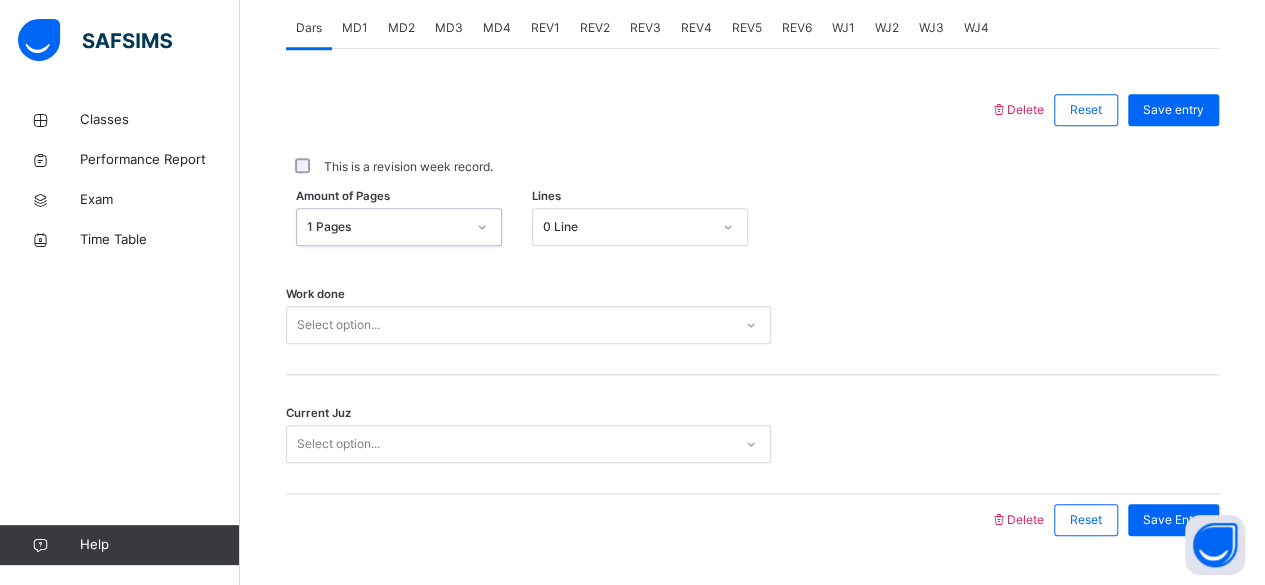 click on "0 Line" at bounding box center [627, 227] 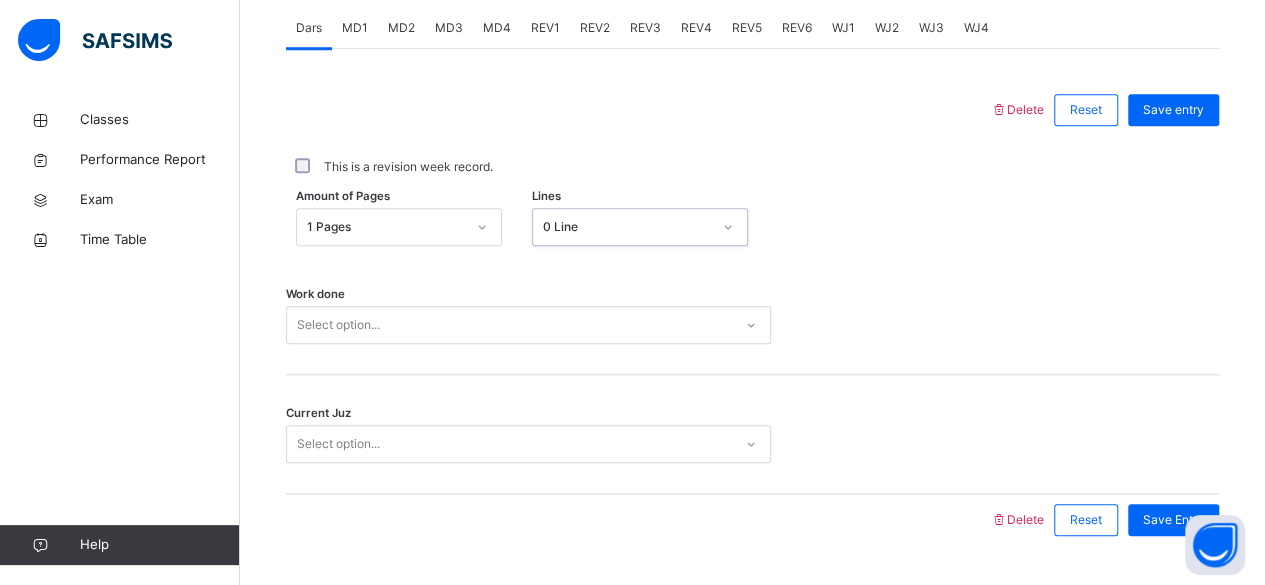 click on "0 Line" at bounding box center [627, 227] 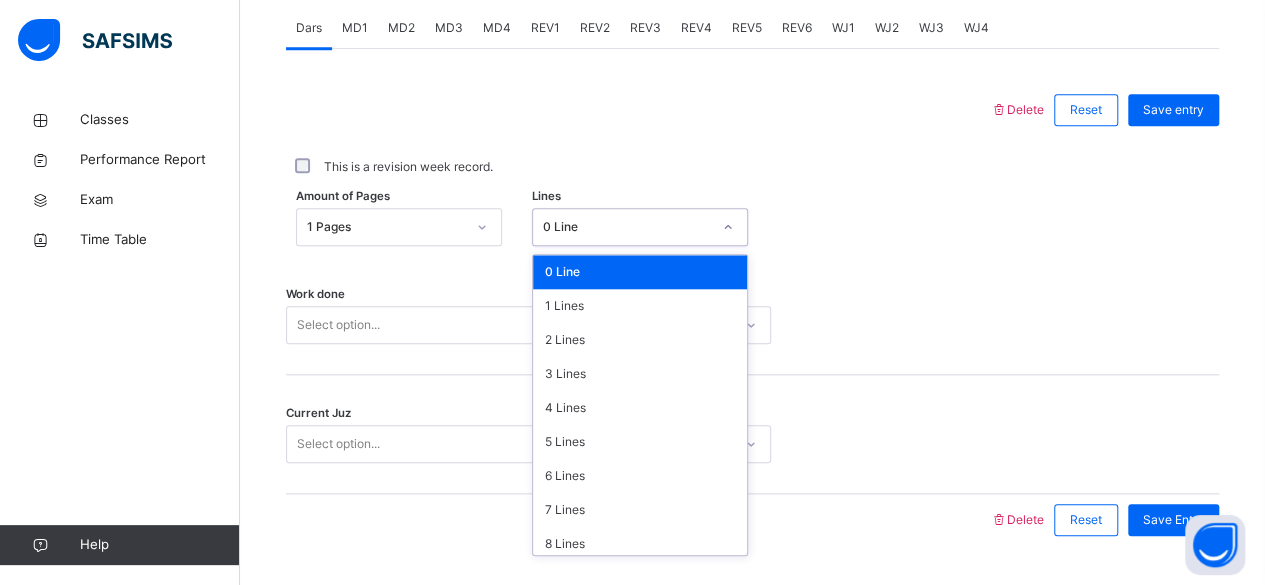 click on "0 Line" at bounding box center [627, 227] 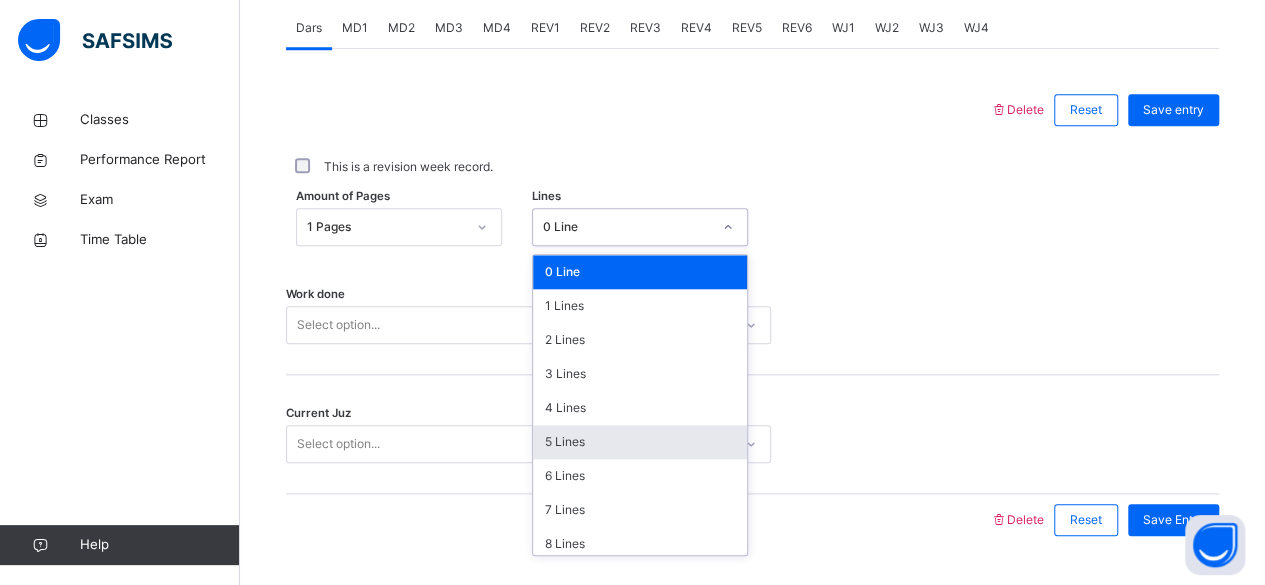 click on "5 Lines" at bounding box center (640, 442) 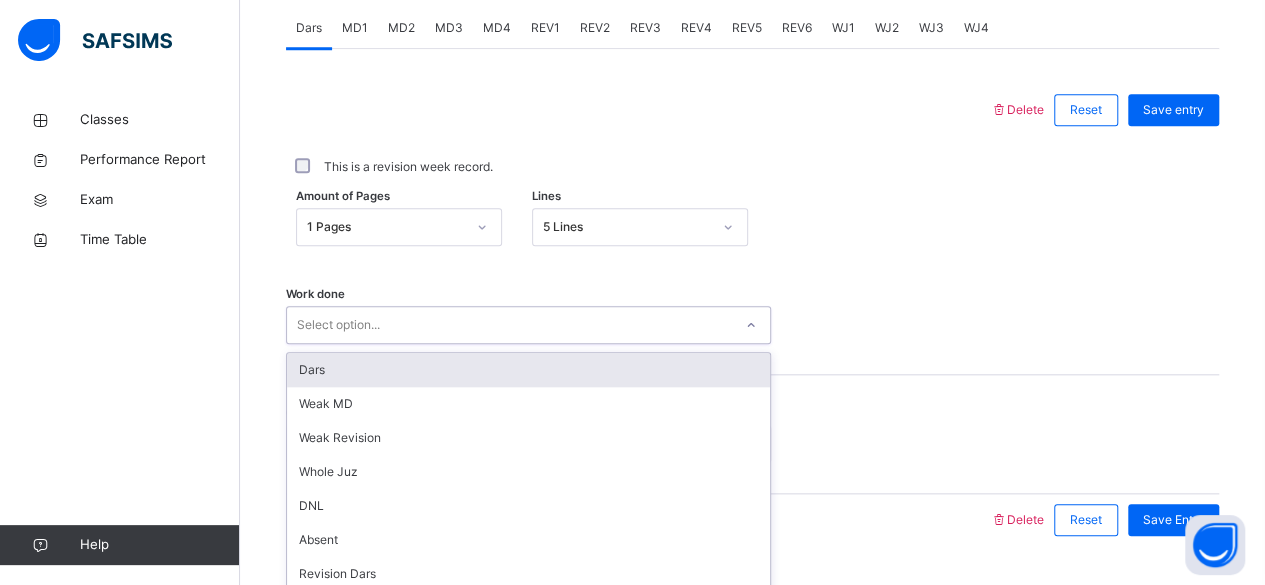 scroll, scrollTop: 914, scrollLeft: 0, axis: vertical 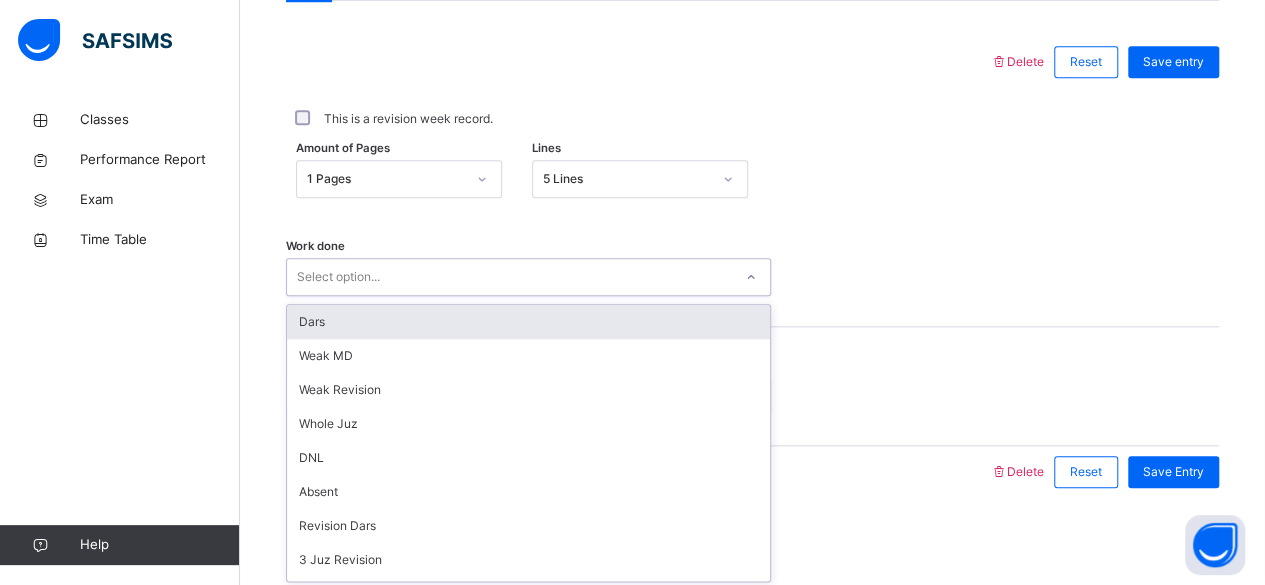click on "option Dars focused, 1 of 16. 16 results available. Use Up and Down to choose options, press Enter to select the currently focused option, press Escape to exit the menu, press Tab to select the option and exit the menu. Select option... Dars Weak MD Weak Revision Whole Juz DNL Absent Revision Dars 3 Juz Revision 5 Juz Revision Whole Quran Rev Not Reading No Muqri Public Holiday Suspension Dec/Feb/Termly Rev Talqeen Program" at bounding box center [528, 277] 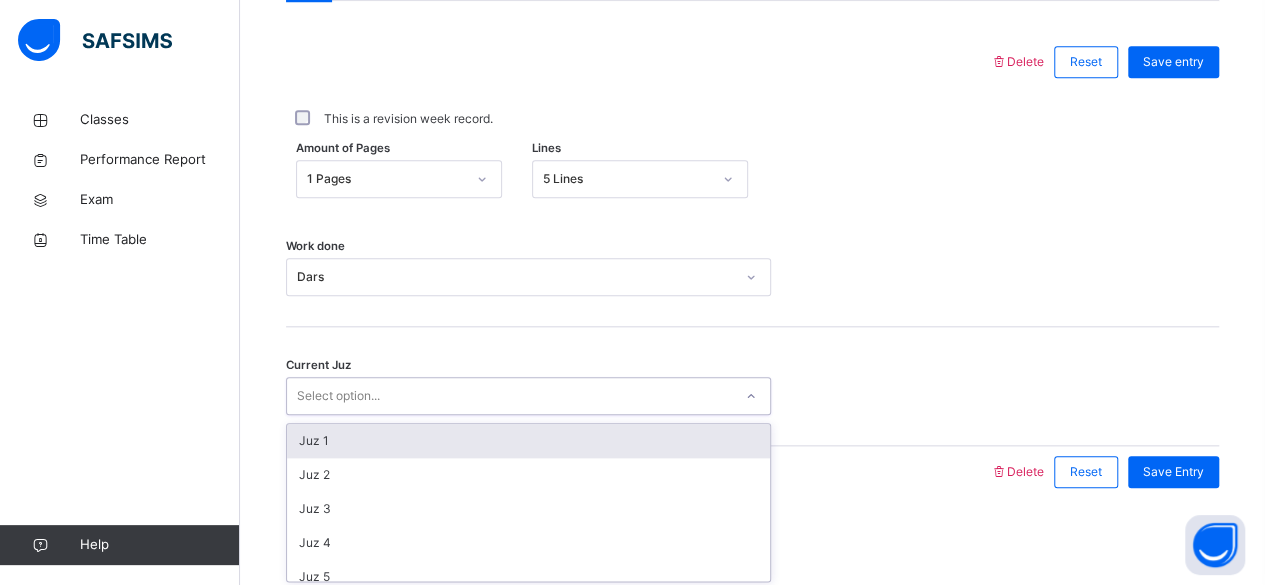 click on "Select option..." at bounding box center [509, 396] 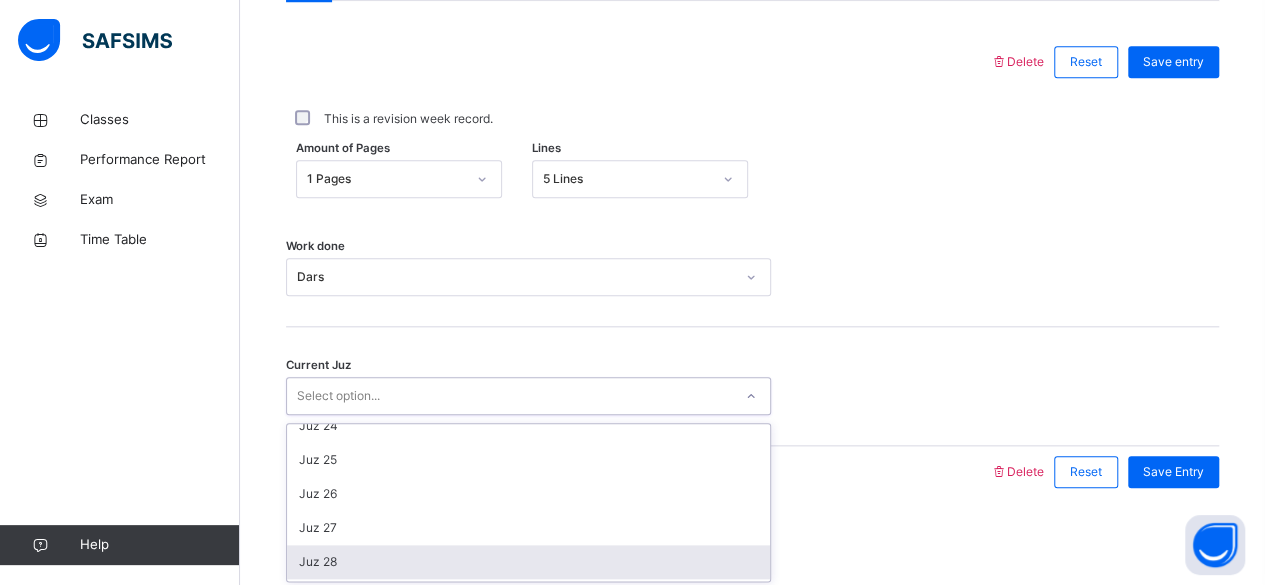scroll, scrollTop: 788, scrollLeft: 0, axis: vertical 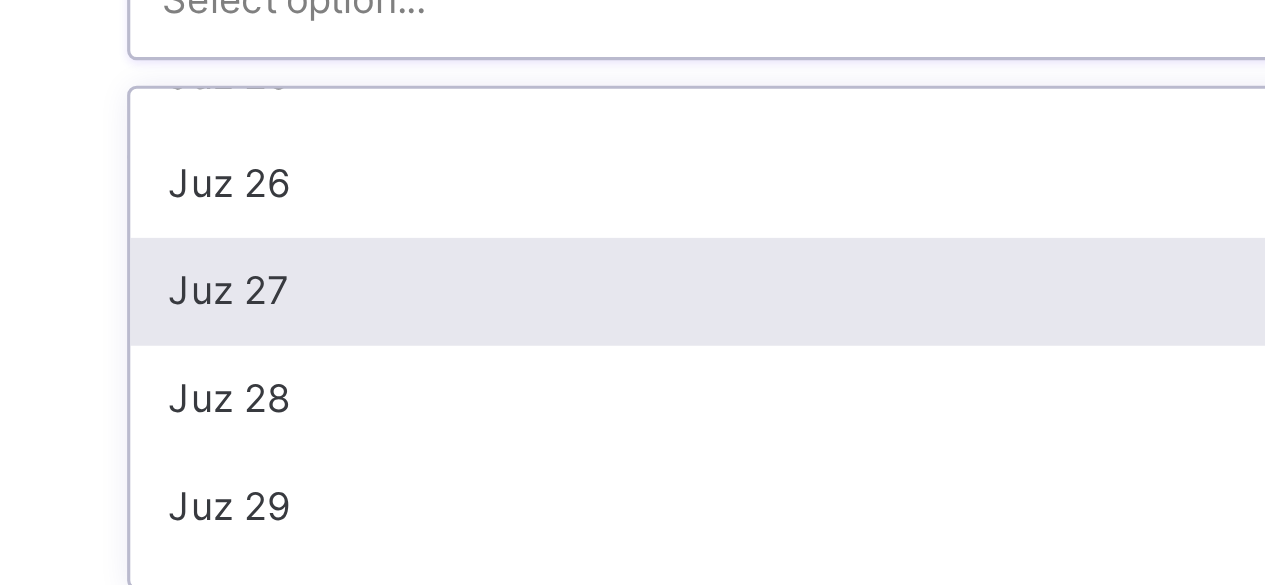 click on "Juz 29" at bounding box center (528, 558) 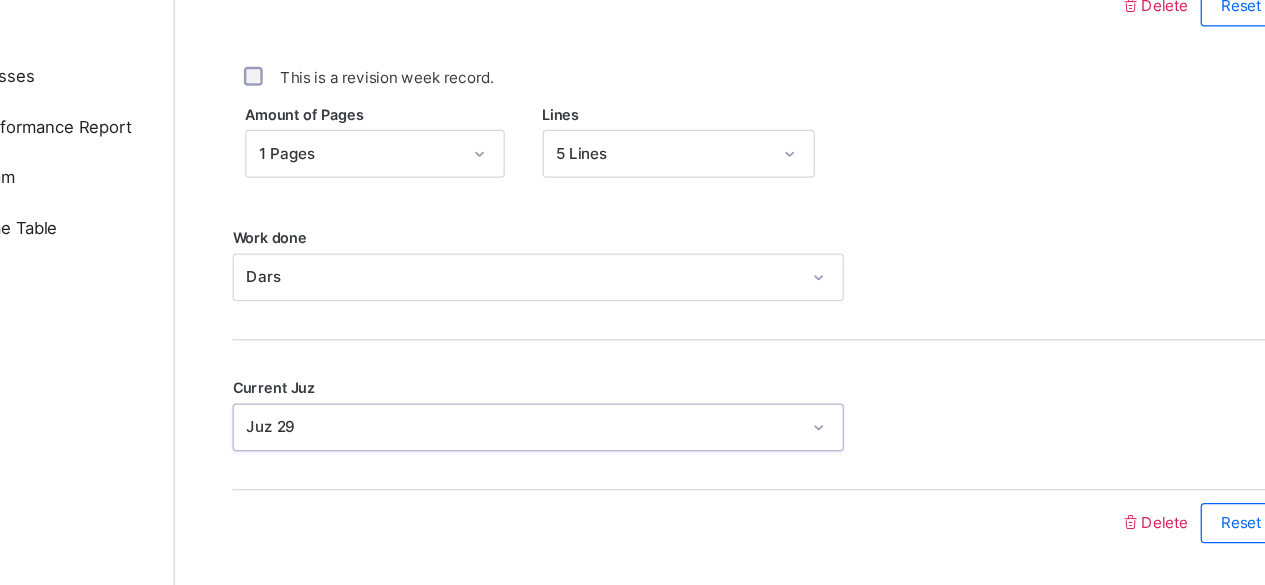 scroll, scrollTop: 912, scrollLeft: 0, axis: vertical 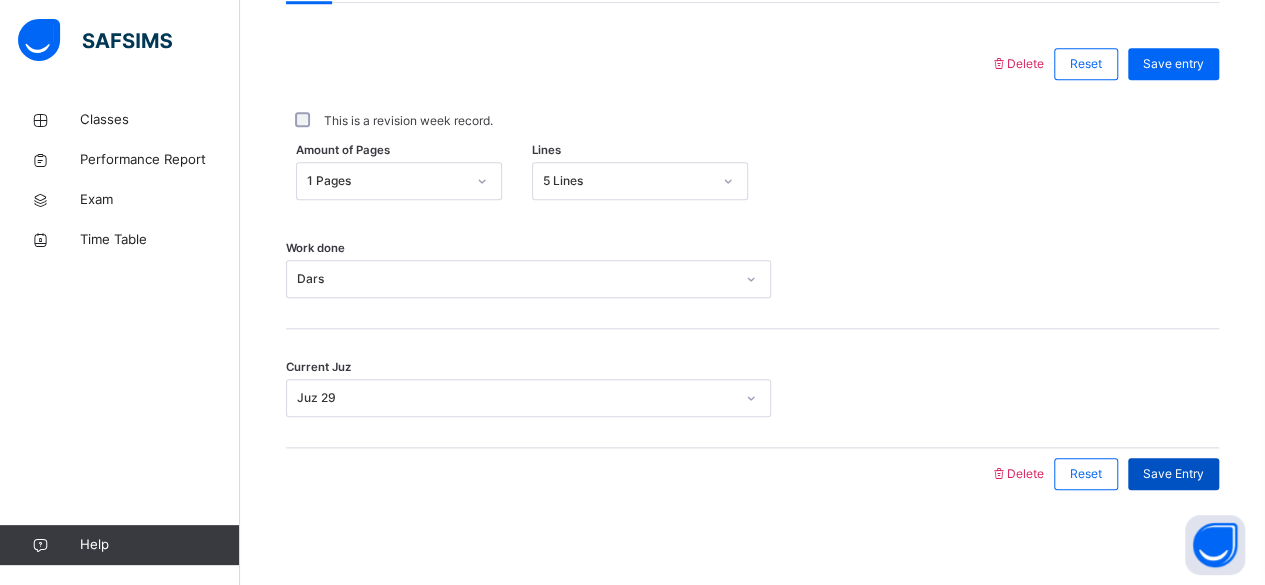 click on "Save Entry" at bounding box center [1173, 474] 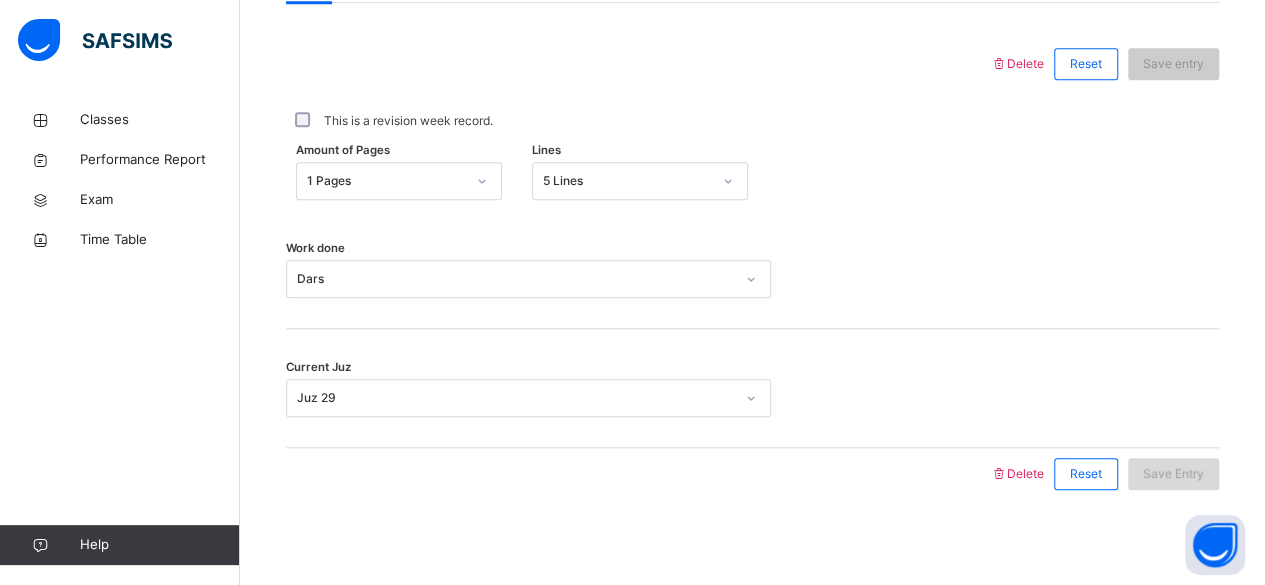 click on "Save Entry" at bounding box center (1173, 474) 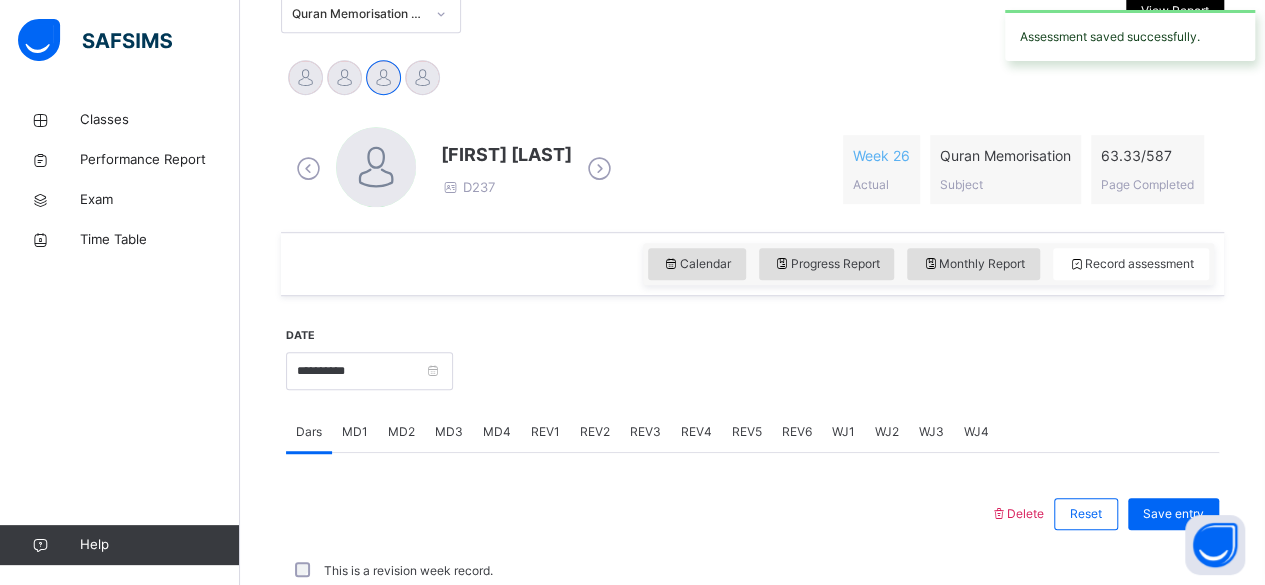 scroll, scrollTop: 912, scrollLeft: 0, axis: vertical 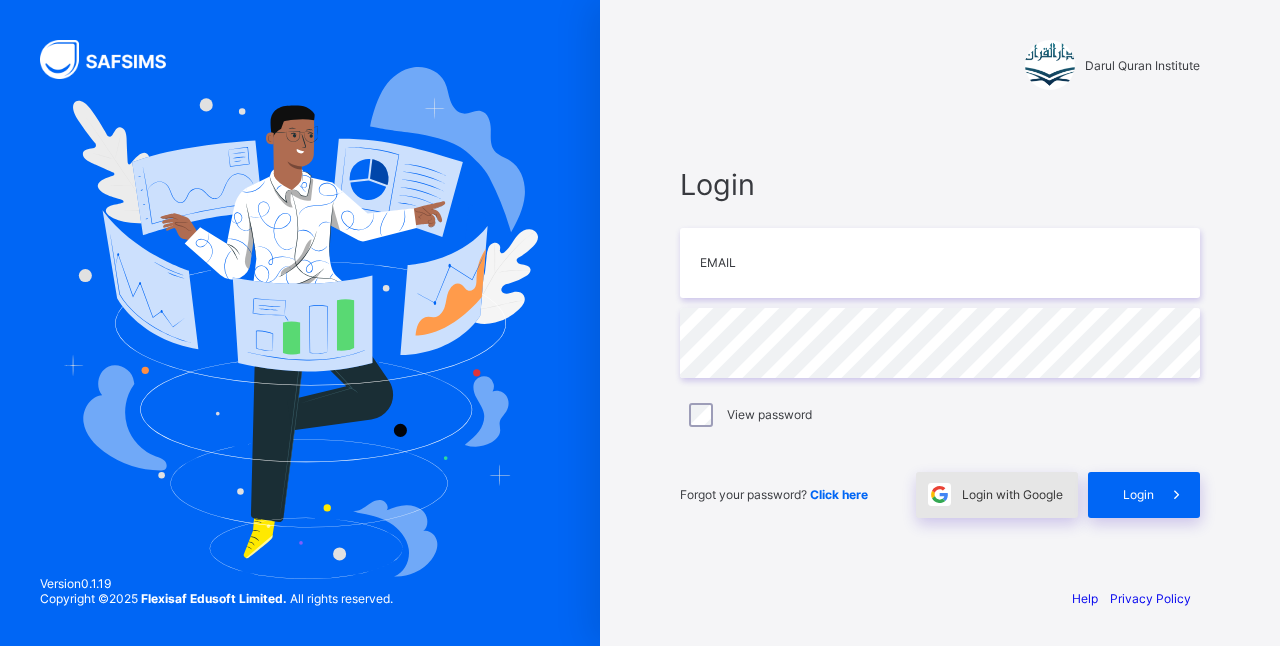 click on "Login with Google" at bounding box center [1012, 494] 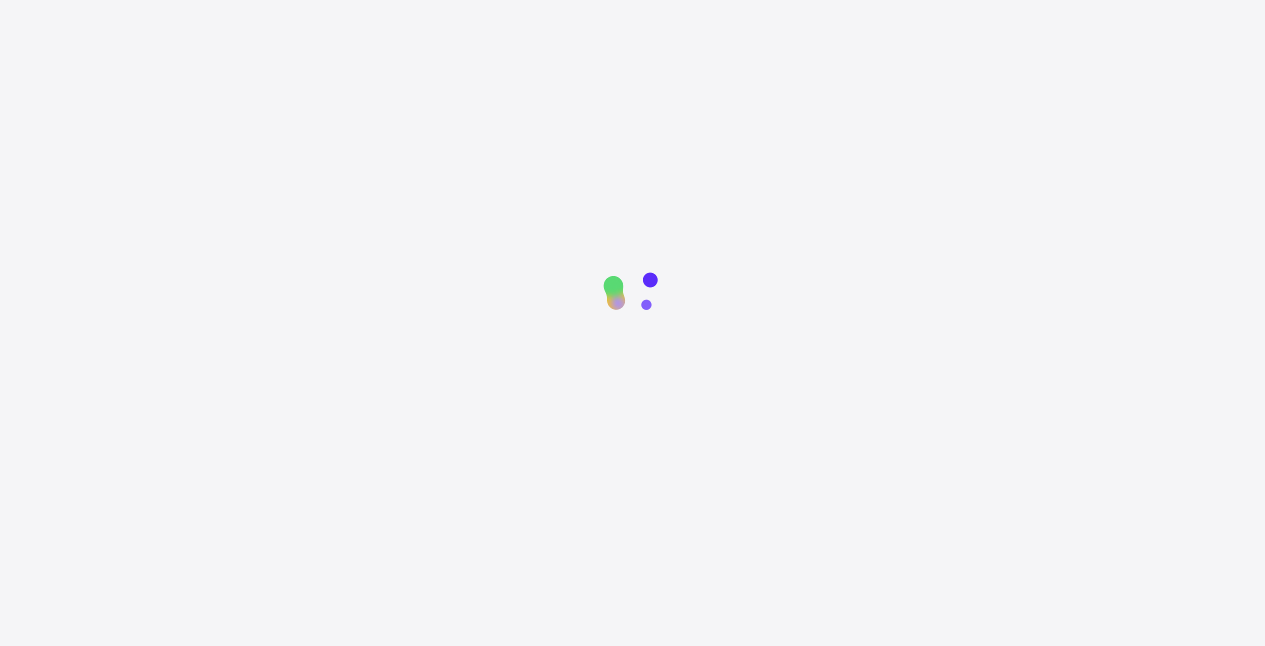 scroll, scrollTop: 0, scrollLeft: 0, axis: both 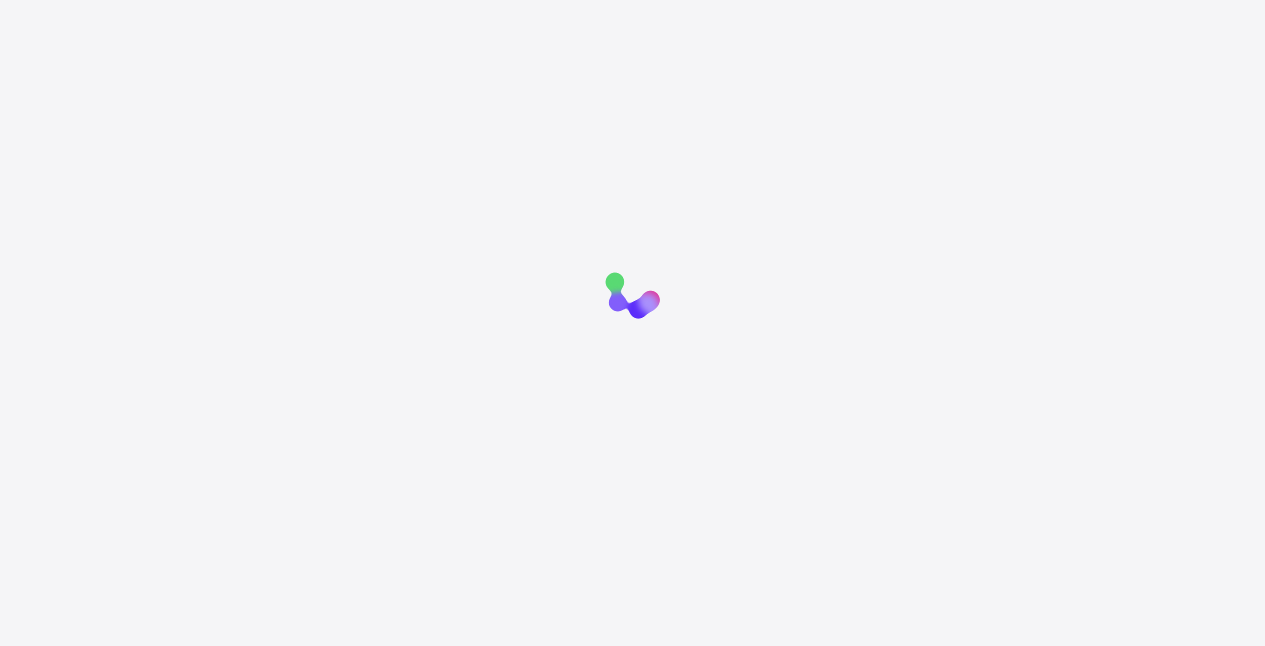 drag, startPoint x: 954, startPoint y: 218, endPoint x: 868, endPoint y: 272, distance: 101.54802 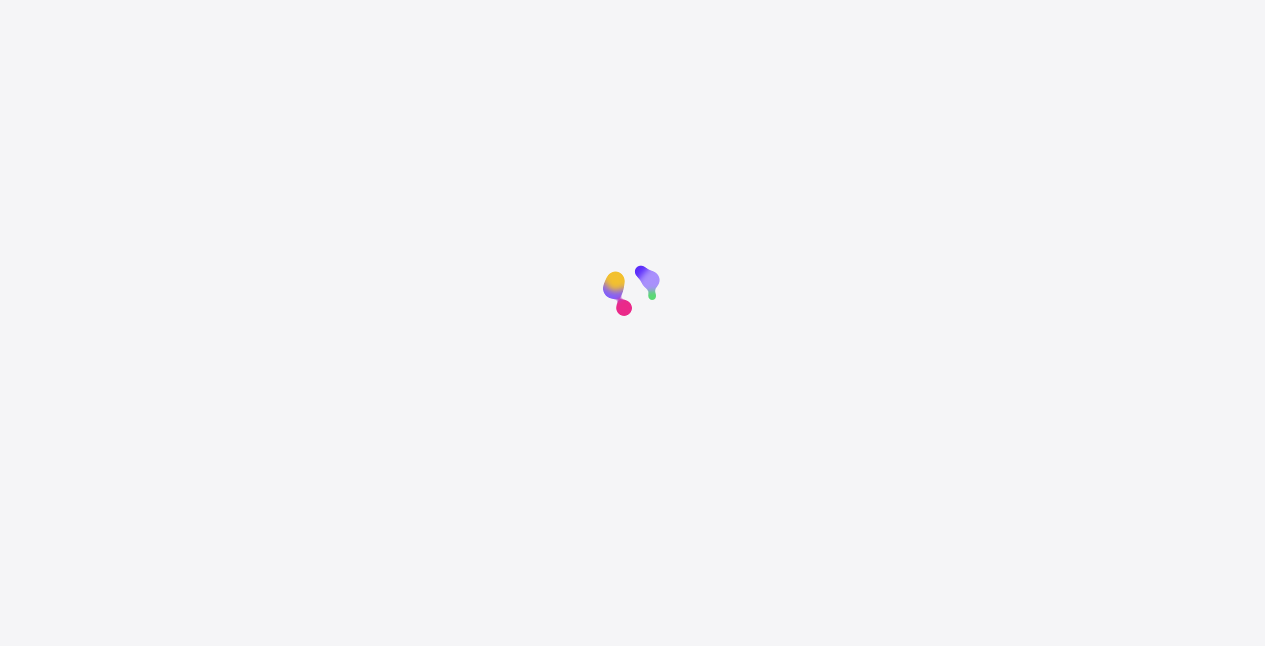 click at bounding box center (633, 291) 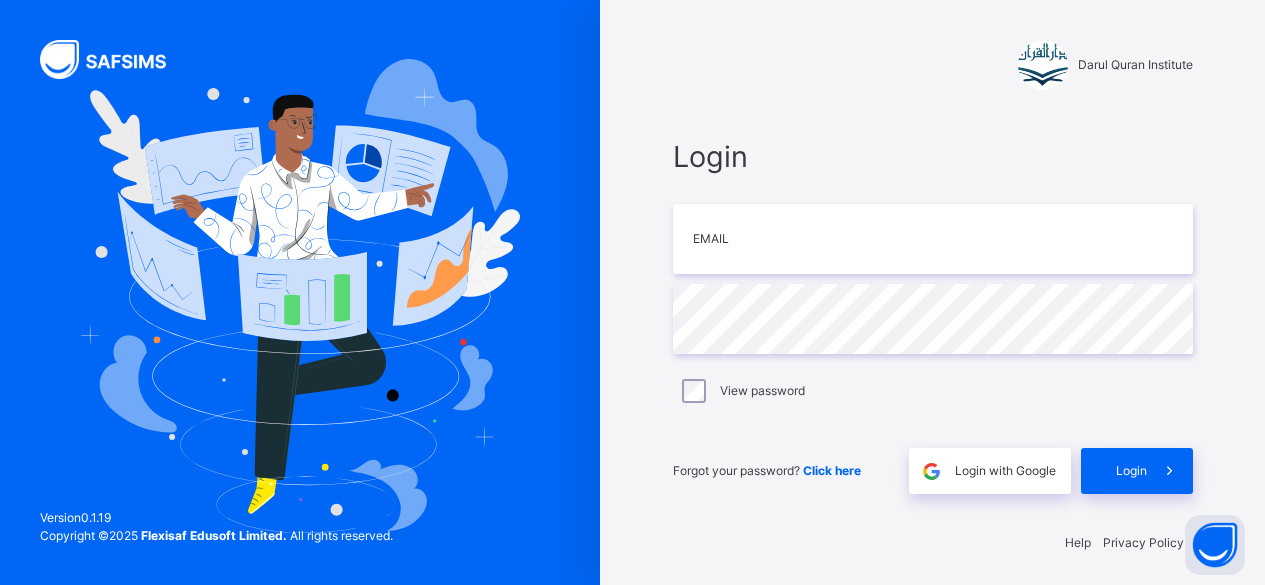 scroll, scrollTop: 0, scrollLeft: 0, axis: both 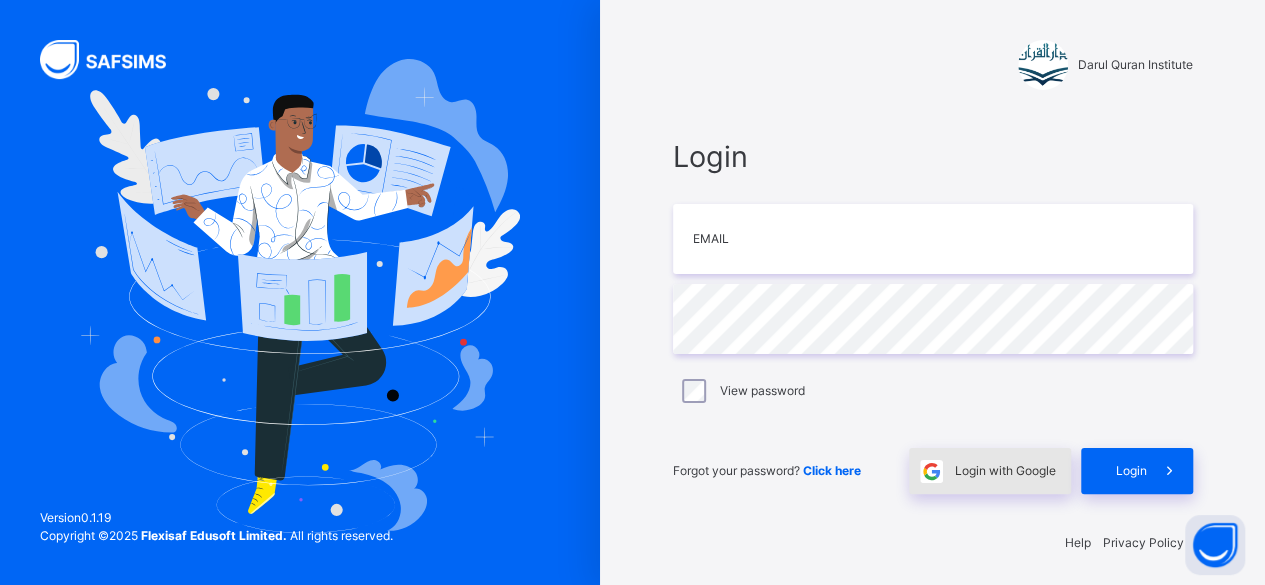 click on "Login with Google" at bounding box center (1005, 471) 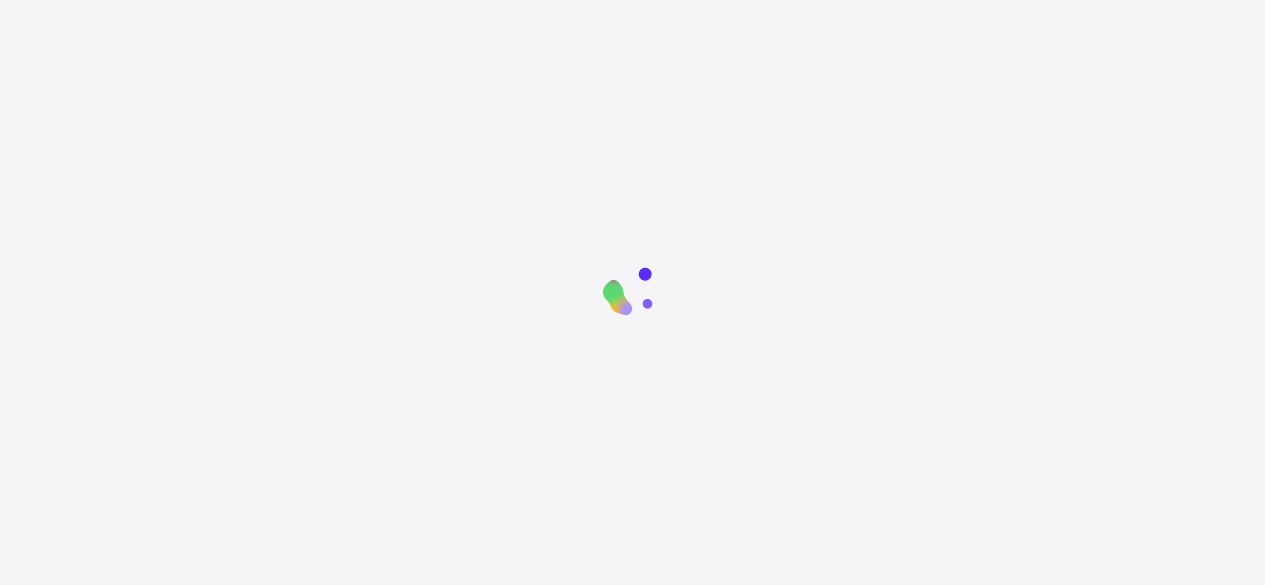 scroll, scrollTop: 0, scrollLeft: 0, axis: both 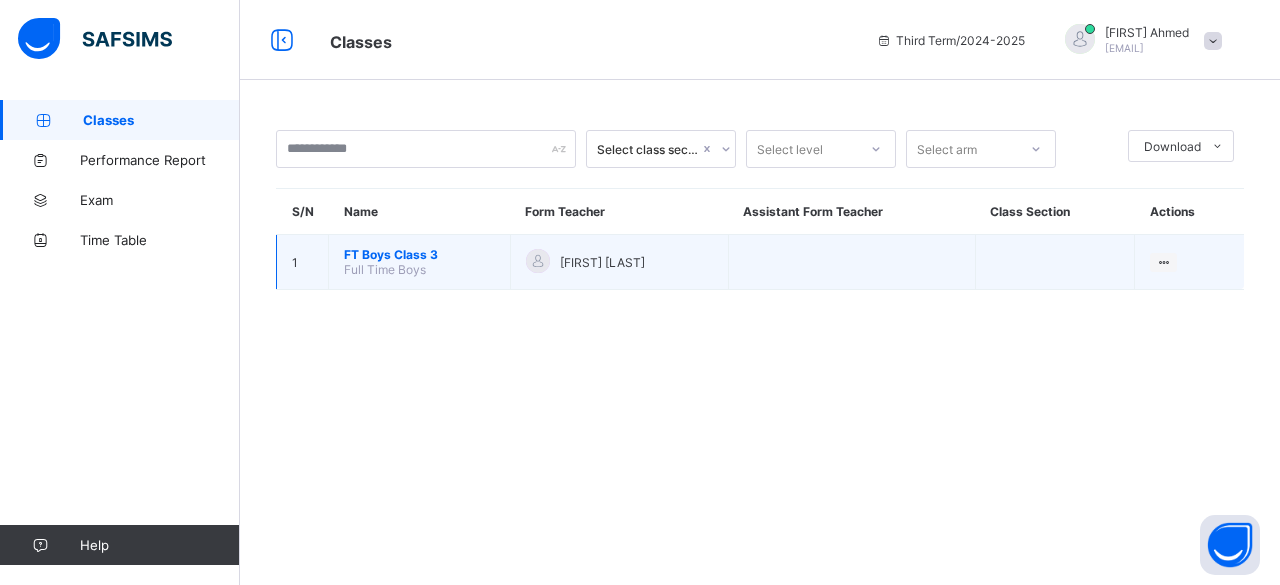 click on "FT Boys   Class 3" at bounding box center [419, 254] 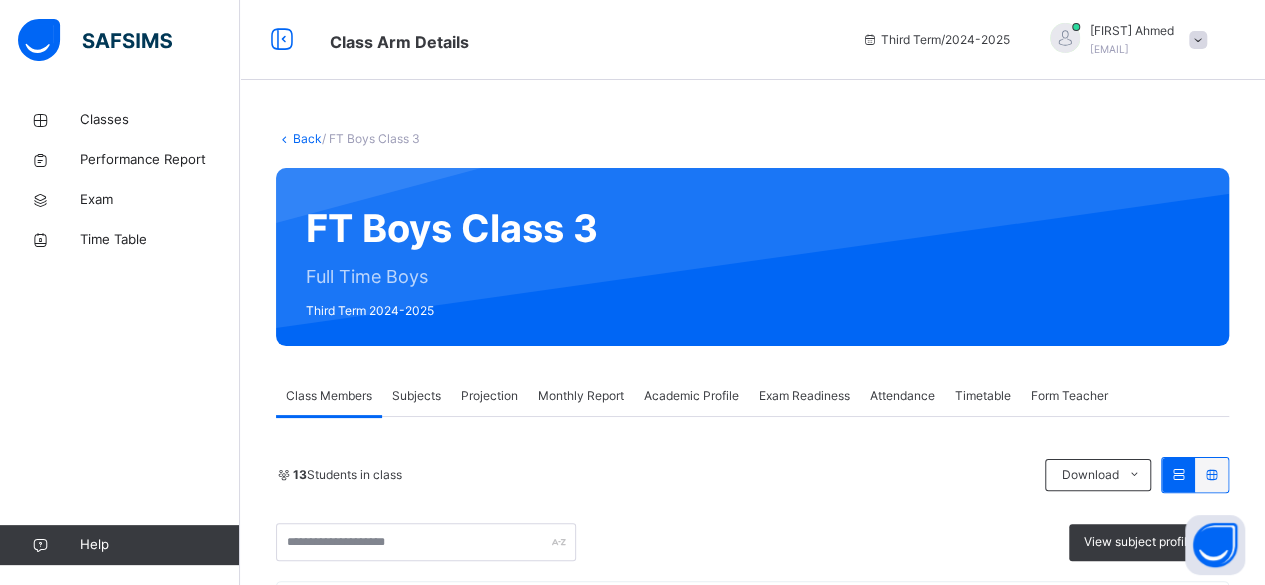 click on "Projection" at bounding box center (489, 396) 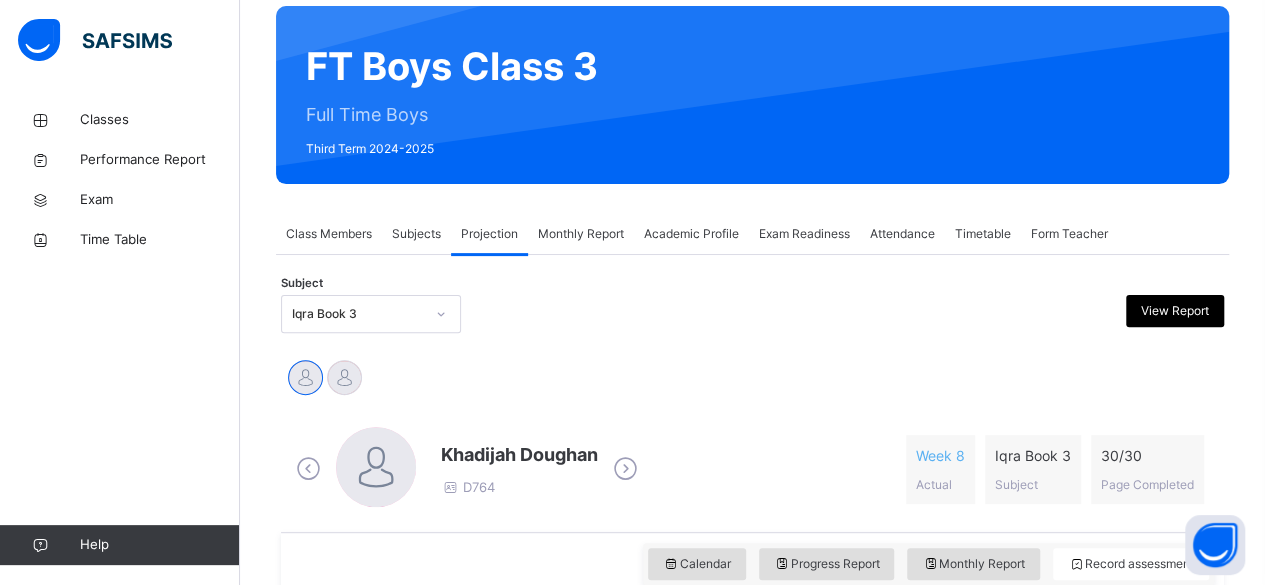 scroll, scrollTop: 163, scrollLeft: 0, axis: vertical 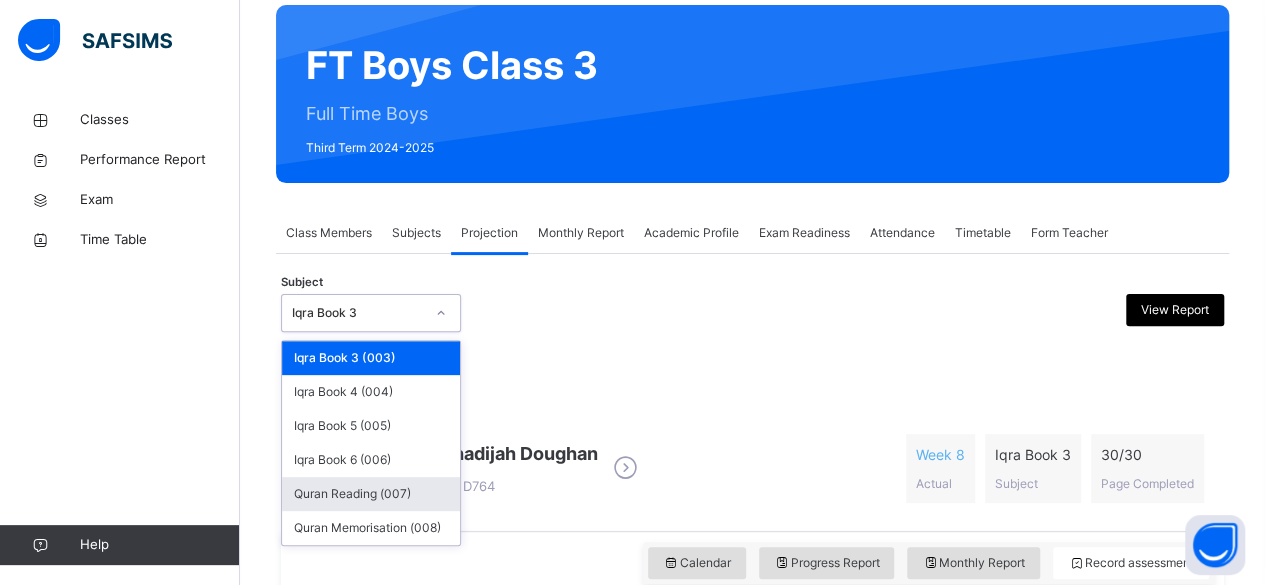 click on "Quran Reading (007)" at bounding box center [371, 494] 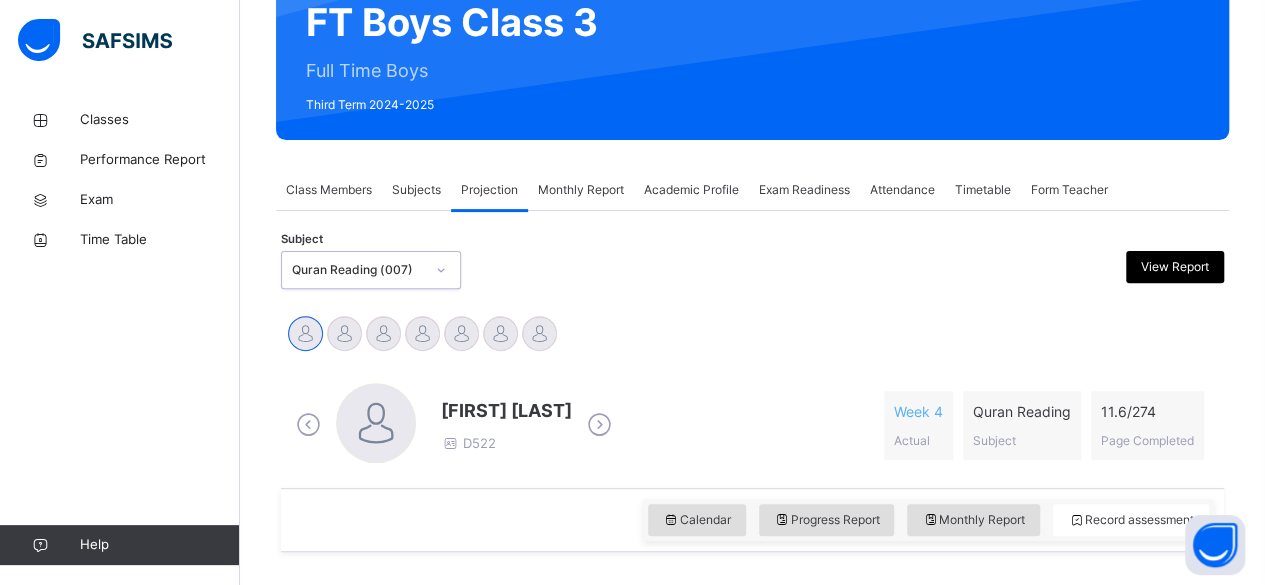 scroll, scrollTop: 221, scrollLeft: 0, axis: vertical 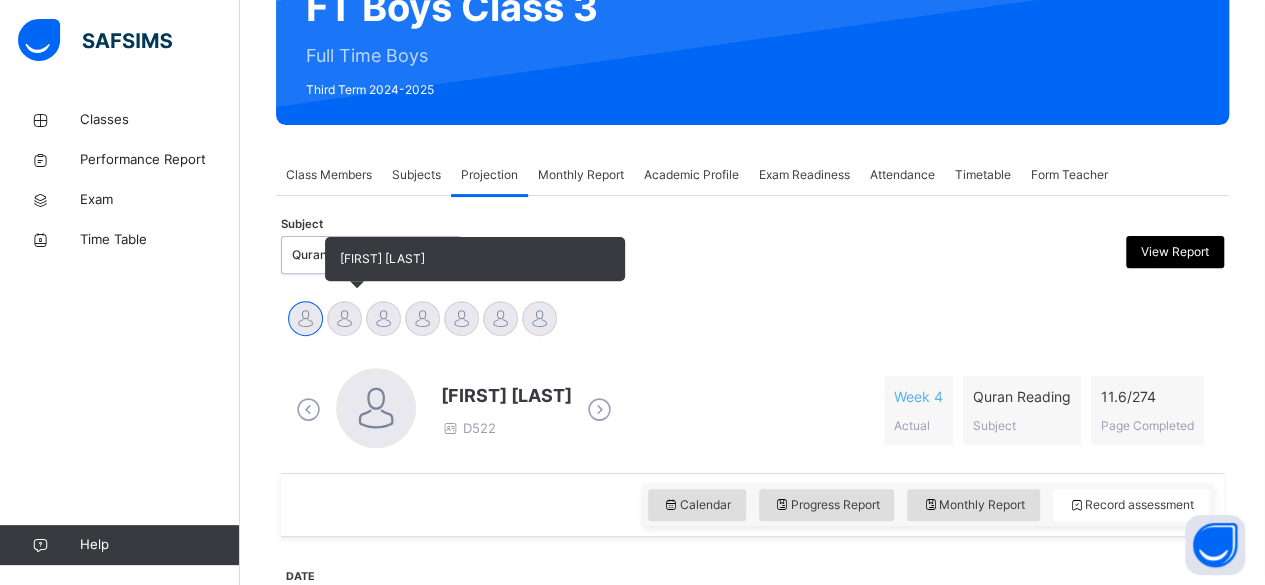 click at bounding box center [344, 318] 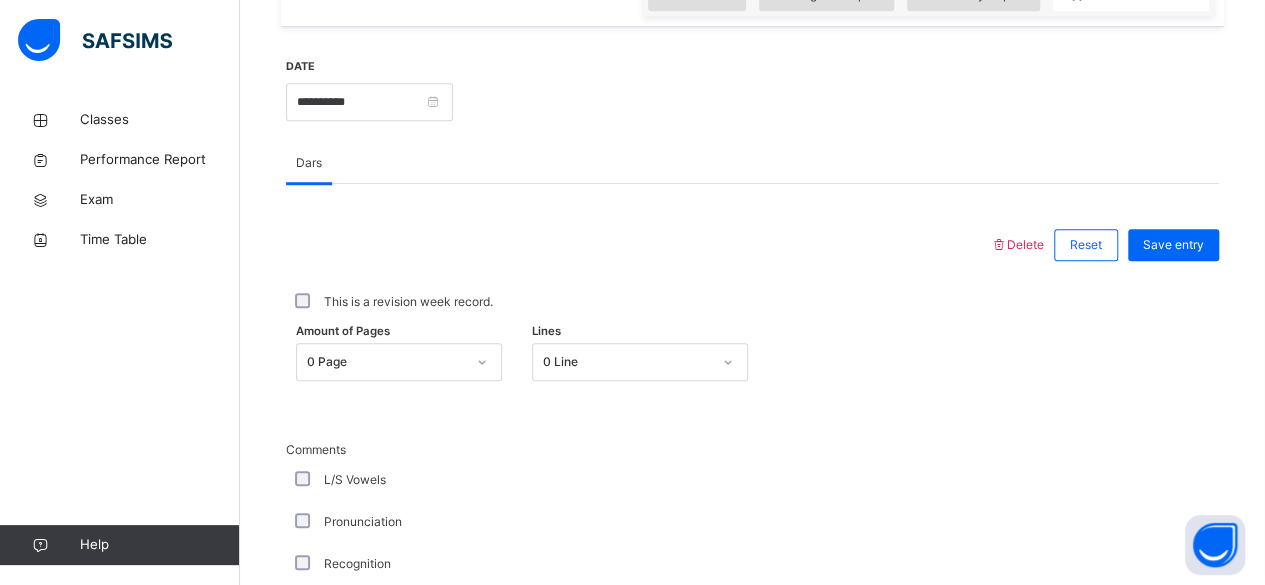click on "Comments L/S Vowels Pronunciation Recognition Fluency Qalqala Madd Ghunnah Idghaam w ghunnah Idghaam w/o ghunnah Izhaar Iqlaab Ikhfa Idghaam shafawi Ikhfa shafawi Izhaar shafawi" at bounding box center (752, 755) 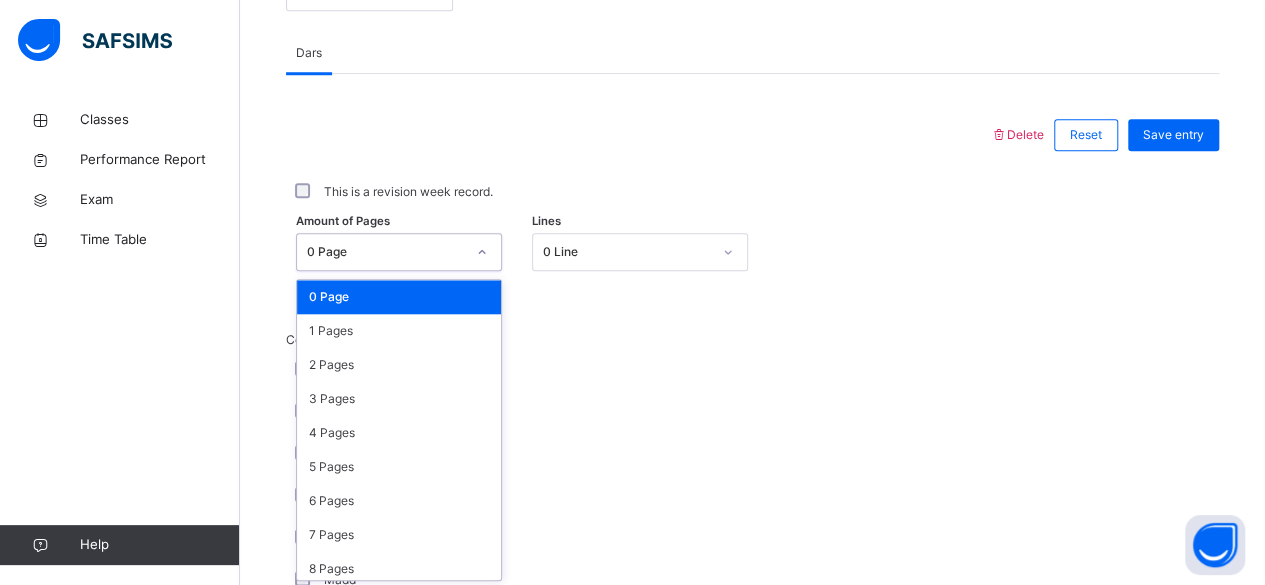 scroll, scrollTop: 842, scrollLeft: 0, axis: vertical 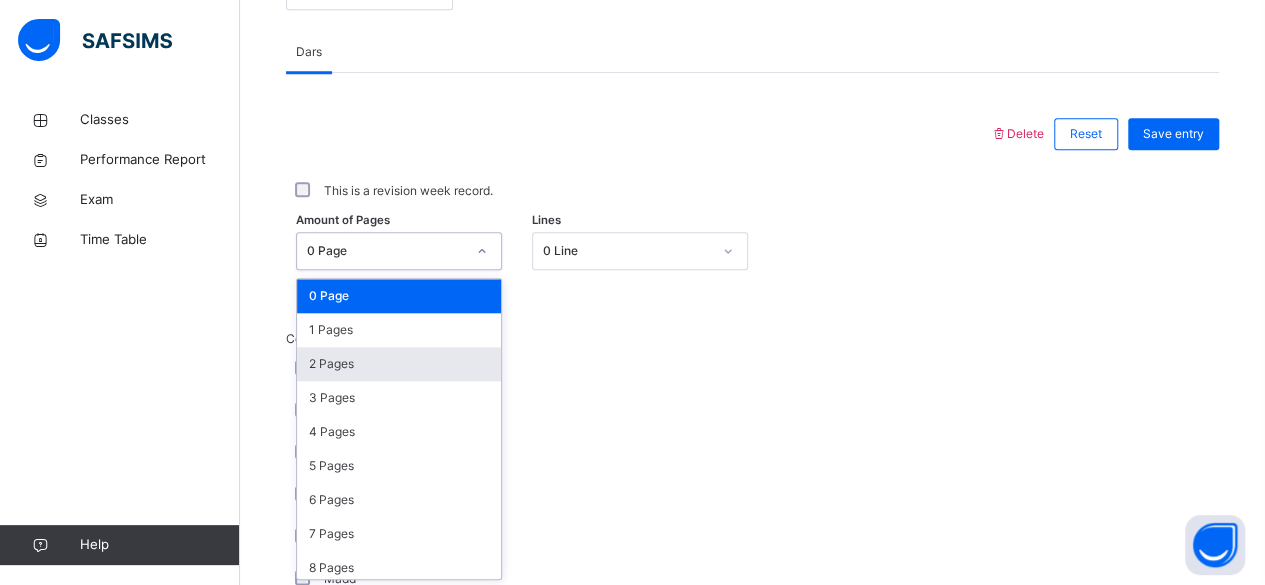 click on "2 Pages" at bounding box center (399, 364) 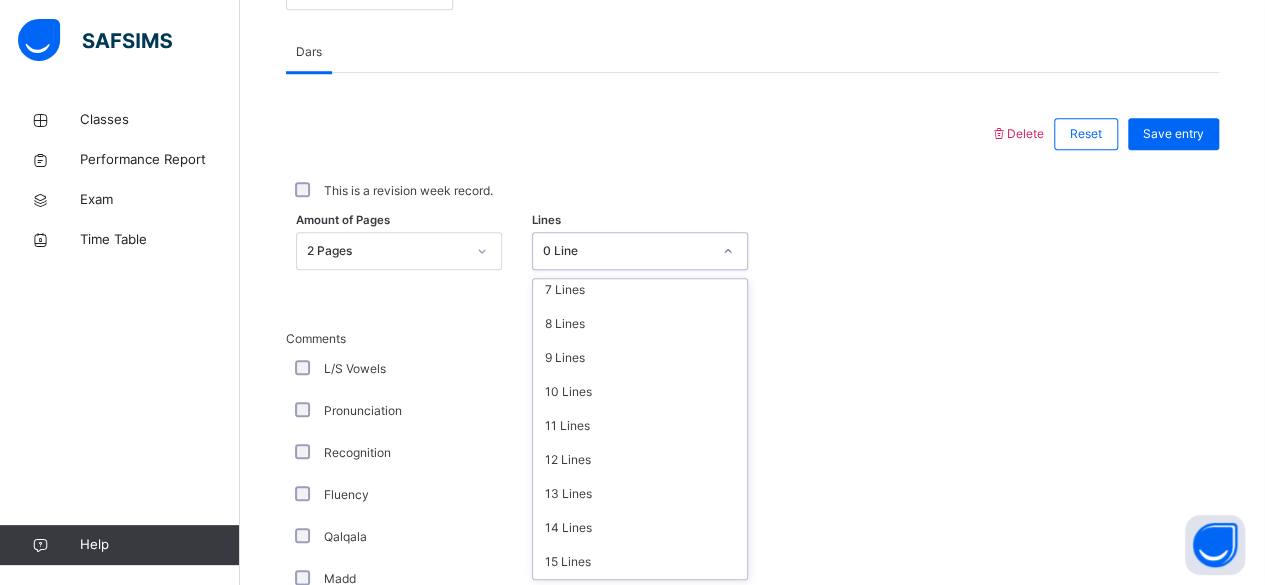 scroll, scrollTop: 244, scrollLeft: 0, axis: vertical 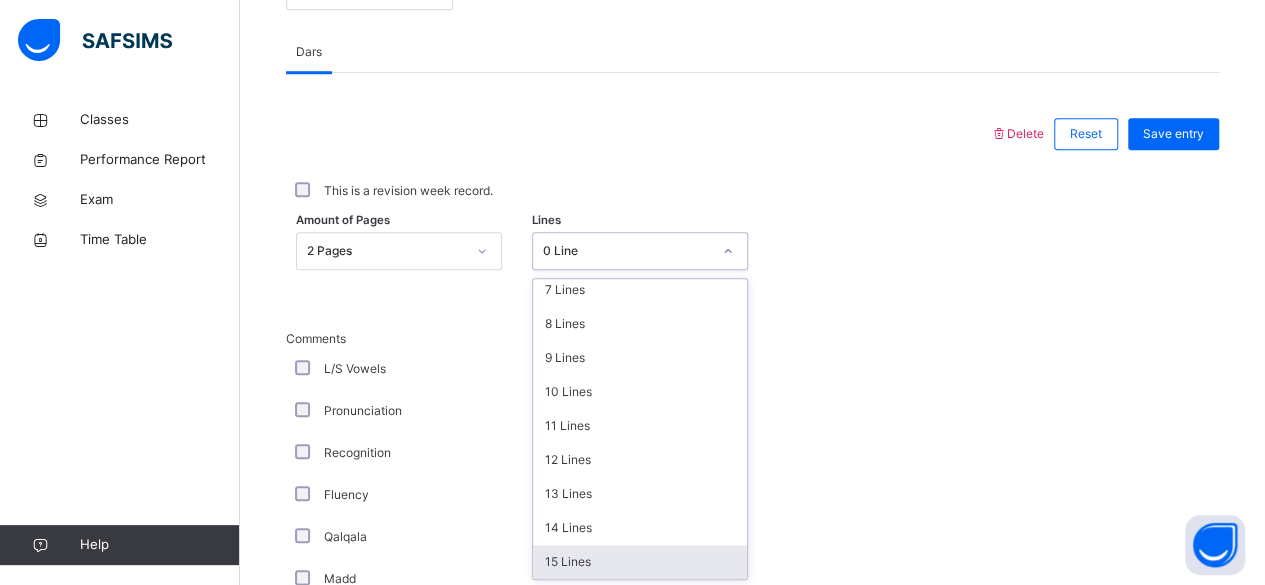 click on "15 Lines" at bounding box center [640, 562] 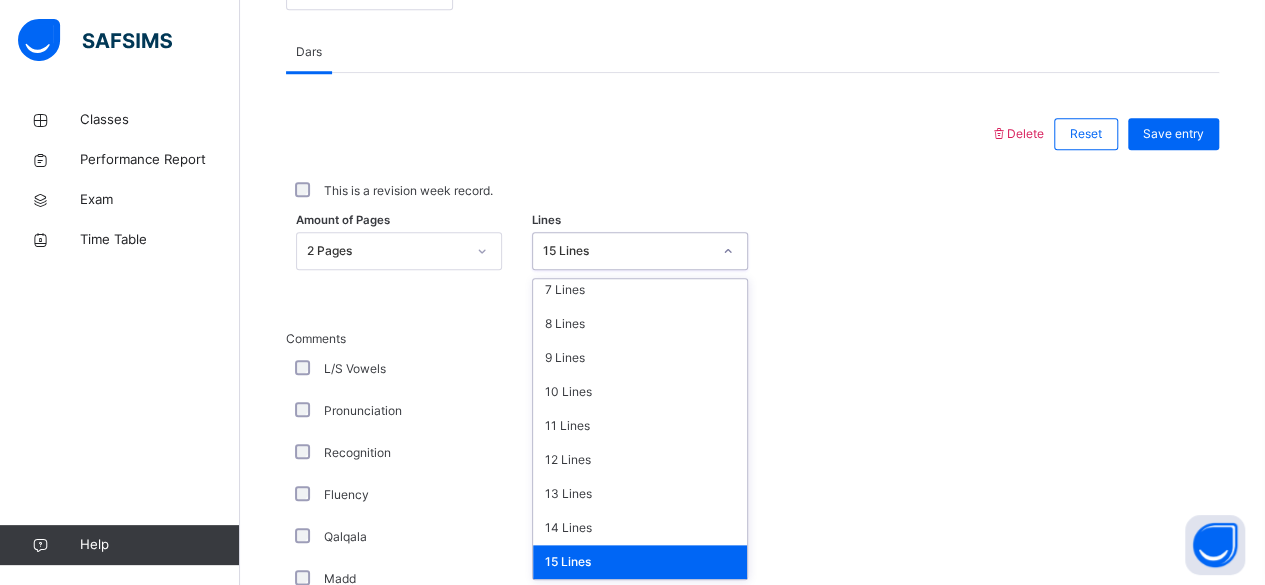scroll, scrollTop: 0, scrollLeft: 0, axis: both 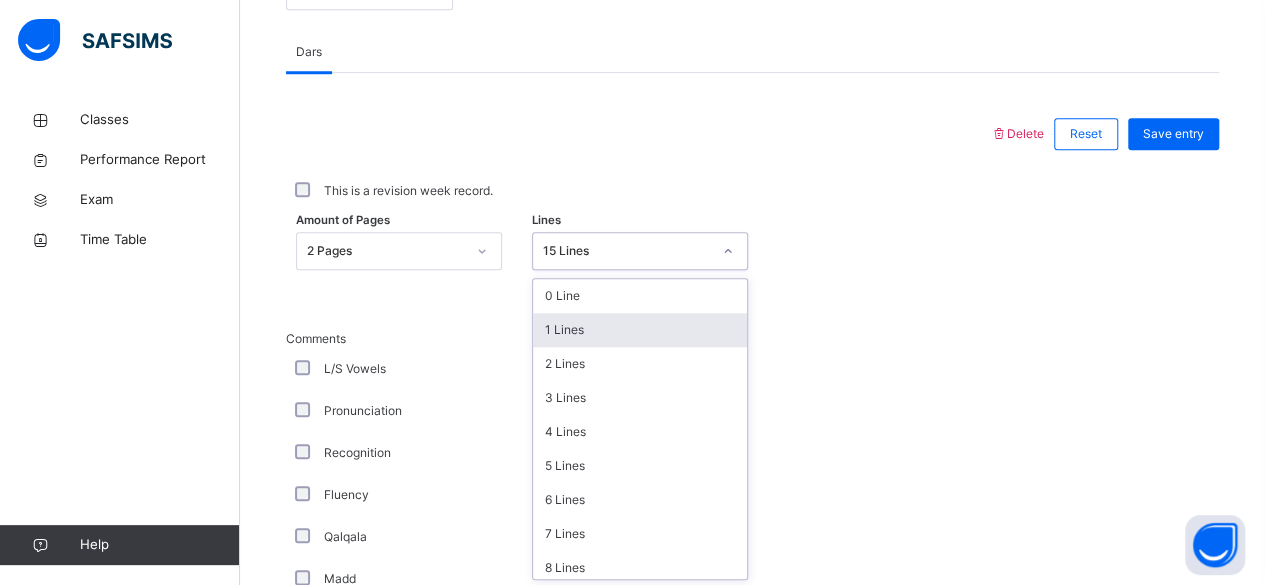 click on "1 Lines" at bounding box center (640, 330) 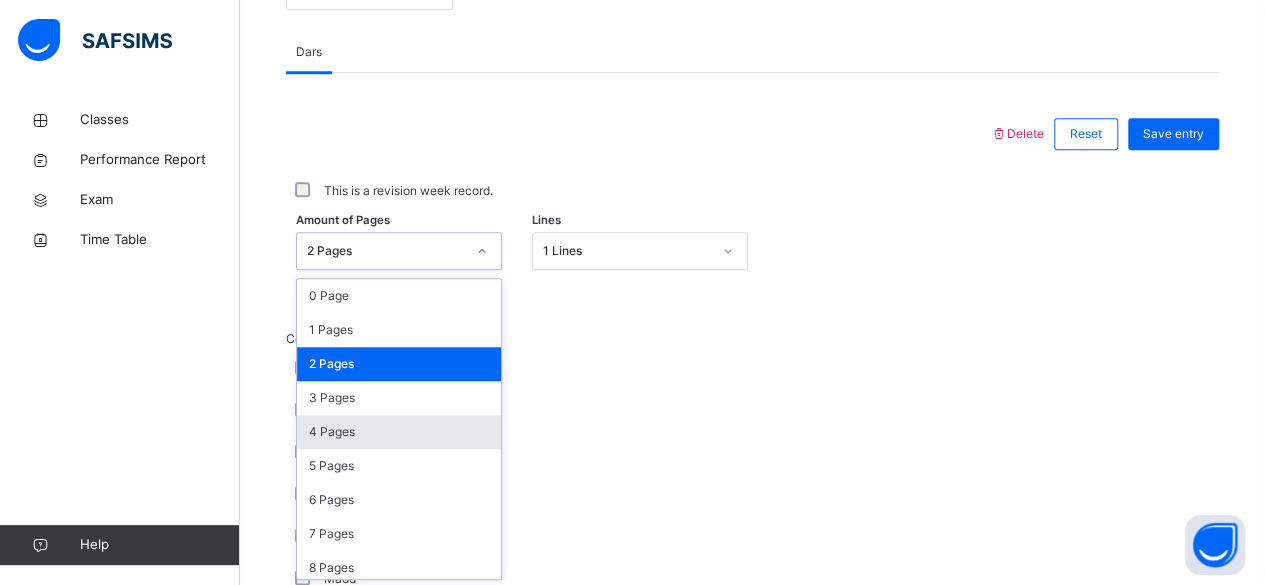 click on "4 Pages" at bounding box center (399, 432) 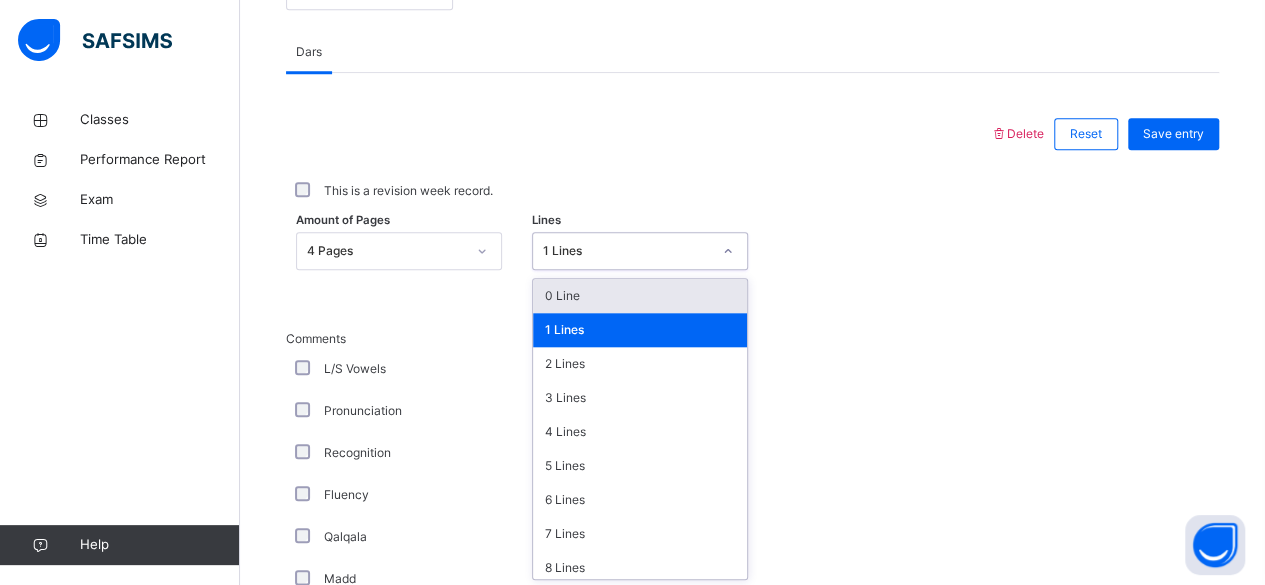 click on "0 Line" at bounding box center (640, 296) 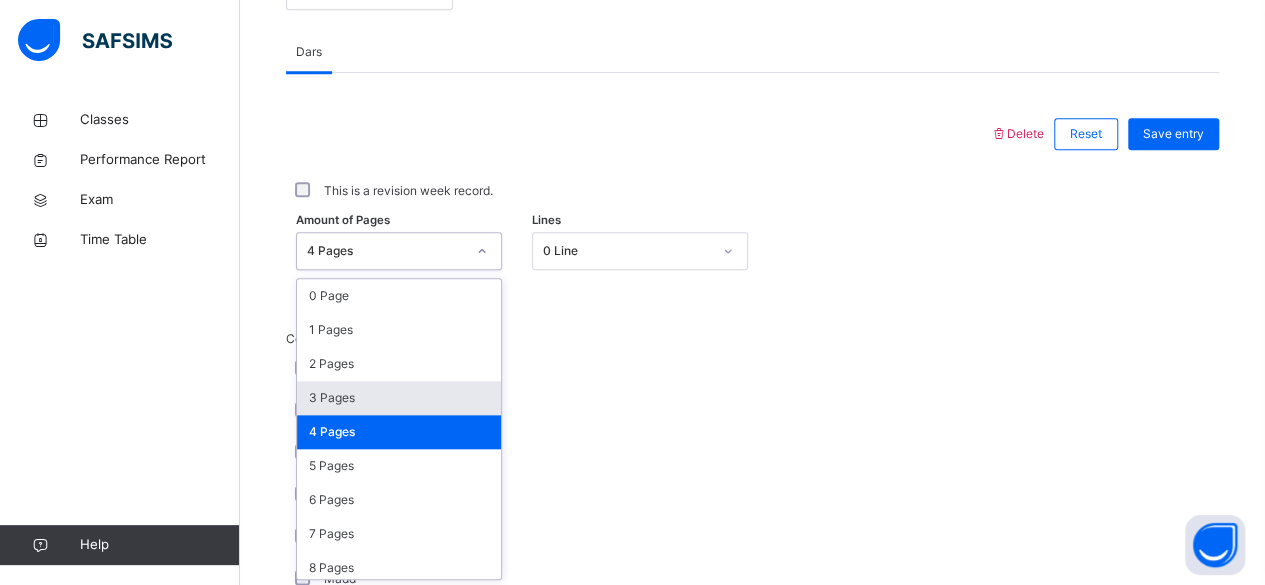 click on "3 Pages" at bounding box center [399, 398] 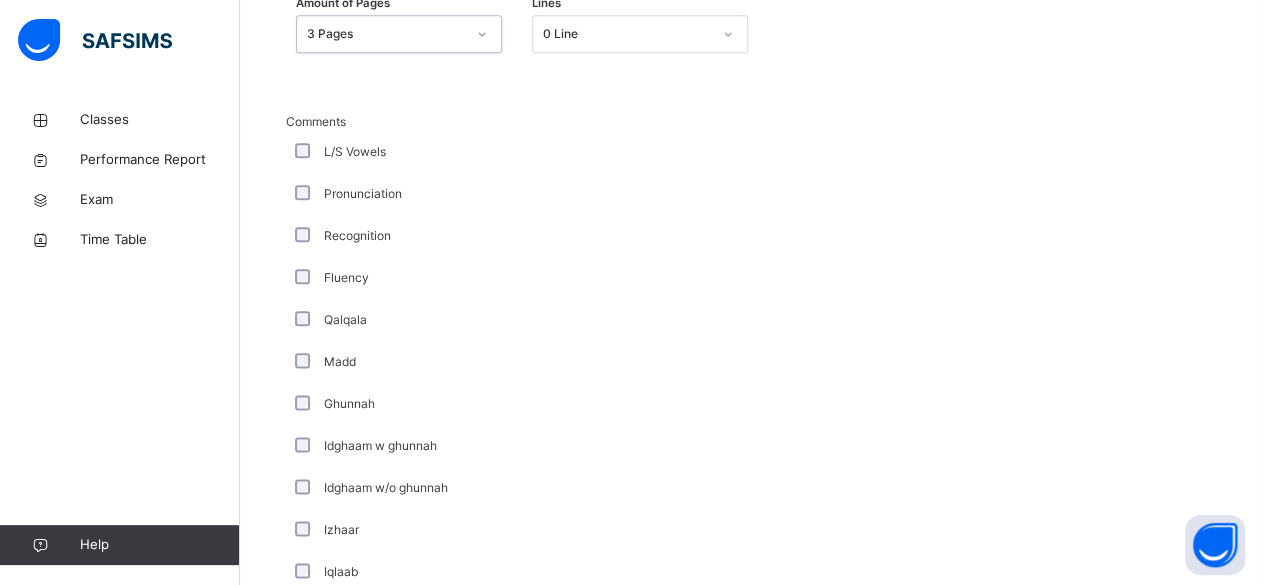 scroll, scrollTop: 1066, scrollLeft: 0, axis: vertical 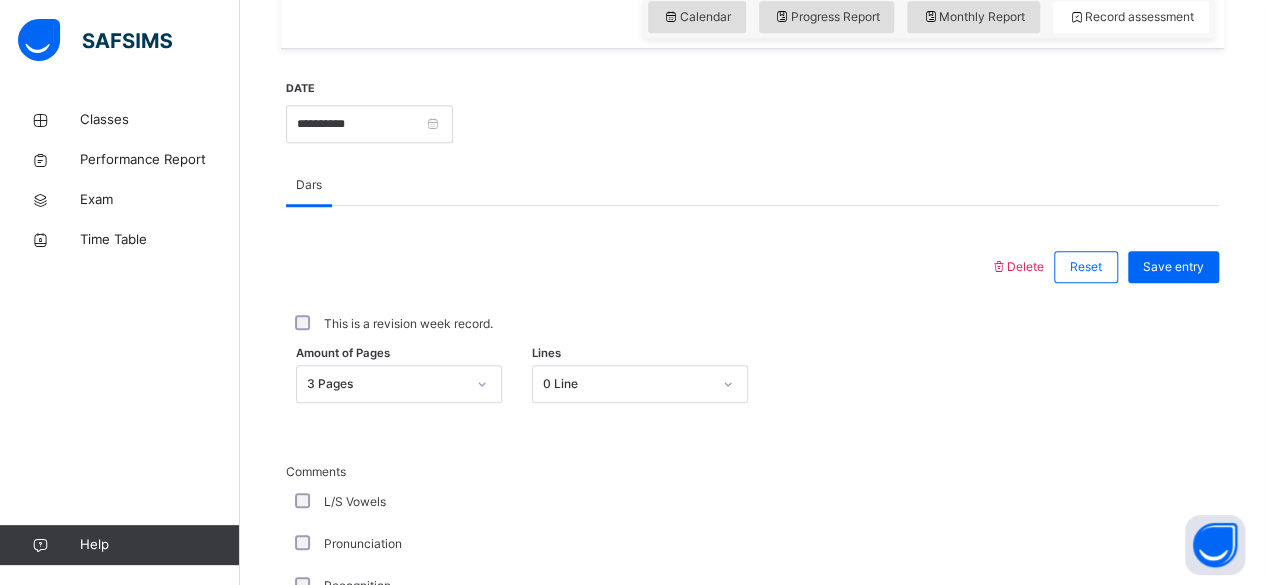 click on "This is a revision week record." at bounding box center (752, 324) 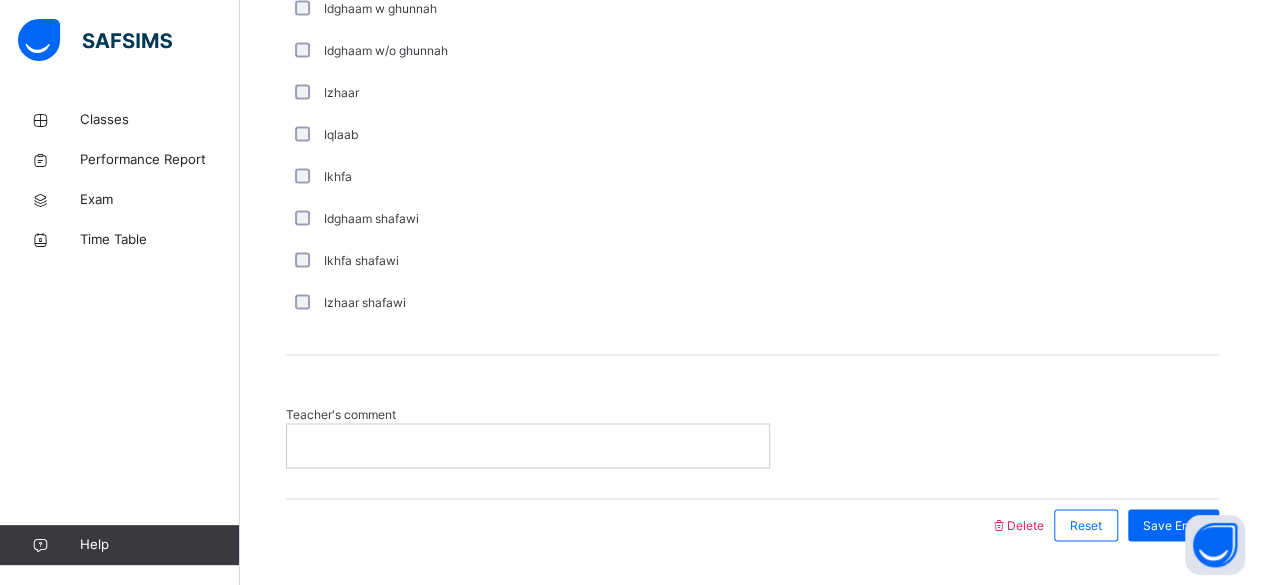 scroll, scrollTop: 1548, scrollLeft: 0, axis: vertical 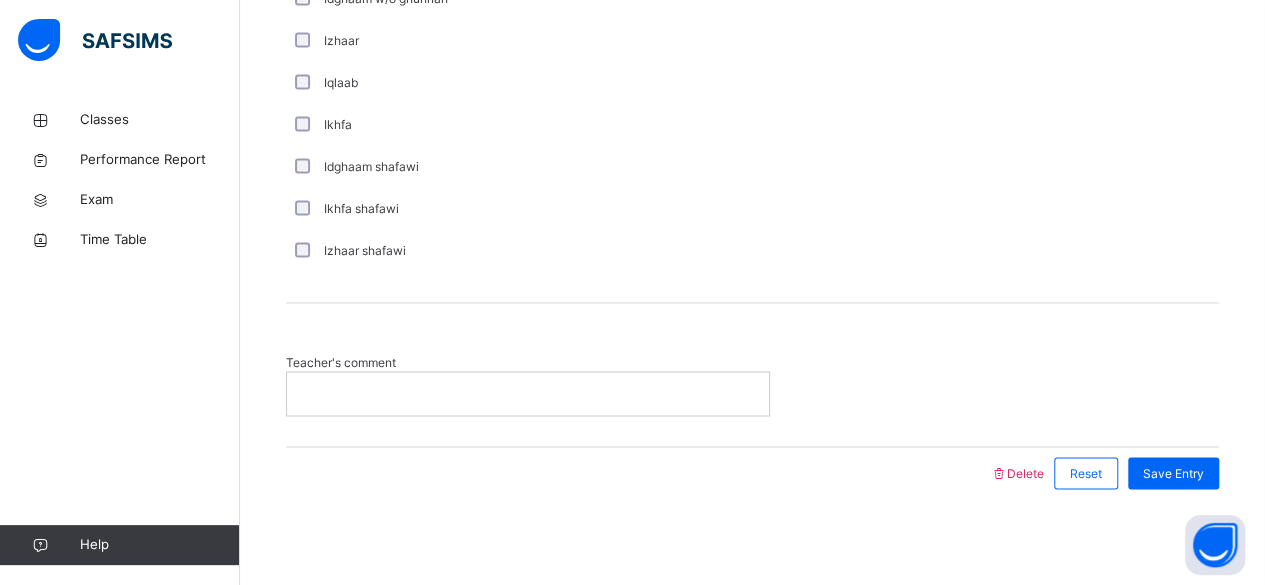 click on "Teacher's comment" at bounding box center [528, 362] 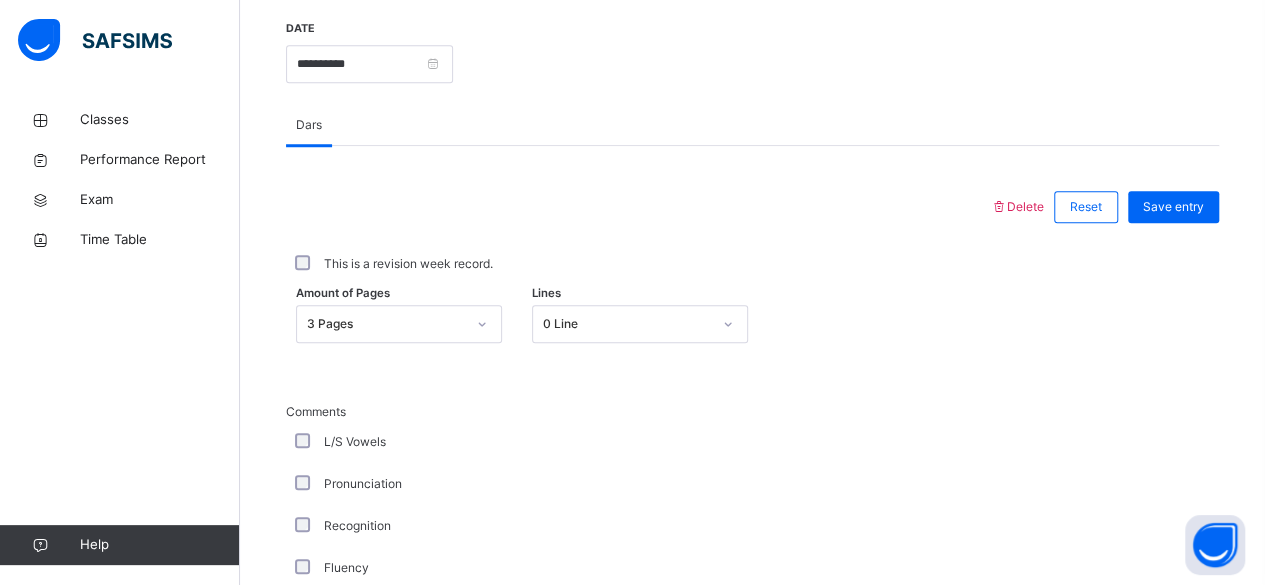 scroll, scrollTop: 767, scrollLeft: 0, axis: vertical 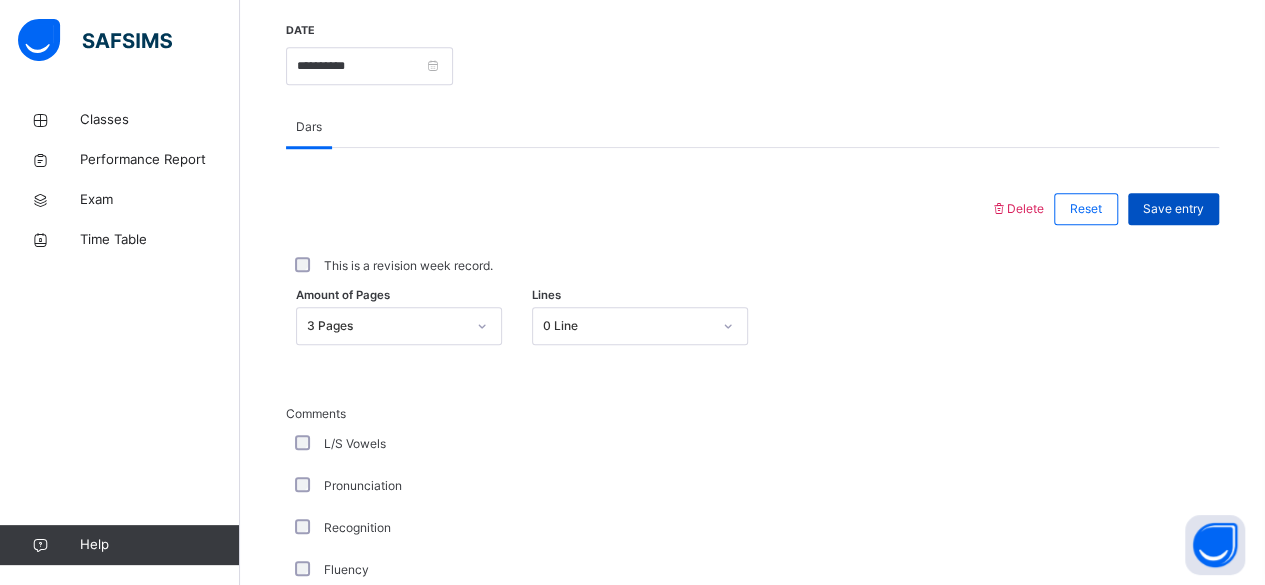 click on "Save entry" at bounding box center (1173, 209) 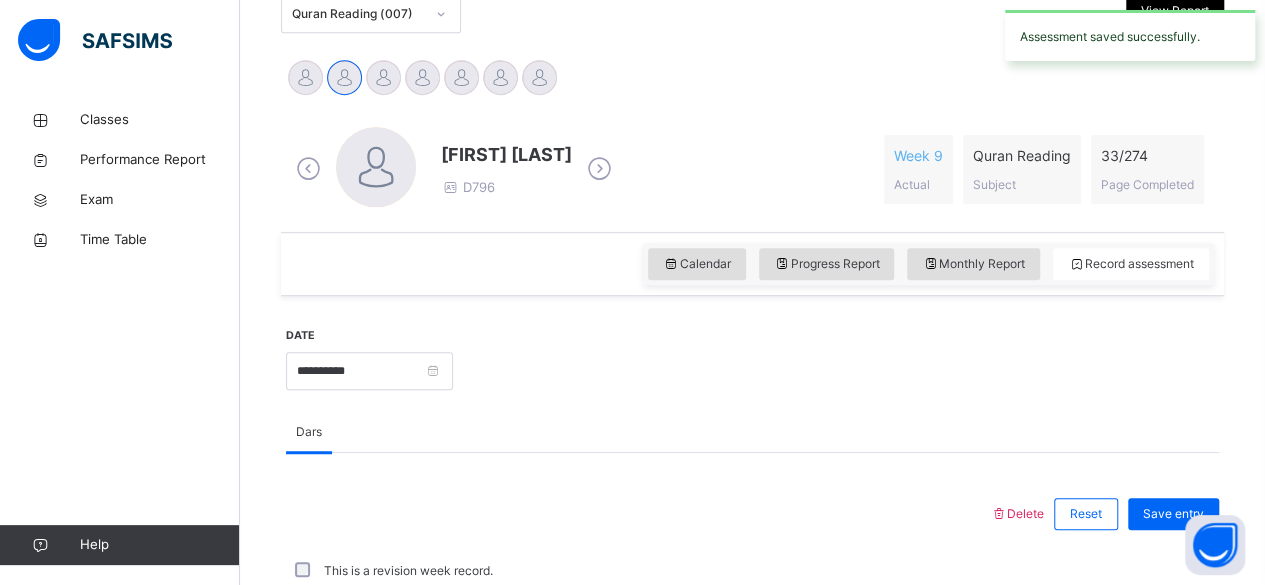 scroll, scrollTop: 767, scrollLeft: 0, axis: vertical 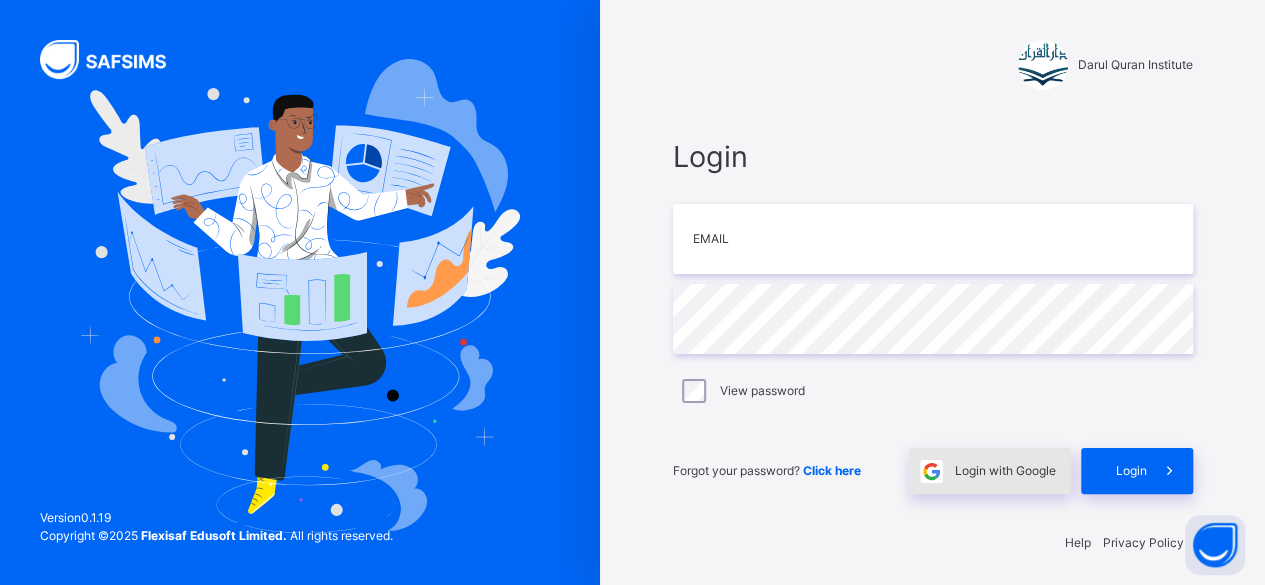 click on "Login with Google" at bounding box center [990, 471] 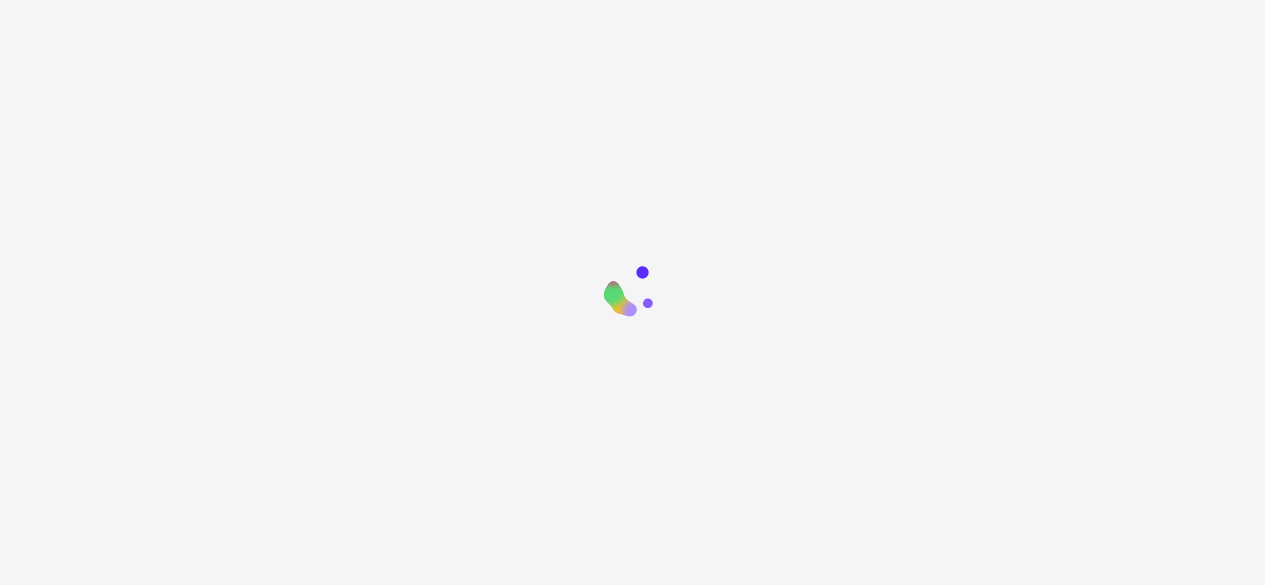 scroll, scrollTop: 0, scrollLeft: 0, axis: both 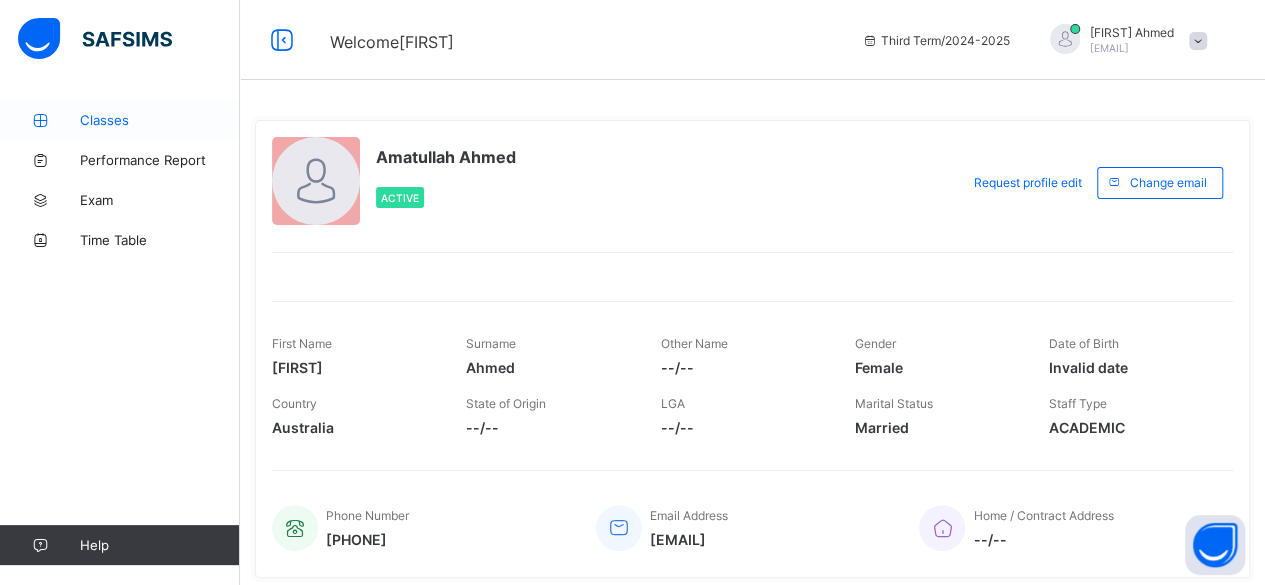 click on "Classes" at bounding box center (120, 120) 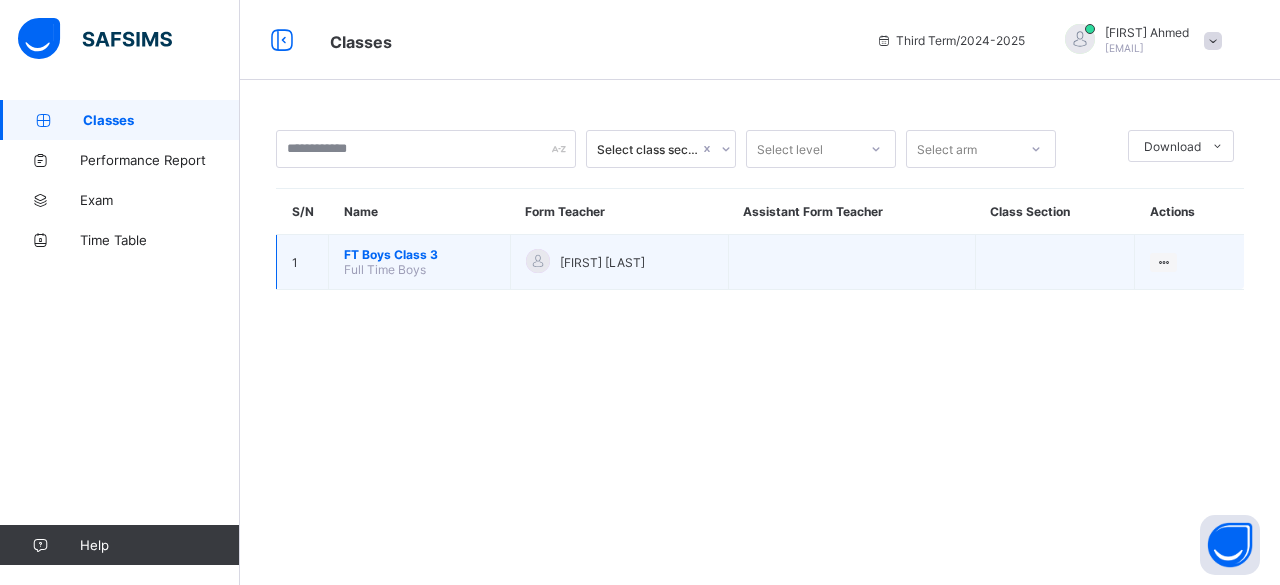 click on "FT Boys   Class 3" at bounding box center (419, 254) 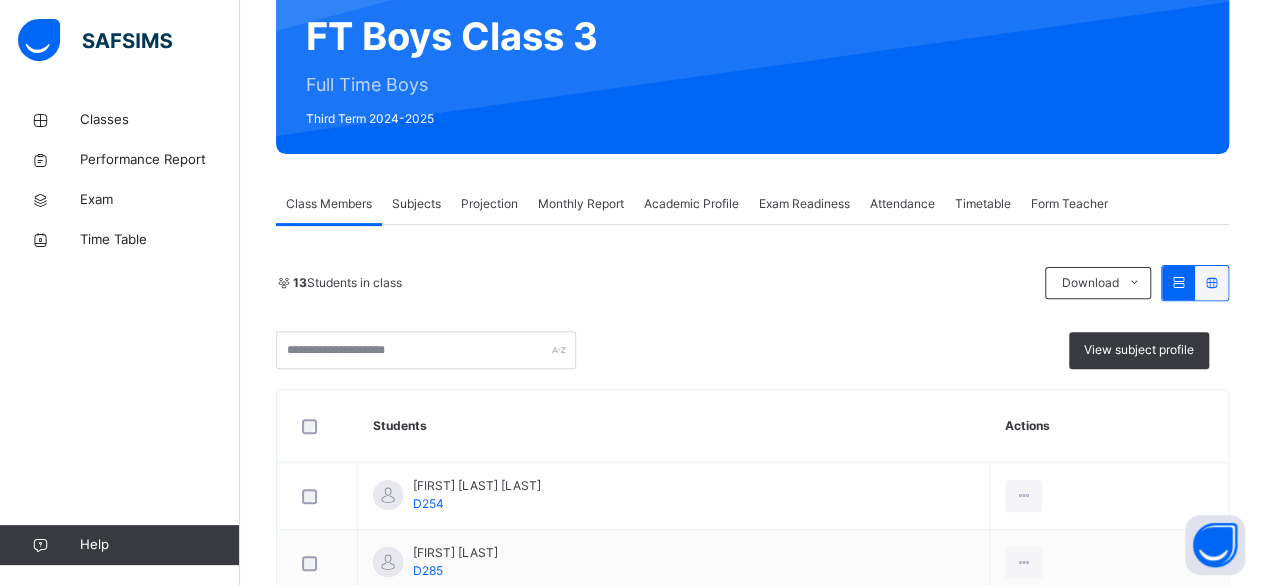 scroll, scrollTop: 193, scrollLeft: 0, axis: vertical 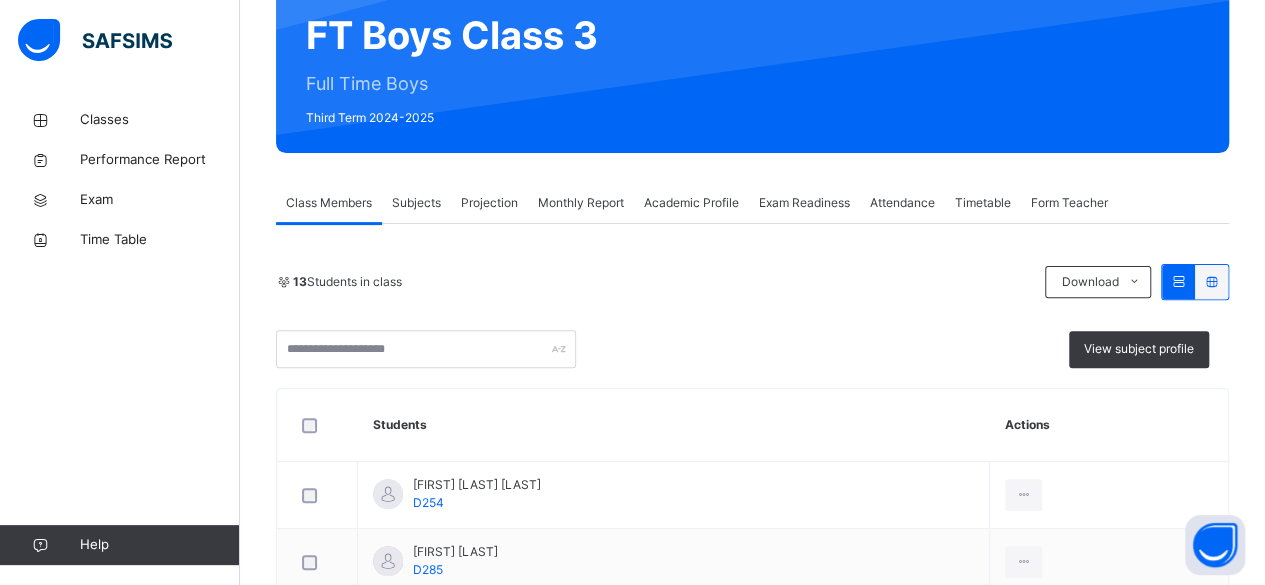 click on "Subjects" at bounding box center [416, 203] 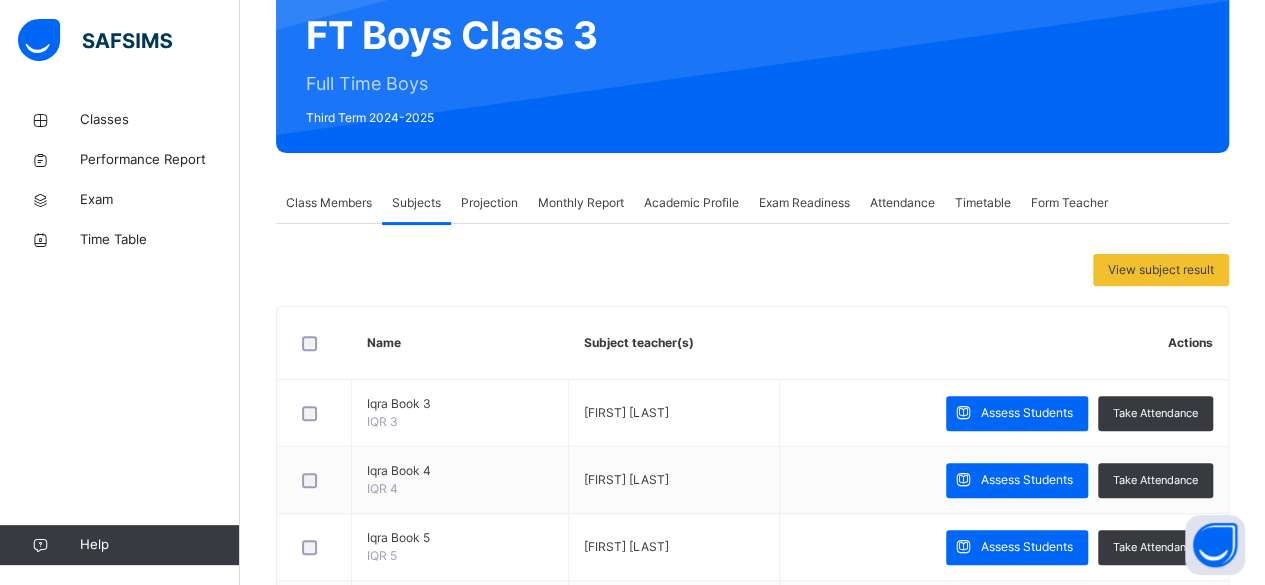 click on "Projection" at bounding box center (489, 203) 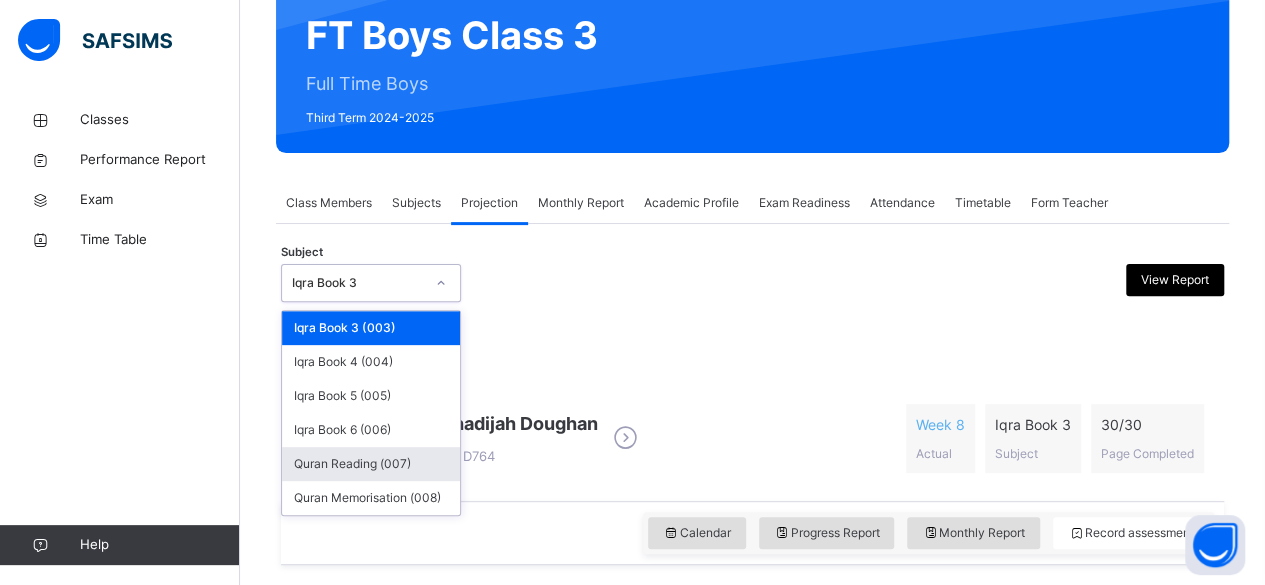 click on "Quran Reading (007)" at bounding box center (371, 464) 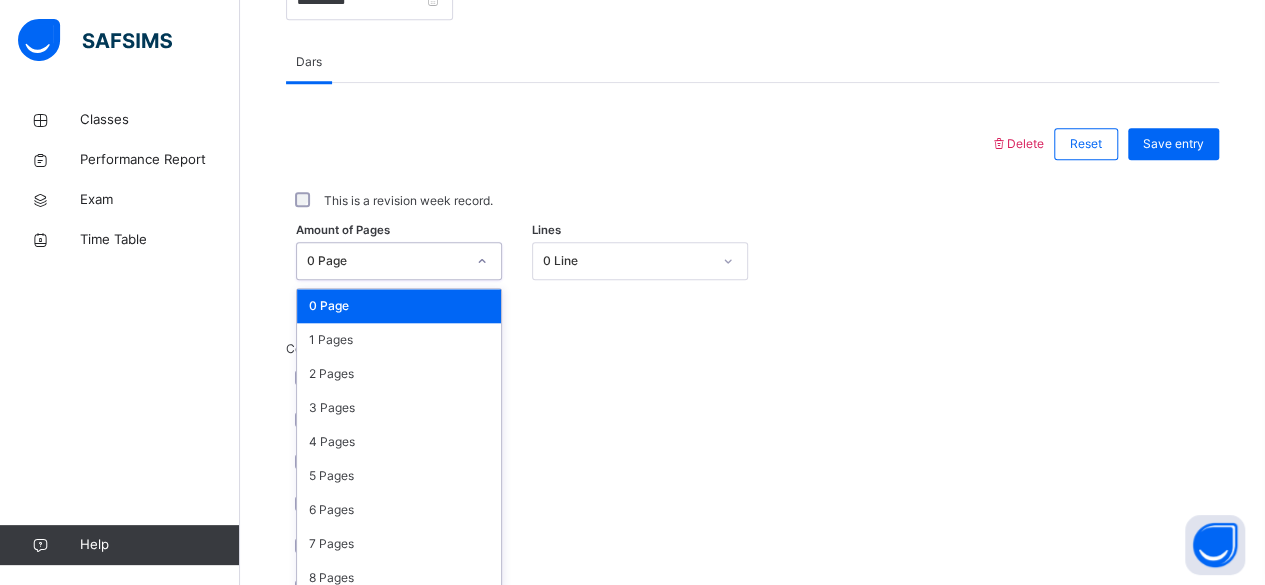 scroll, scrollTop: 842, scrollLeft: 0, axis: vertical 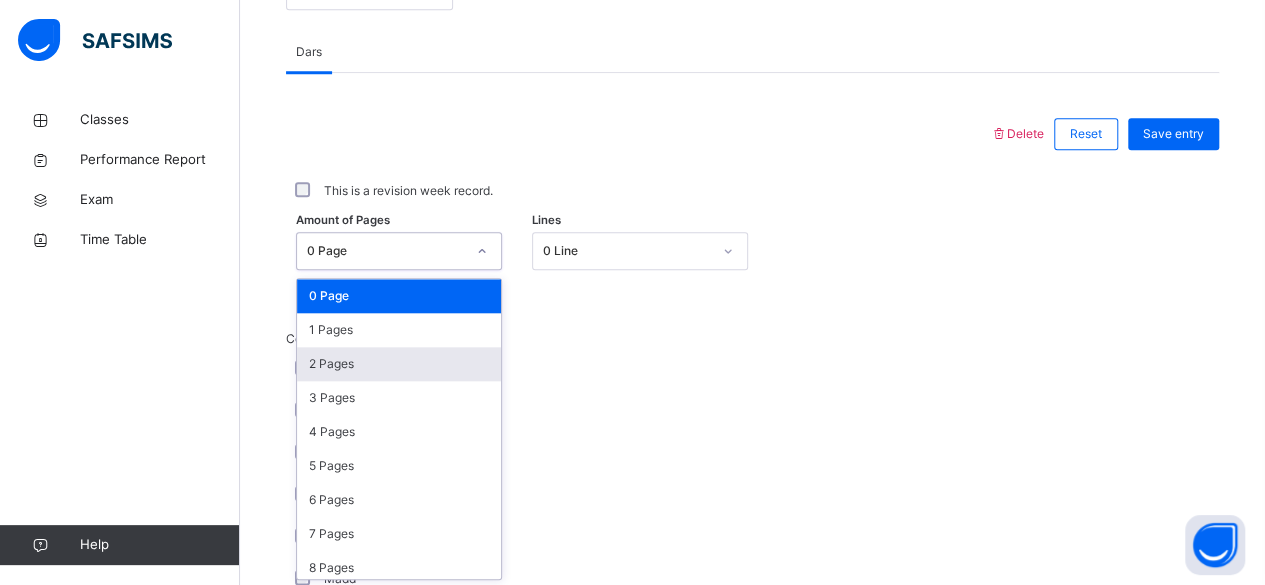 click on "2 Pages" at bounding box center [399, 364] 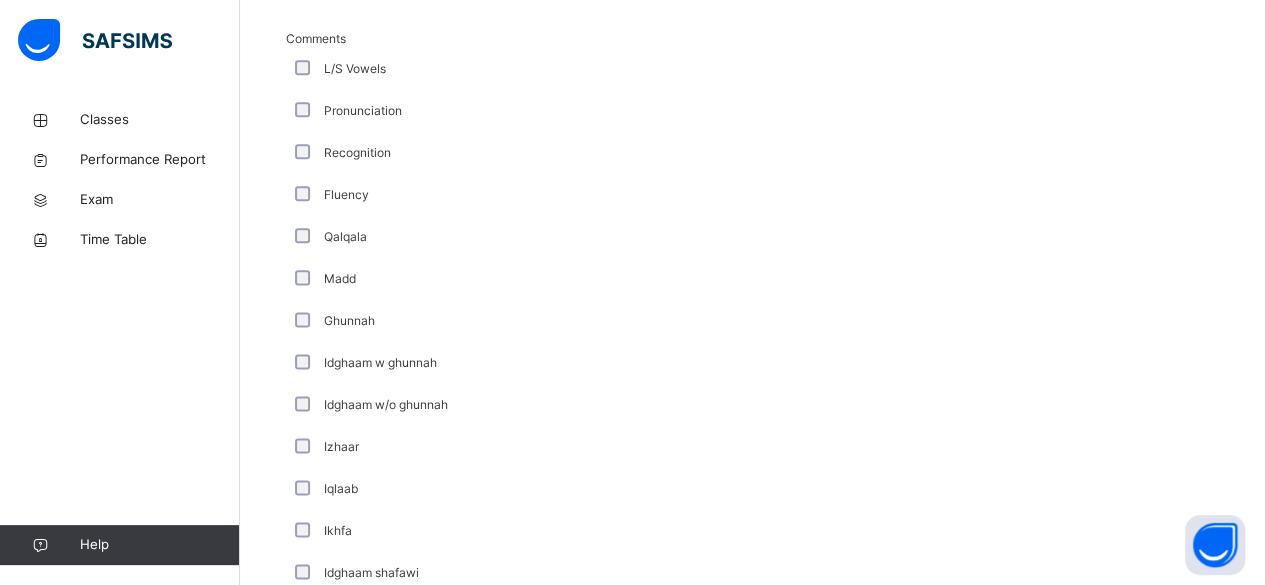 scroll, scrollTop: 1147, scrollLeft: 0, axis: vertical 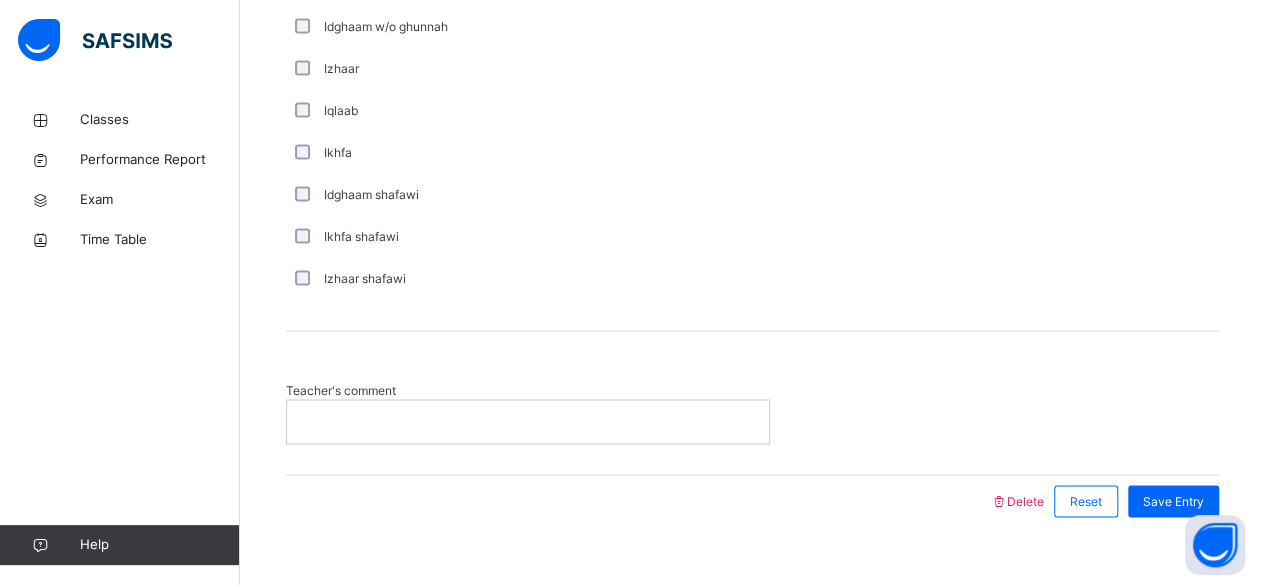 click at bounding box center [528, 421] 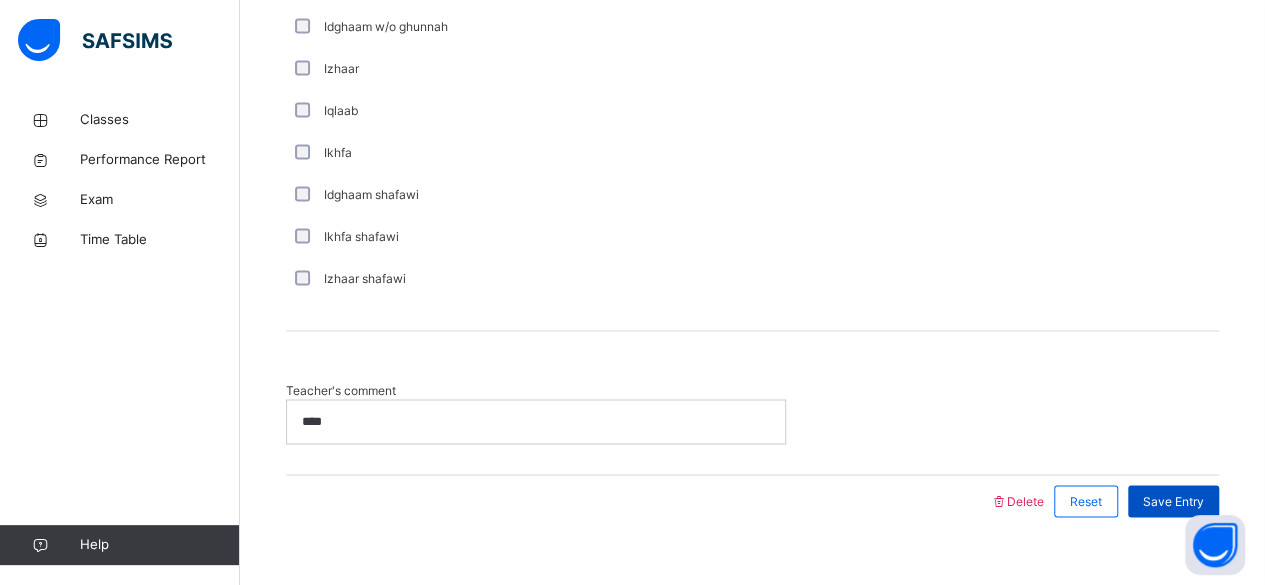 click on "Save Entry" at bounding box center (1173, 501) 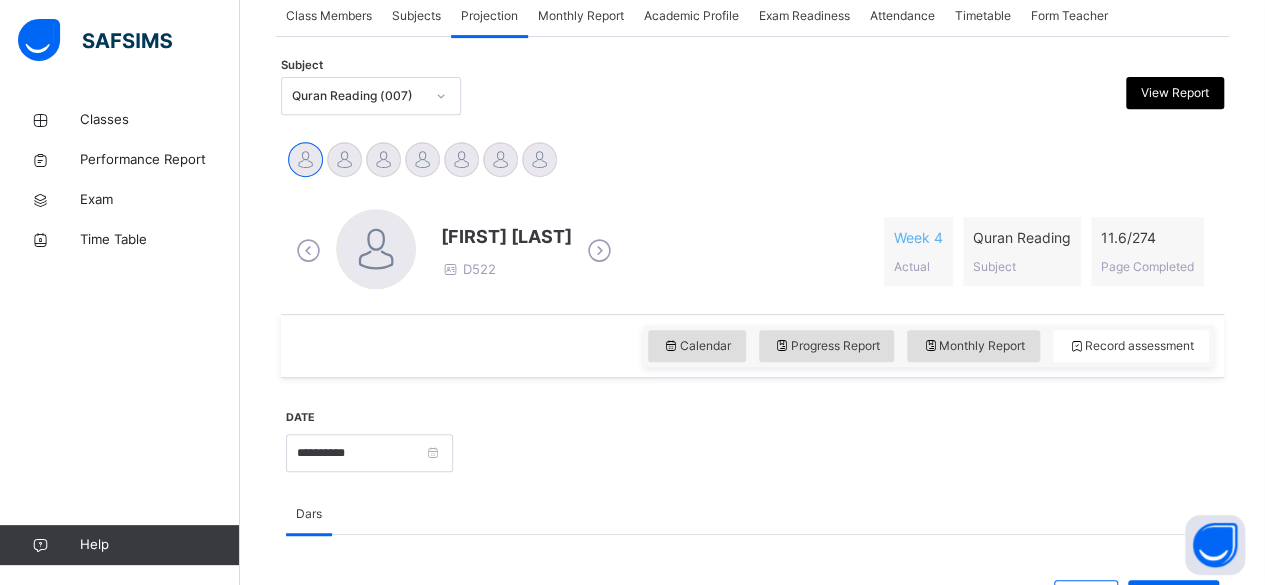 scroll, scrollTop: 376, scrollLeft: 0, axis: vertical 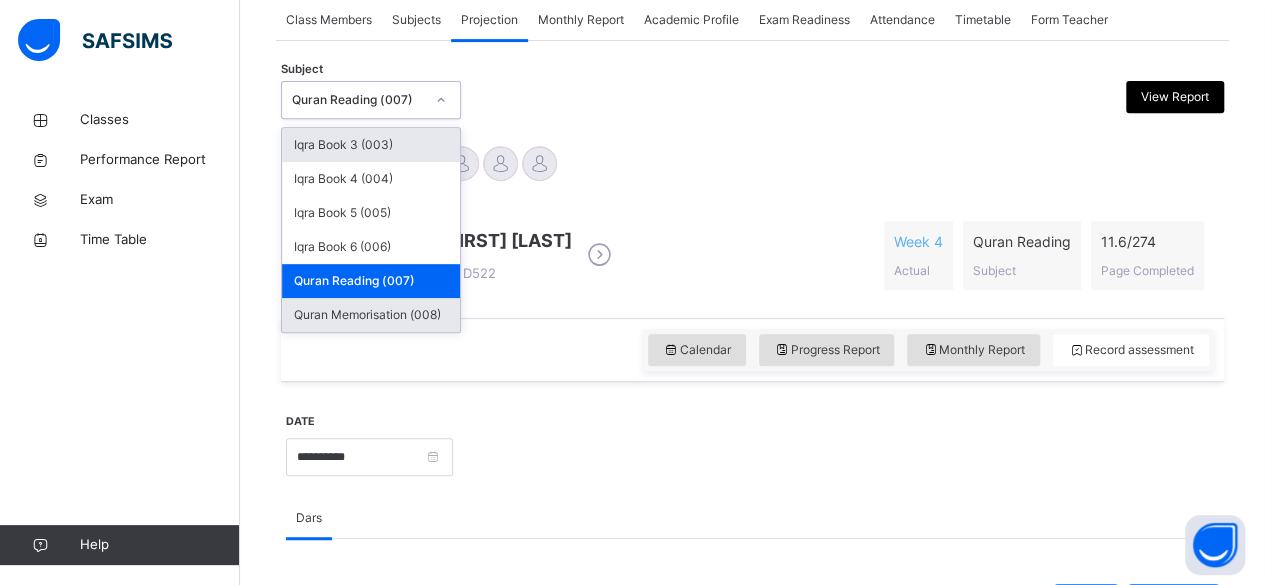 click on "Quran Memorisation (008)" at bounding box center (371, 315) 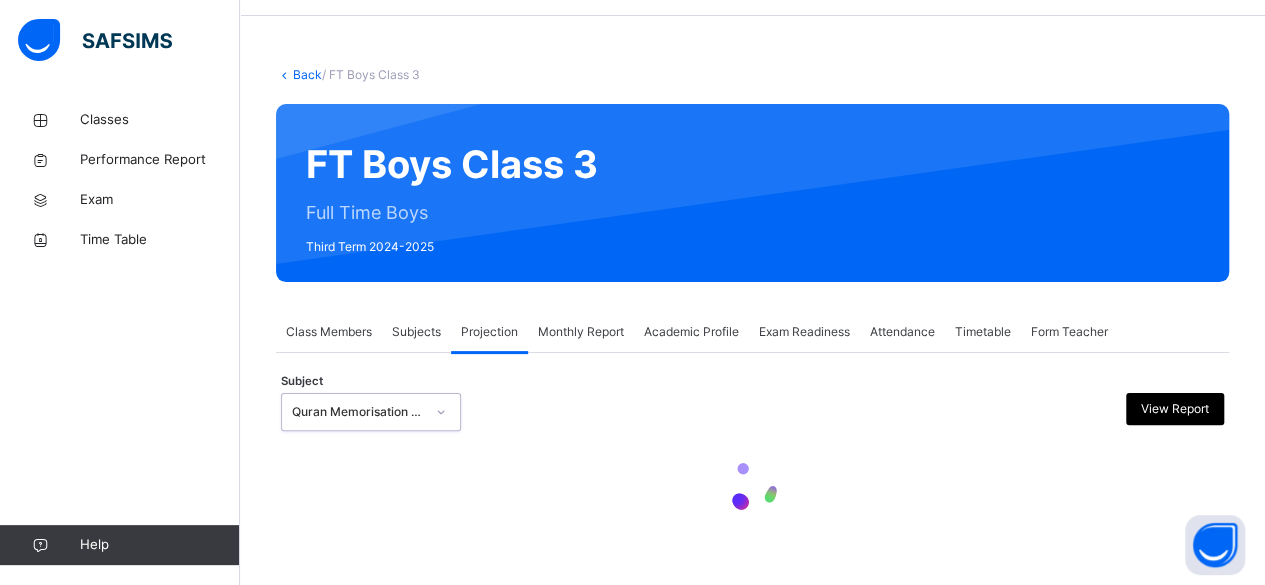 scroll, scrollTop: 376, scrollLeft: 0, axis: vertical 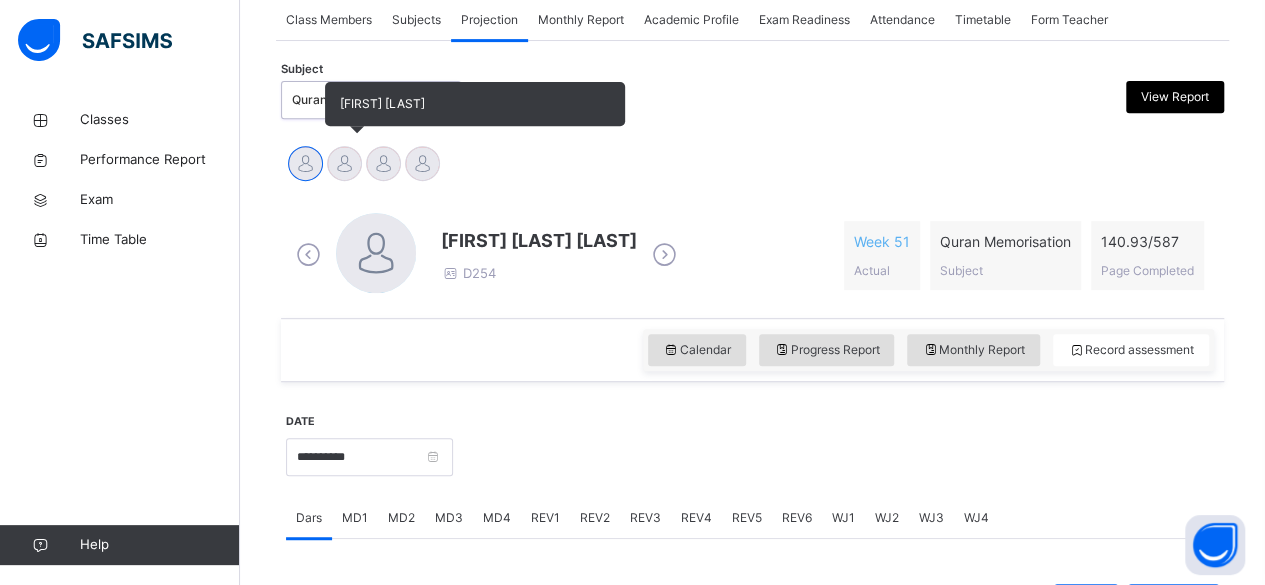 click at bounding box center (344, 163) 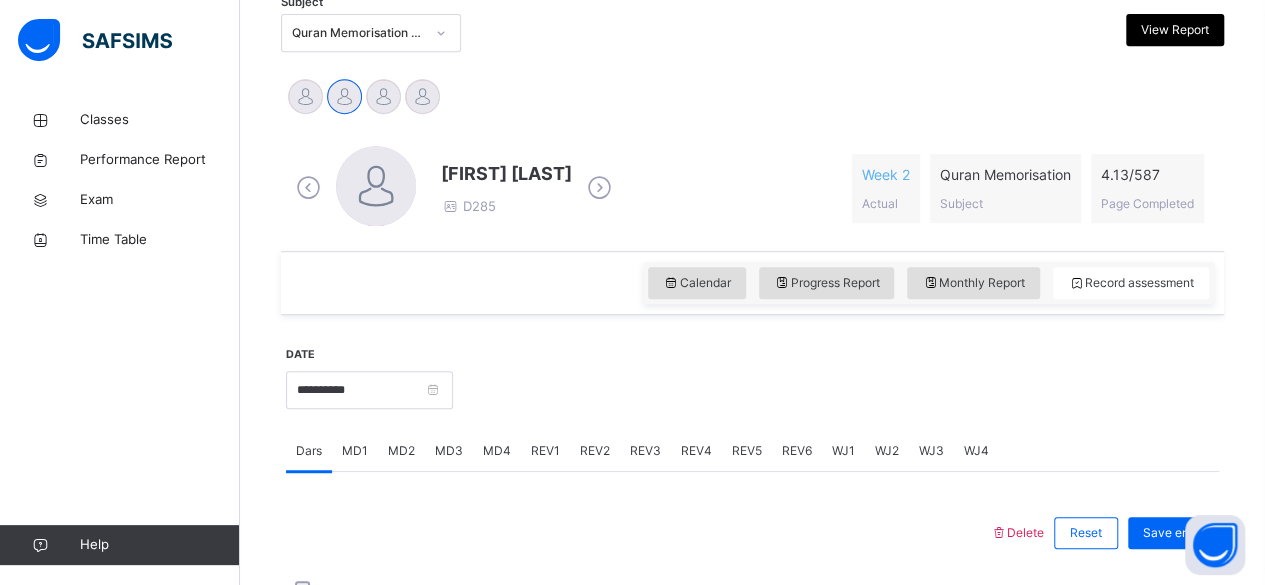 click on "MD4" at bounding box center (497, 451) 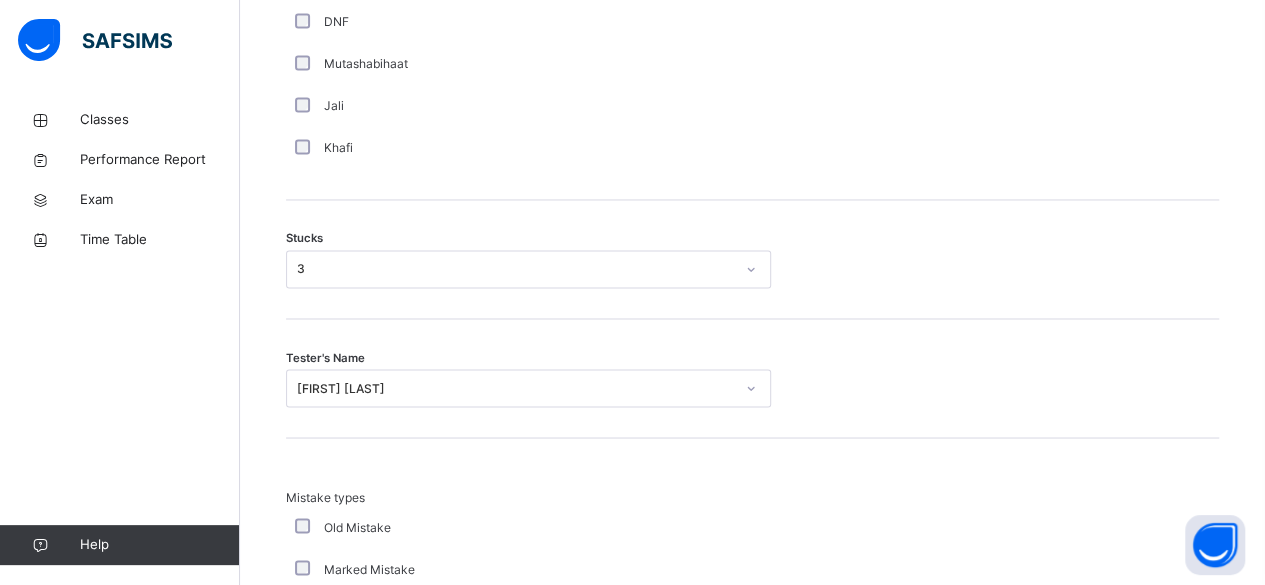scroll, scrollTop: 1566, scrollLeft: 0, axis: vertical 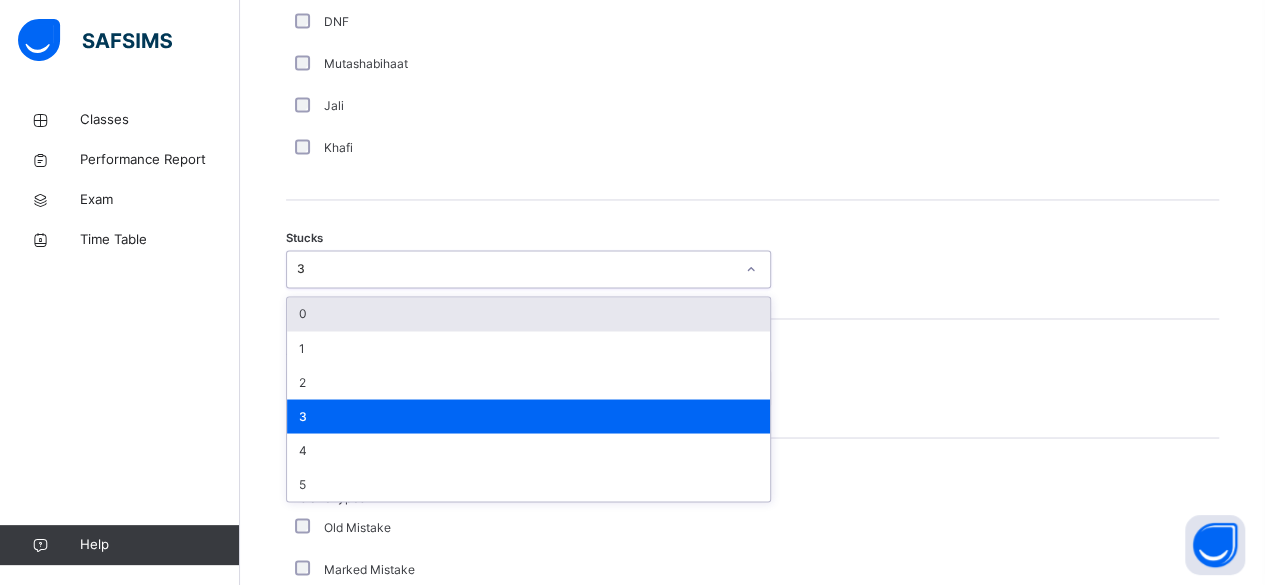 click on "0" at bounding box center [528, 314] 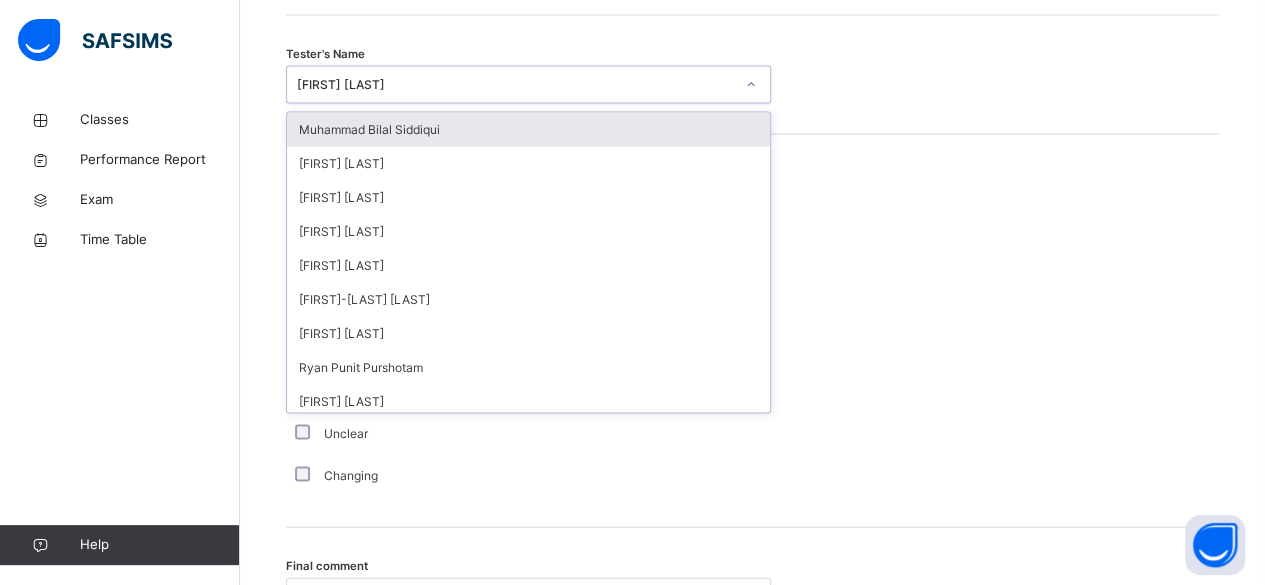 scroll, scrollTop: 1872, scrollLeft: 0, axis: vertical 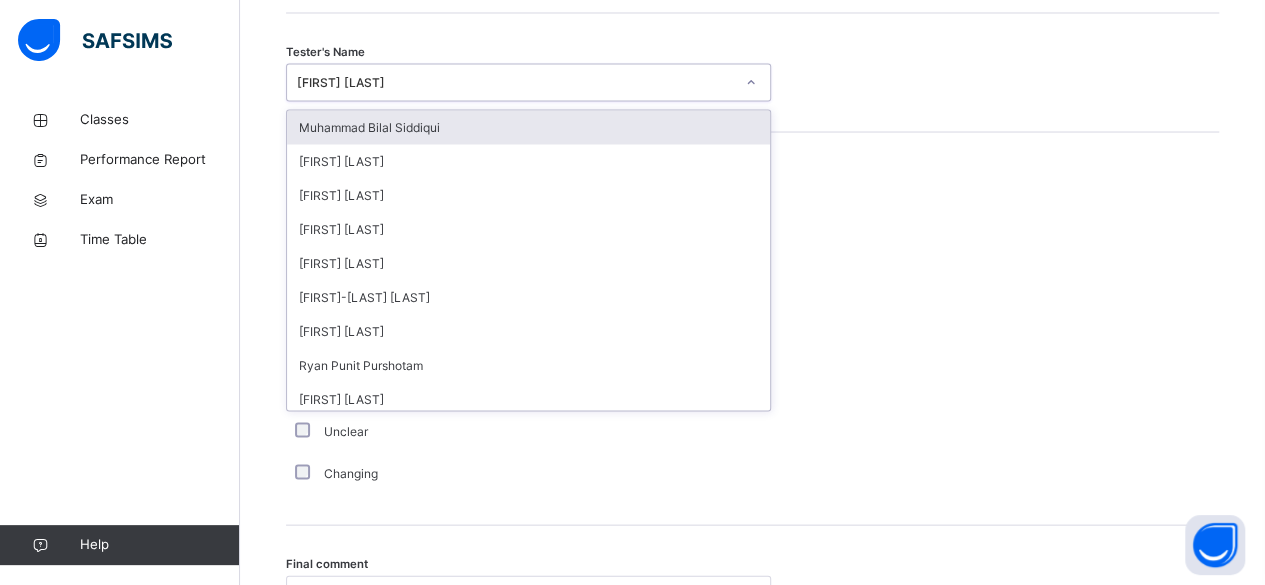 click on "Mistake types Old Mistake Marked Mistake Mutashabihat Jali Khafi Unclear Changing" at bounding box center (752, 338) 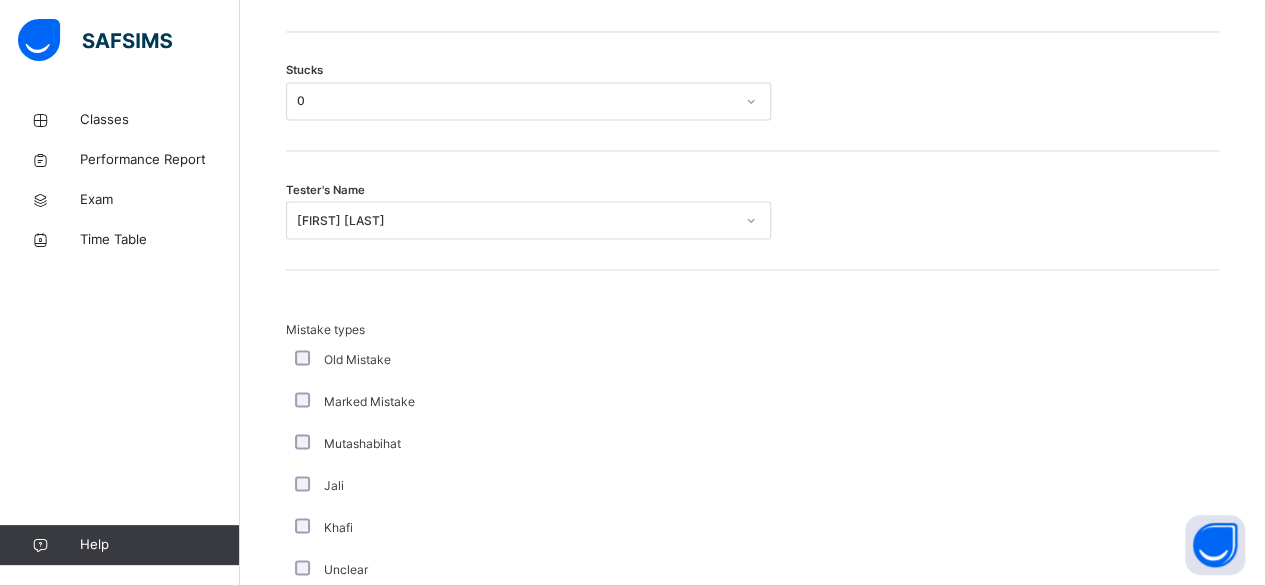 scroll, scrollTop: 1682, scrollLeft: 0, axis: vertical 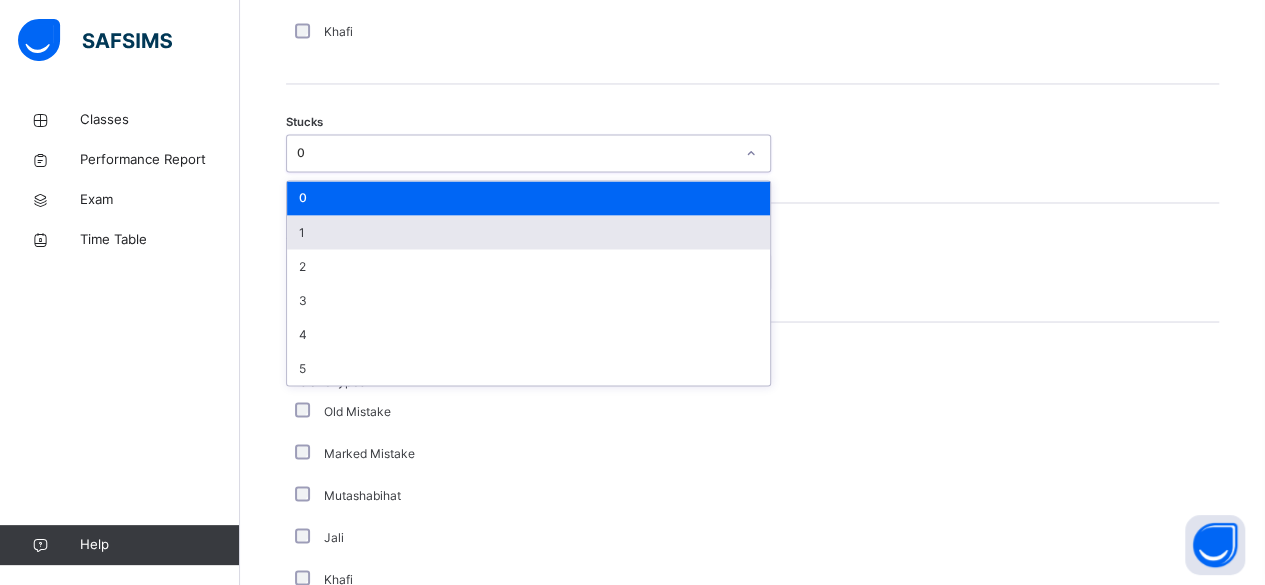 click on "1" at bounding box center [528, 232] 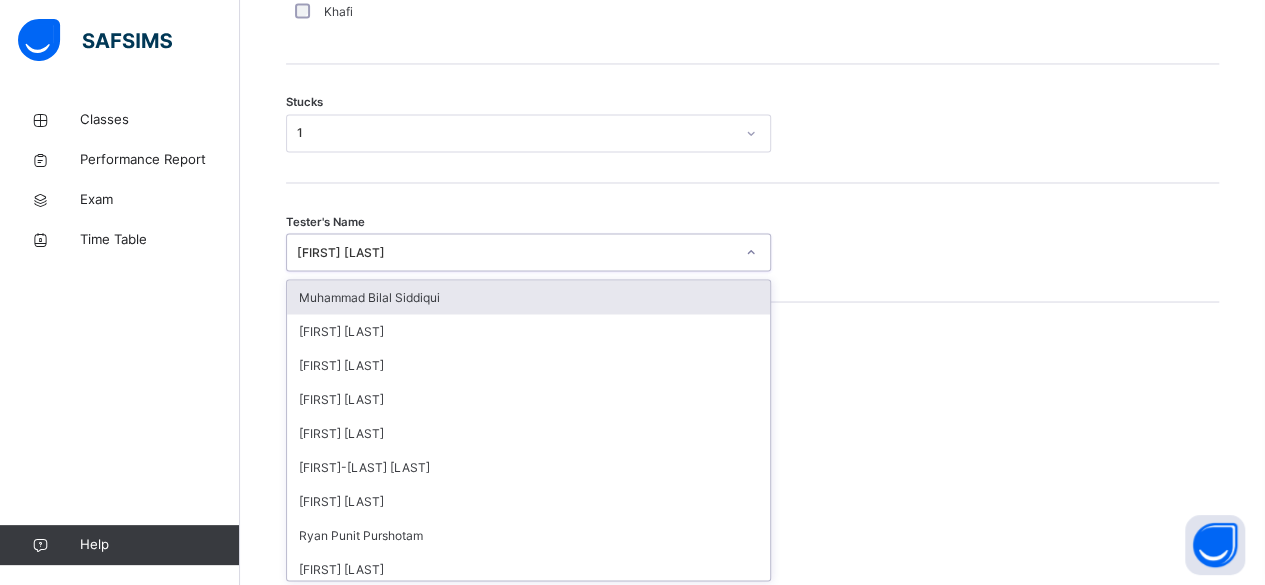 scroll, scrollTop: 1702, scrollLeft: 0, axis: vertical 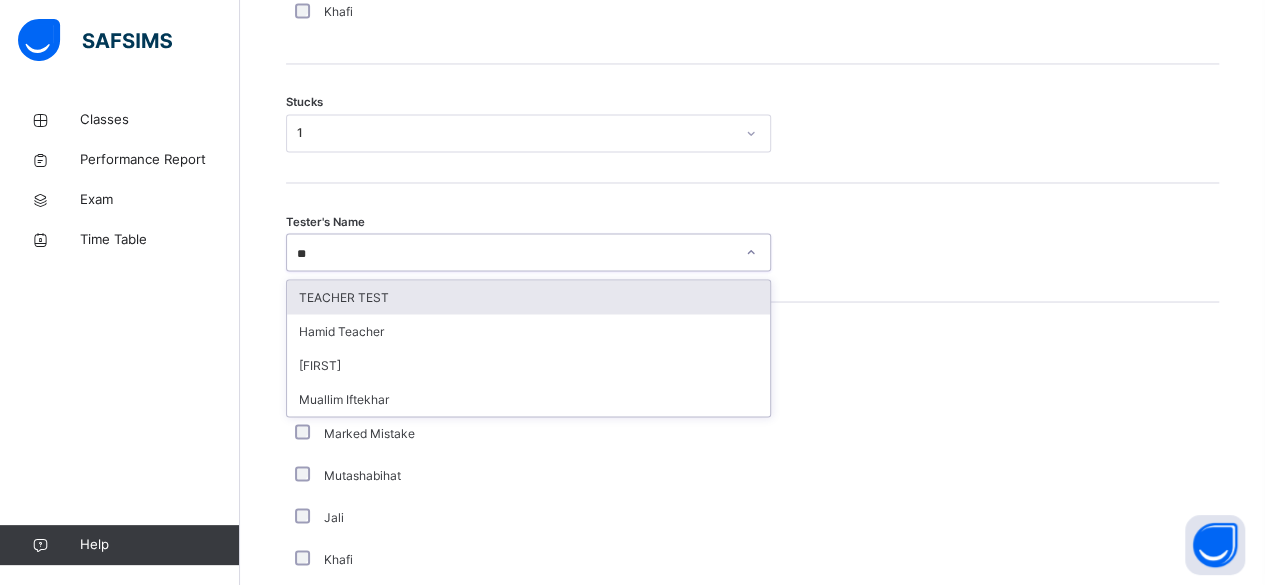 type on "*" 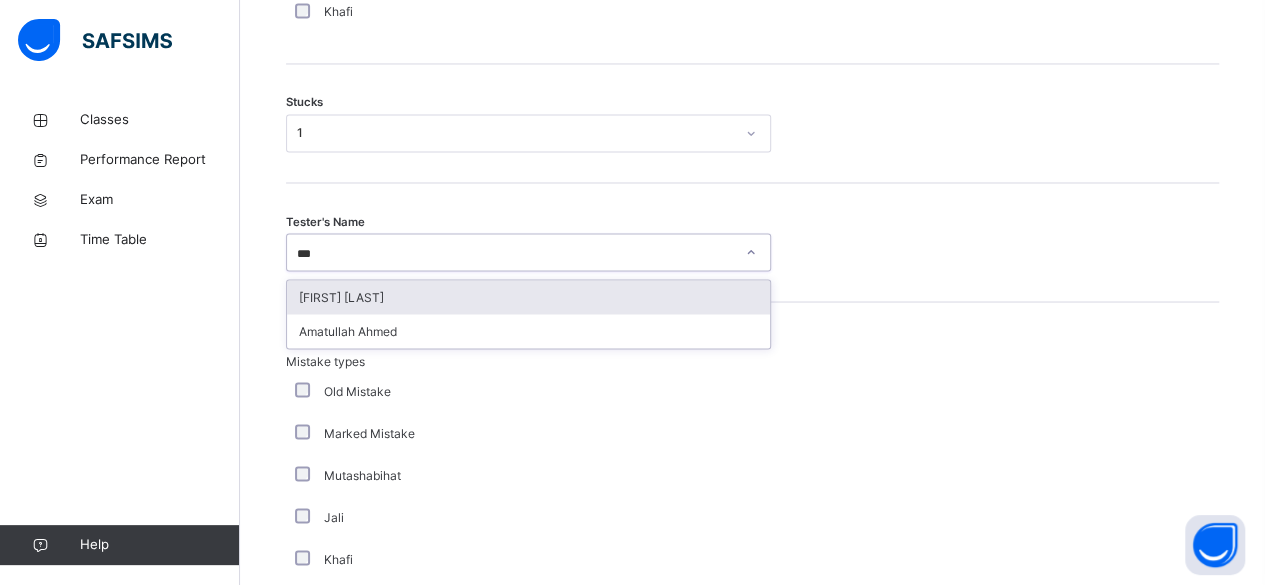 type on "****" 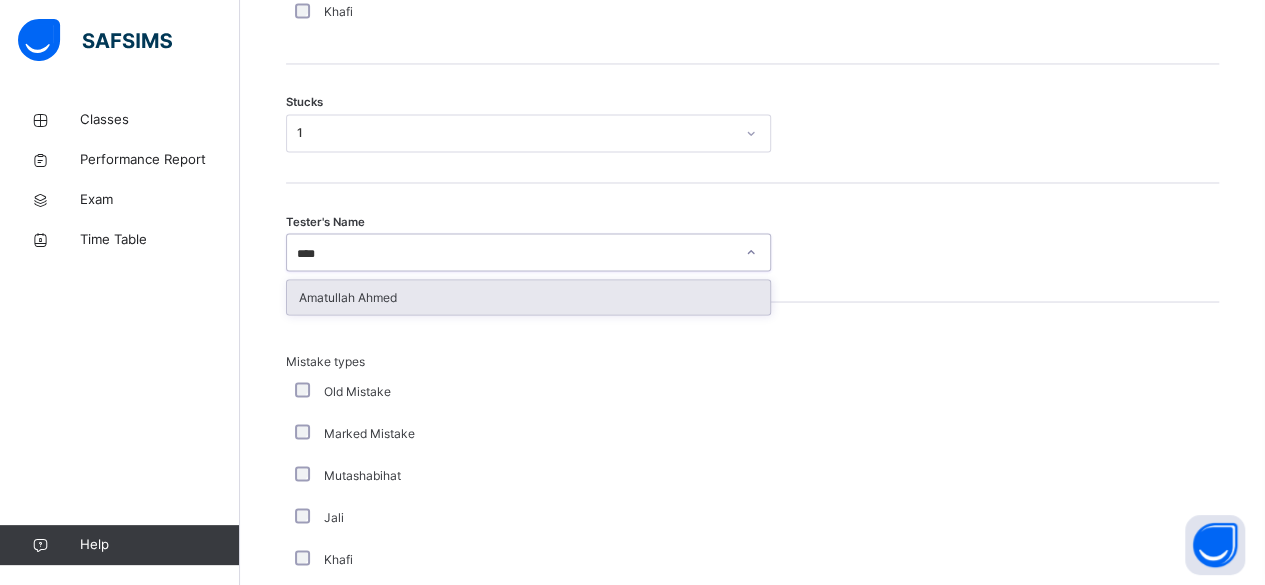 click on "Amatullah  Ahmed" at bounding box center [528, 297] 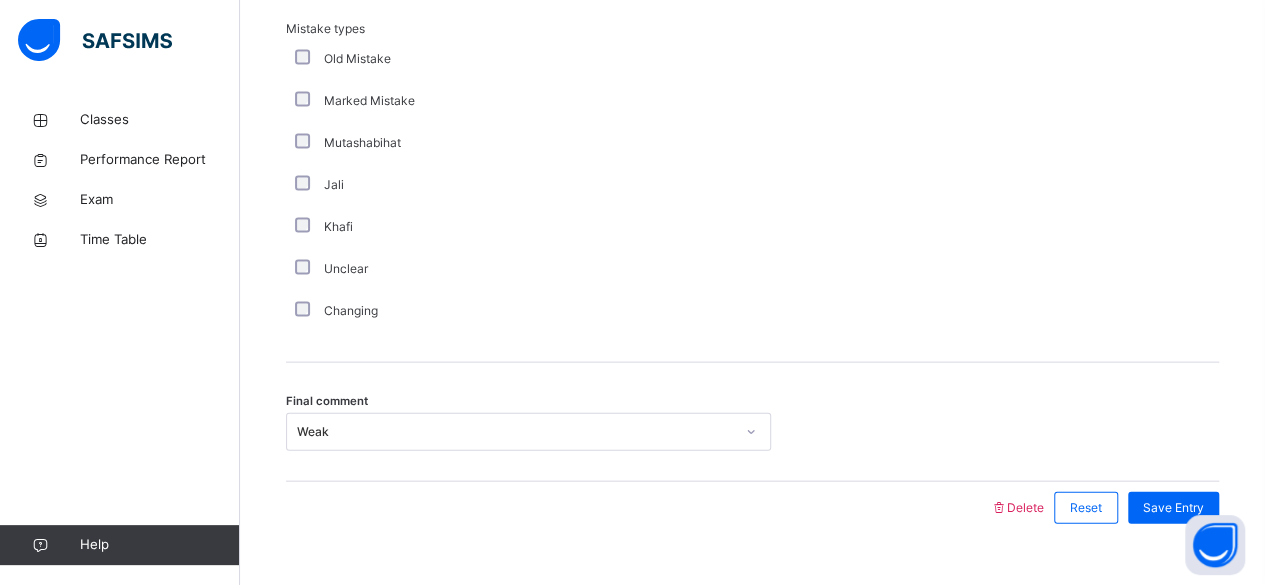 scroll, scrollTop: 2068, scrollLeft: 0, axis: vertical 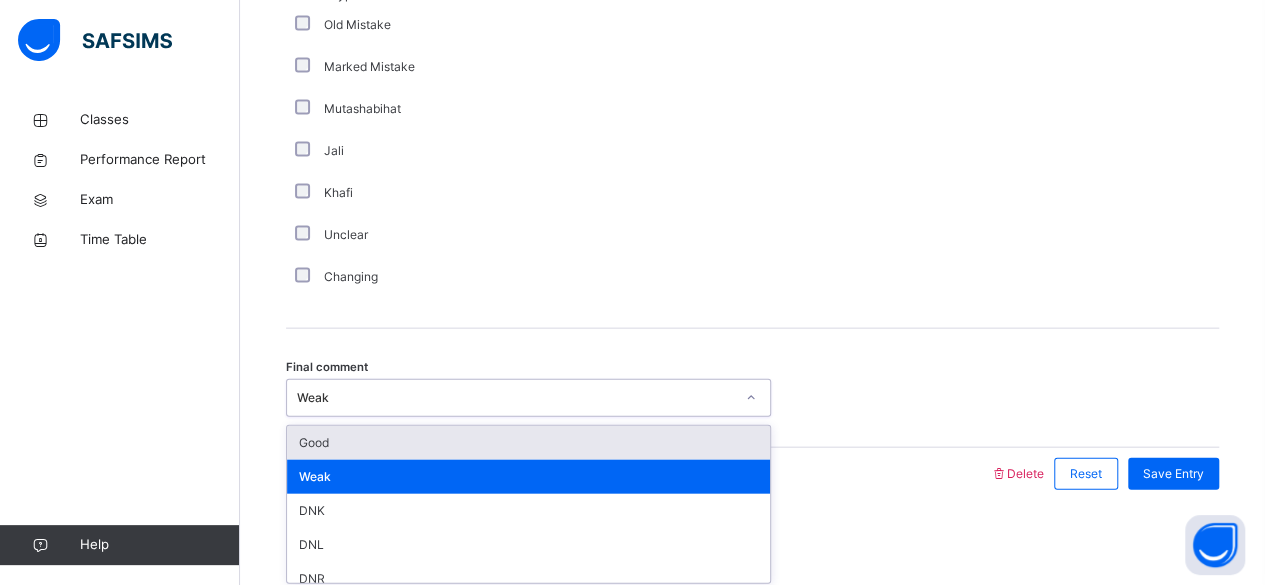 click on "Good" at bounding box center (528, 443) 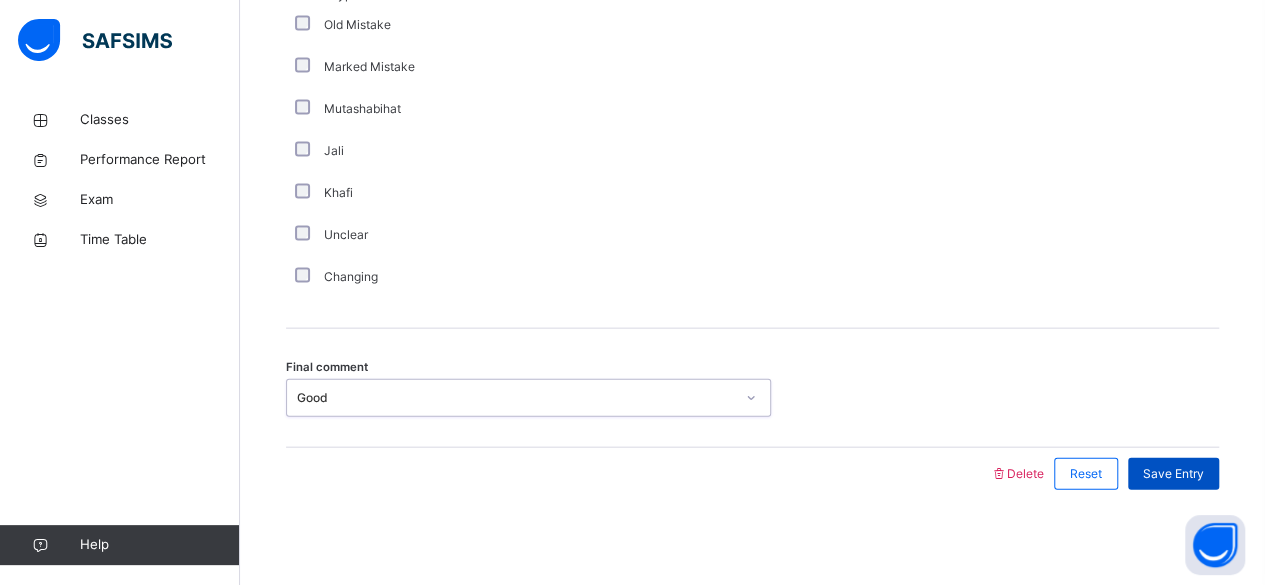 click on "Save Entry" at bounding box center [1173, 474] 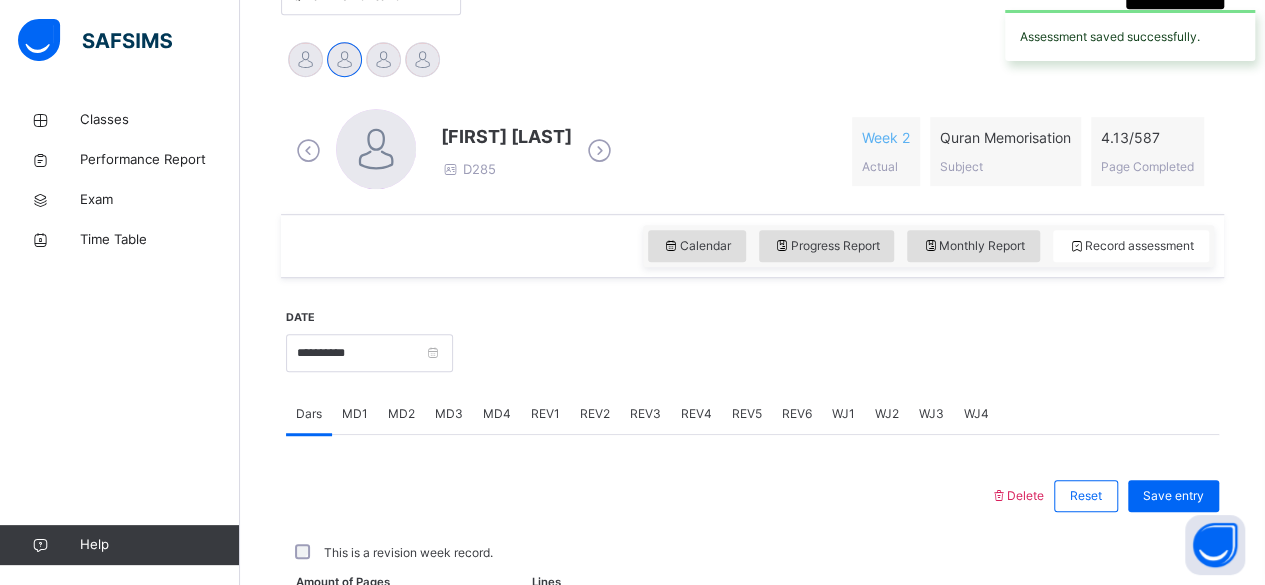 scroll, scrollTop: 481, scrollLeft: 0, axis: vertical 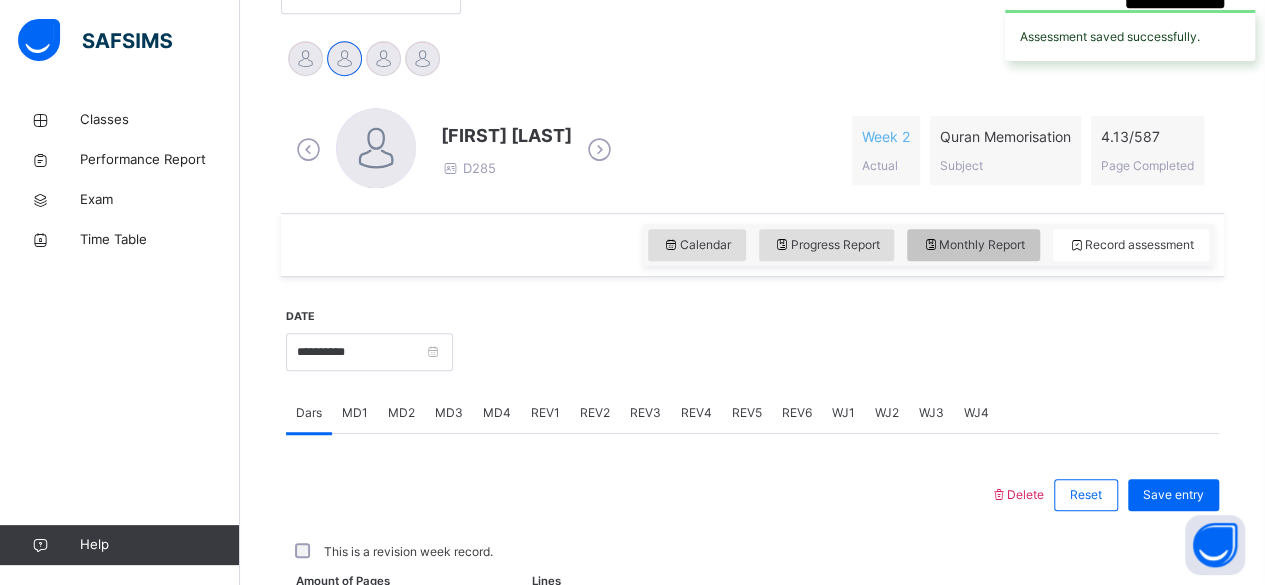 click on "Monthly Report" at bounding box center [973, 245] 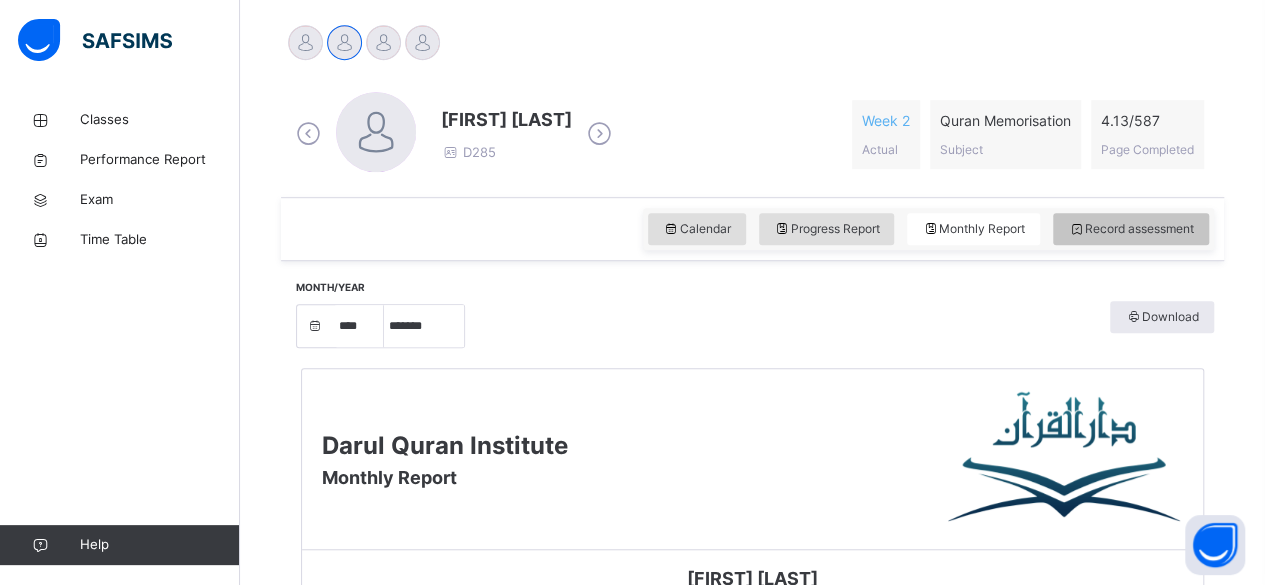 click on "Record assessment" at bounding box center [1131, 229] 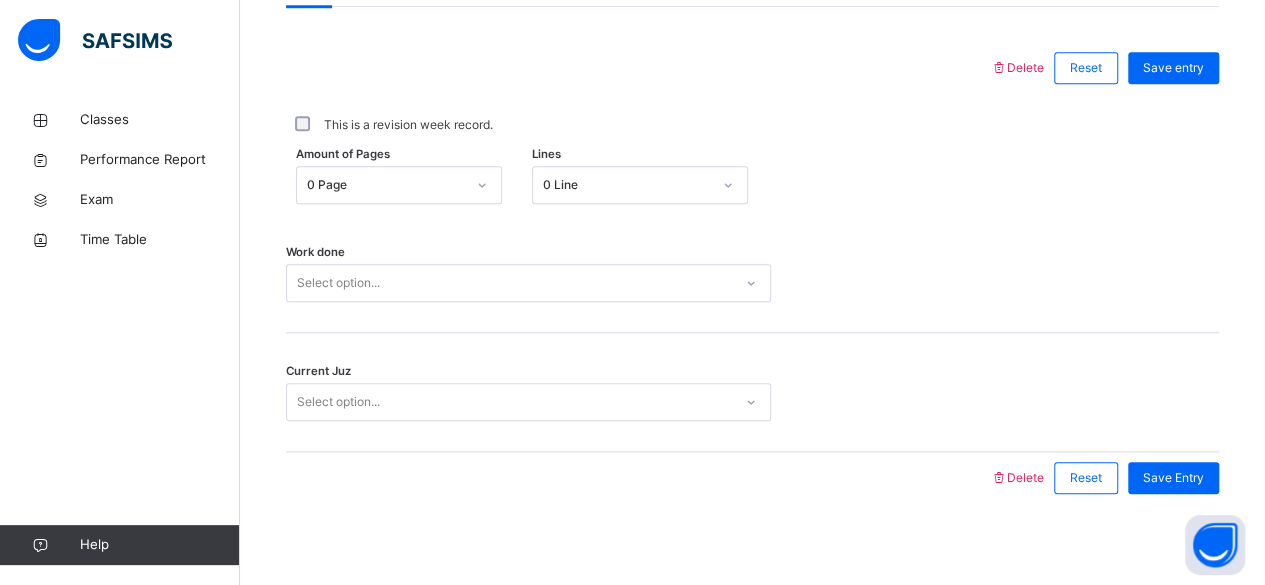 scroll, scrollTop: 914, scrollLeft: 0, axis: vertical 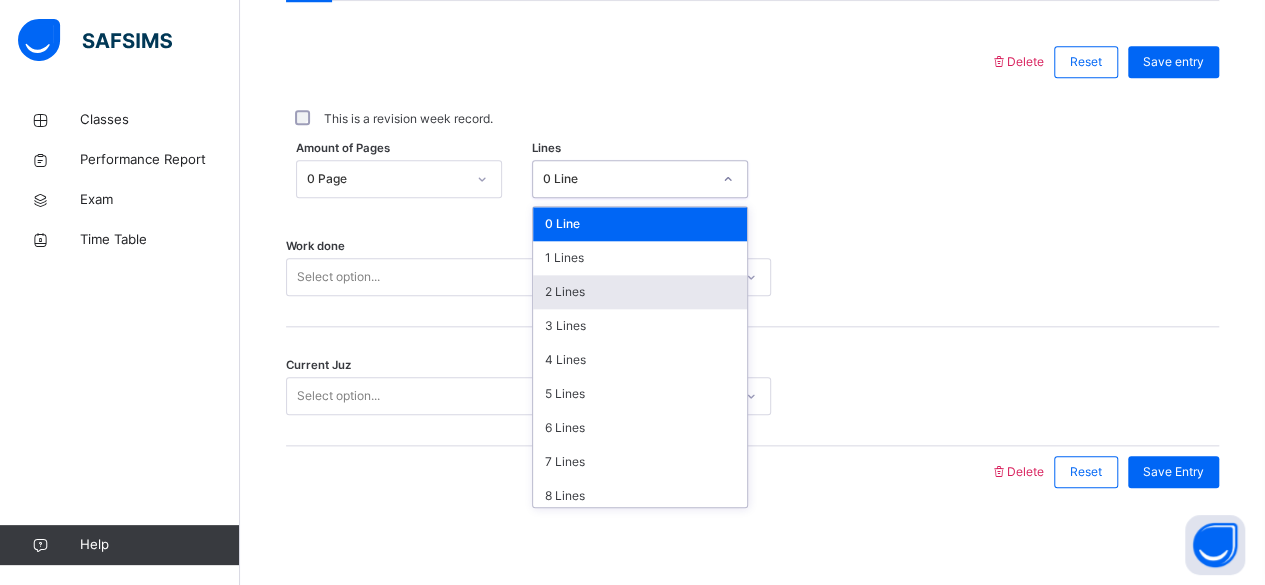 click on "2 Lines" at bounding box center (640, 292) 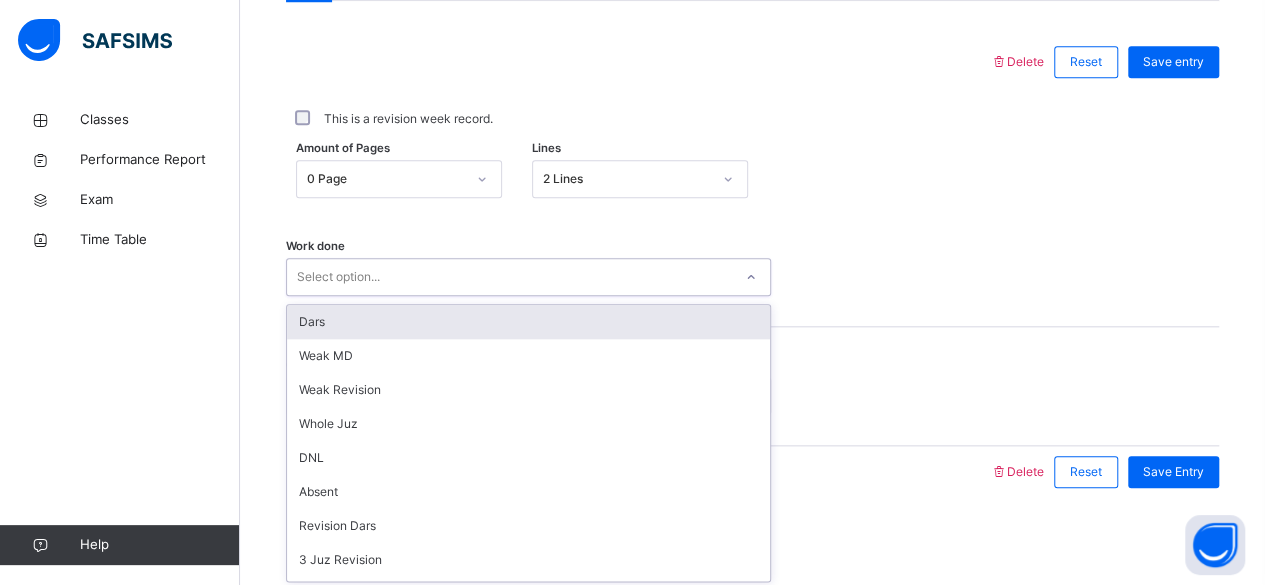 click on "Dars" at bounding box center [528, 322] 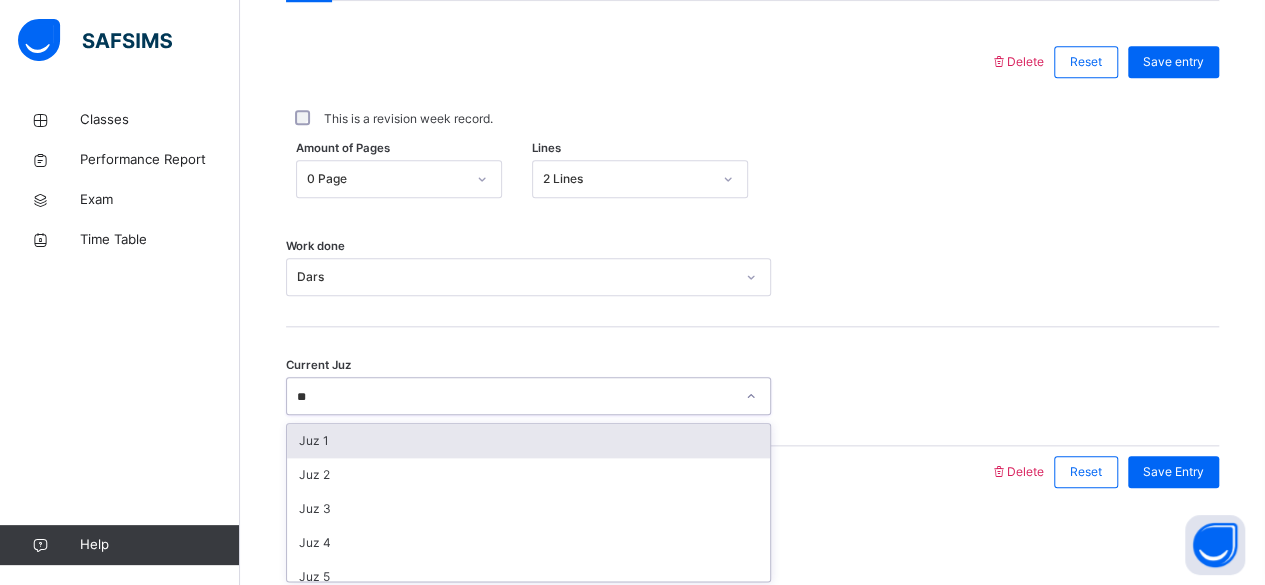 type on "*" 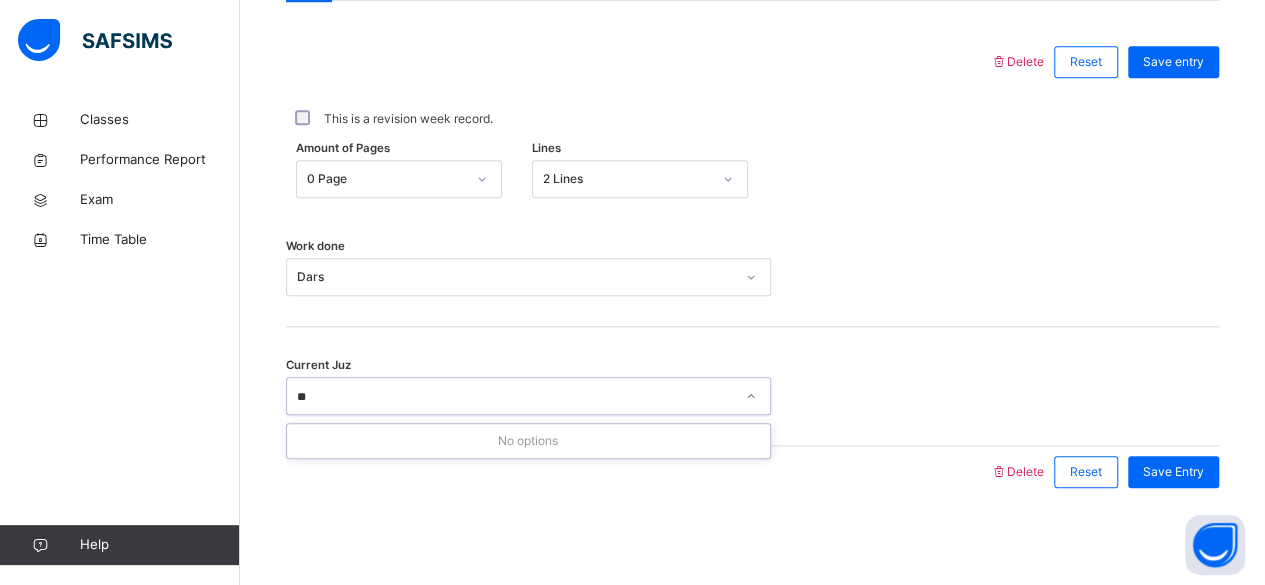 type on "*" 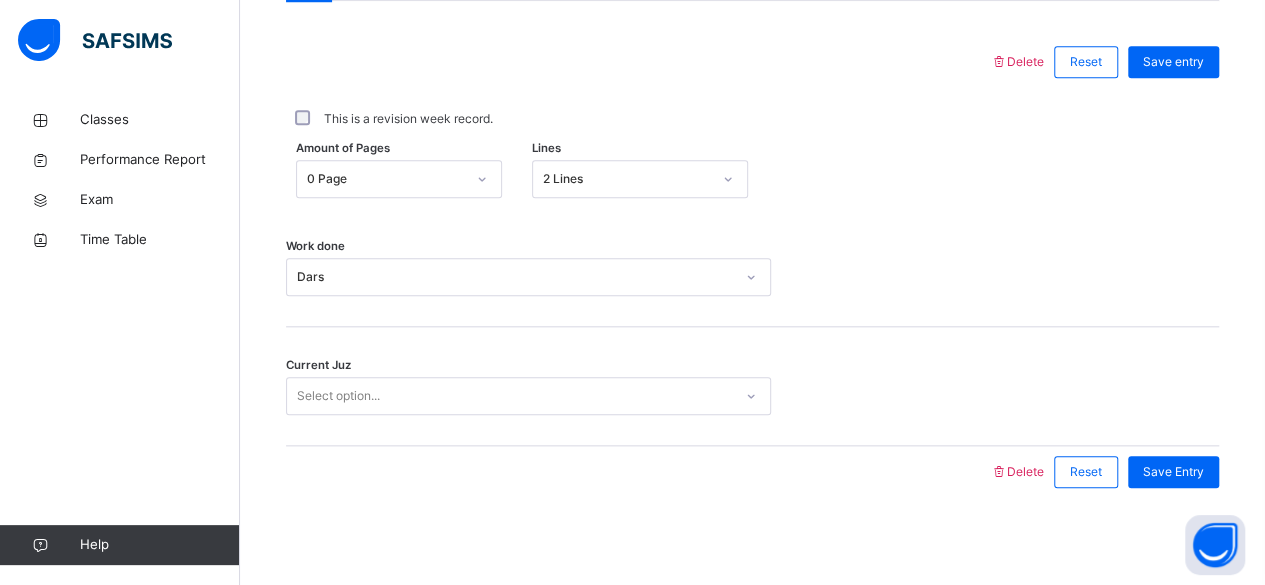 click on "Work done Dars" at bounding box center [752, 277] 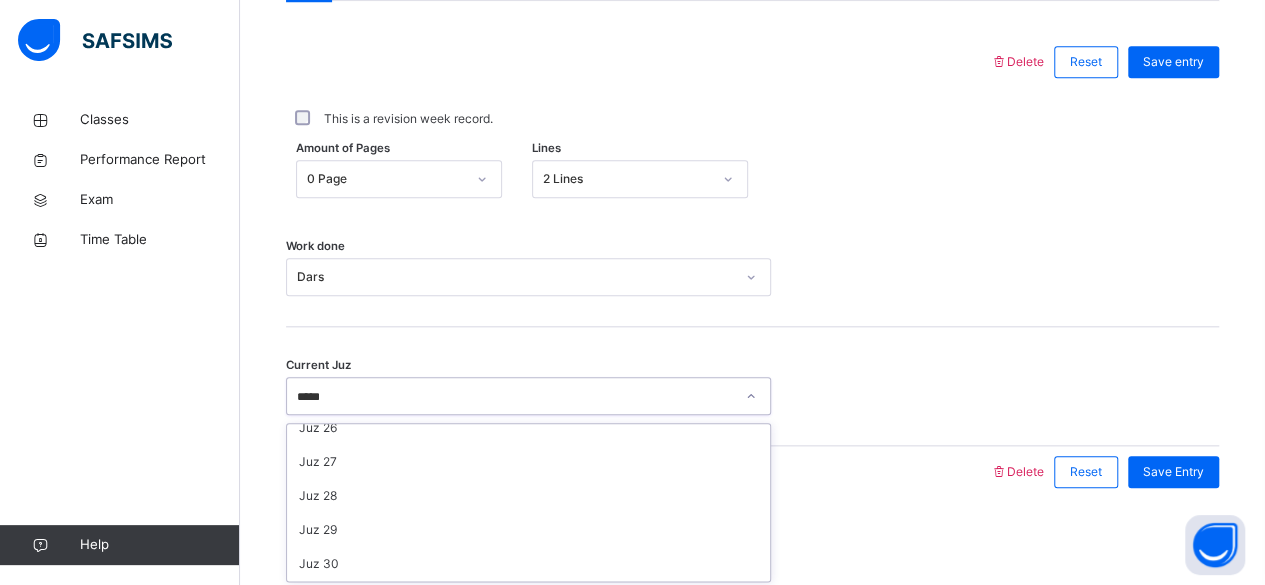 scroll, scrollTop: 217, scrollLeft: 0, axis: vertical 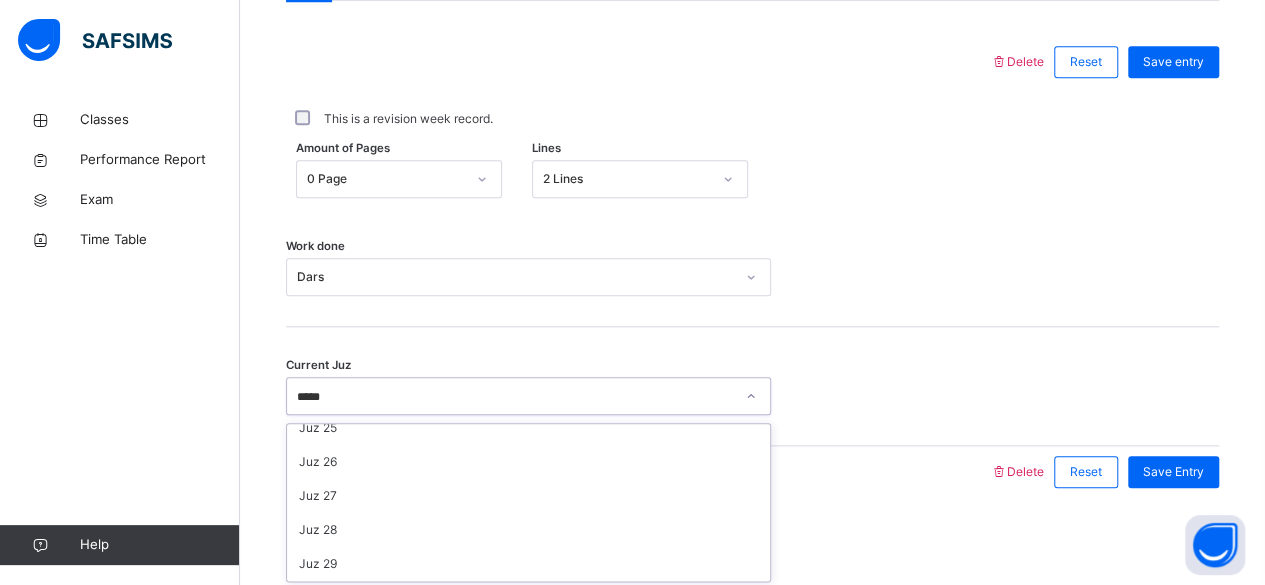 type on "******" 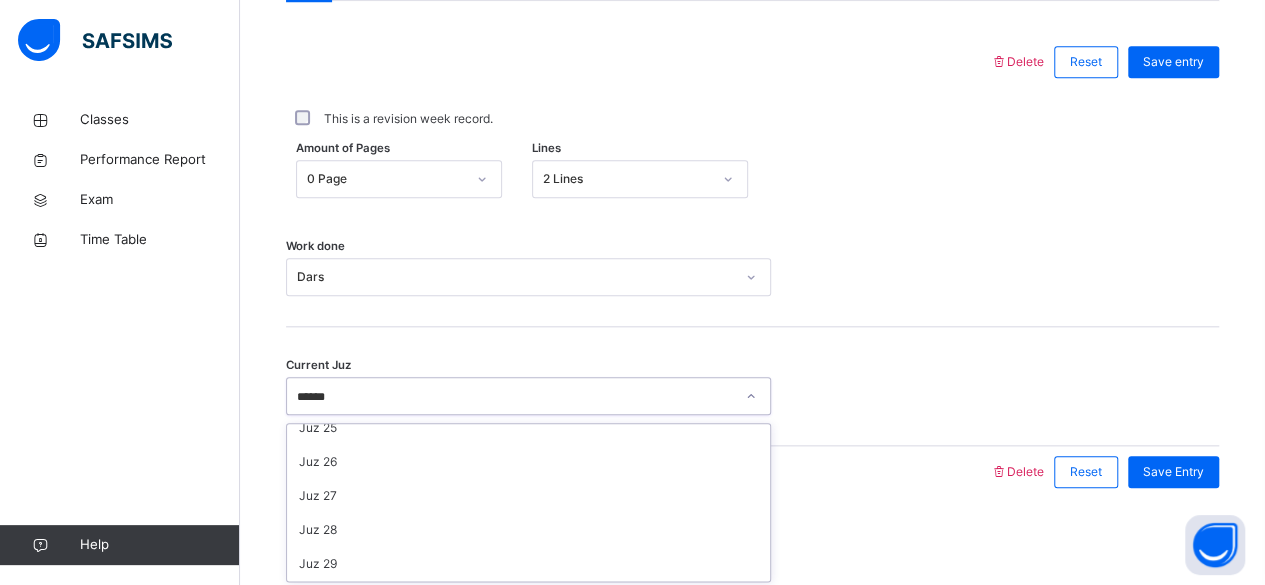 scroll, scrollTop: 0, scrollLeft: 0, axis: both 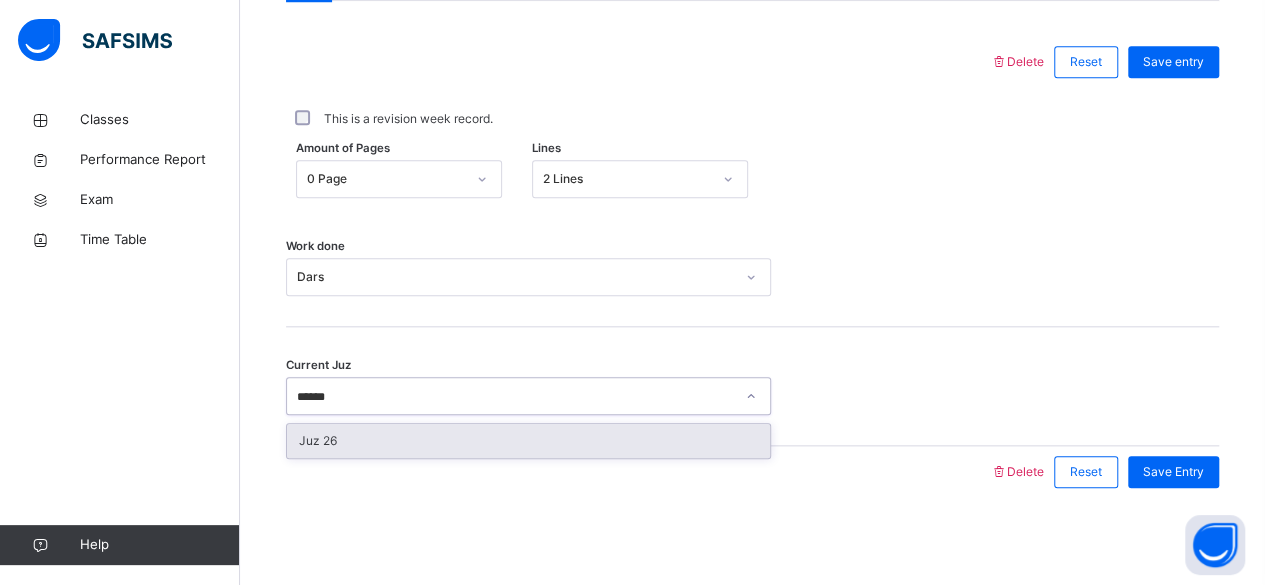 click on "Juz 26" at bounding box center [528, 441] 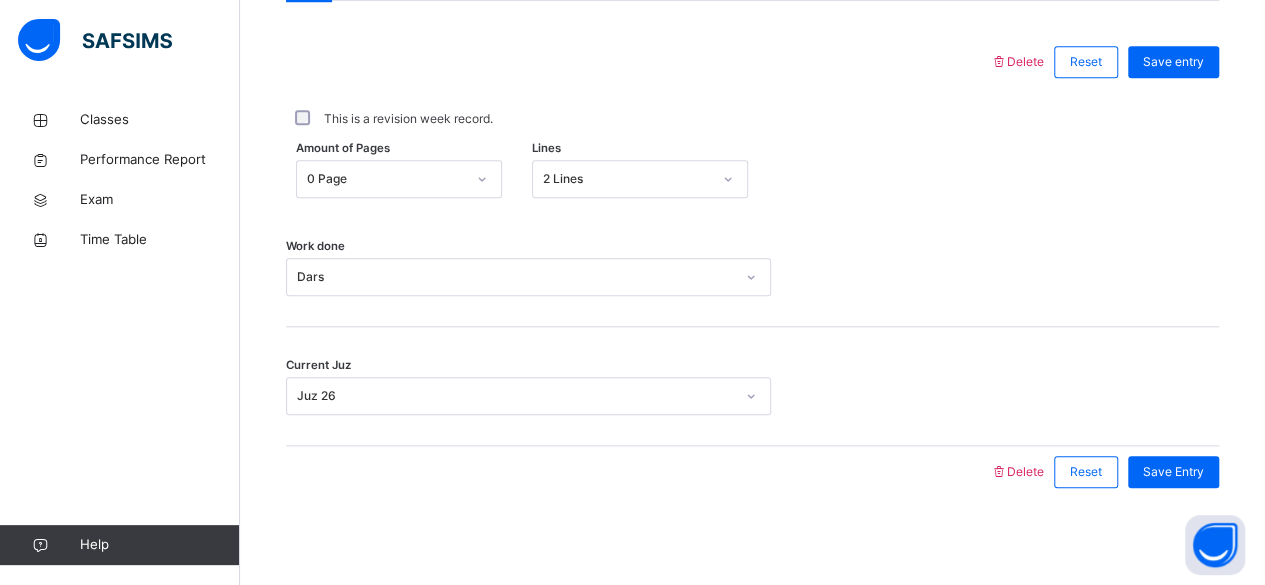 click on "Current Juz Juz 26" at bounding box center [752, 386] 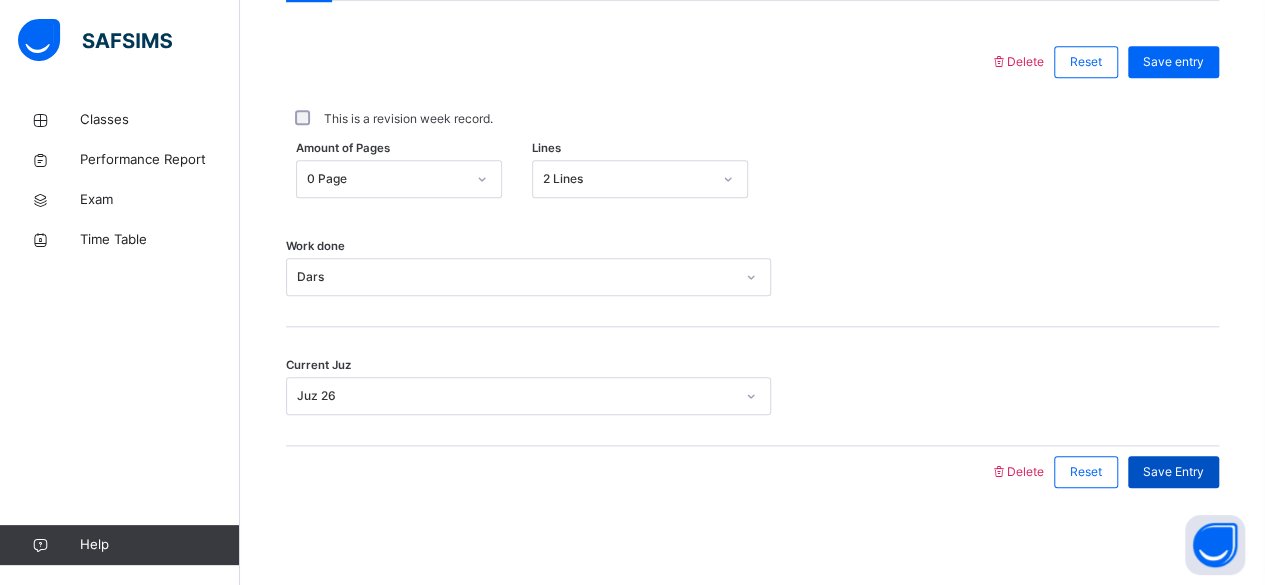 click on "Save Entry" at bounding box center [1173, 472] 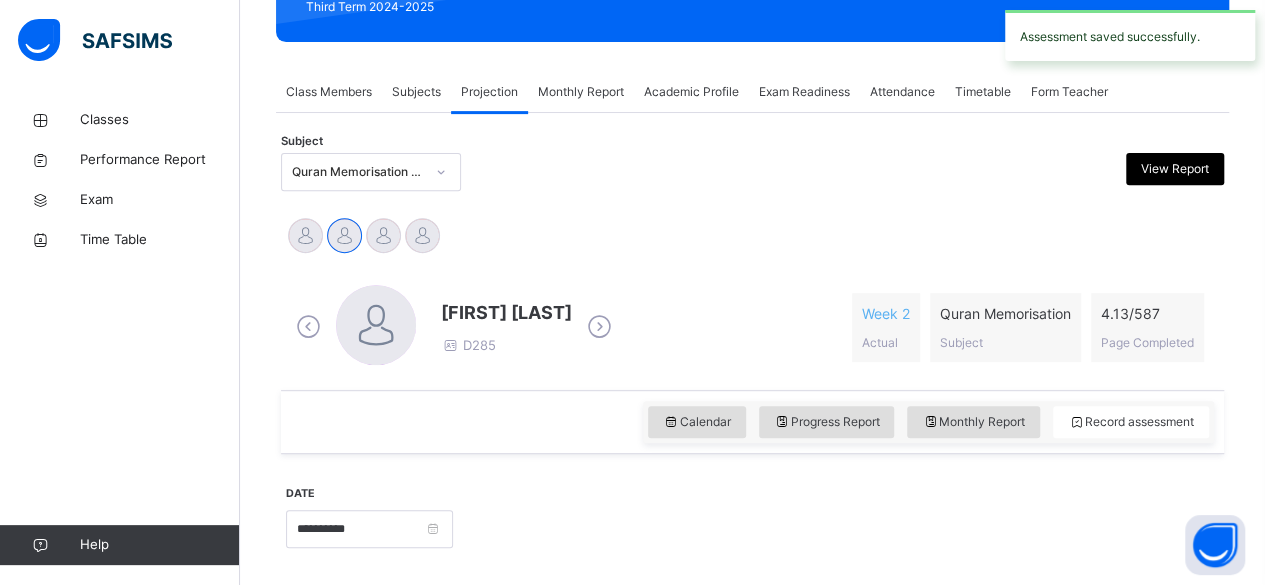 scroll, scrollTop: 214, scrollLeft: 0, axis: vertical 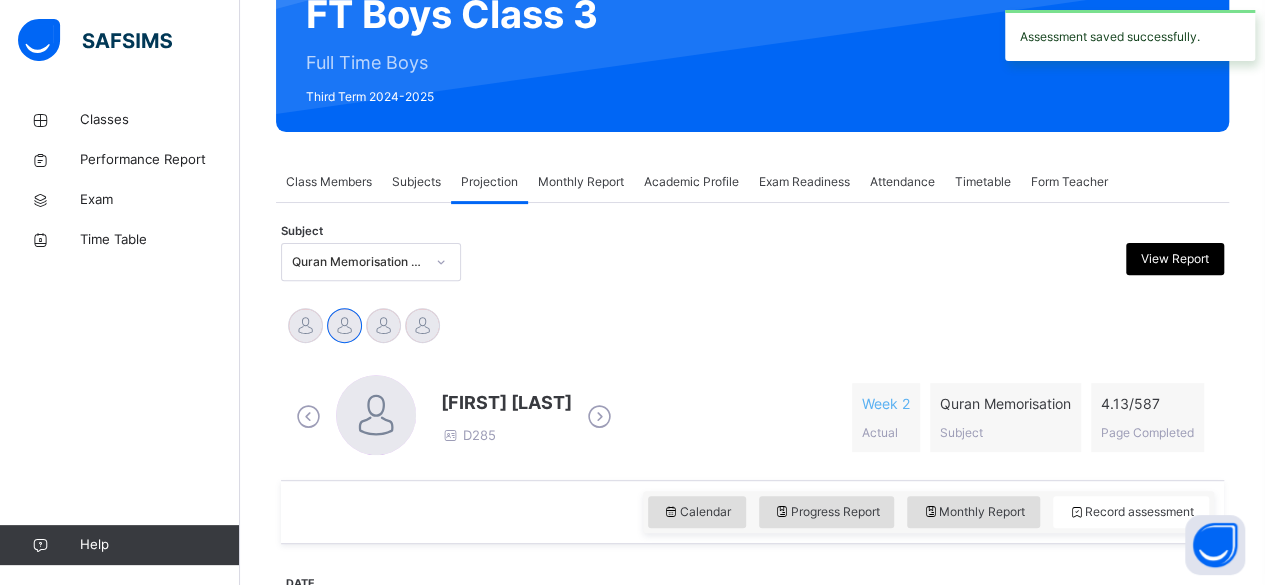 click on "Academic Profile" at bounding box center (691, 182) 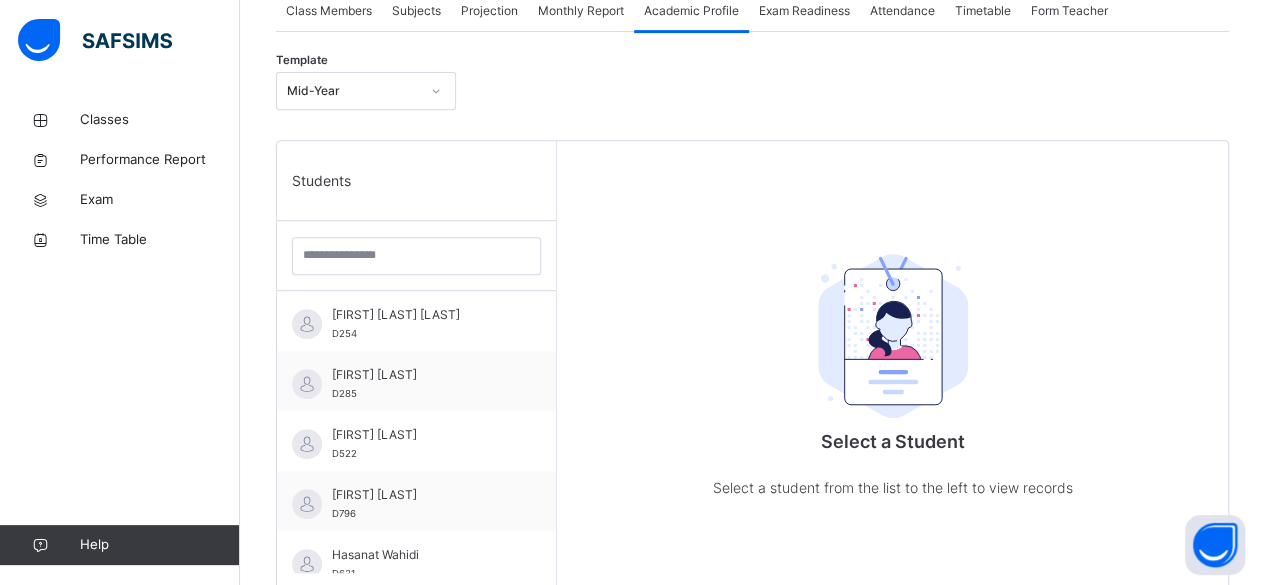 scroll, scrollTop: 402, scrollLeft: 0, axis: vertical 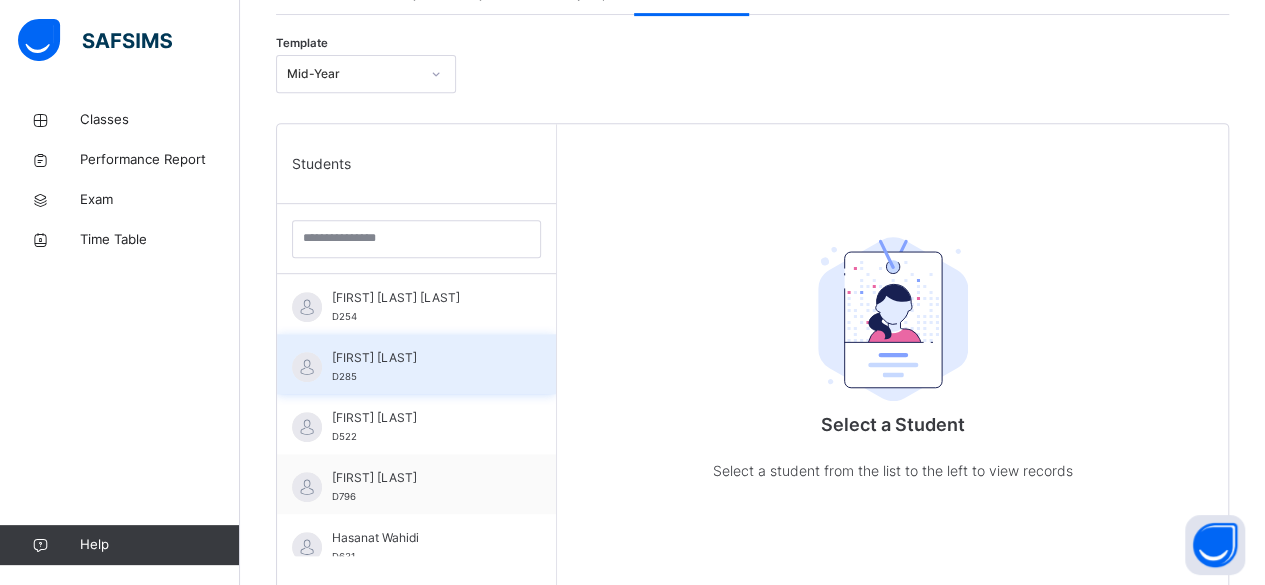 click on "Ahmed  Selami D285" at bounding box center (421, 367) 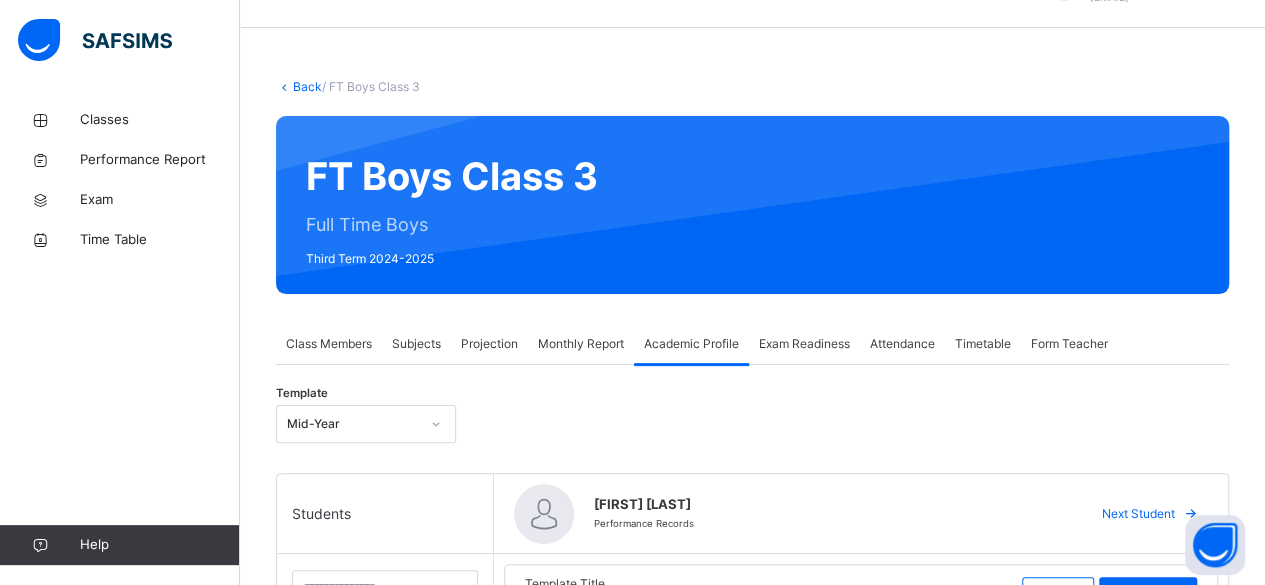 scroll, scrollTop: 0, scrollLeft: 0, axis: both 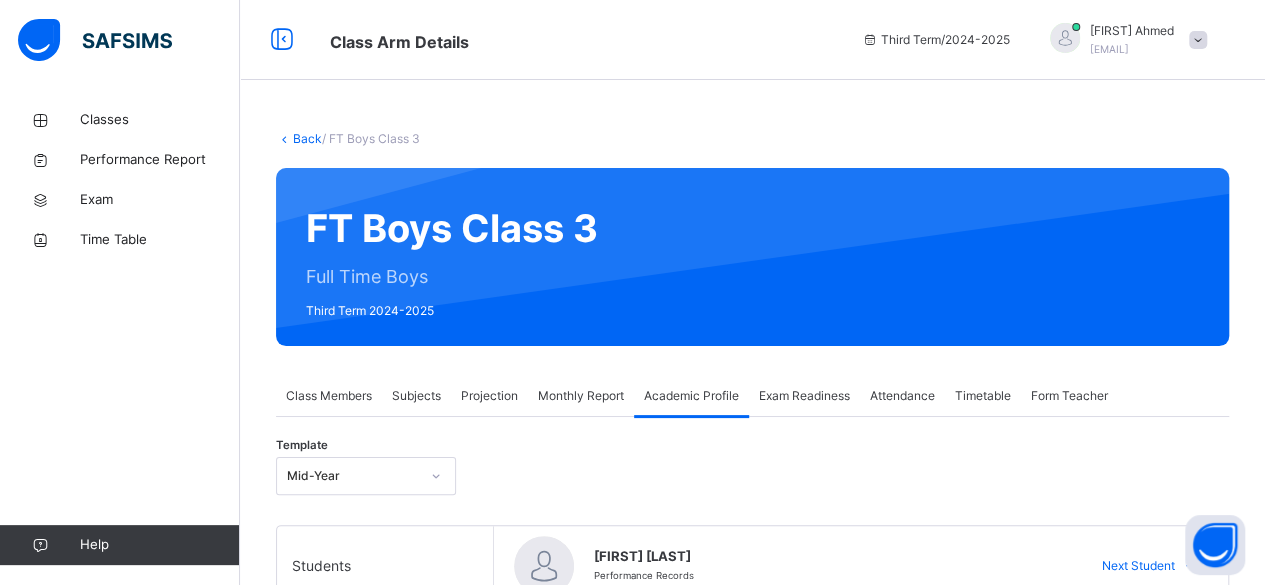 click on "Subjects" at bounding box center (416, 396) 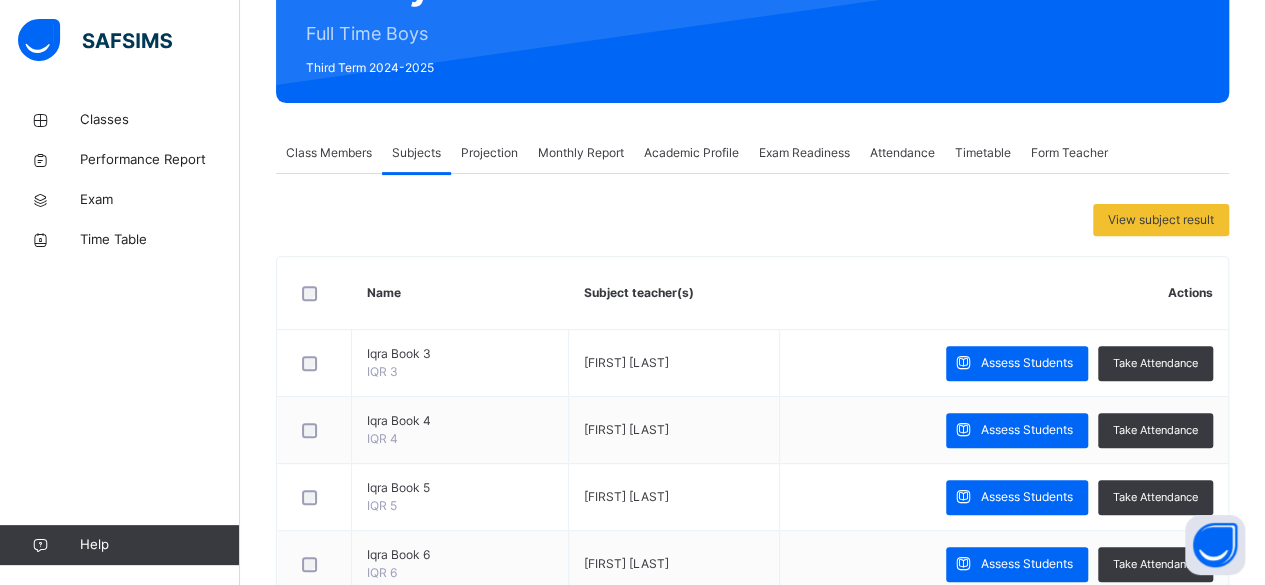 scroll, scrollTop: 244, scrollLeft: 0, axis: vertical 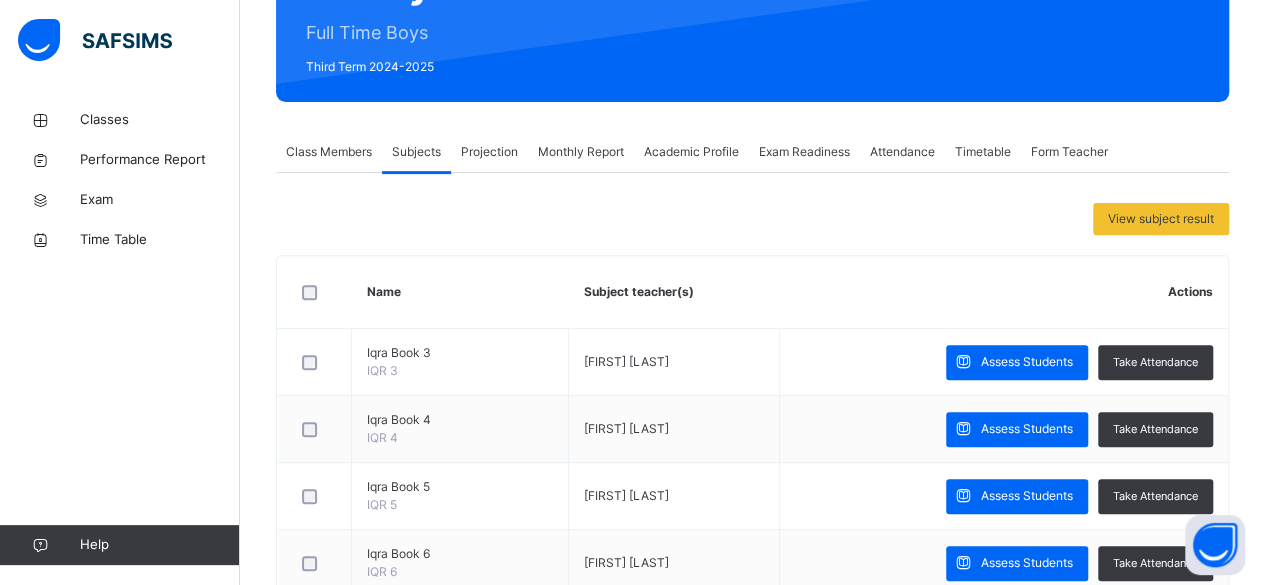 click on "Projection" at bounding box center [489, 152] 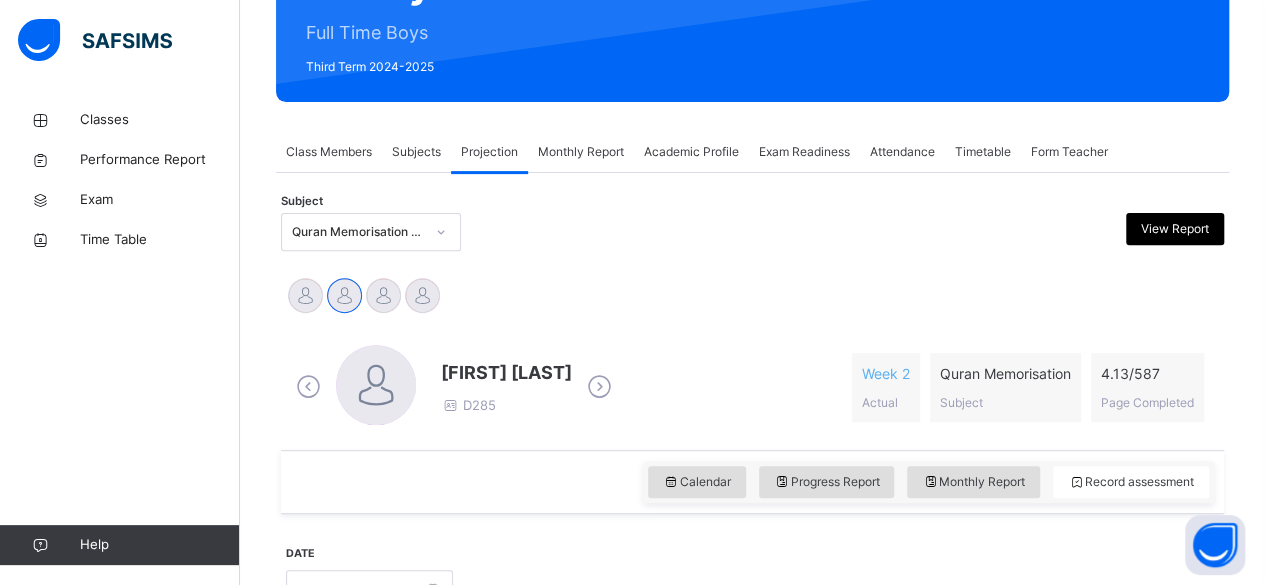 click on "Abubakr Adem  Ali Ahmed  Selami Ibrahim  Haydar Hasanat  Wahidi" at bounding box center [752, 298] 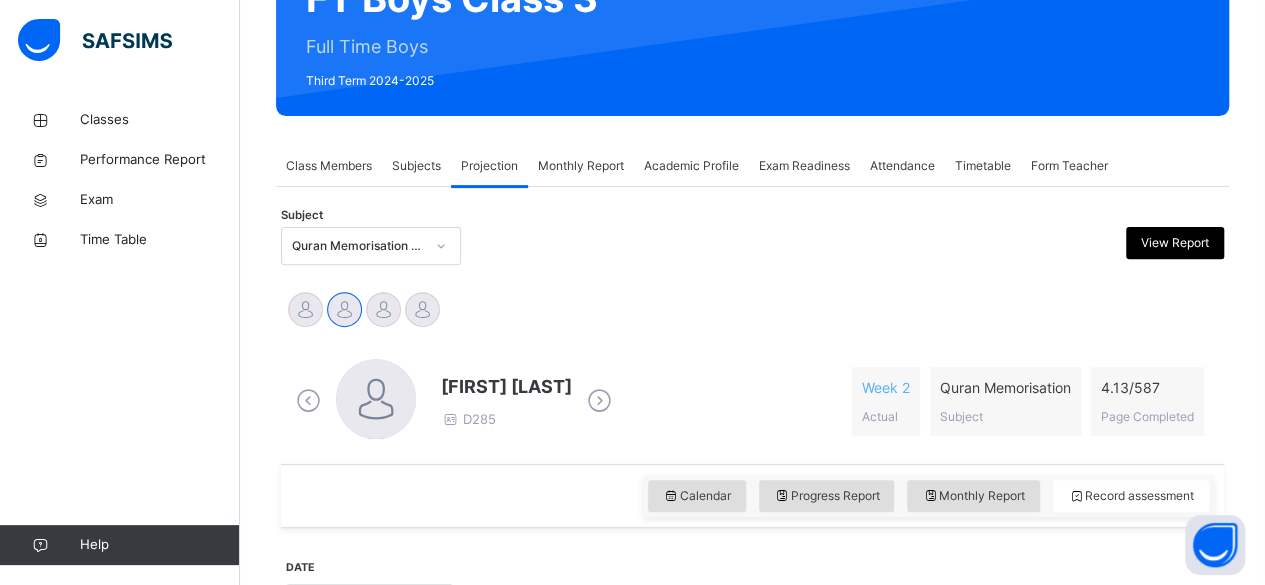 scroll, scrollTop: 221, scrollLeft: 0, axis: vertical 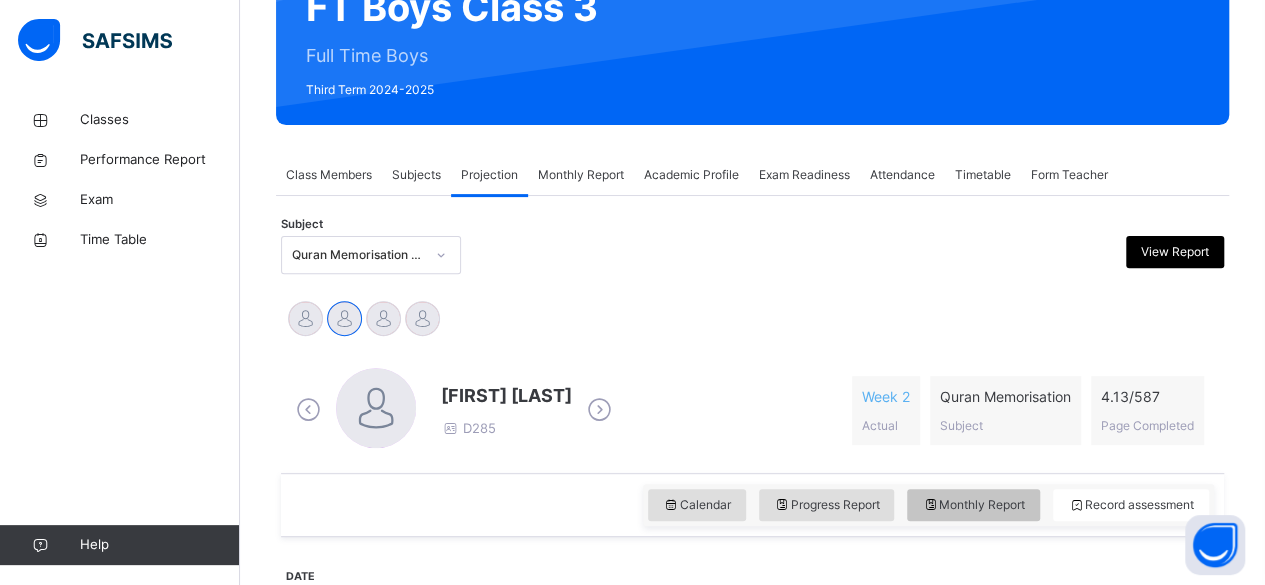 click on "Monthly Report" at bounding box center [973, 505] 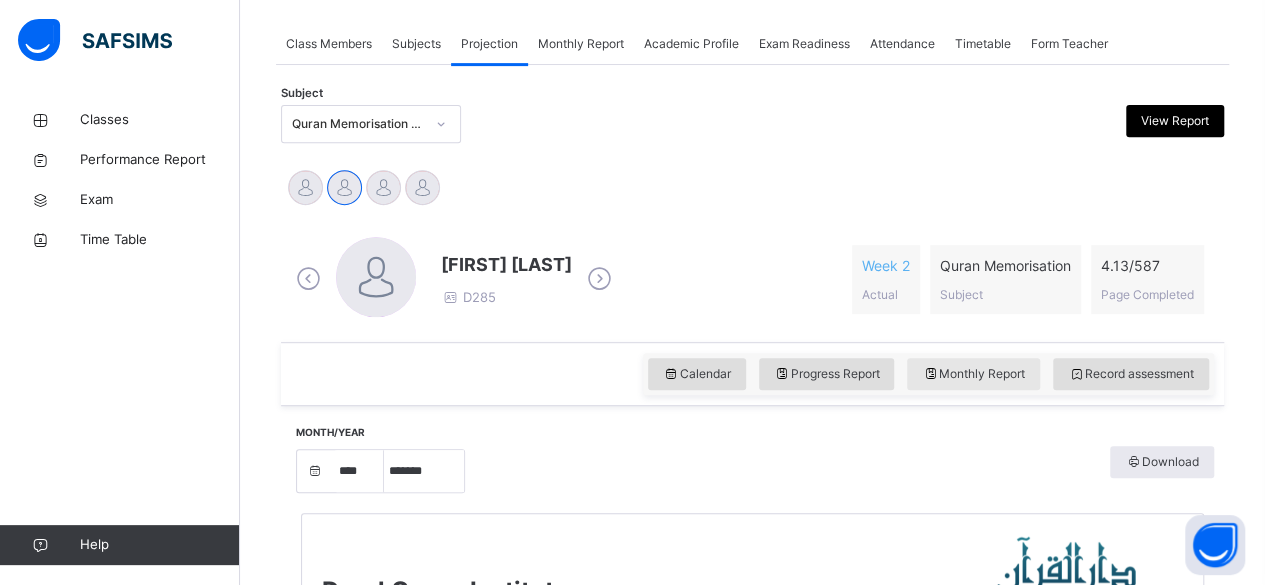 scroll, scrollTop: 369, scrollLeft: 0, axis: vertical 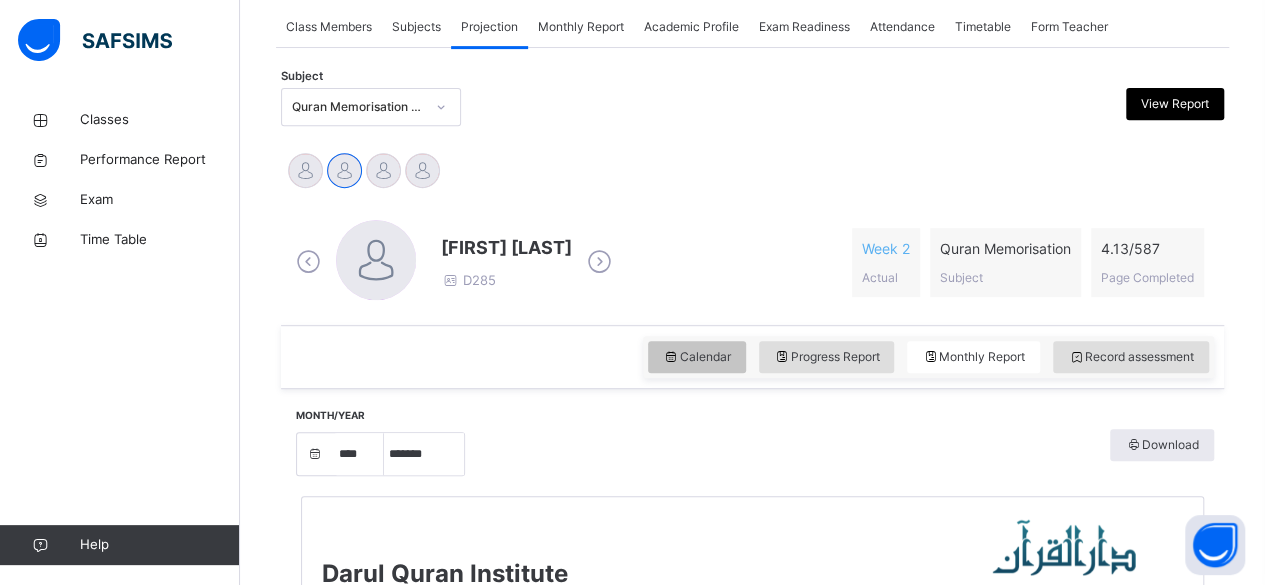 click on "Calendar" at bounding box center (697, 357) 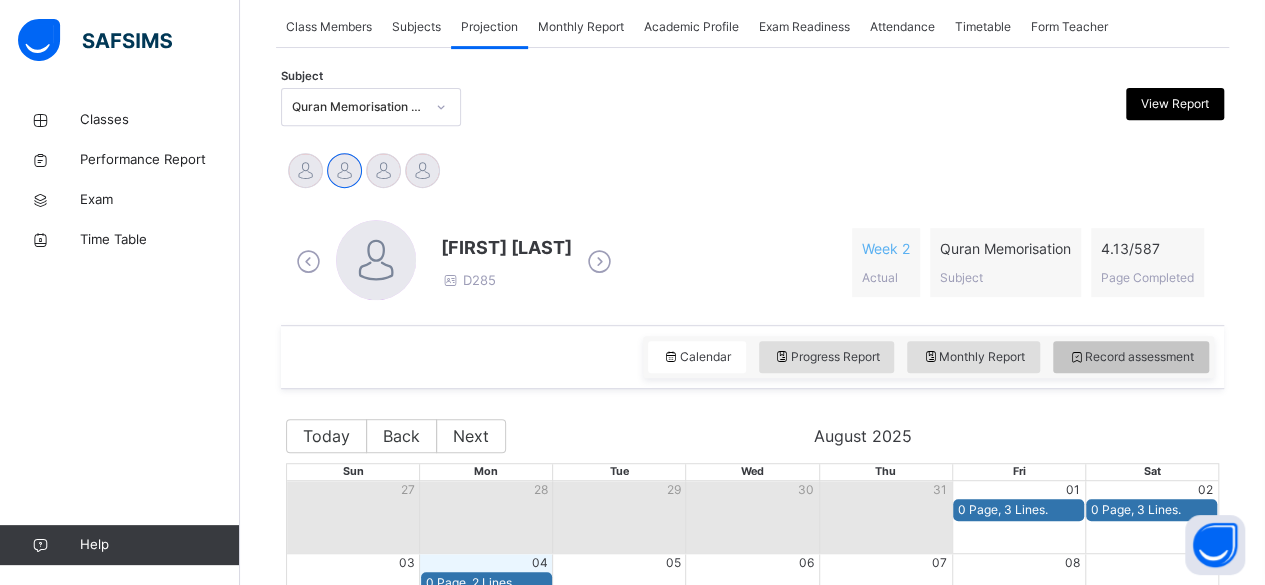 click on "Record assessment" at bounding box center [1131, 357] 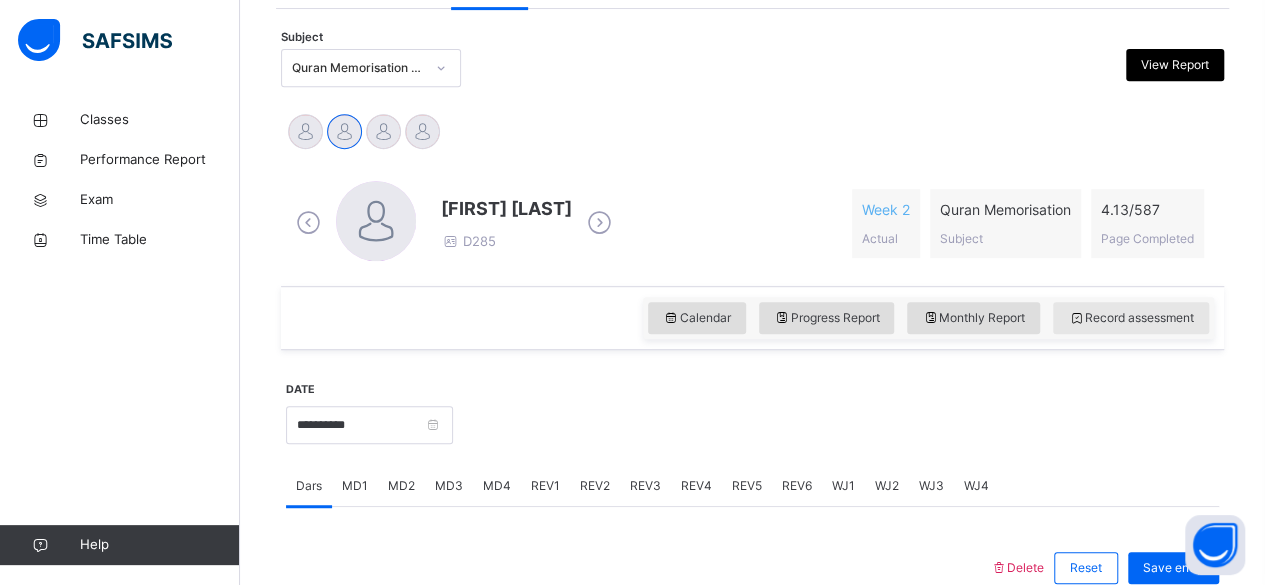scroll, scrollTop: 405, scrollLeft: 0, axis: vertical 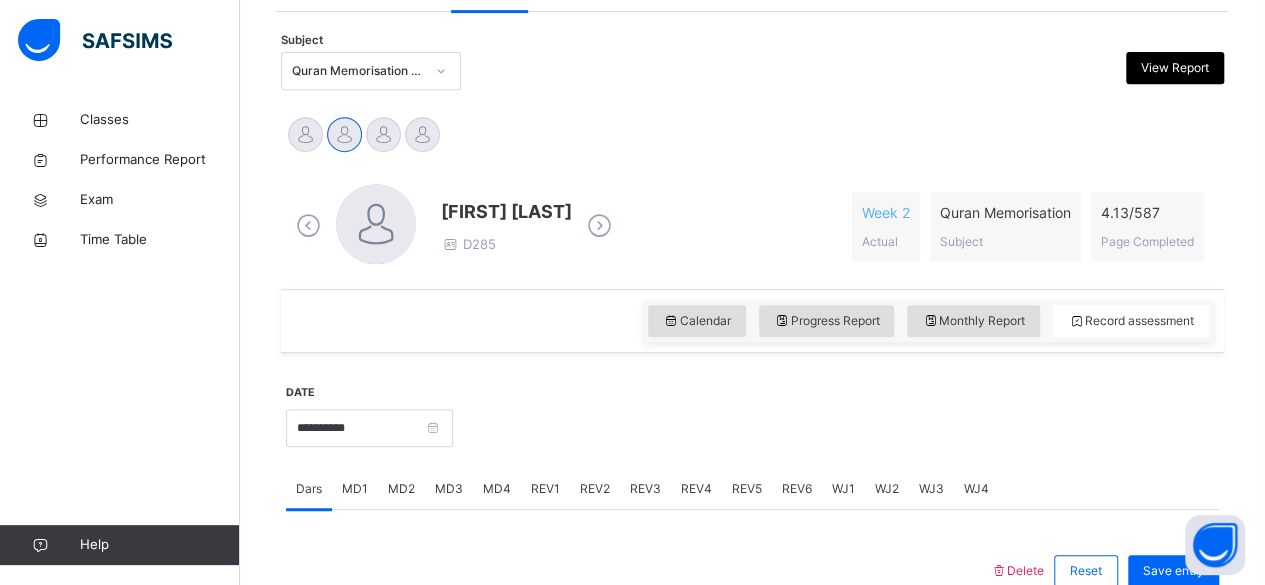 click on "Quran Memorisation (008)" at bounding box center (371, 71) 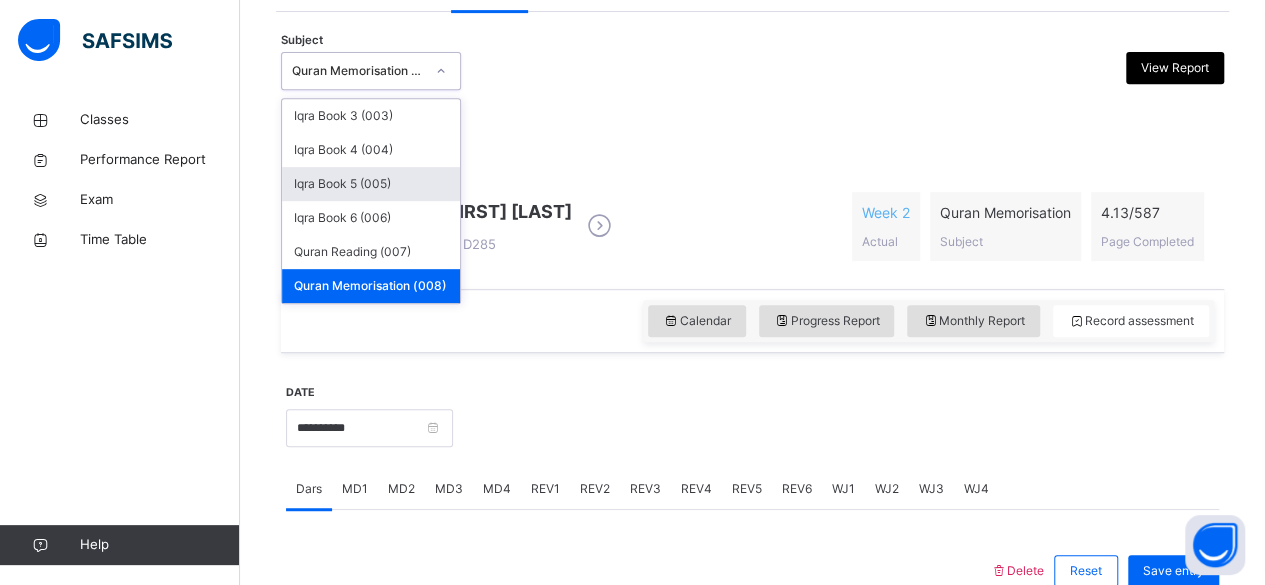 click on "Iqra Book 5 (005)" at bounding box center [371, 184] 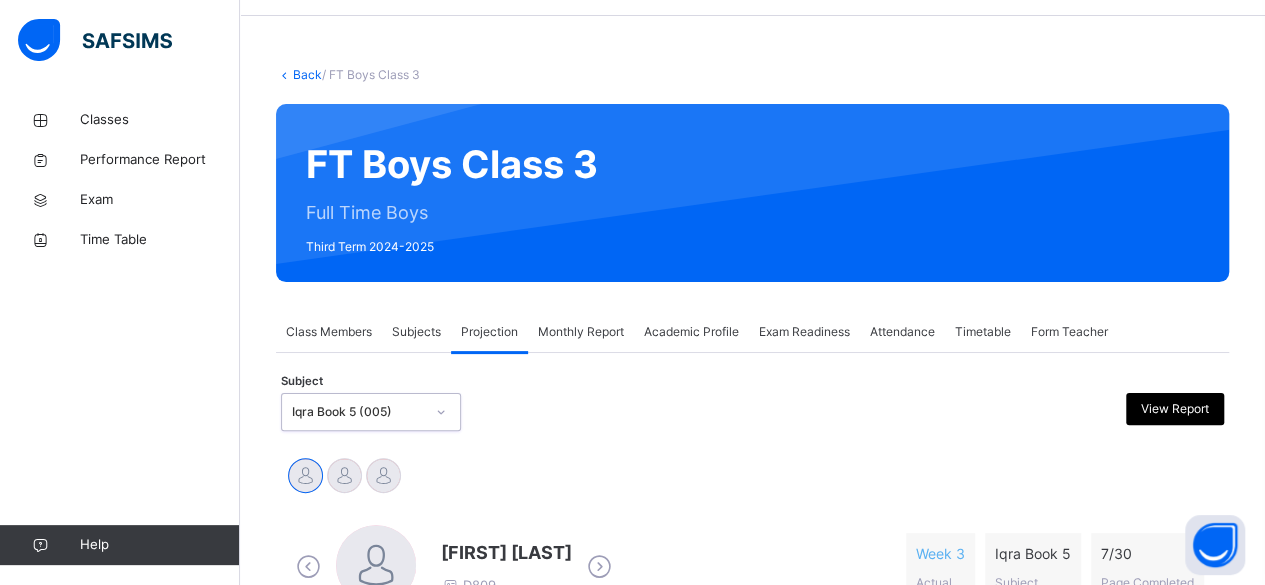 scroll, scrollTop: 405, scrollLeft: 0, axis: vertical 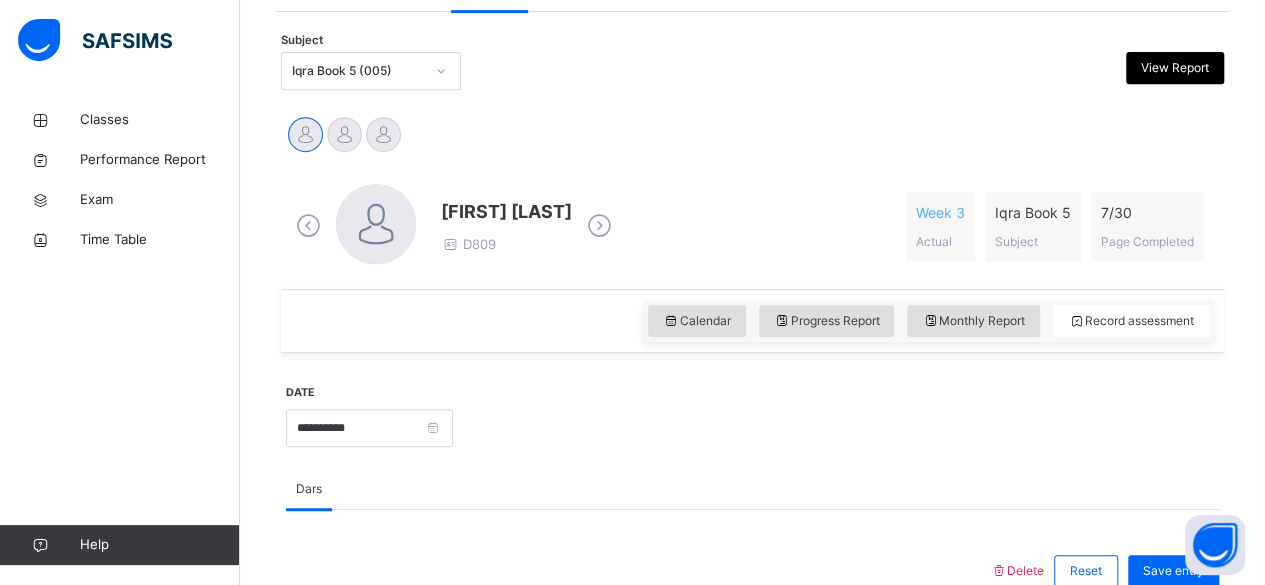 click at bounding box center [599, 226] 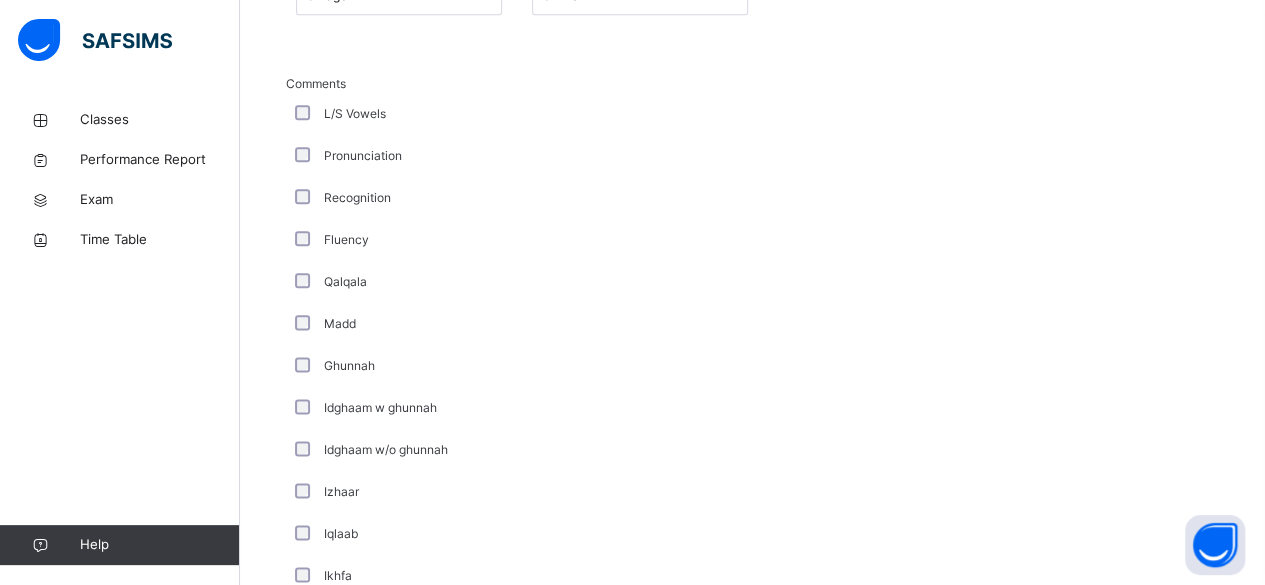 scroll, scrollTop: 1083, scrollLeft: 0, axis: vertical 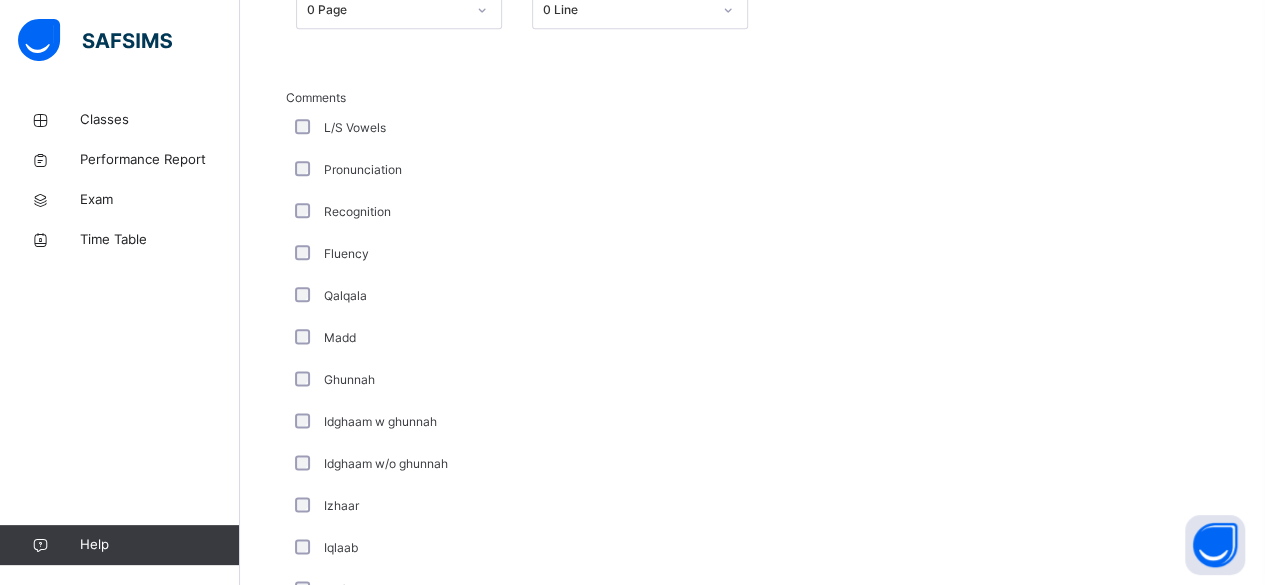 drag, startPoint x: 946, startPoint y: 281, endPoint x: 816, endPoint y: 291, distance: 130.38405 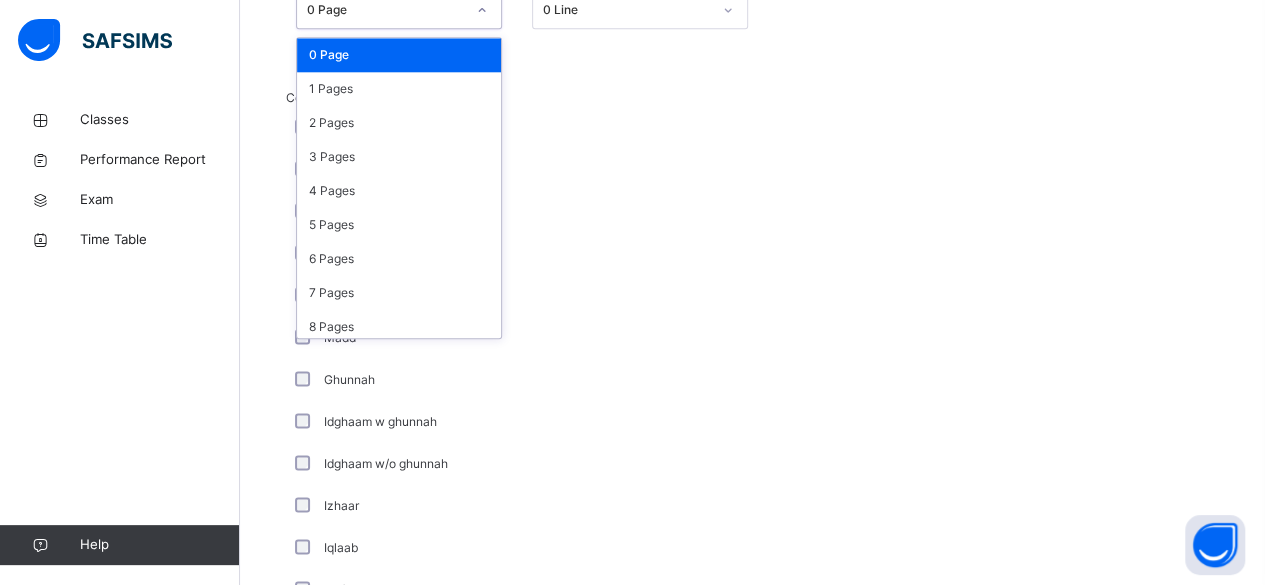 scroll, scrollTop: 1082, scrollLeft: 0, axis: vertical 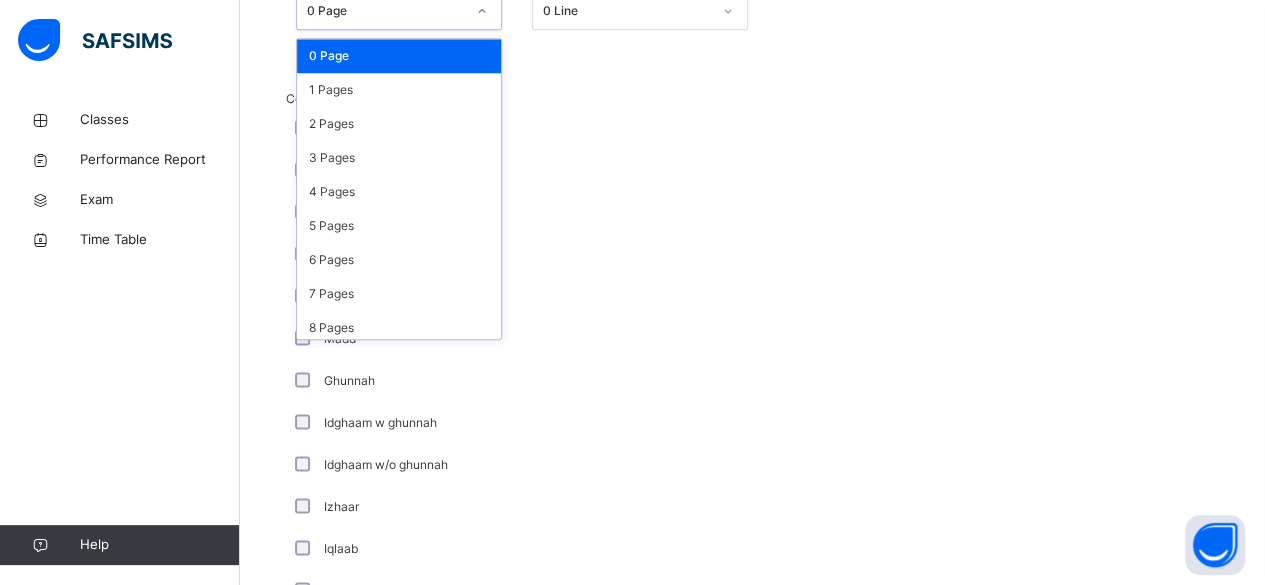 click on "0 Page" at bounding box center [380, 11] 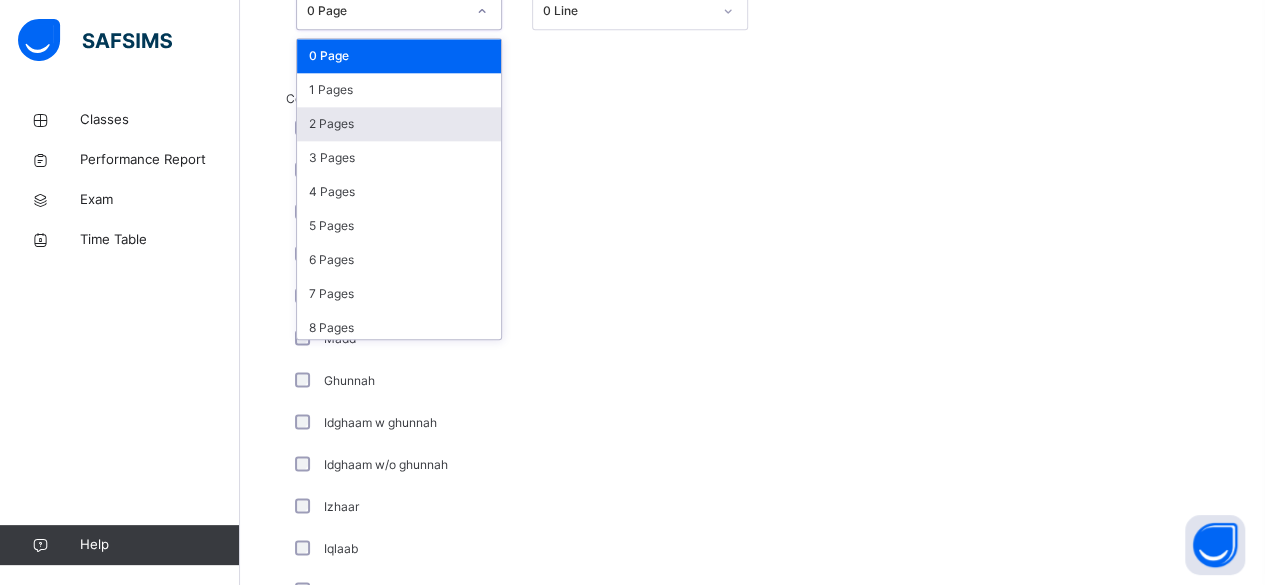 click on "2 Pages" at bounding box center (399, 124) 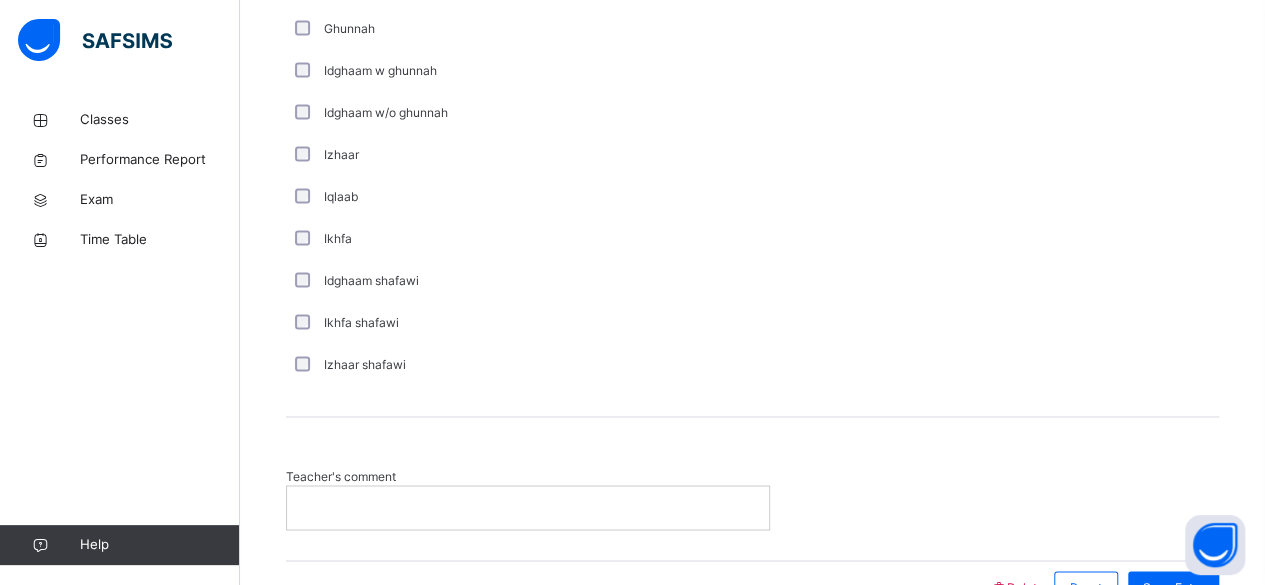scroll, scrollTop: 1548, scrollLeft: 0, axis: vertical 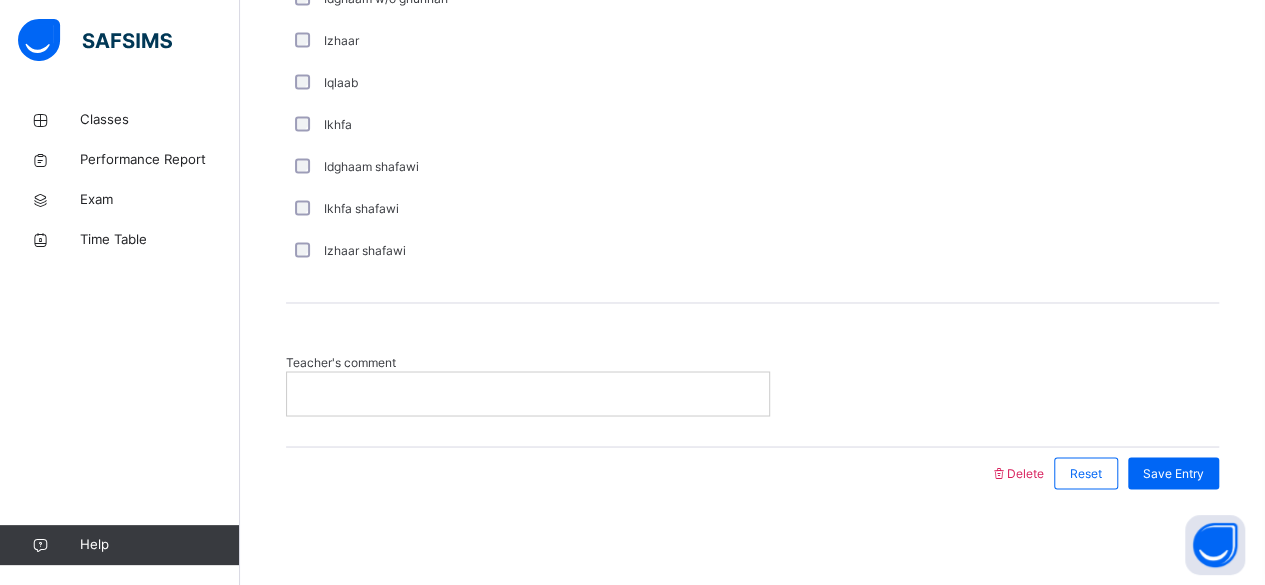 click at bounding box center (528, 393) 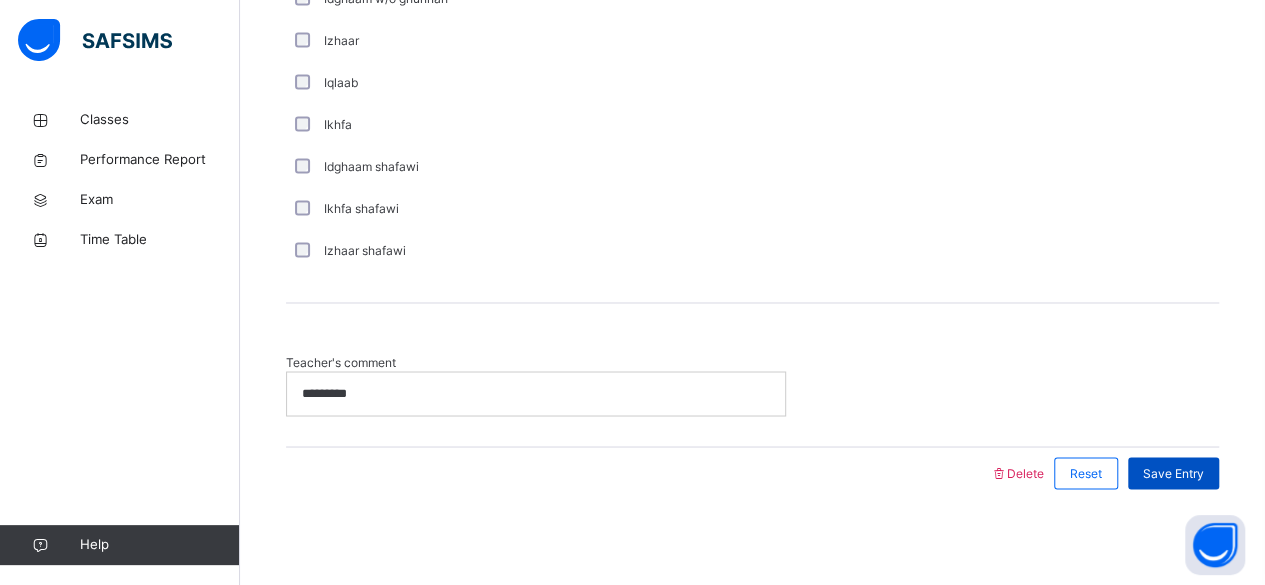 click on "Save Entry" at bounding box center (1173, 473) 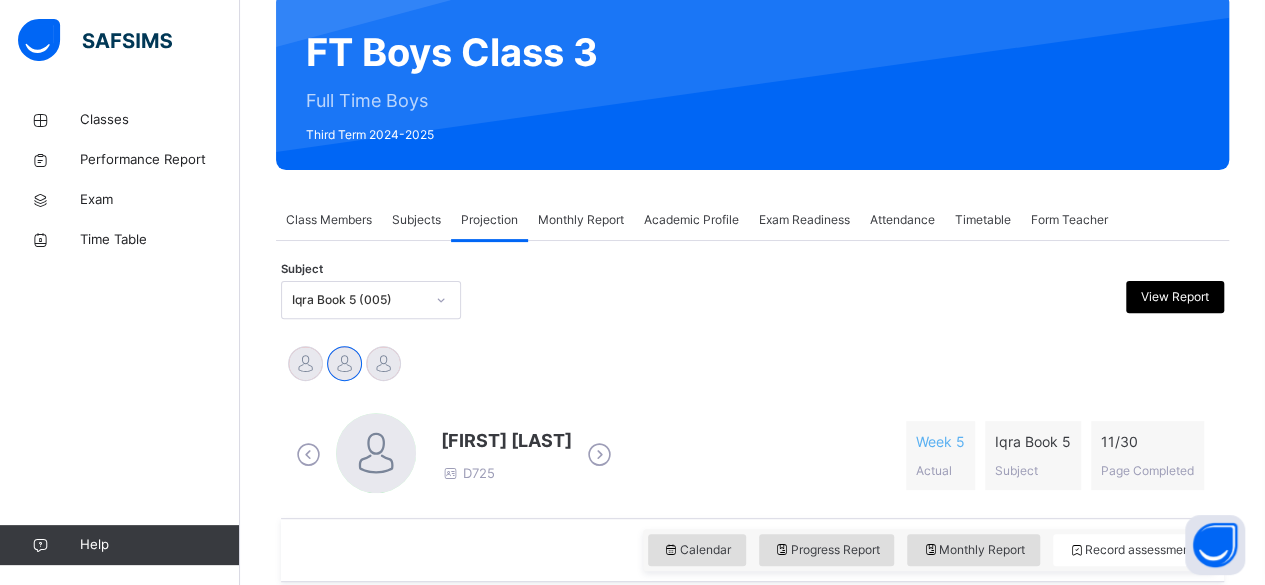 scroll, scrollTop: 171, scrollLeft: 0, axis: vertical 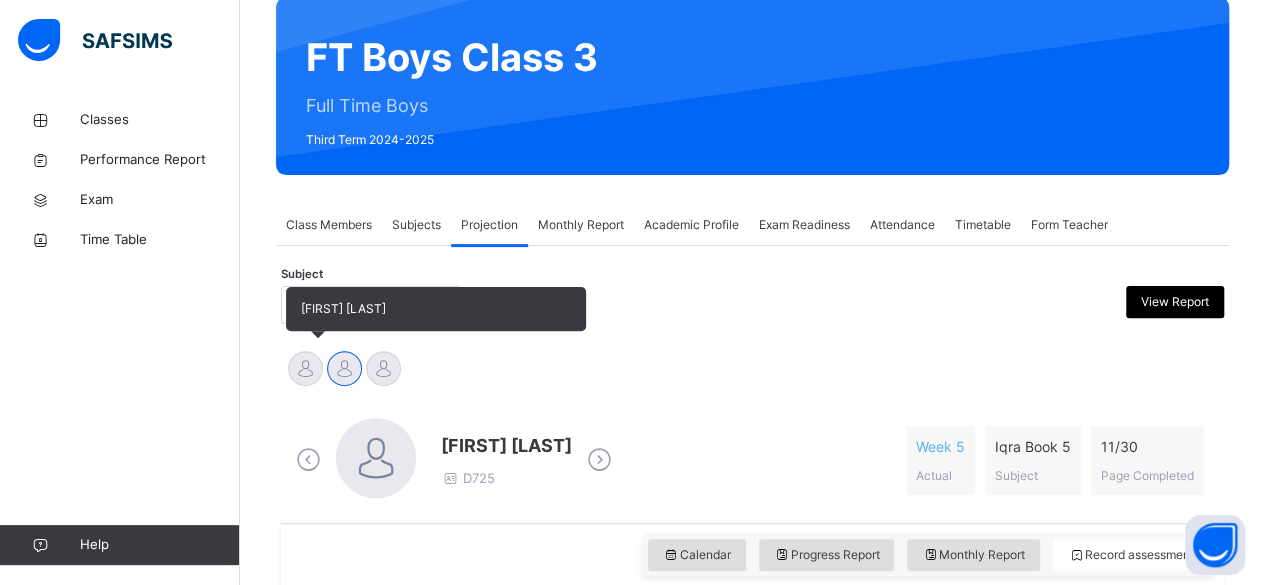 click at bounding box center (305, 368) 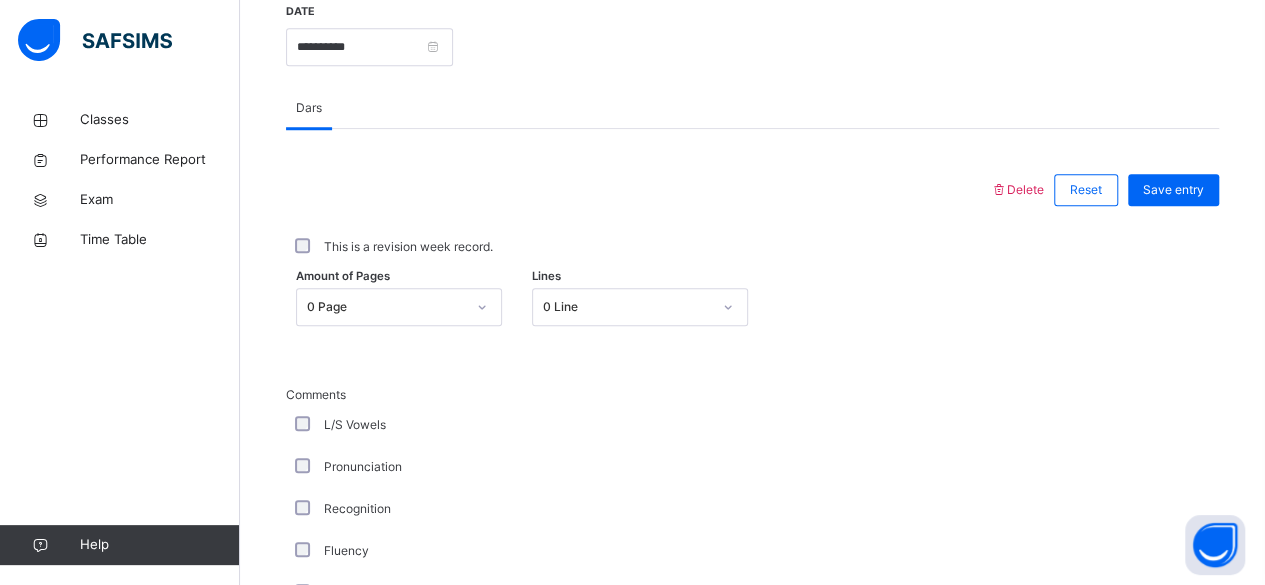 scroll, scrollTop: 787, scrollLeft: 0, axis: vertical 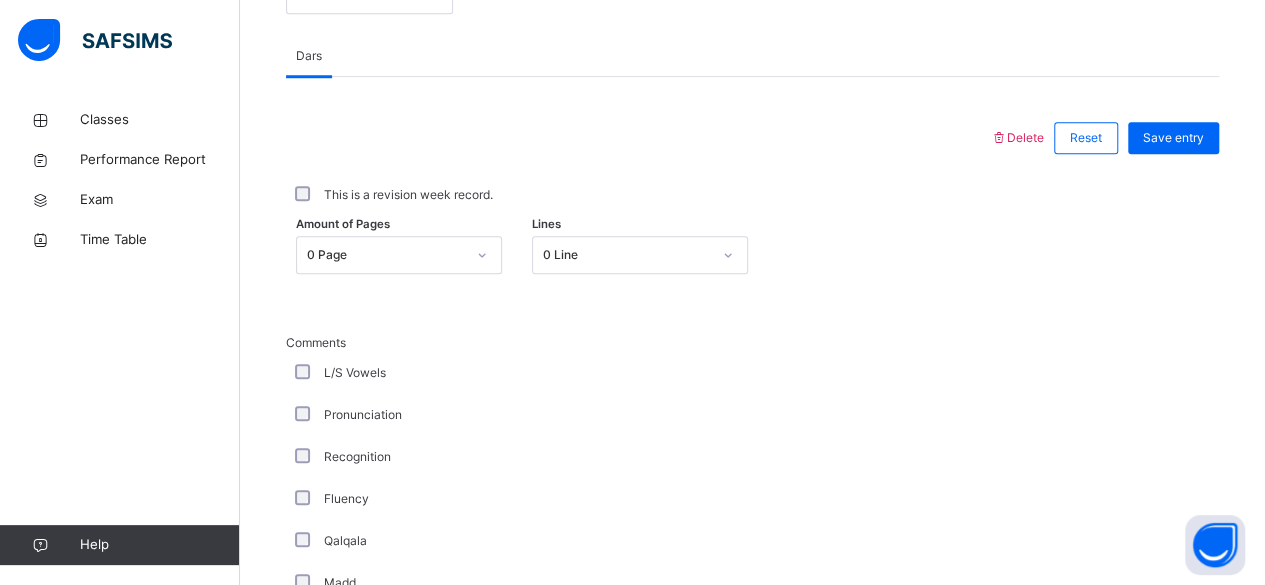 click on "0 Page" at bounding box center (399, 255) 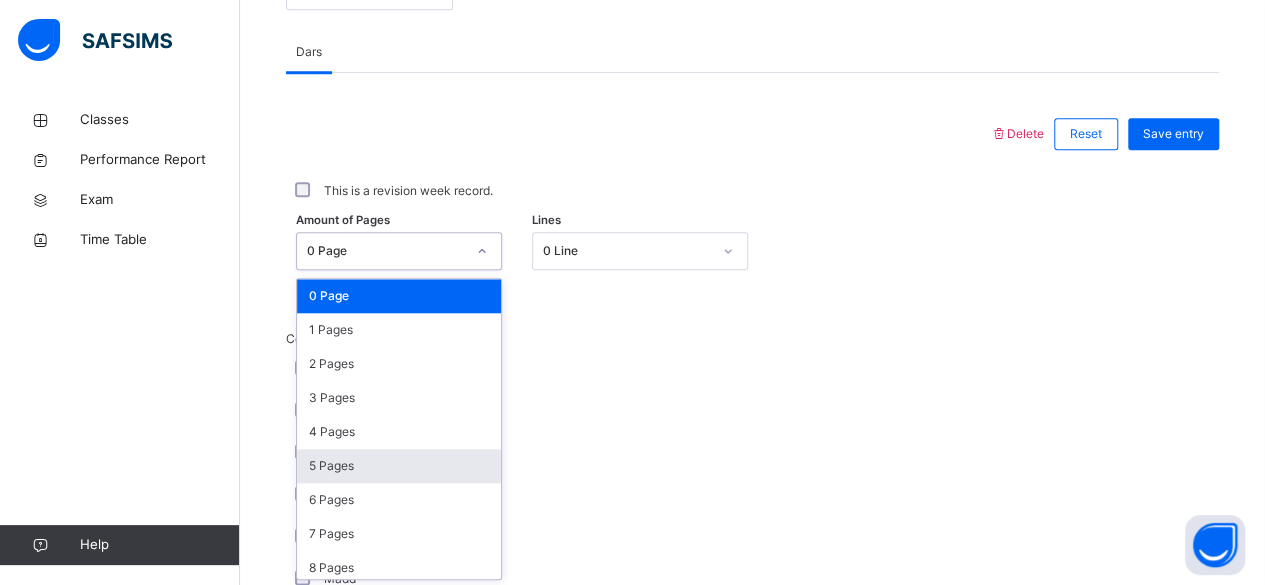 click on "5 Pages" at bounding box center [399, 466] 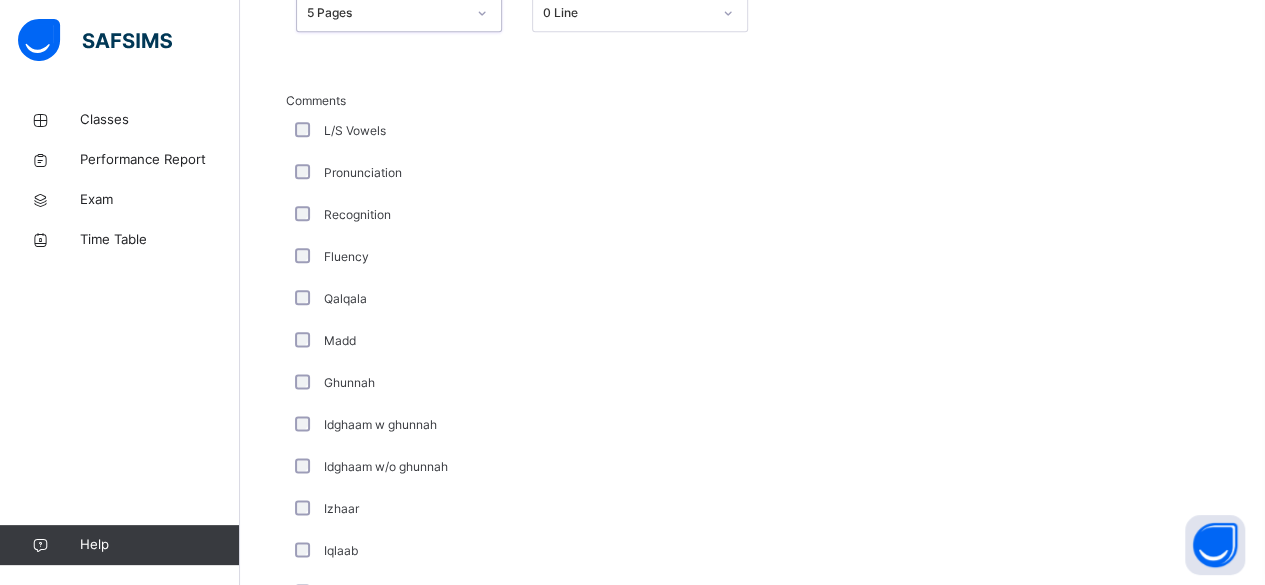 scroll, scrollTop: 1078, scrollLeft: 0, axis: vertical 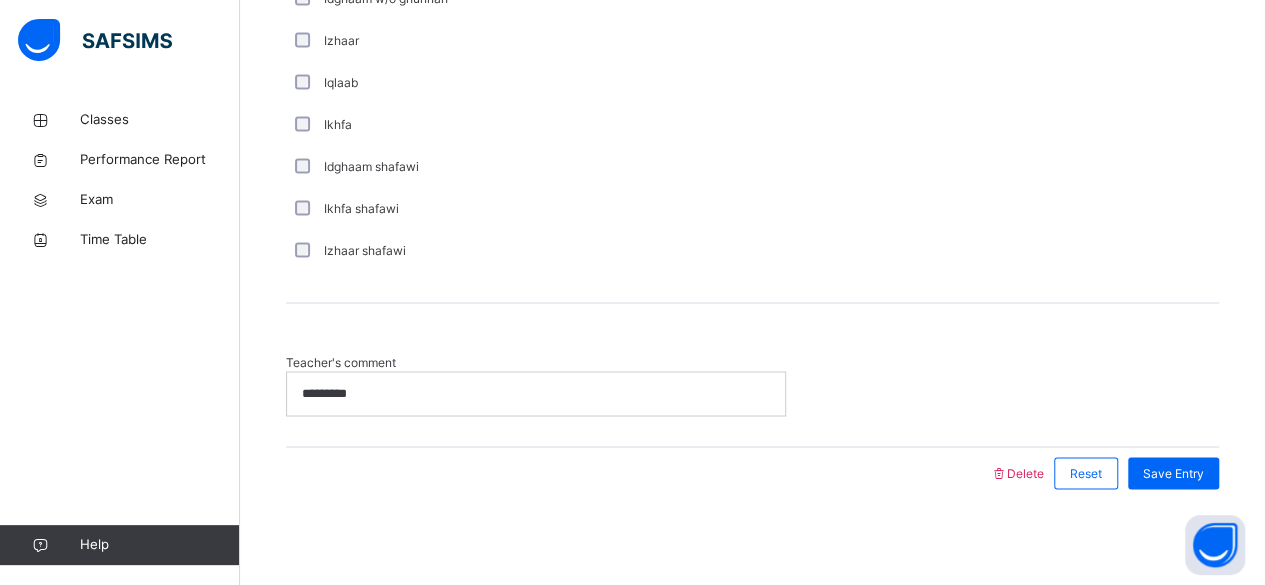 click on "*********" at bounding box center (536, 393) 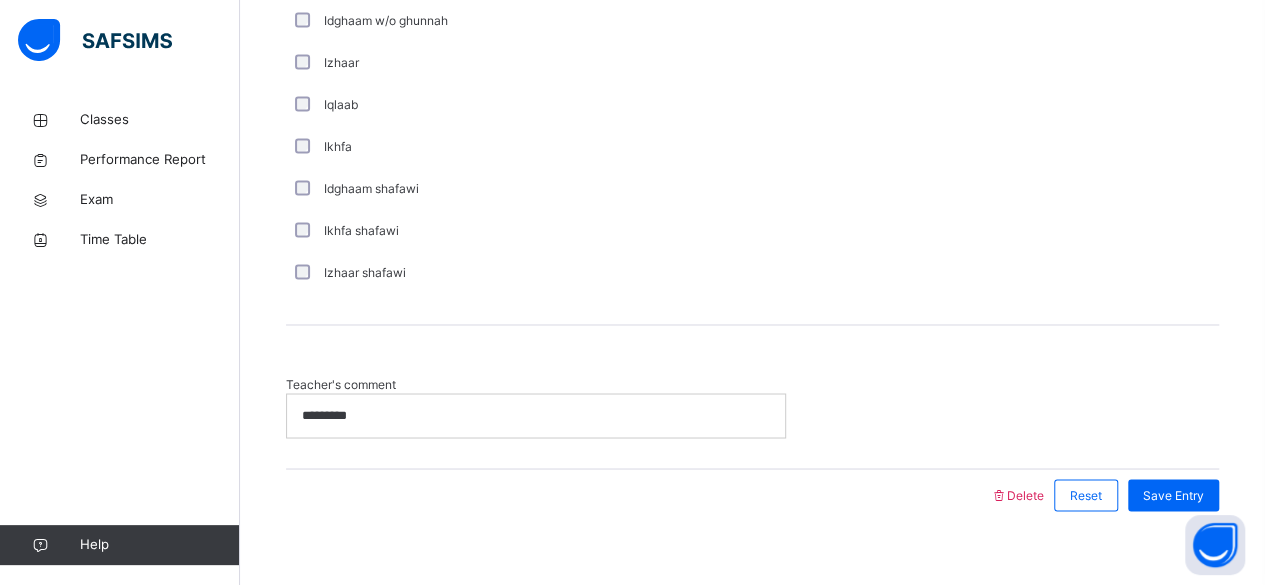 scroll, scrollTop: 1548, scrollLeft: 0, axis: vertical 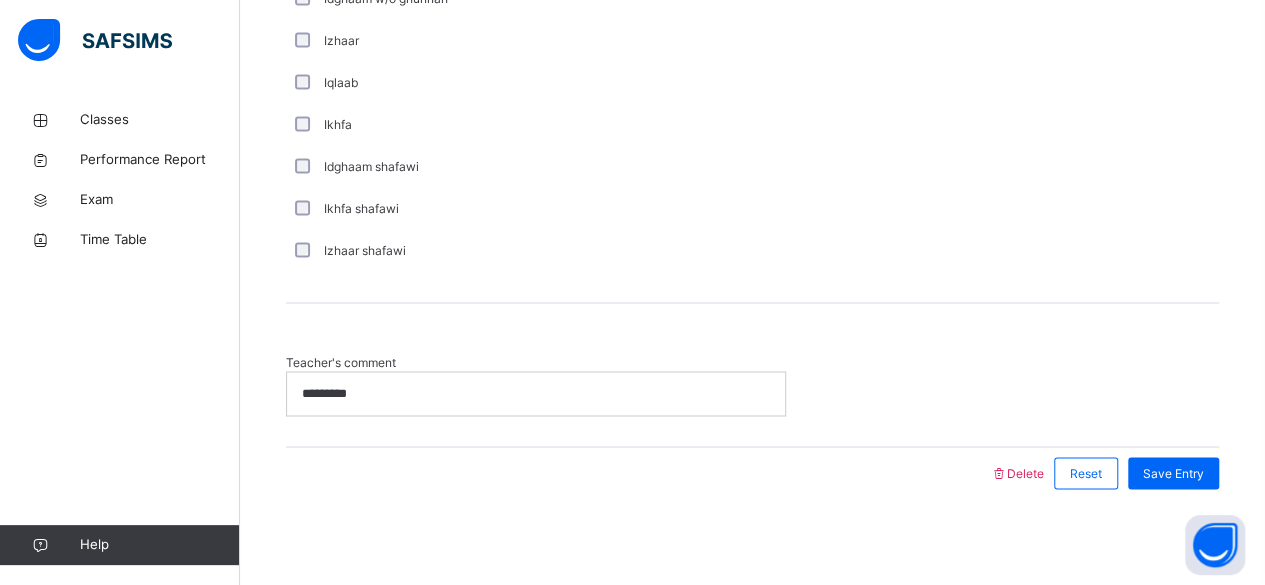 type 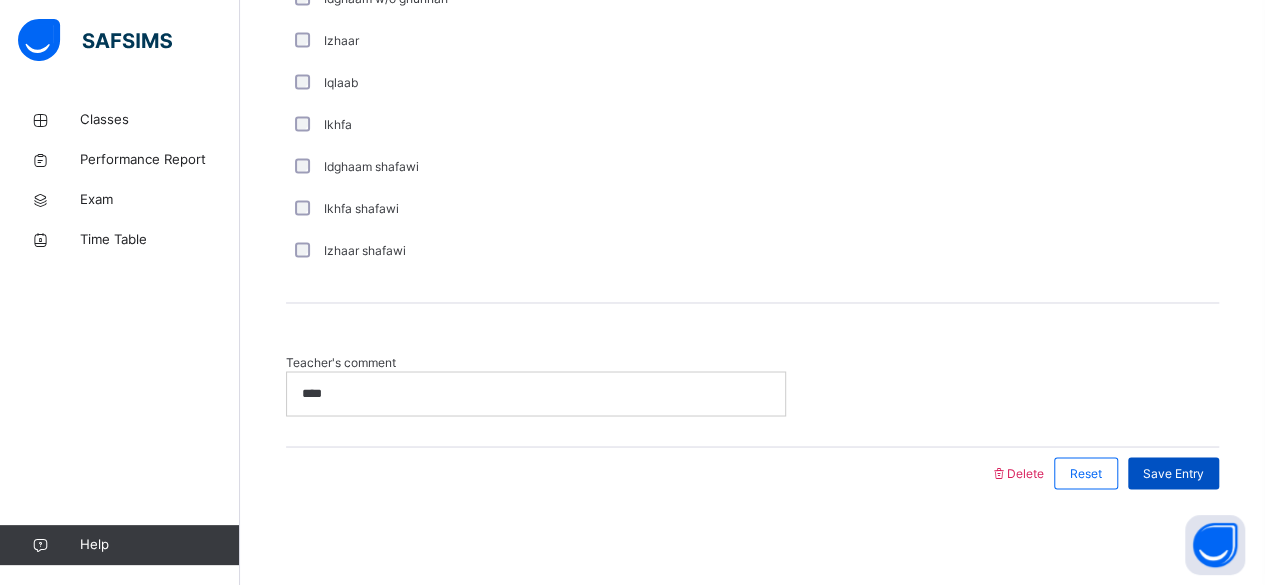 click on "Save Entry" at bounding box center [1173, 473] 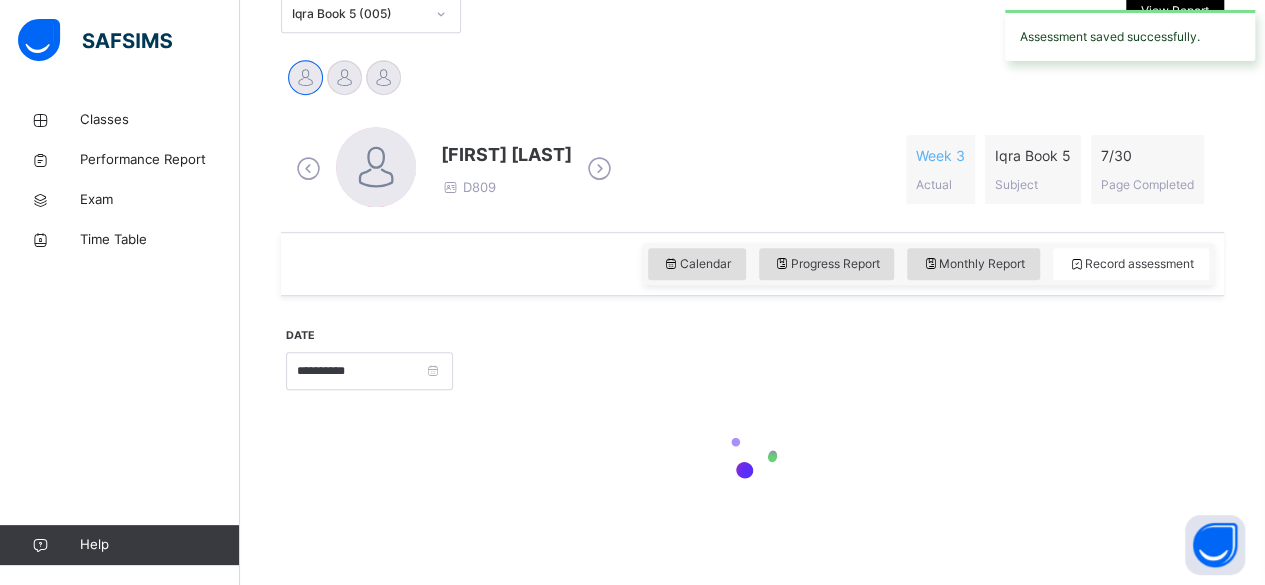 scroll, scrollTop: 1548, scrollLeft: 0, axis: vertical 